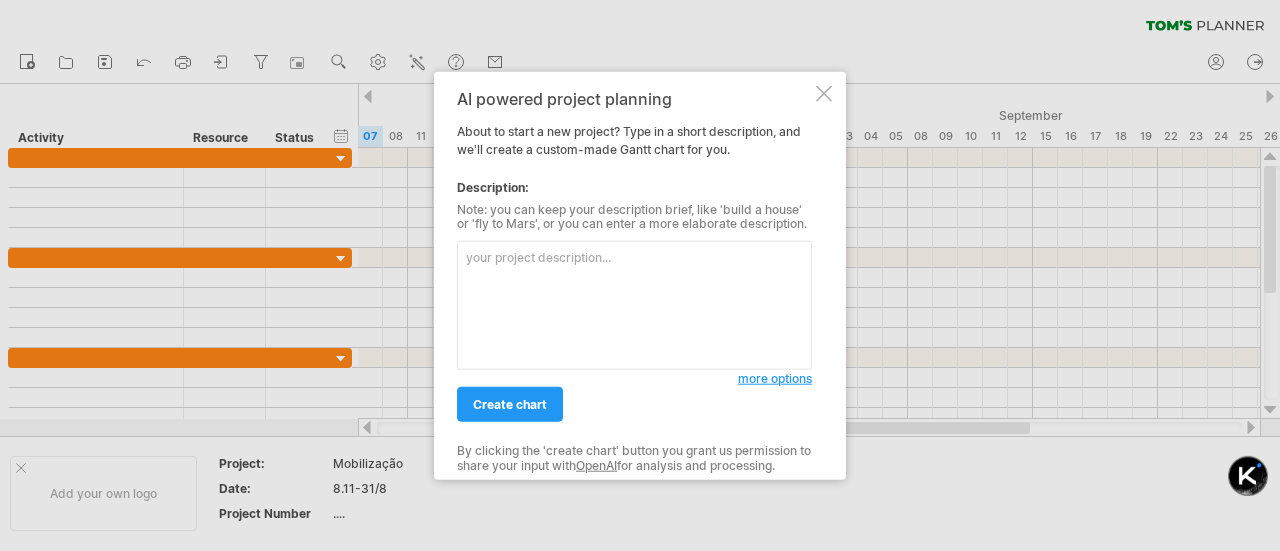 scroll, scrollTop: 0, scrollLeft: 0, axis: both 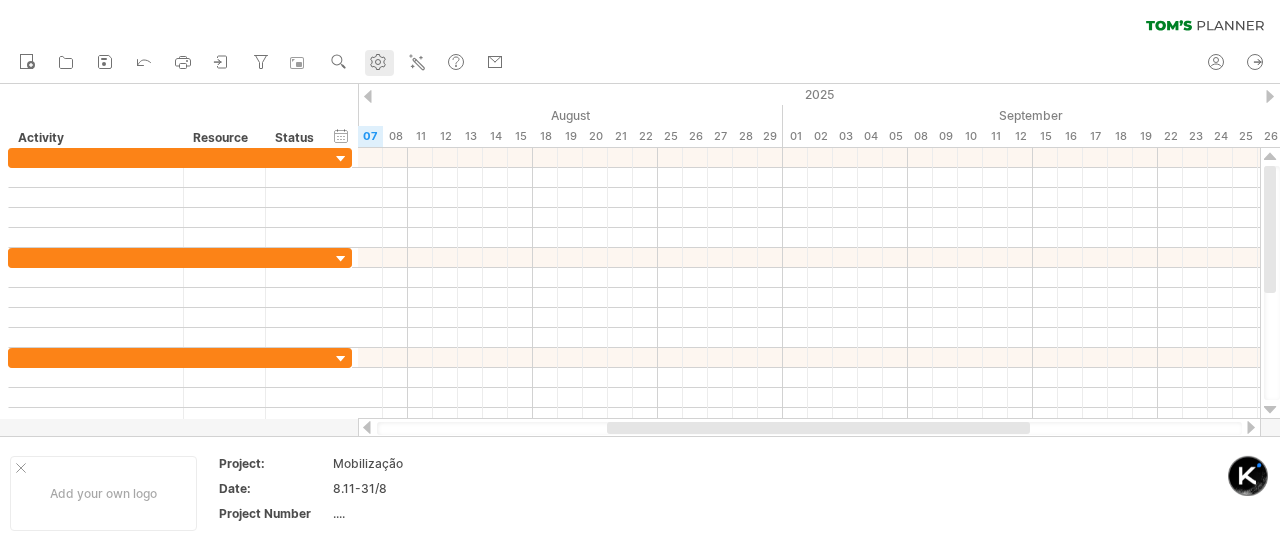 click 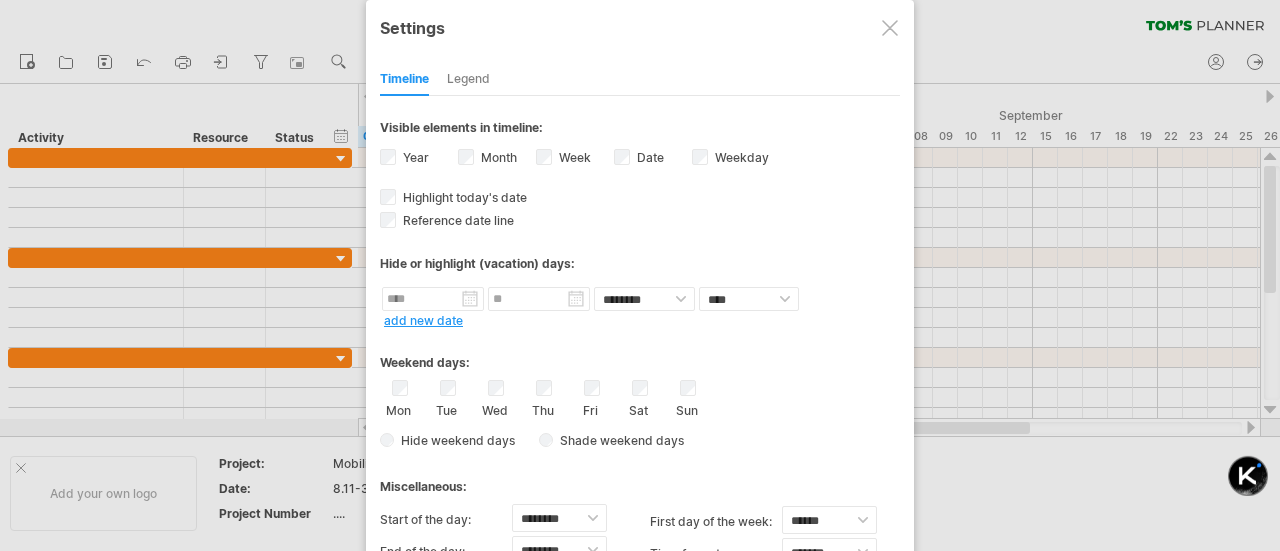 click at bounding box center [890, 28] 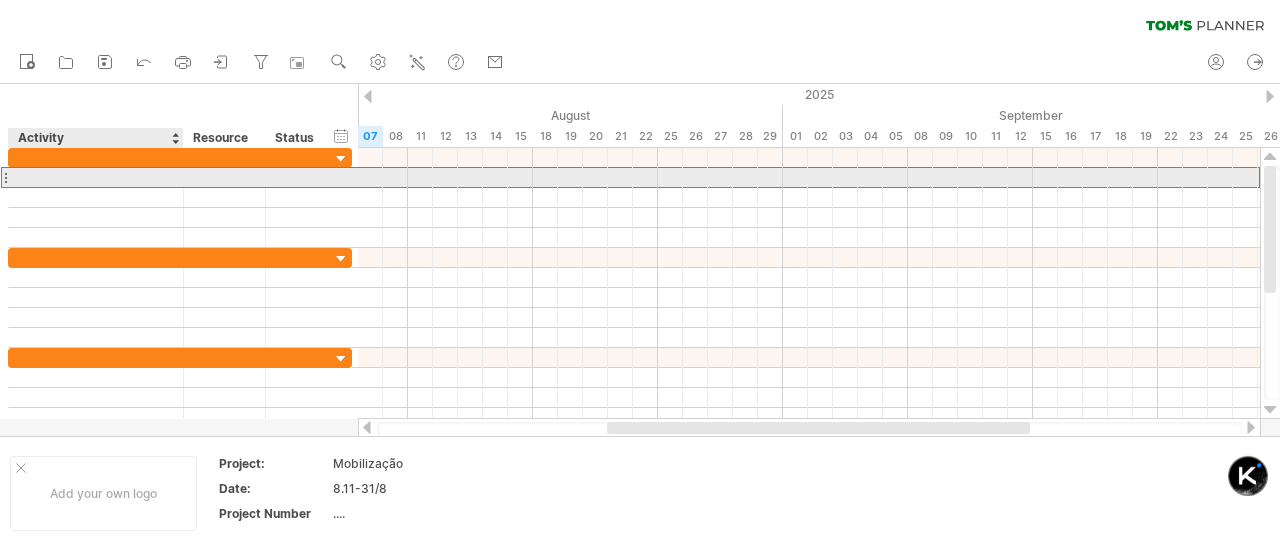 click at bounding box center (96, 177) 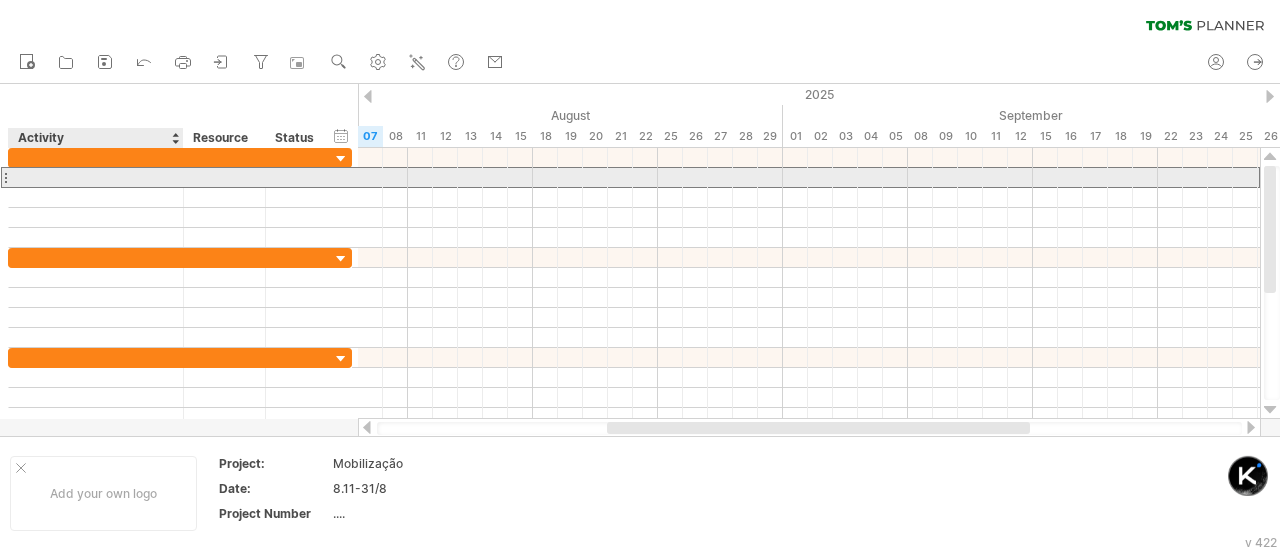 type on "**********" 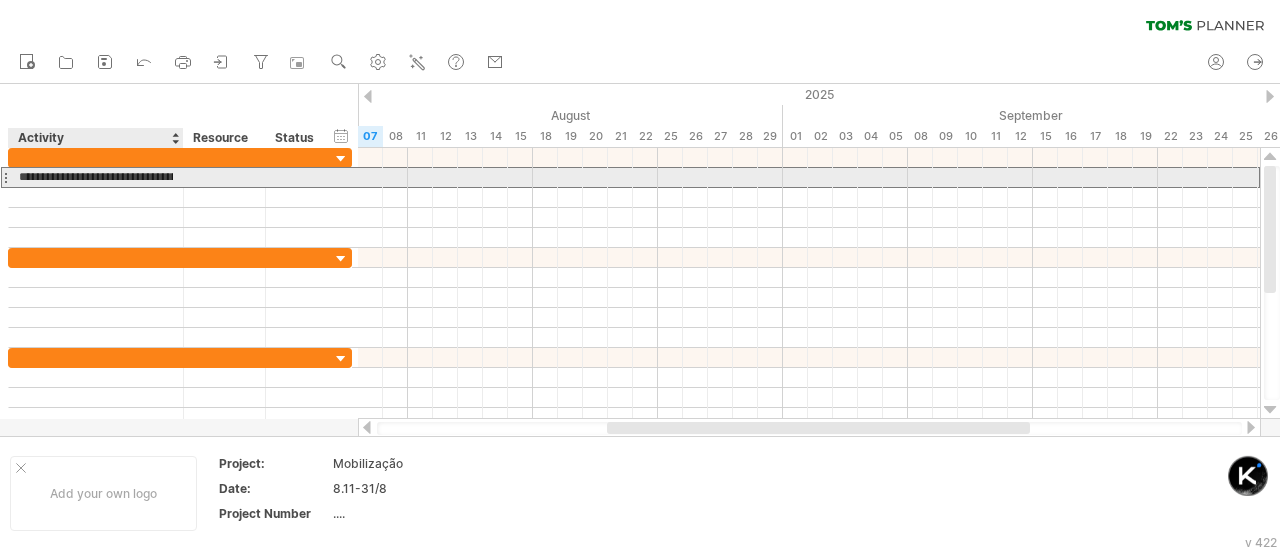 scroll, scrollTop: 0, scrollLeft: 2540, axis: horizontal 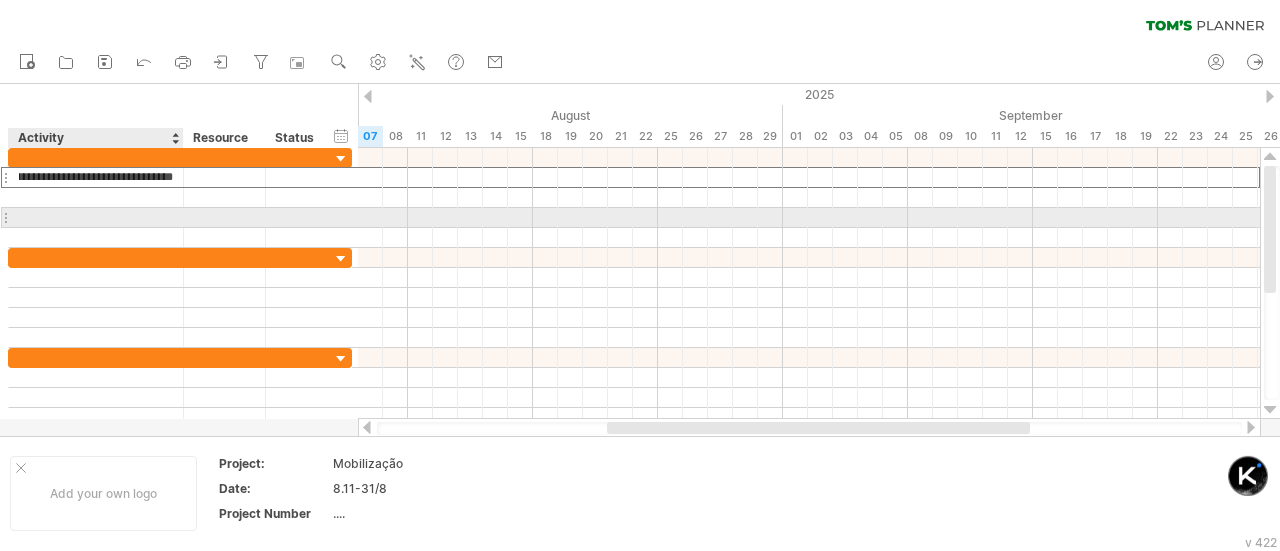 type 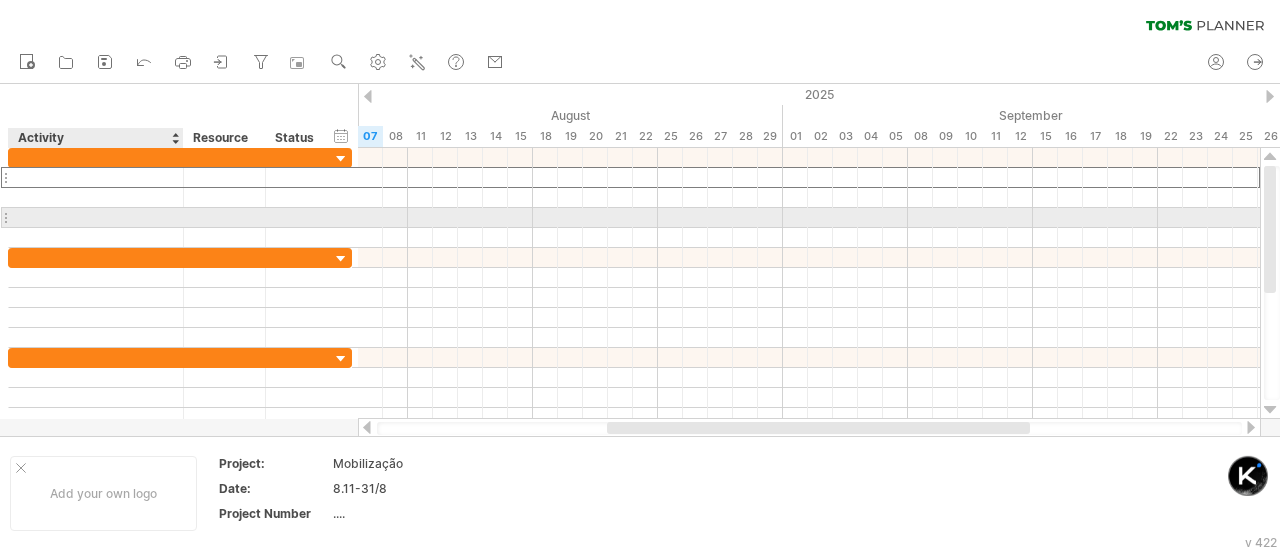 scroll, scrollTop: 0, scrollLeft: 0, axis: both 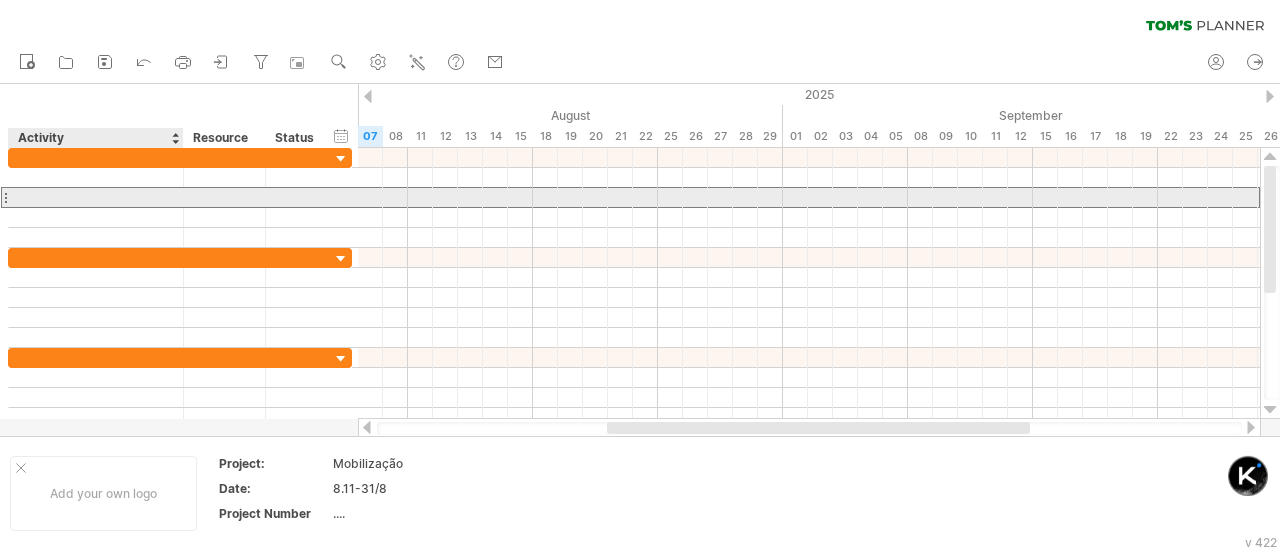 click at bounding box center [96, 197] 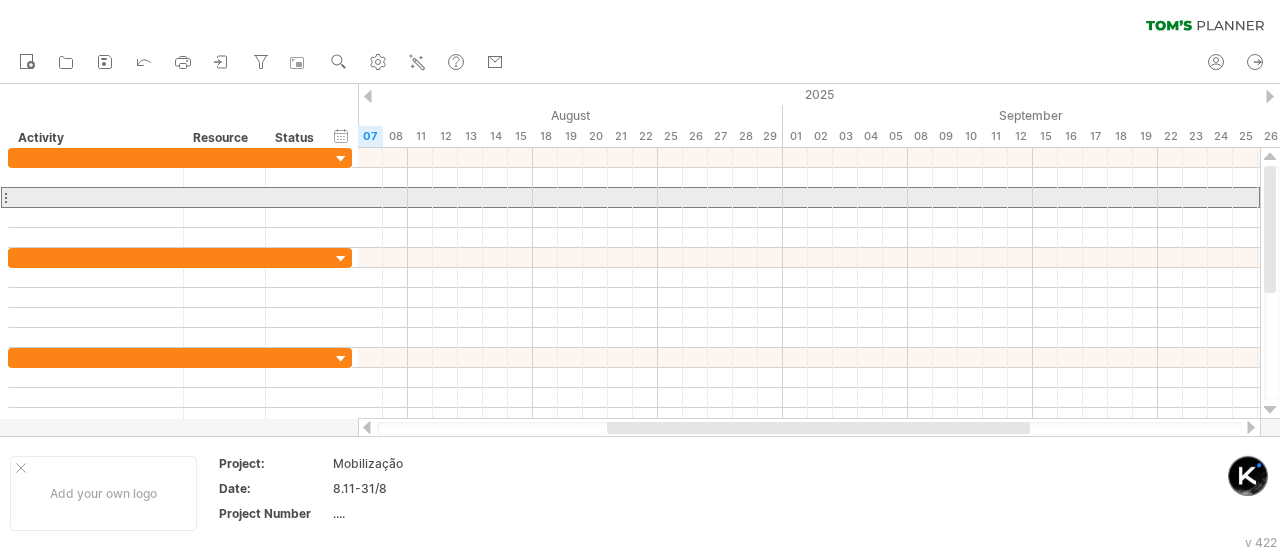 click at bounding box center [5, 197] 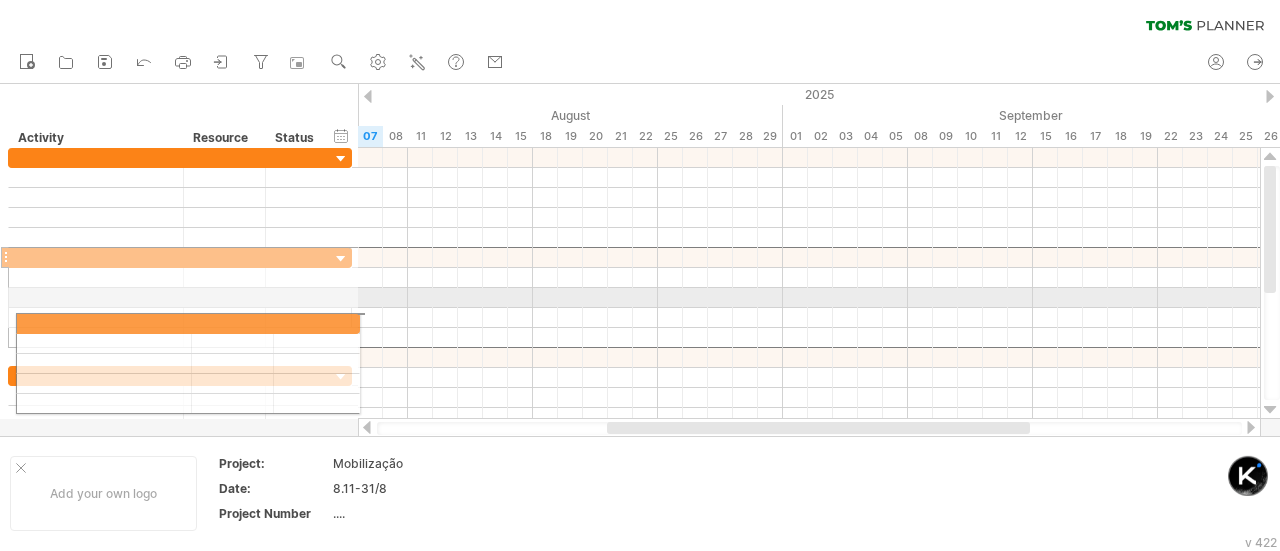 drag, startPoint x: 4, startPoint y: 255, endPoint x: 4, endPoint y: 320, distance: 65 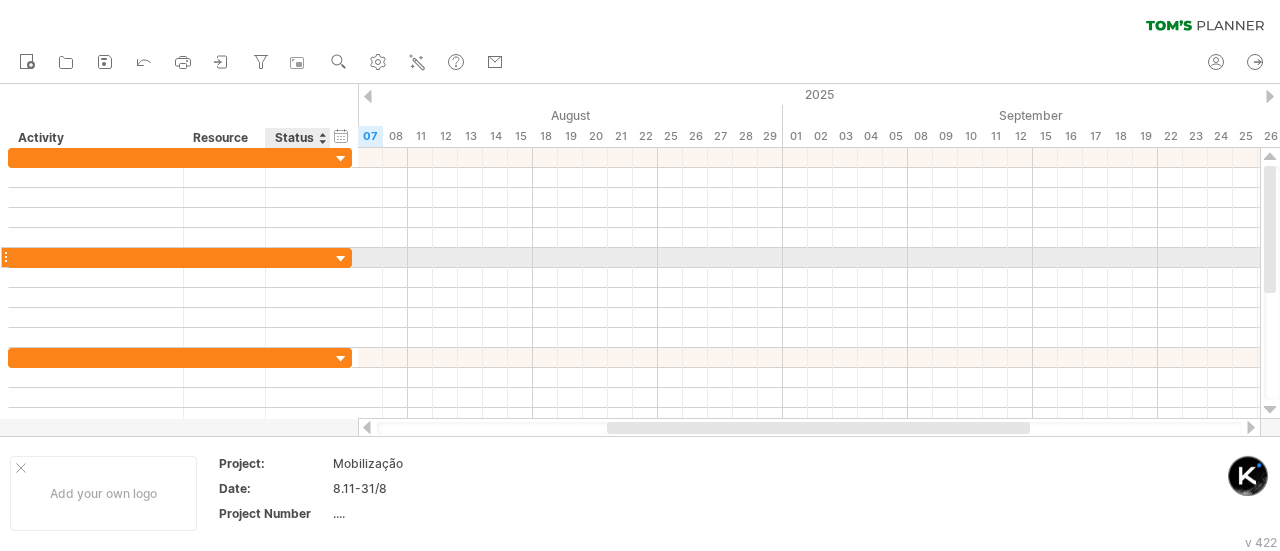 click at bounding box center (341, 259) 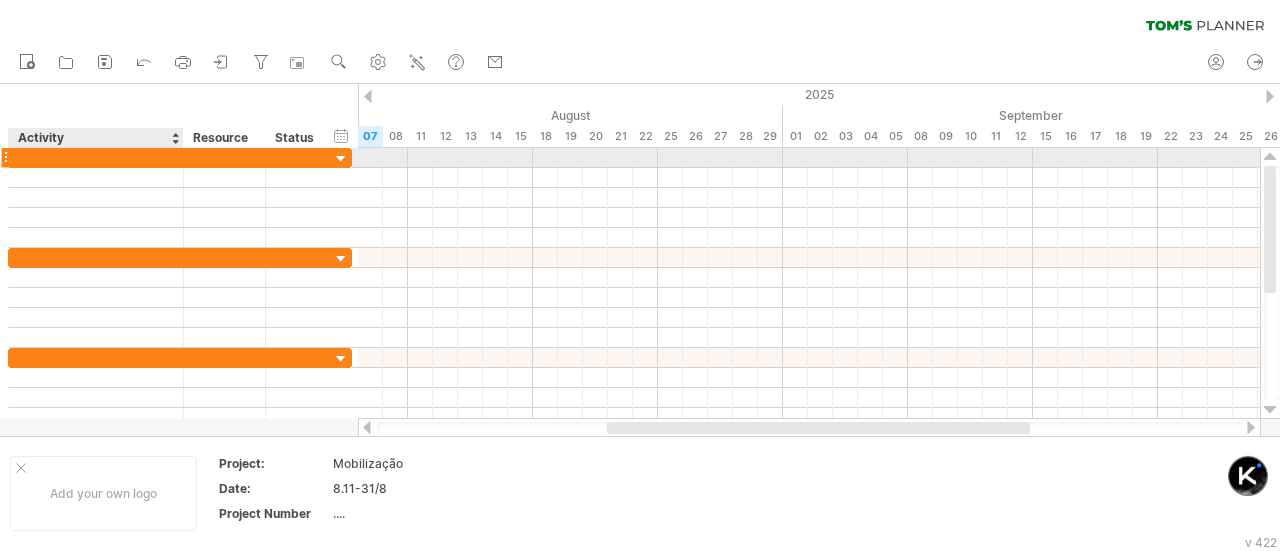 click at bounding box center [96, 157] 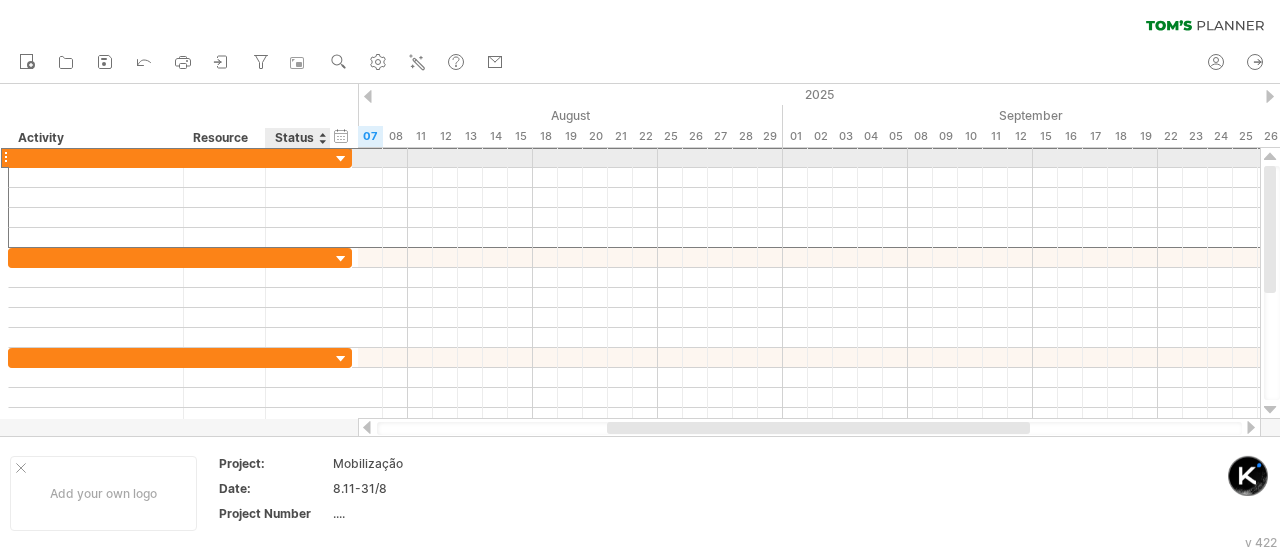 click at bounding box center [341, 159] 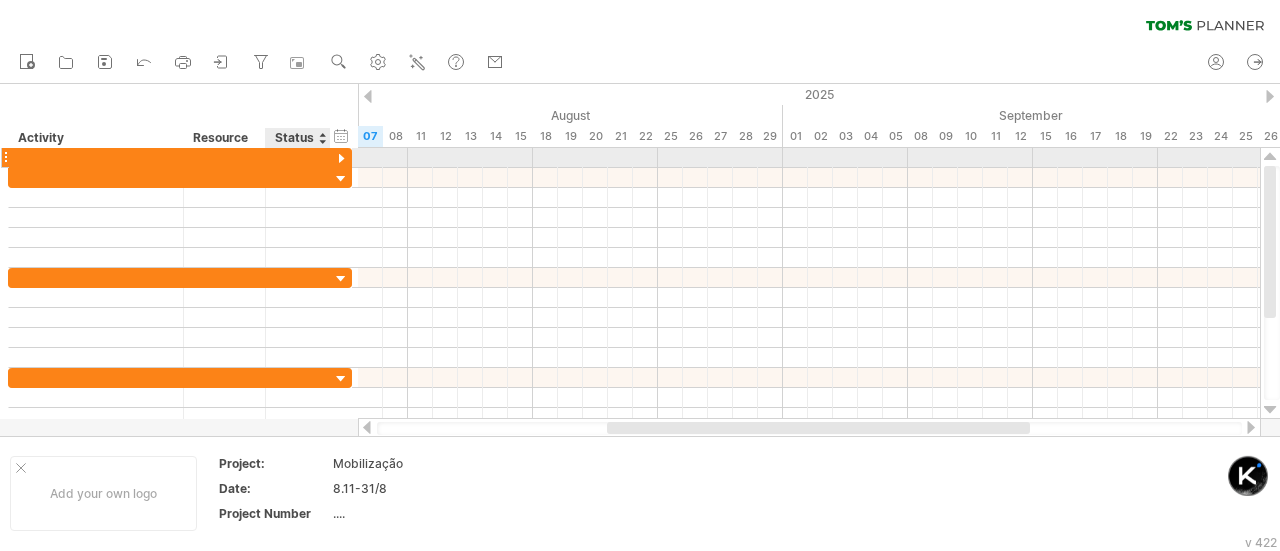 click at bounding box center [341, 159] 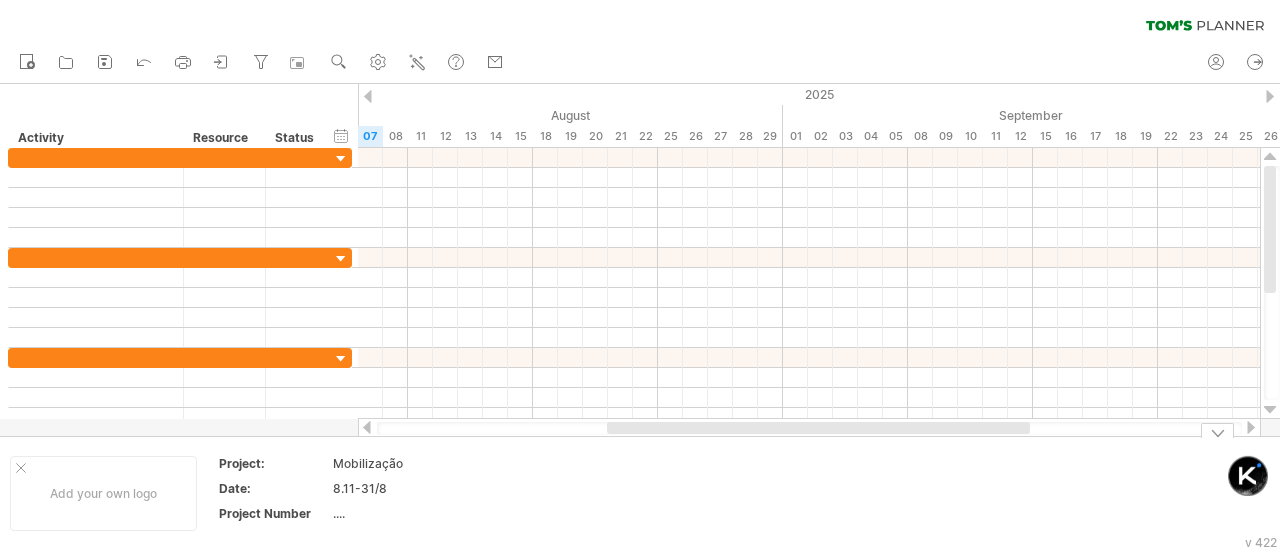 click at bounding box center (1217, 430) 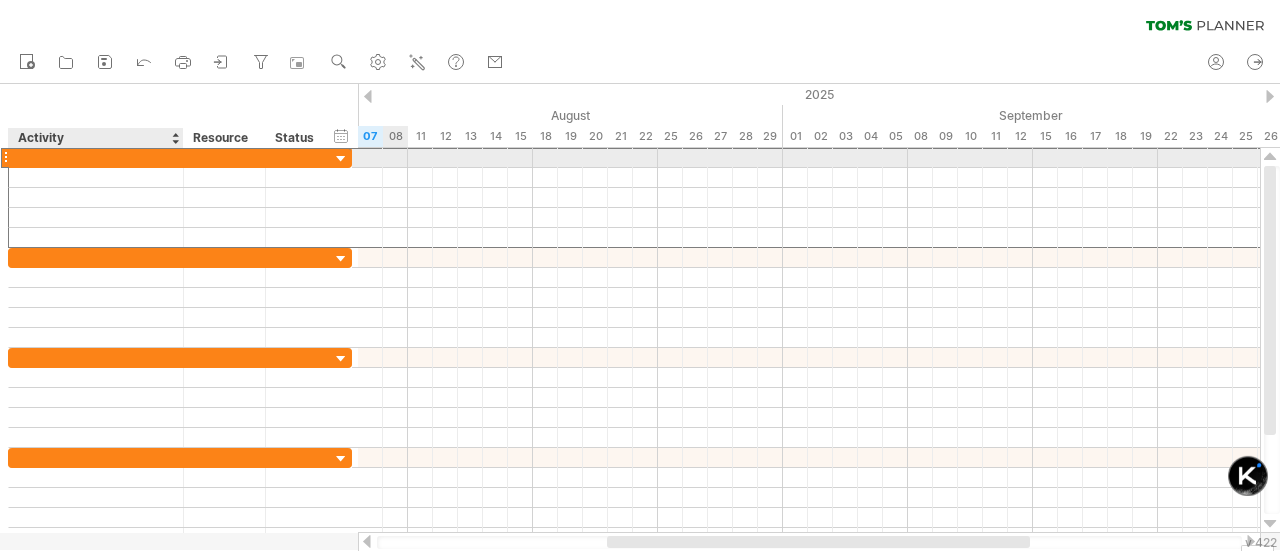 click at bounding box center [96, 157] 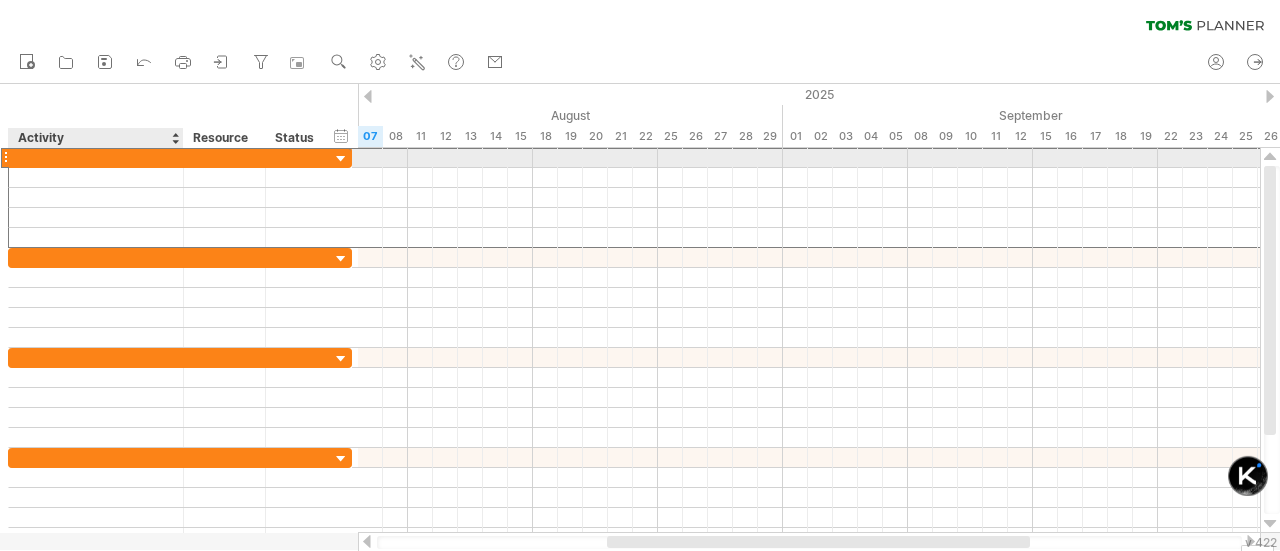 click at bounding box center [96, 157] 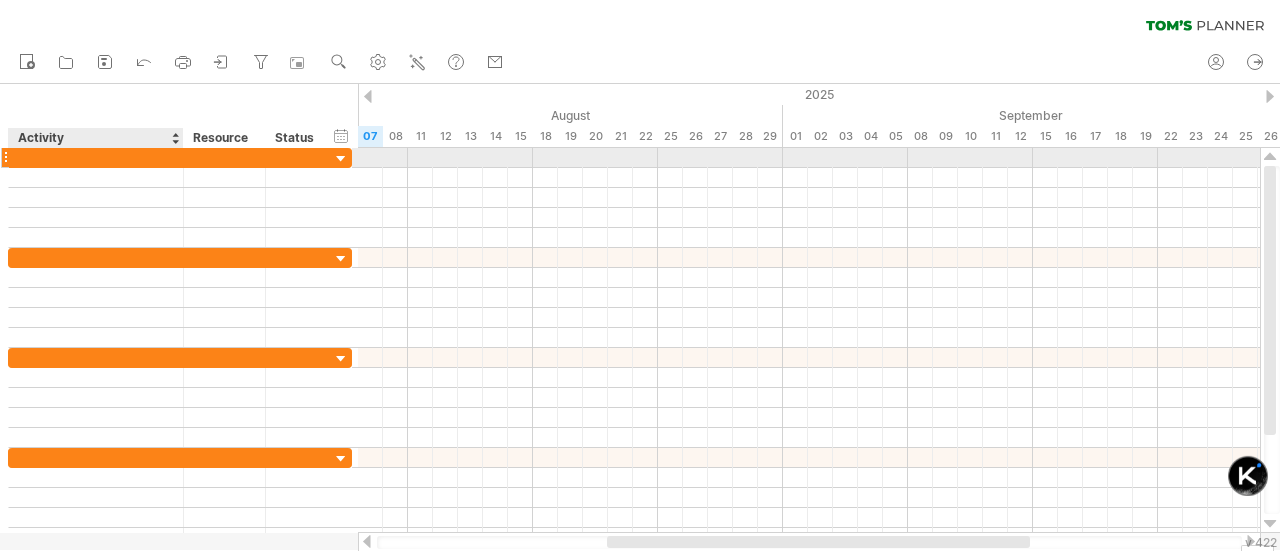 paste on "**********" 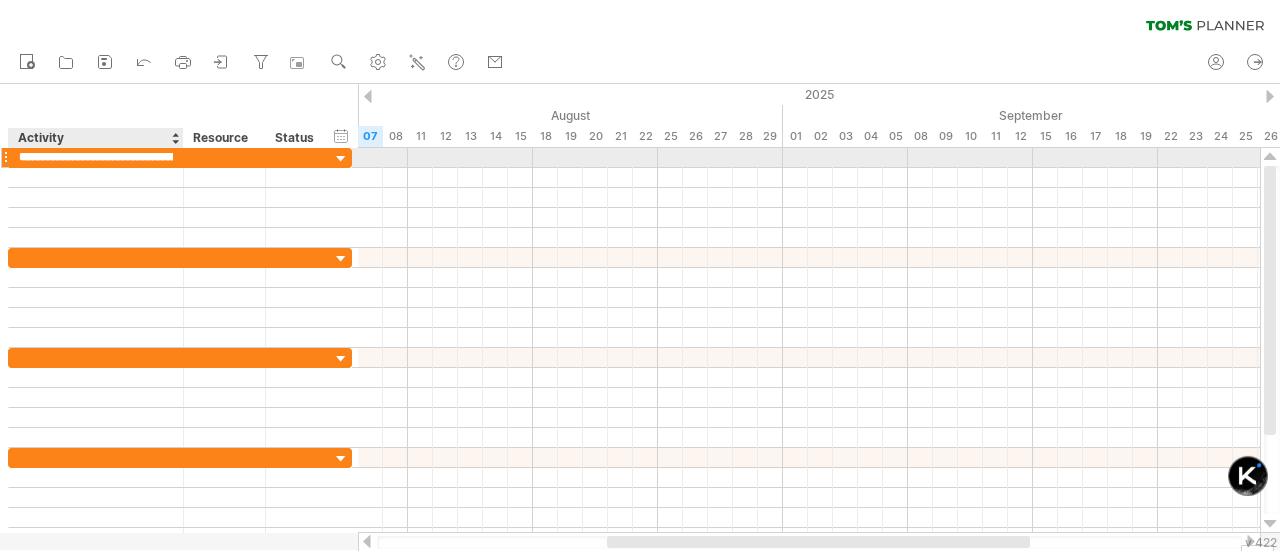 scroll, scrollTop: 0, scrollLeft: 319, axis: horizontal 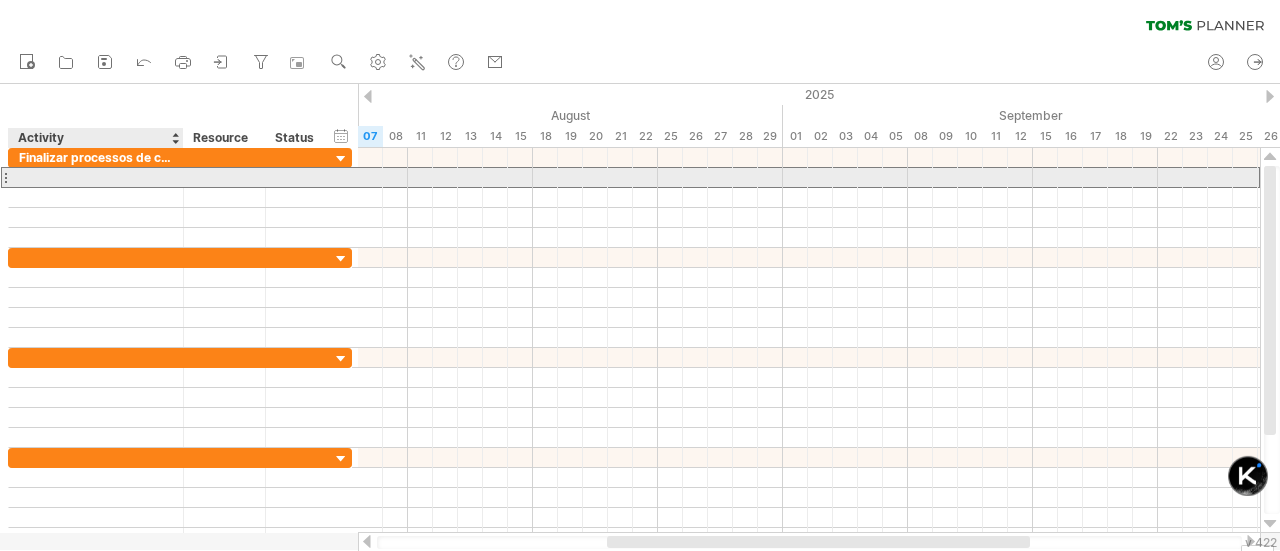 click at bounding box center [96, 177] 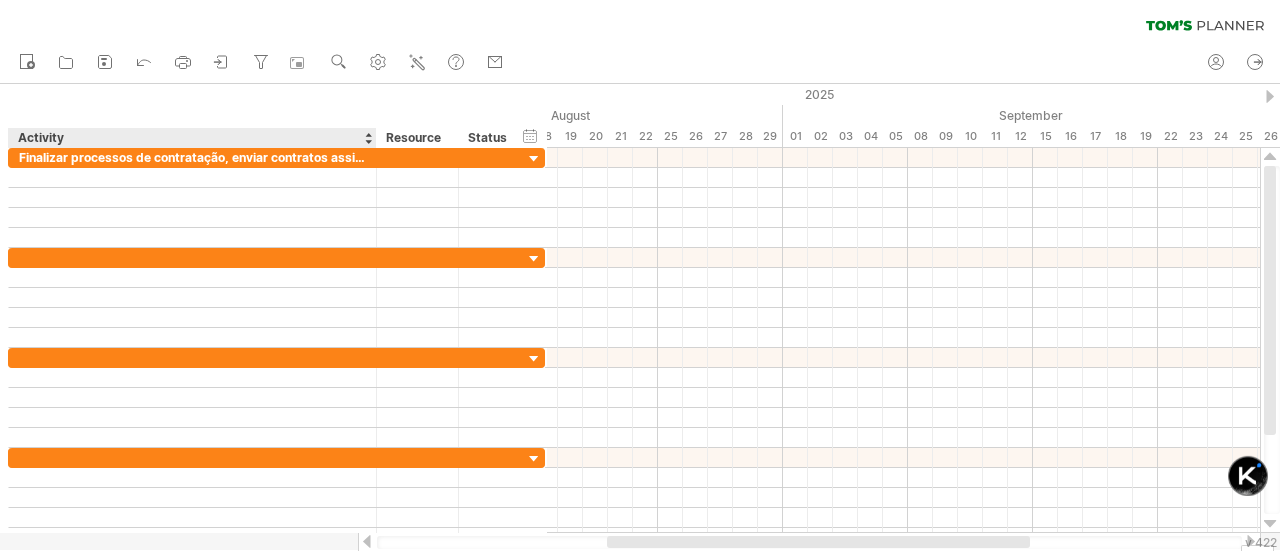 drag, startPoint x: 181, startPoint y: 135, endPoint x: 381, endPoint y: 125, distance: 200.24985 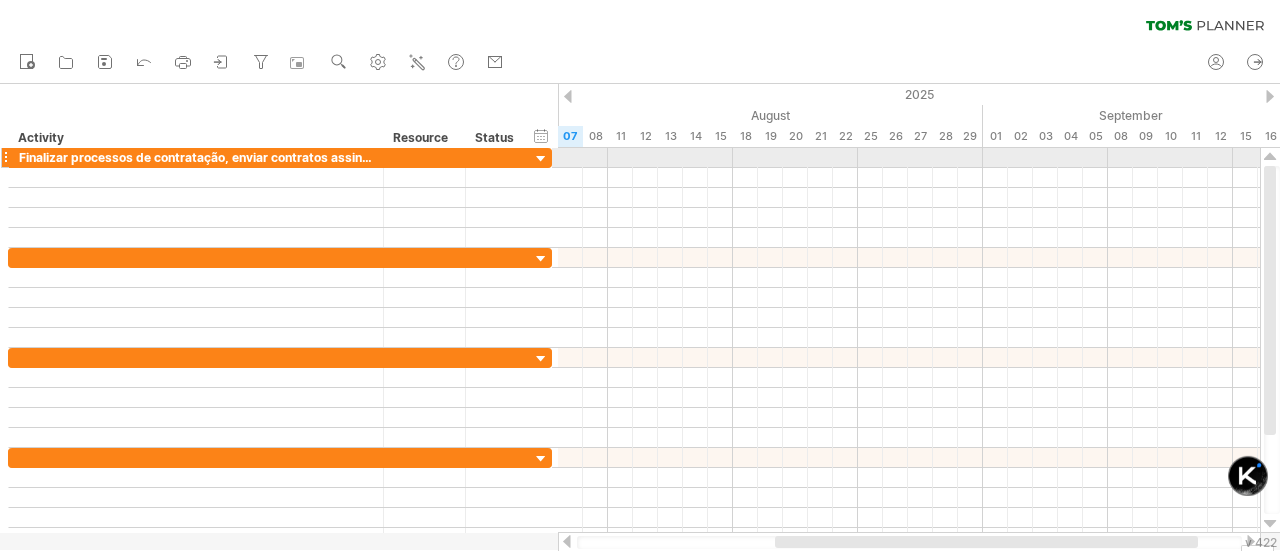 click on "Finalizar processos de contratação, enviar contratos assinados para mobilização" at bounding box center [196, 157] 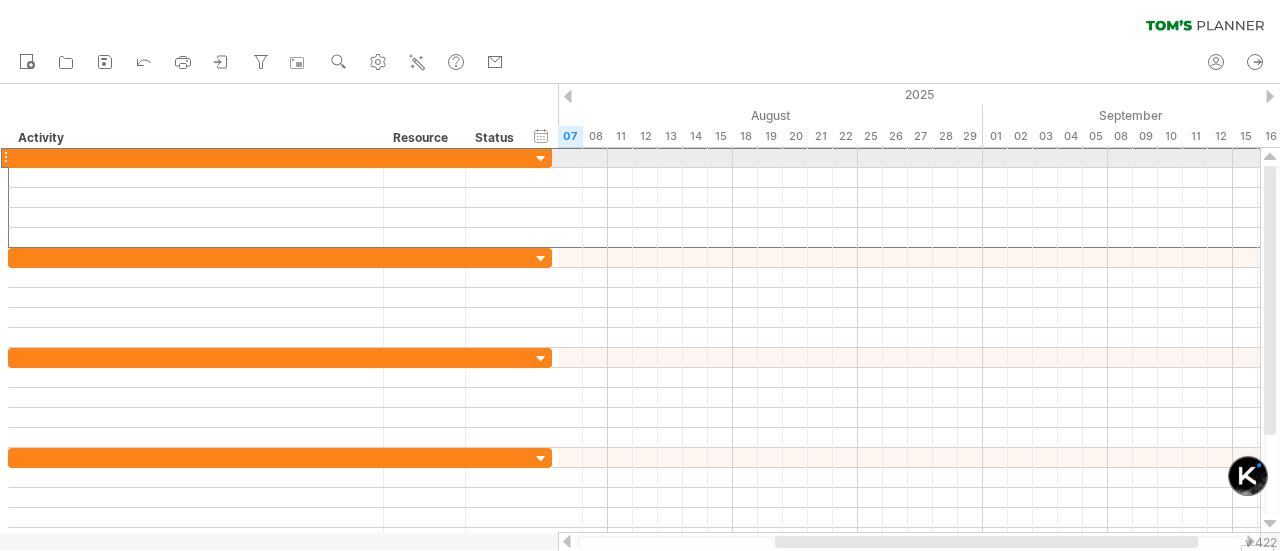 scroll, scrollTop: 0, scrollLeft: 0, axis: both 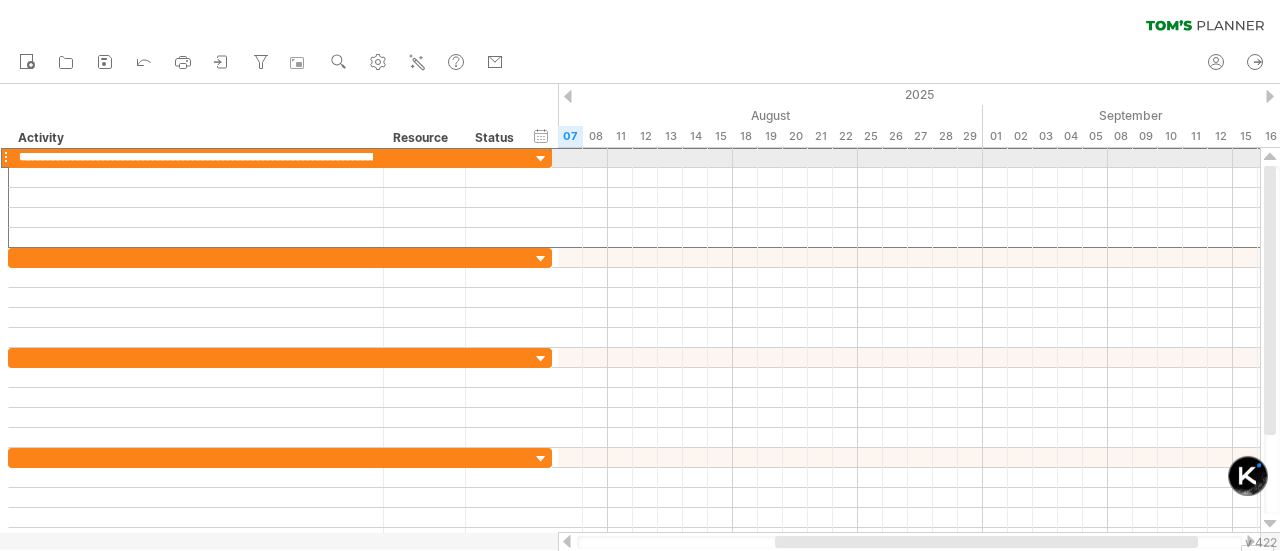 type on "*" 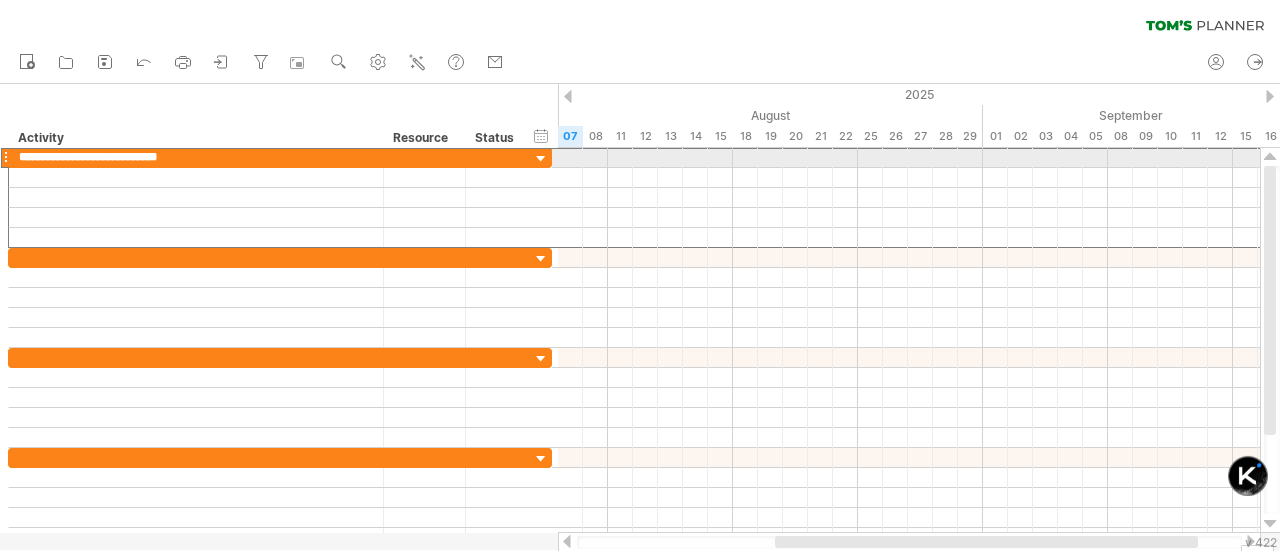 type on "**********" 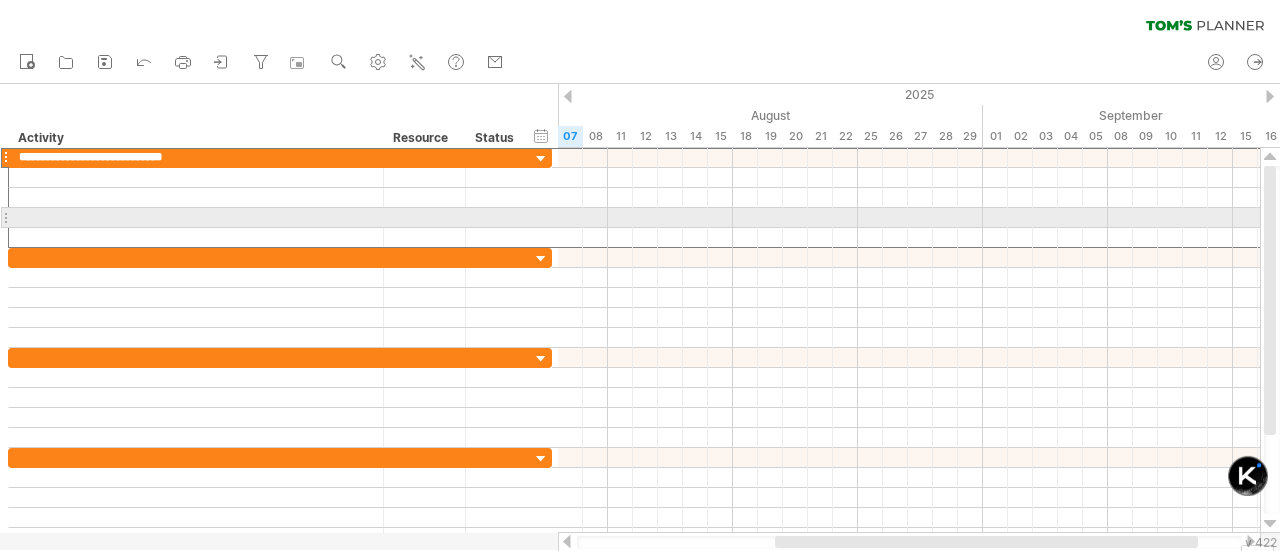 click at bounding box center (196, 217) 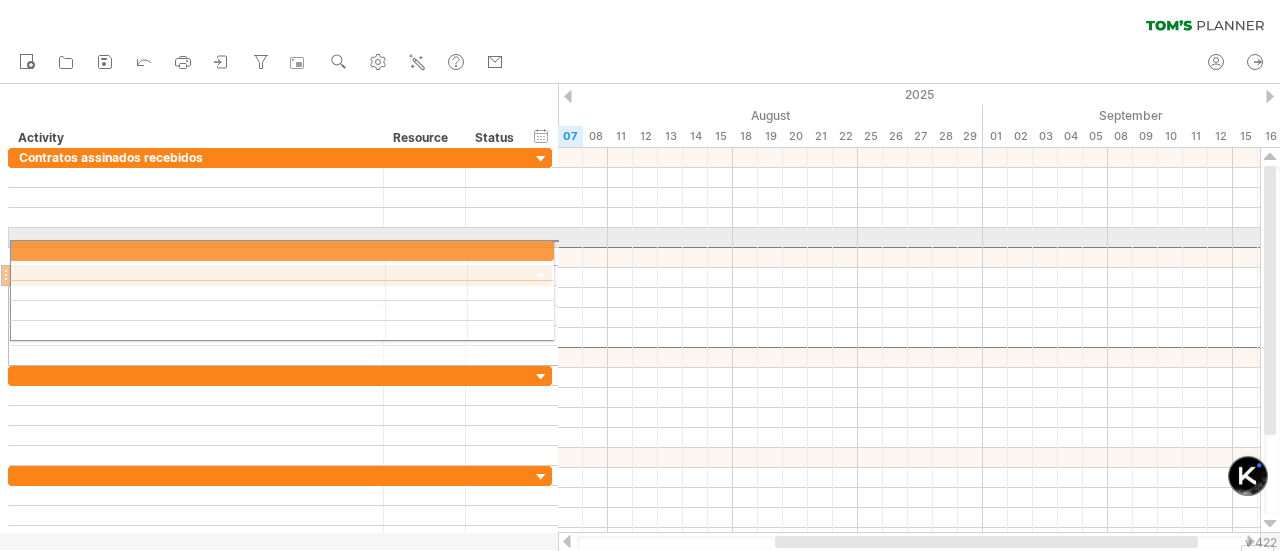 drag, startPoint x: 7, startPoint y: 257, endPoint x: 2, endPoint y: 247, distance: 11.18034 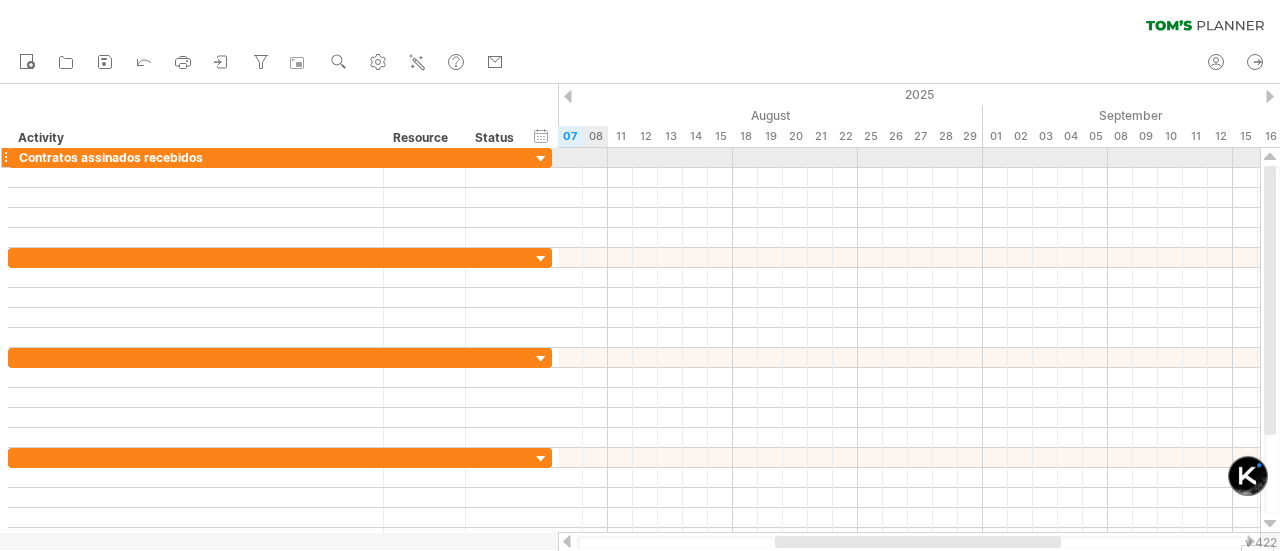 click at bounding box center [909, 158] 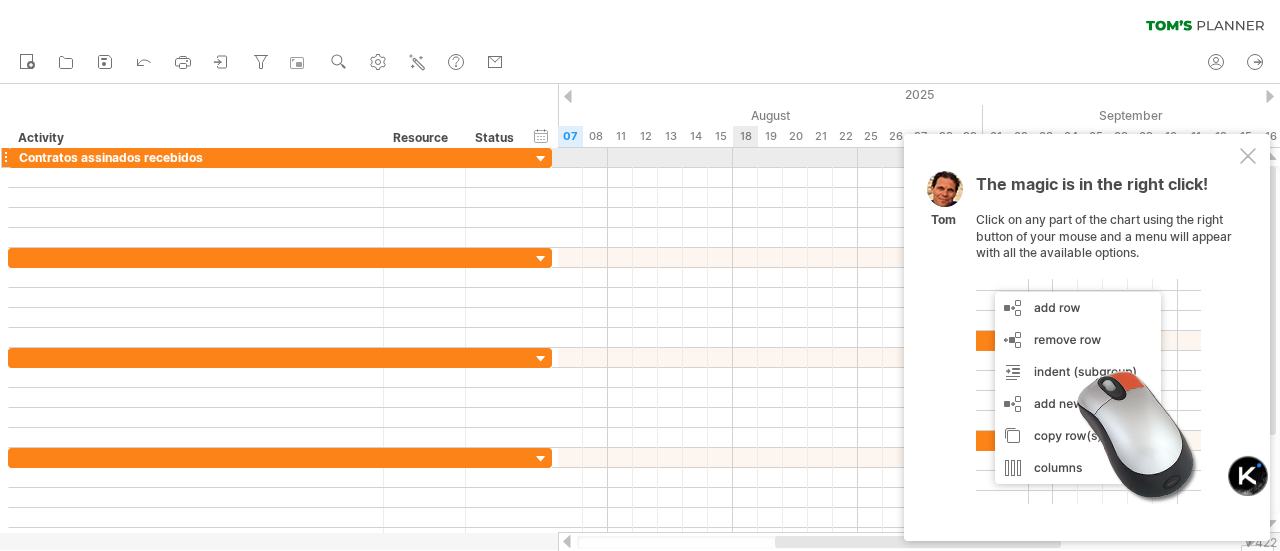 click at bounding box center (1248, 156) 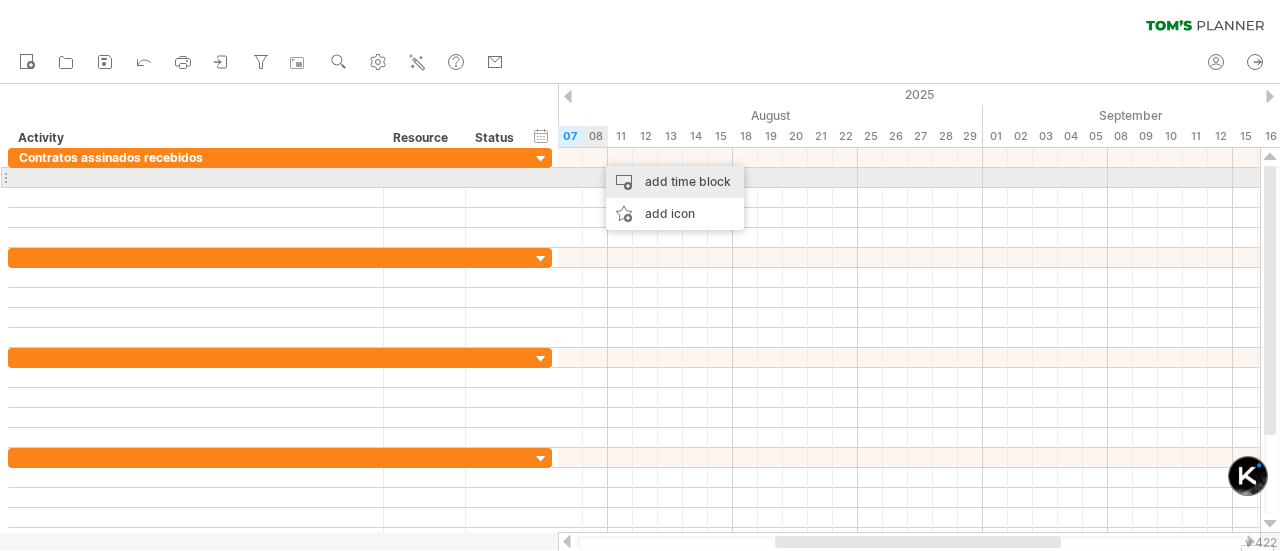 click on "add time block" at bounding box center (675, 182) 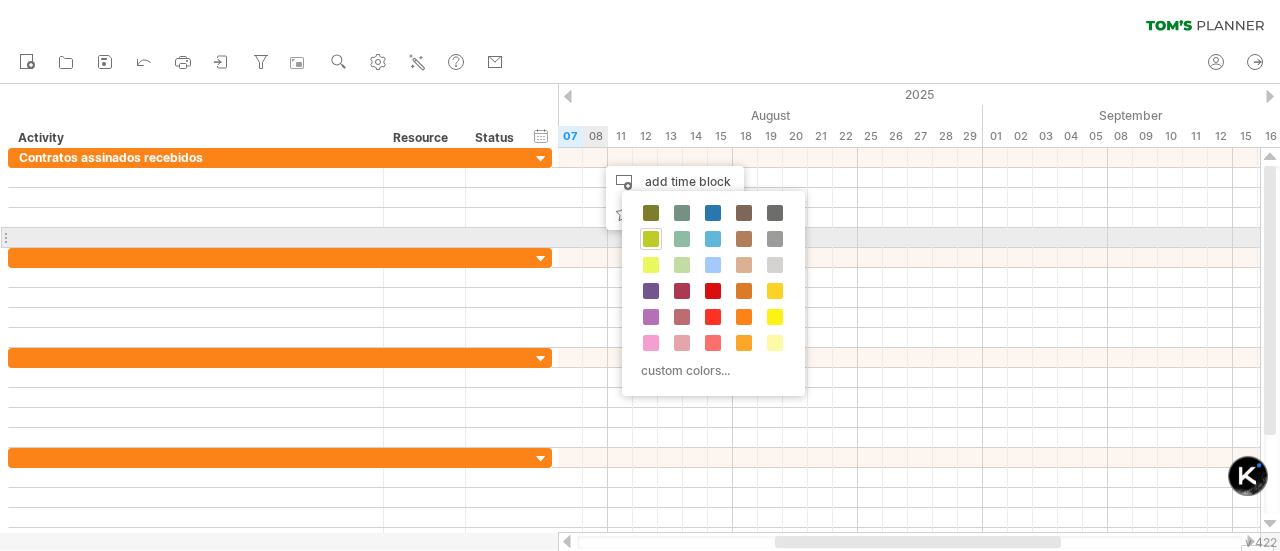 click at bounding box center (651, 239) 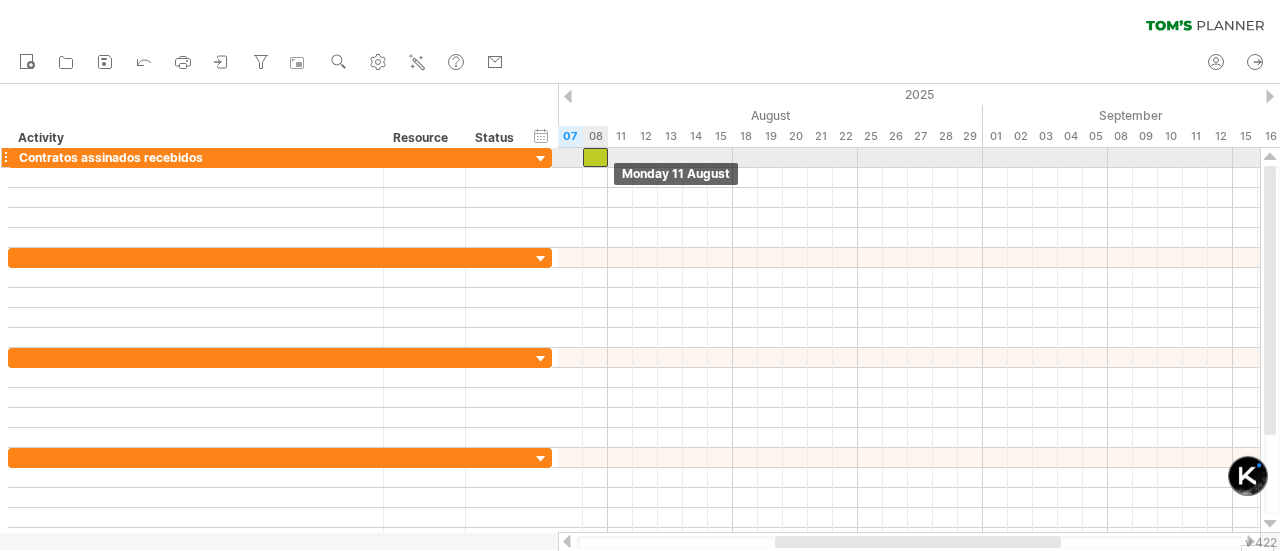 drag, startPoint x: 610, startPoint y: 157, endPoint x: 598, endPoint y: 155, distance: 12.165525 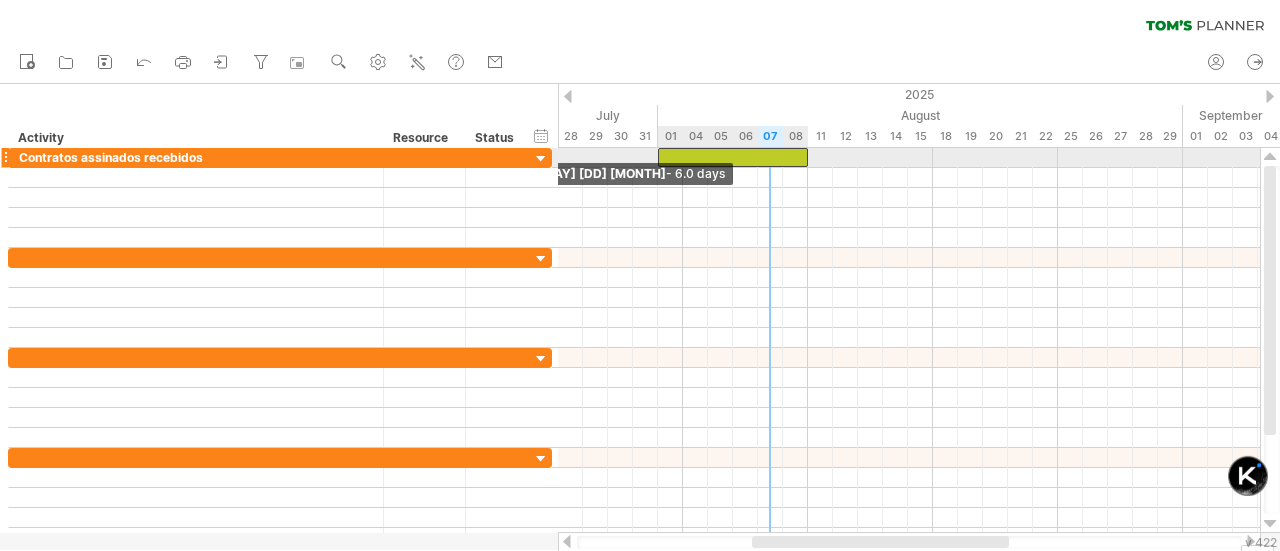 drag, startPoint x: 578, startPoint y: 165, endPoint x: 651, endPoint y: 163, distance: 73.02739 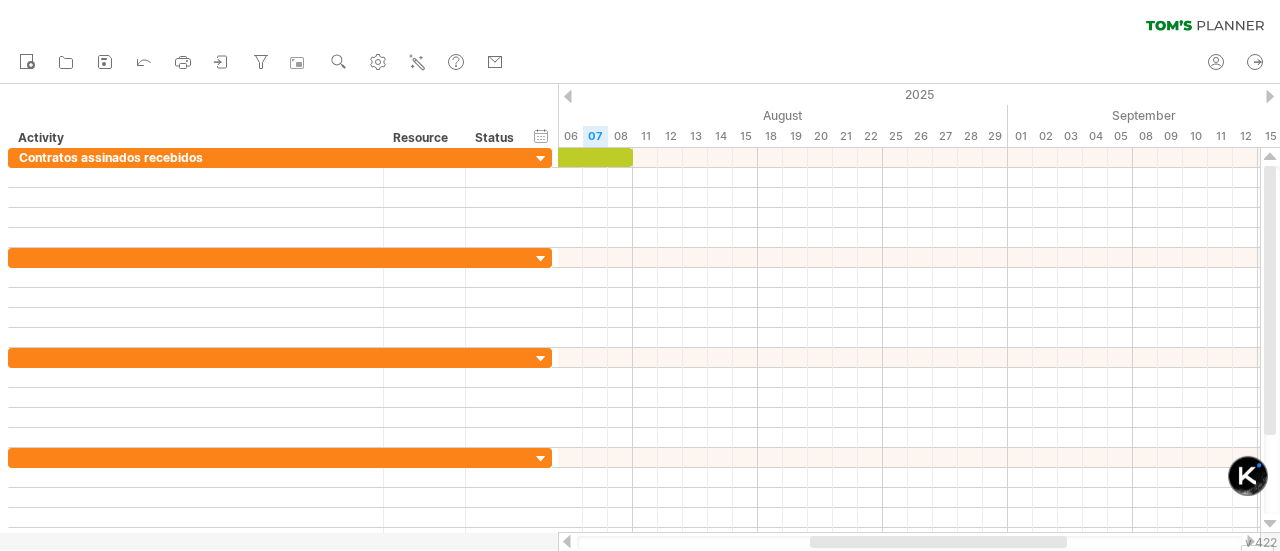 drag, startPoint x: 788, startPoint y: 541, endPoint x: 846, endPoint y: 540, distance: 58.00862 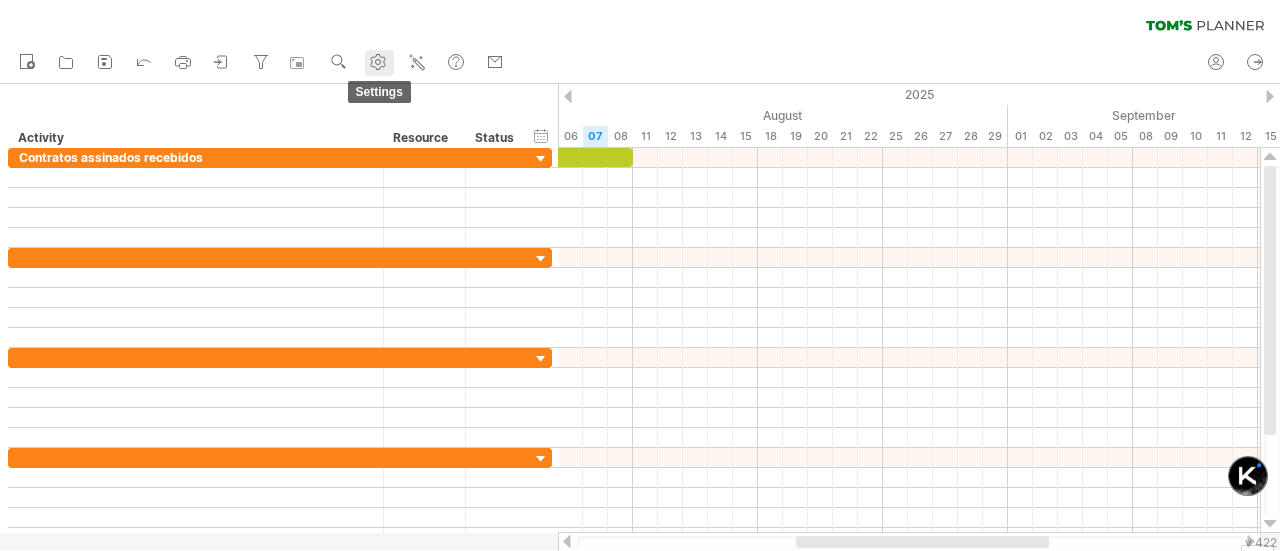 click 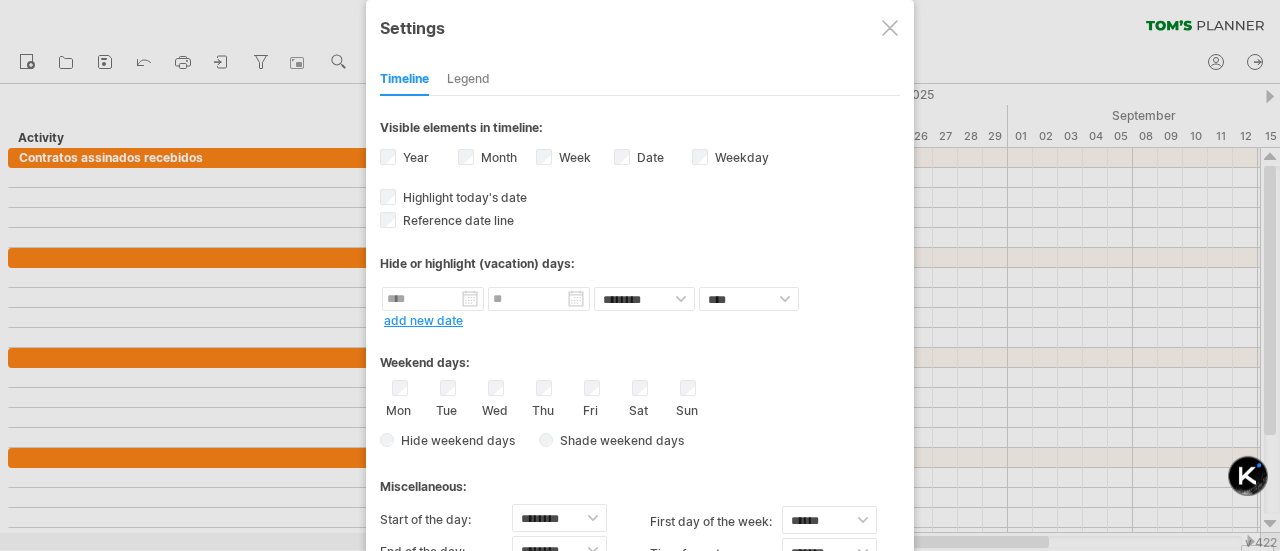 click on "Year" at bounding box center (414, 157) 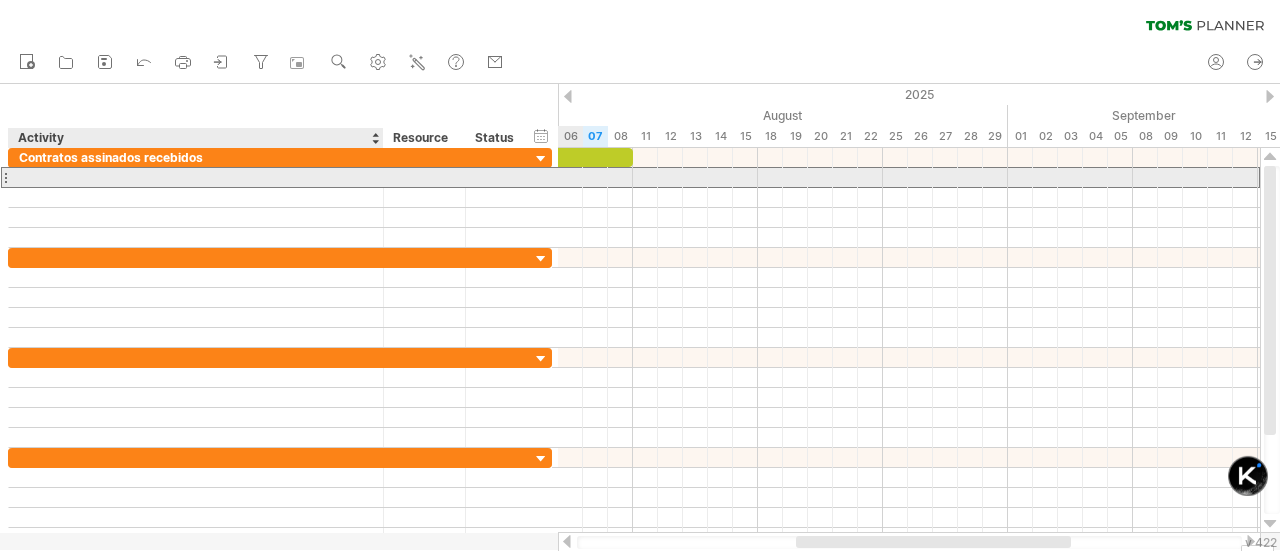 click at bounding box center [196, 177] 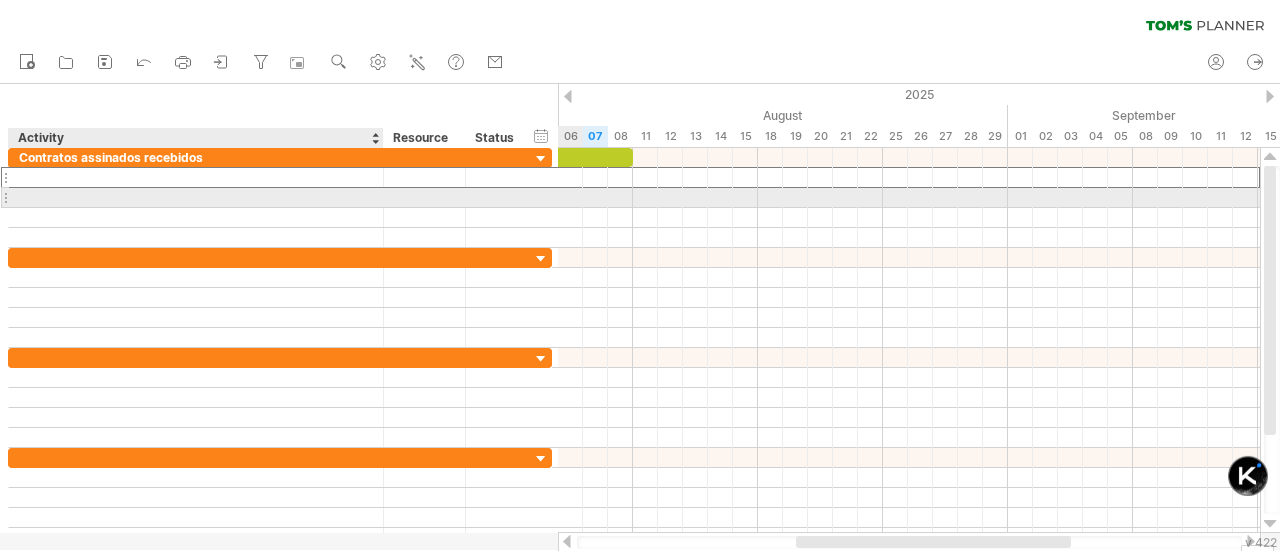 click at bounding box center (196, 197) 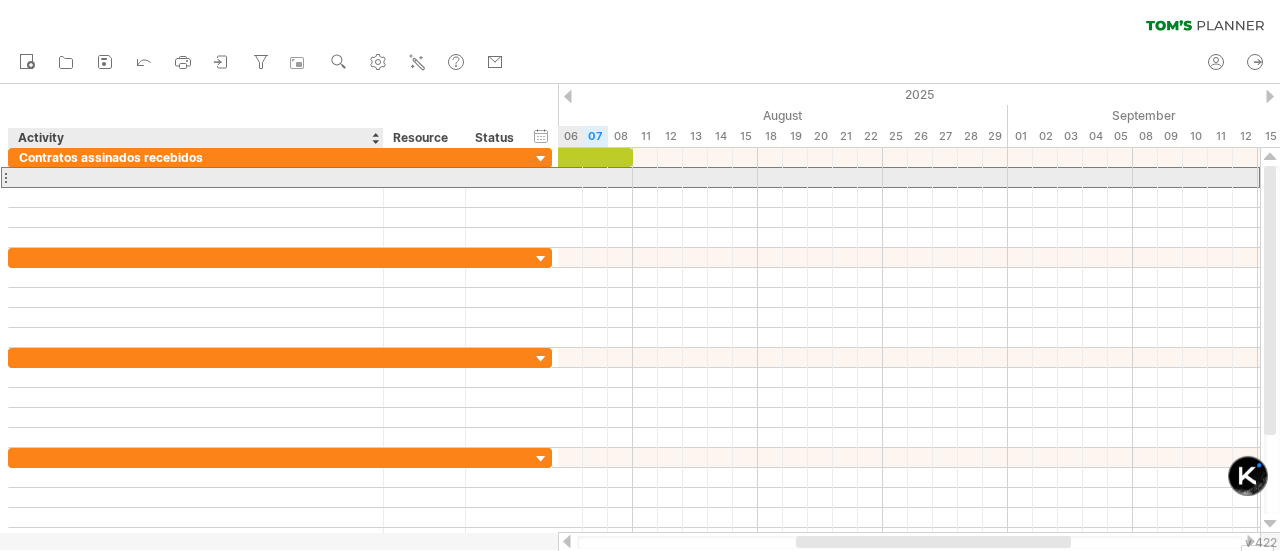 click at bounding box center [196, 177] 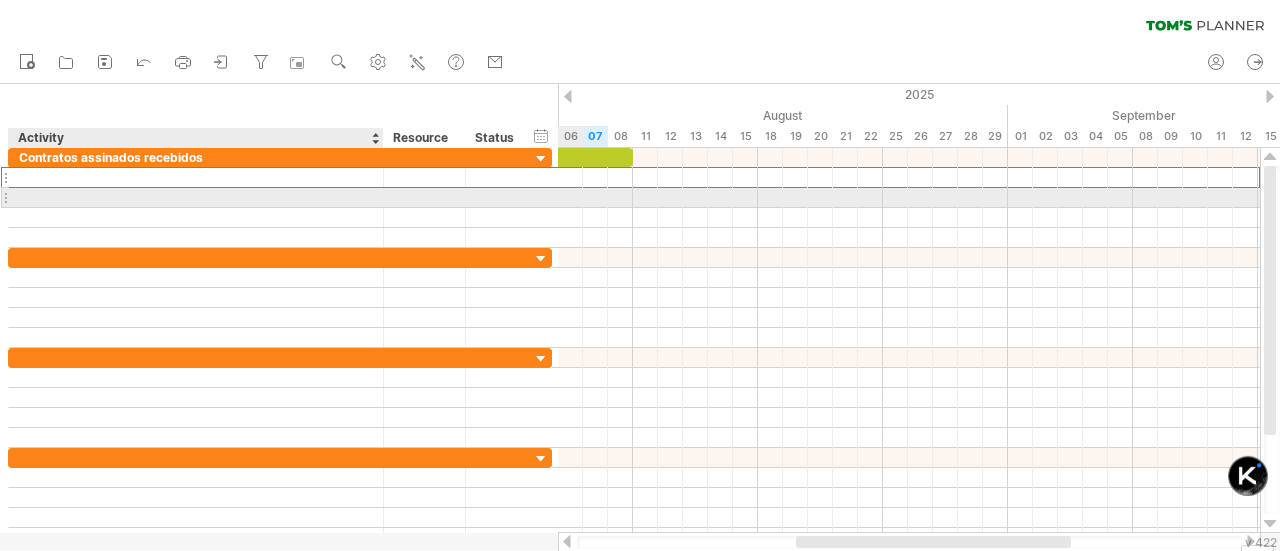 click at bounding box center [196, 197] 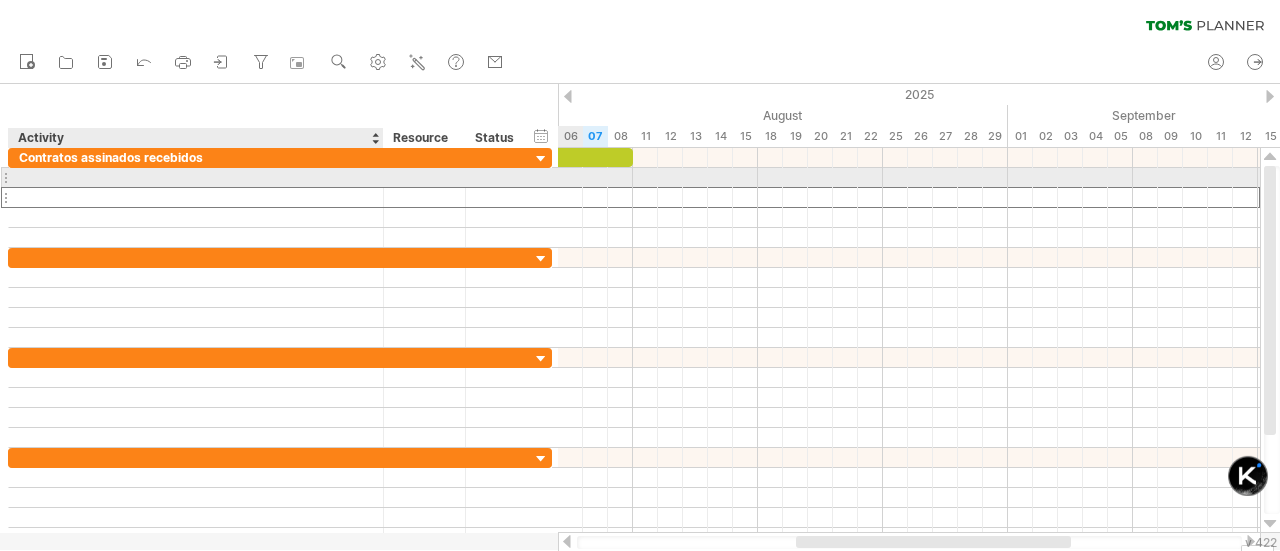 click at bounding box center (196, 177) 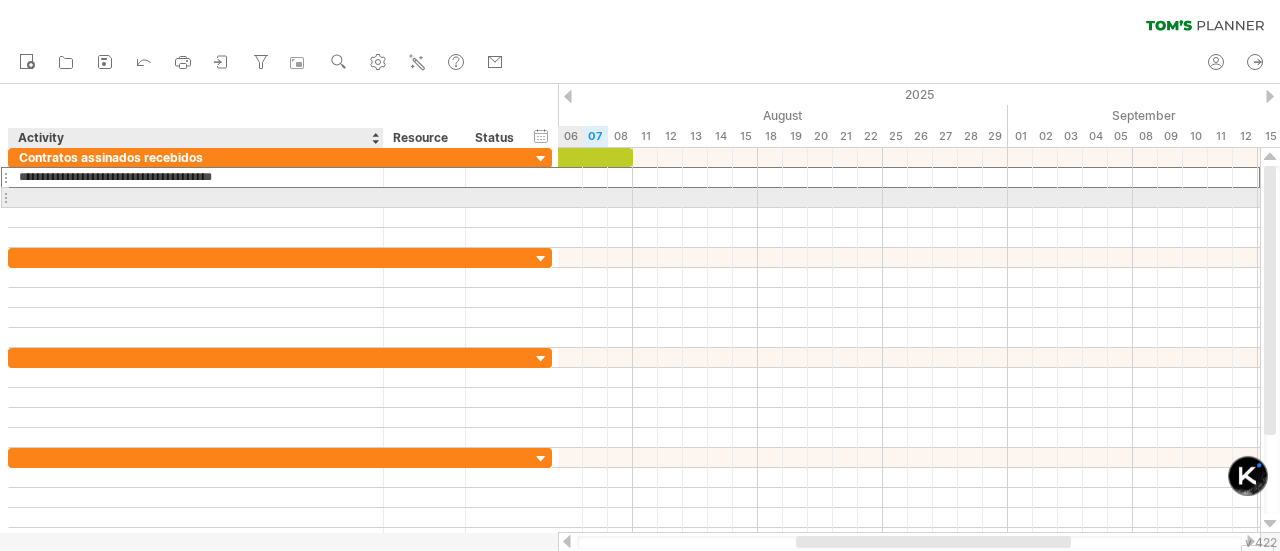 type on "**********" 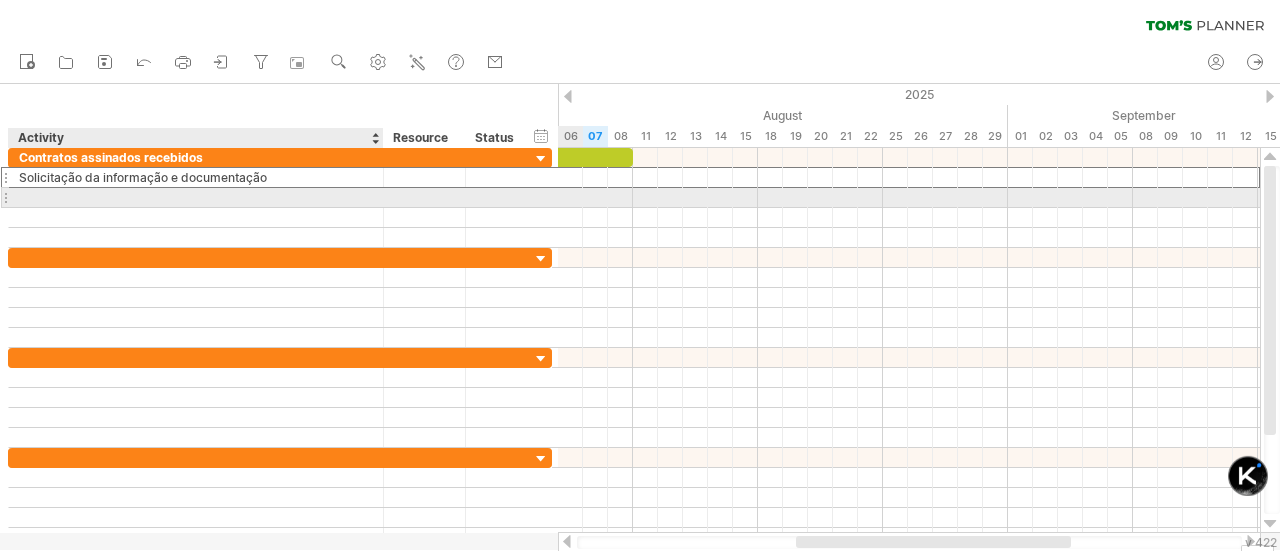 drag, startPoint x: 84, startPoint y: 201, endPoint x: 110, endPoint y: 194, distance: 26.925823 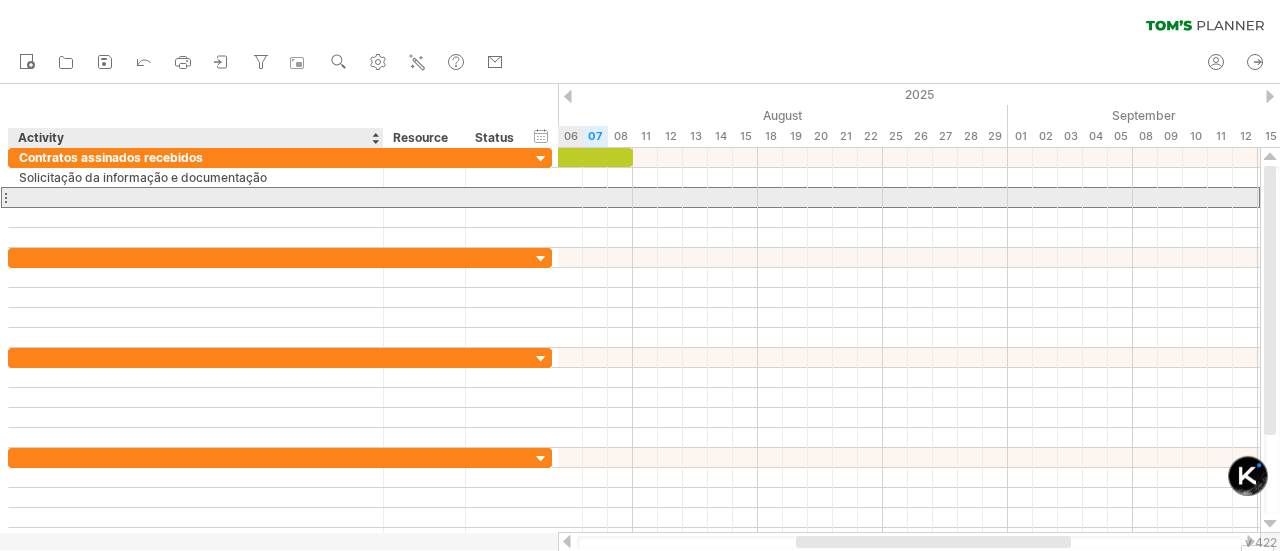 click at bounding box center [196, 197] 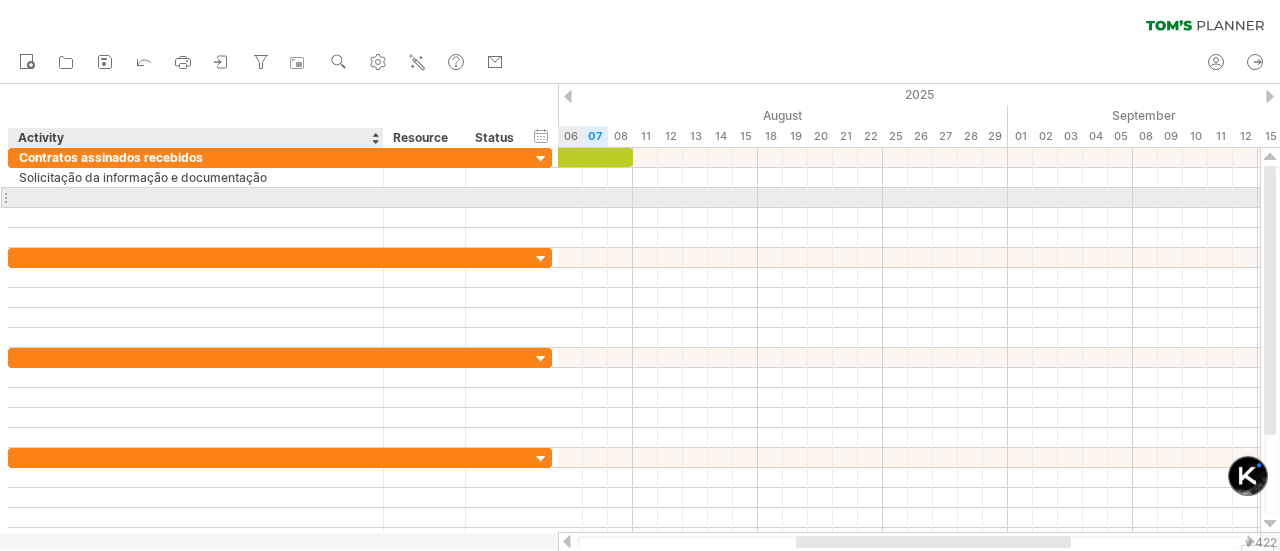 type on "*" 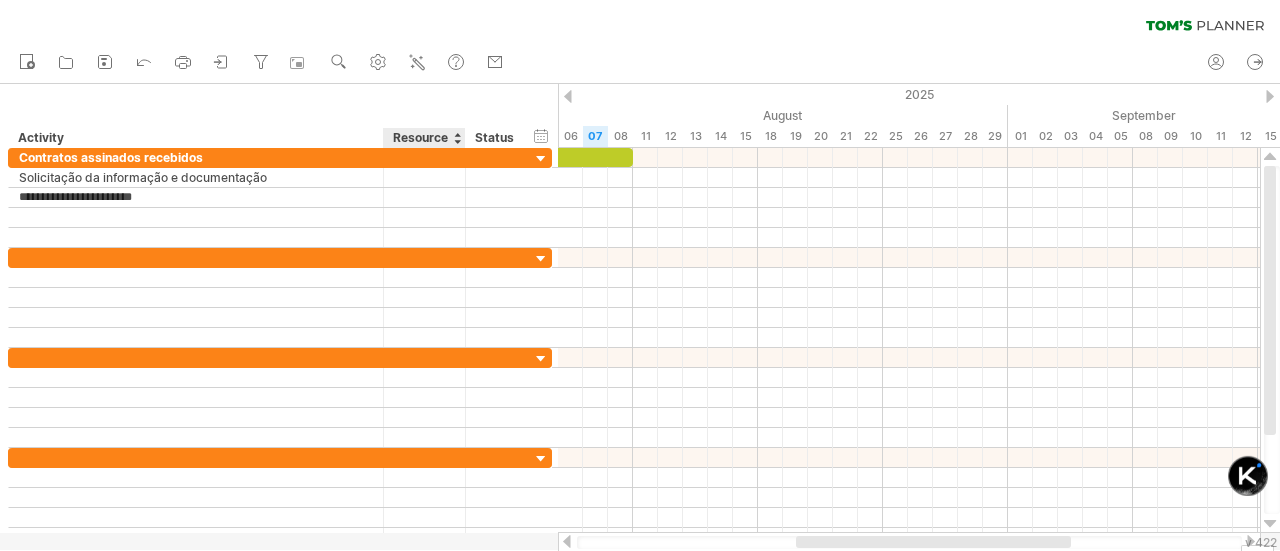 click on "Resource" at bounding box center [423, 138] 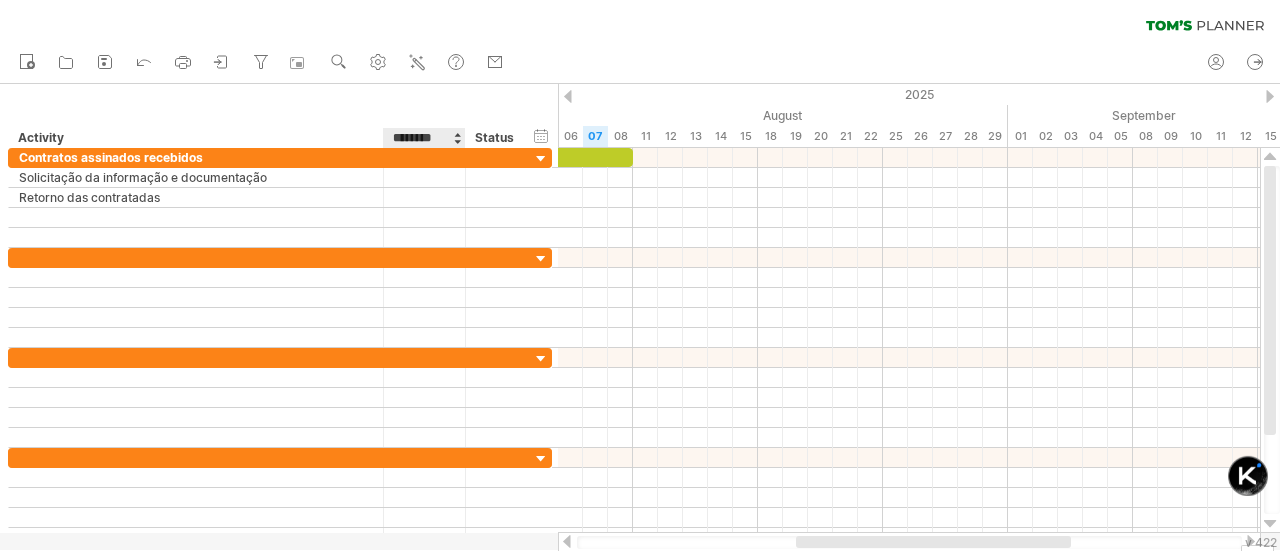 click at bounding box center [457, 138] 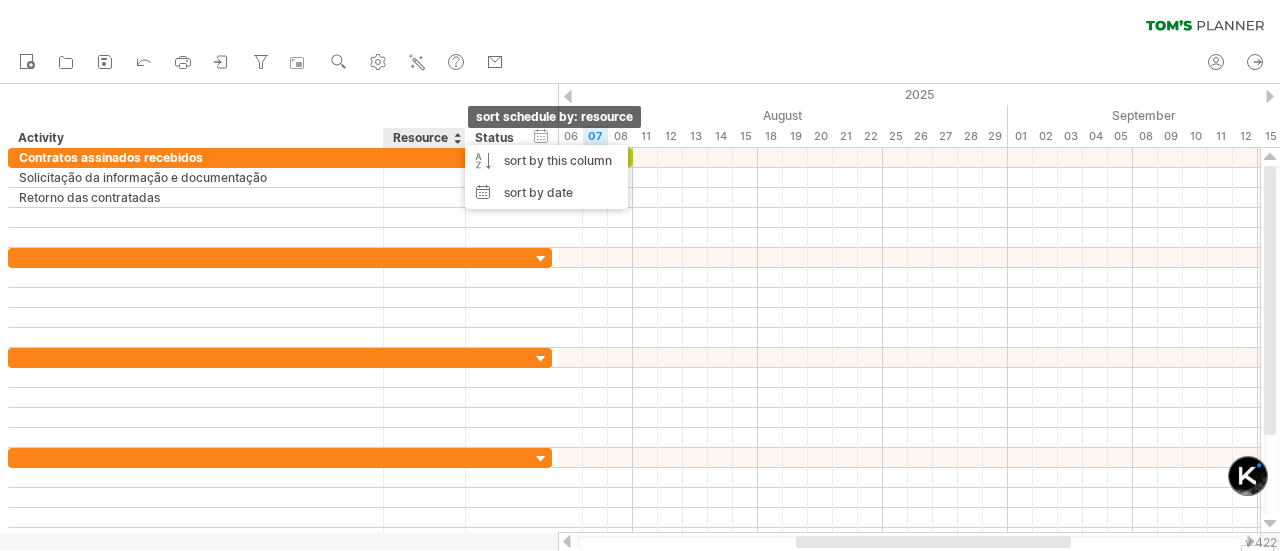 click at bounding box center (457, 138) 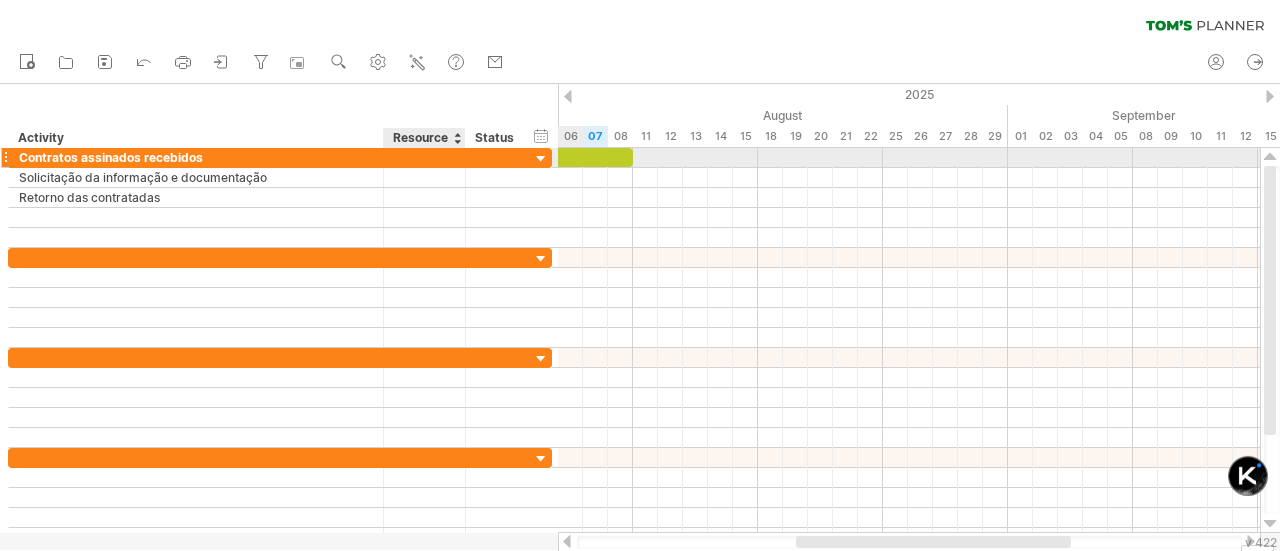 click at bounding box center (424, 157) 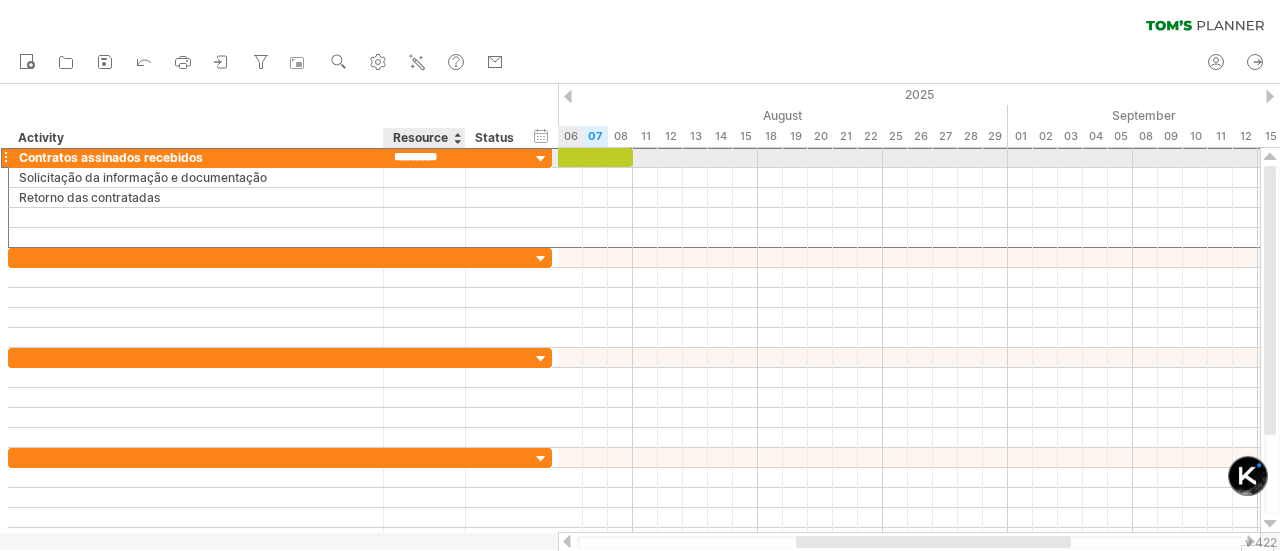 type on "**********" 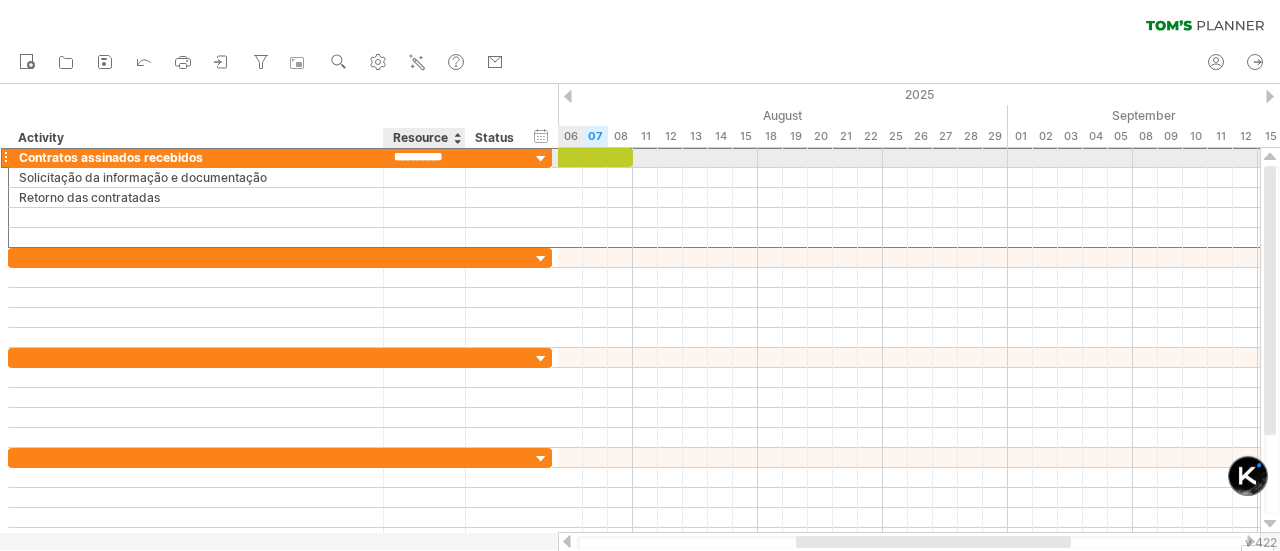 scroll, scrollTop: 0, scrollLeft: 4, axis: horizontal 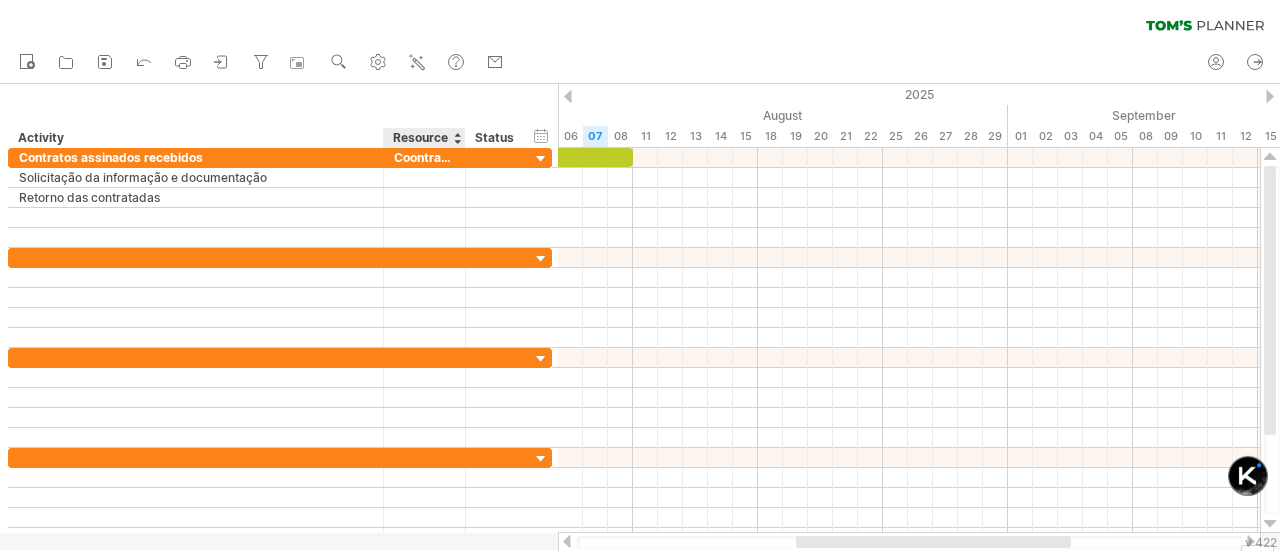 click on "****** Status" at bounding box center (497, 138) 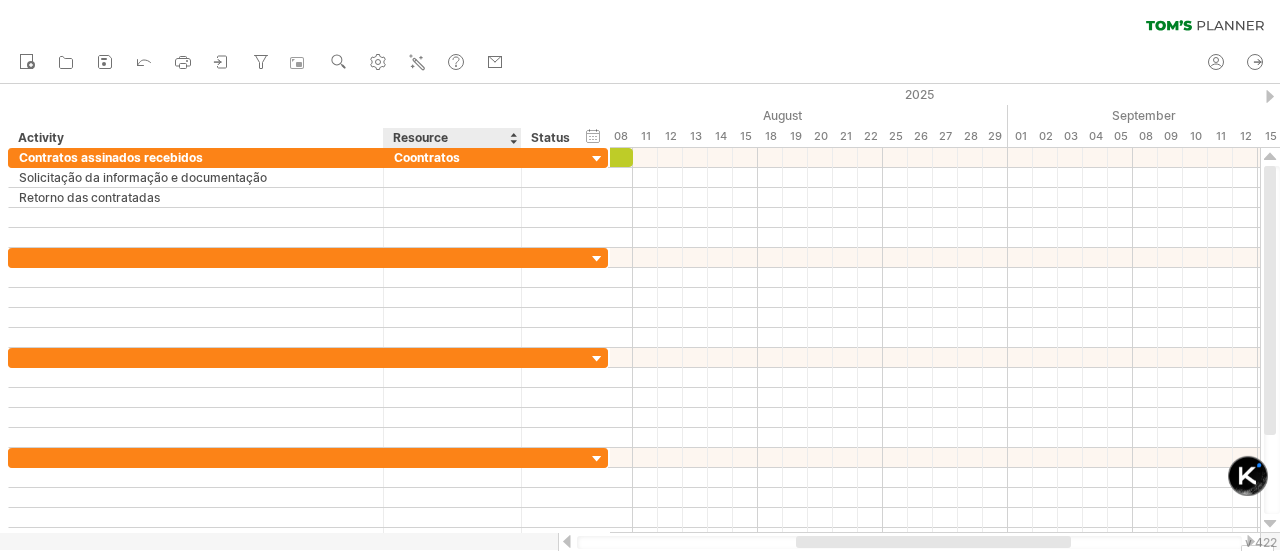 drag, startPoint x: 462, startPoint y: 135, endPoint x: 524, endPoint y: 147, distance: 63.15061 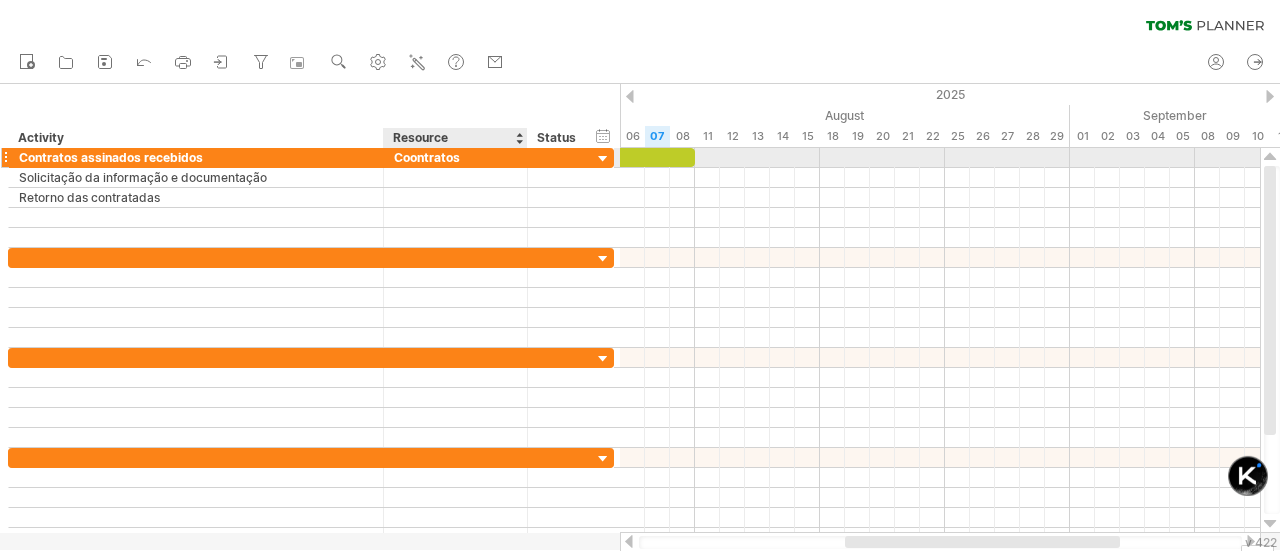 click on "Coontratos" at bounding box center [455, 157] 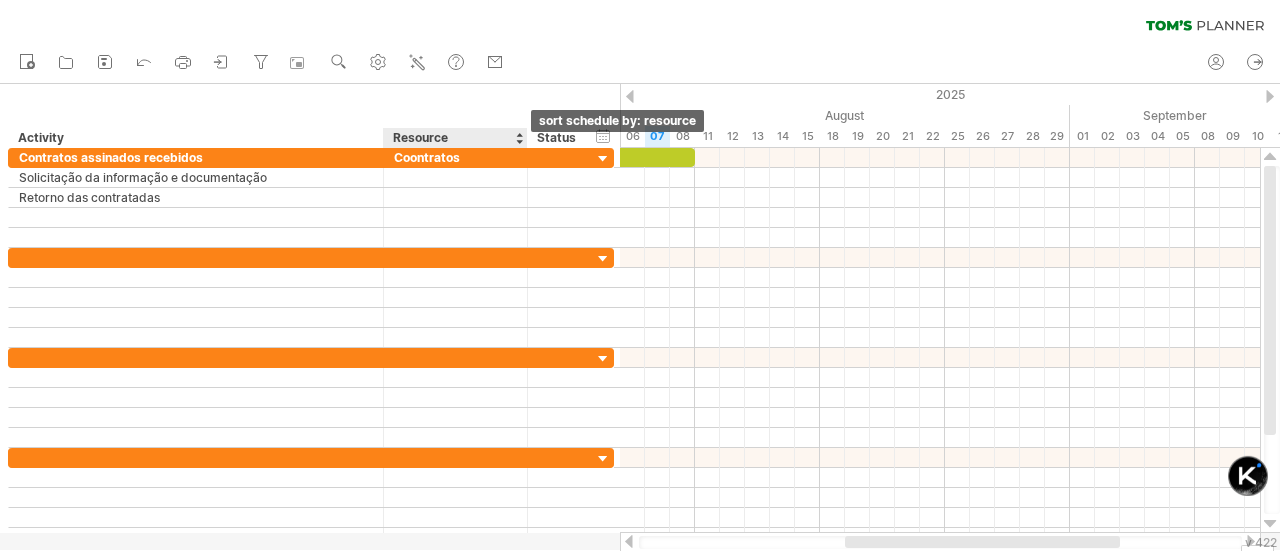 click at bounding box center (519, 138) 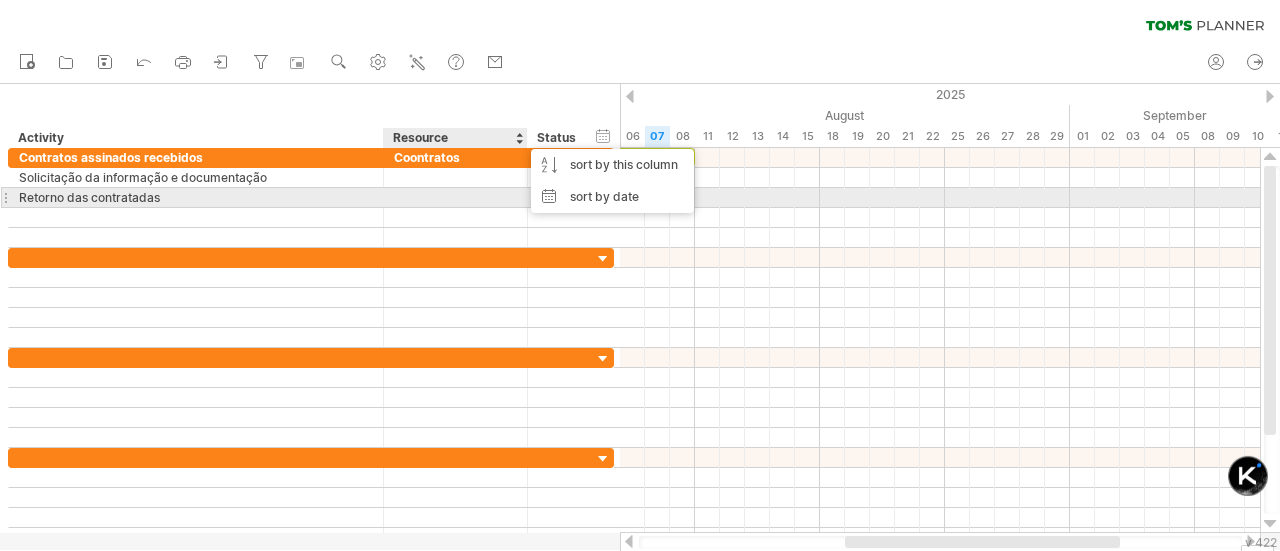 click on "Retorno das contratadas" at bounding box center (196, 197) 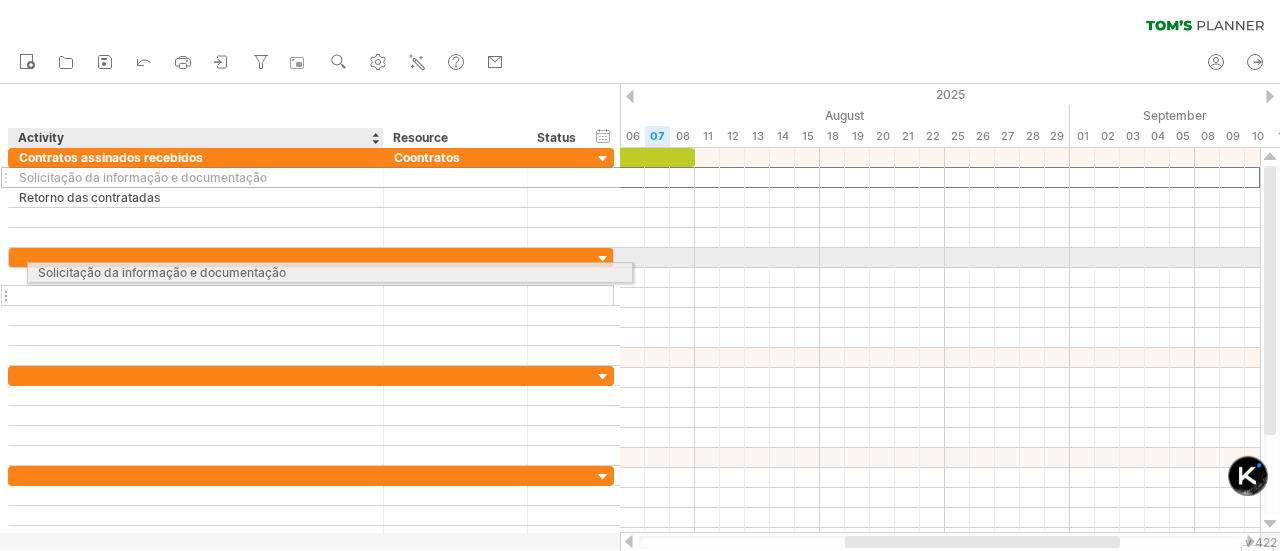 drag, startPoint x: 190, startPoint y: 178, endPoint x: 209, endPoint y: 269, distance: 92.96236 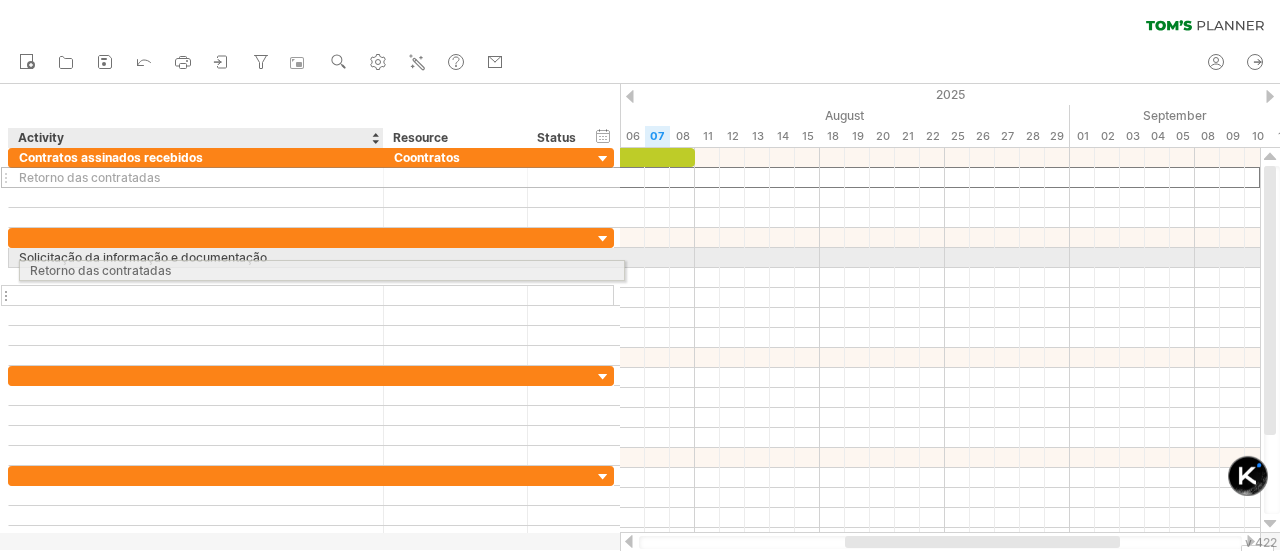 drag, startPoint x: 175, startPoint y: 179, endPoint x: 180, endPoint y: 267, distance: 88.14193 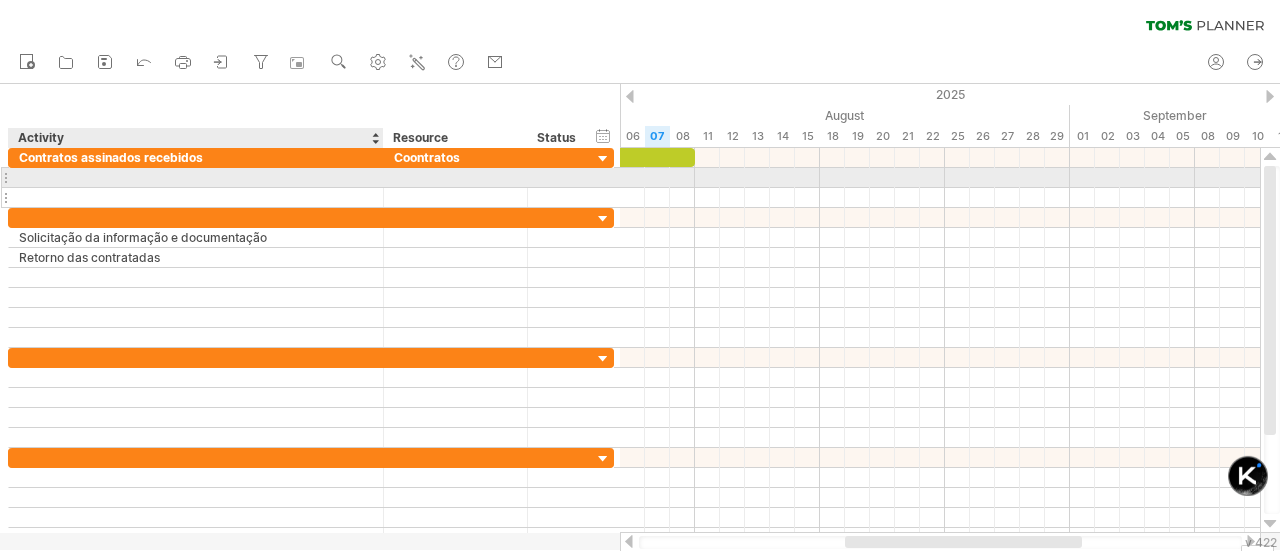 click at bounding box center [196, 197] 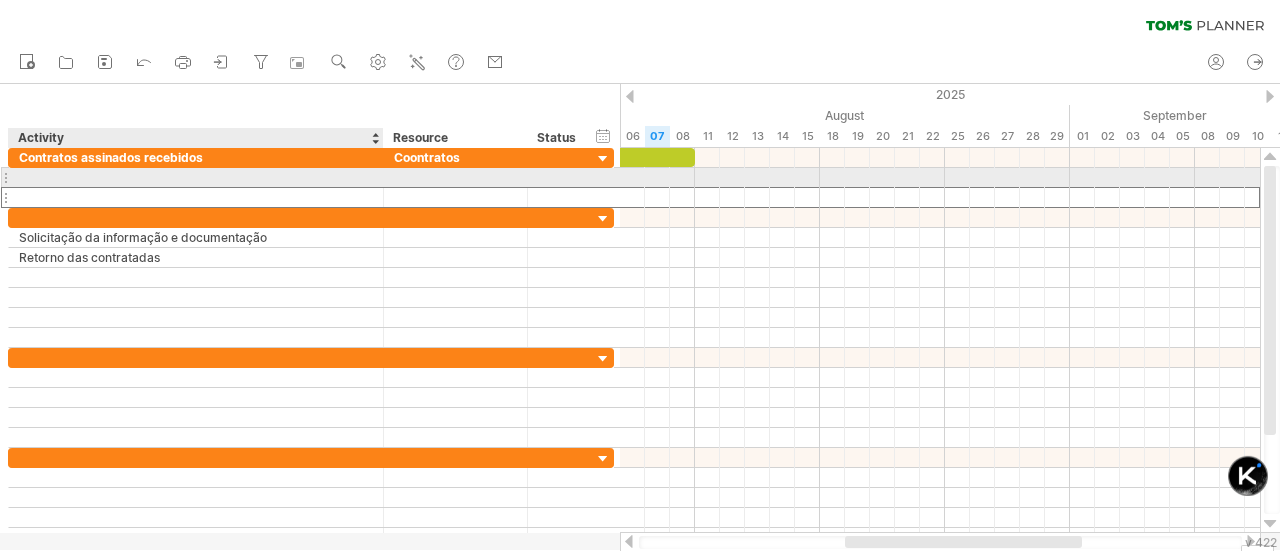 click at bounding box center [196, 177] 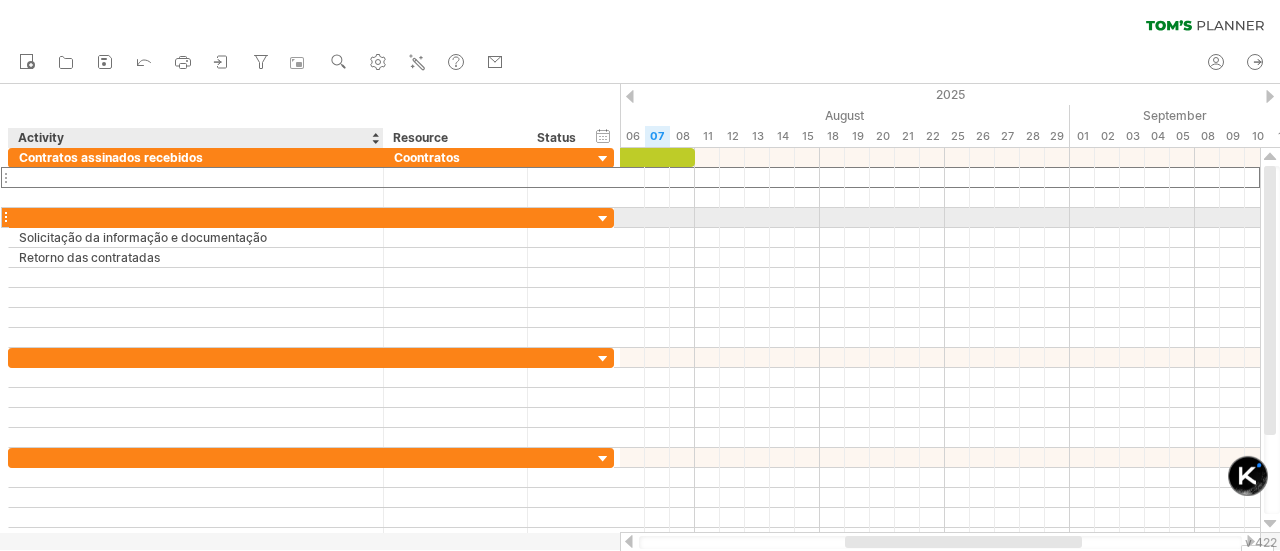 click at bounding box center (196, 217) 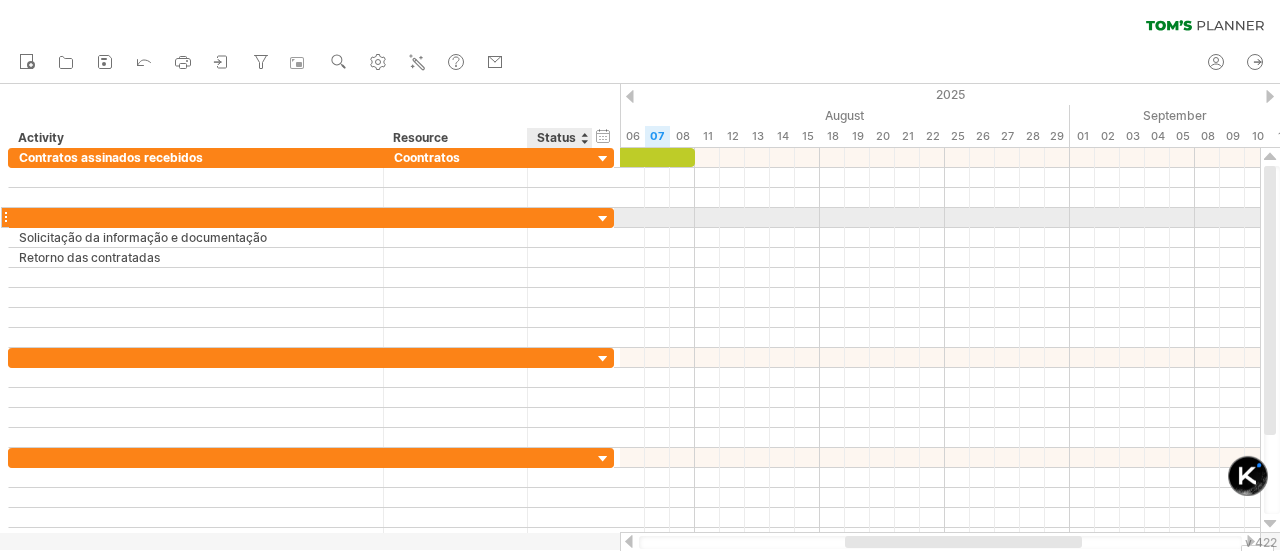click at bounding box center [603, 219] 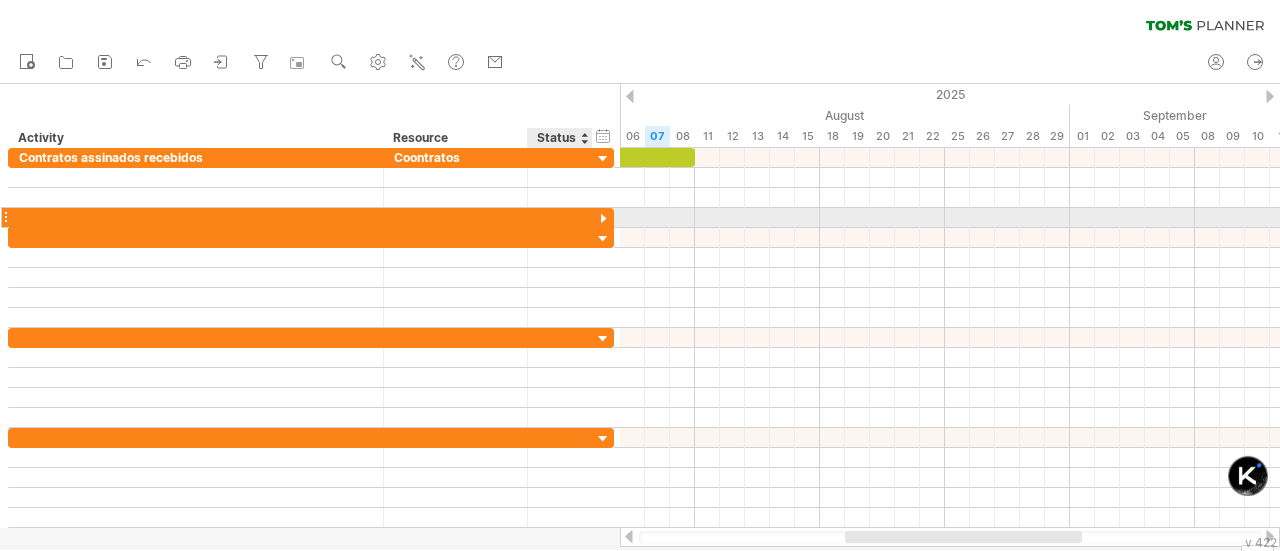 click at bounding box center (603, 219) 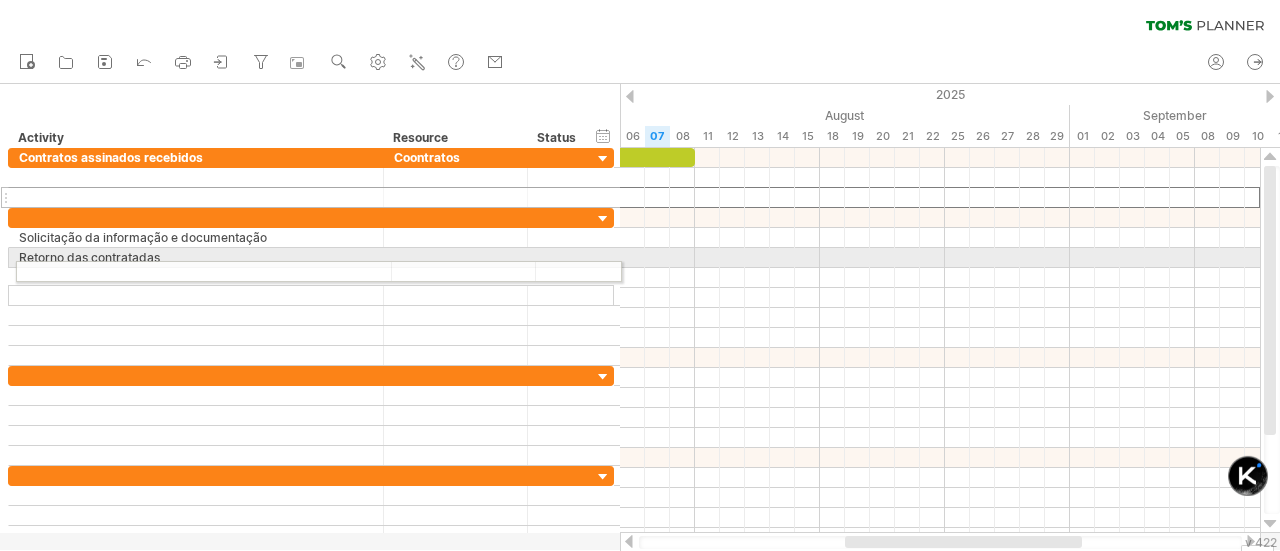 drag, startPoint x: 6, startPoint y: 194, endPoint x: 6, endPoint y: 281, distance: 87 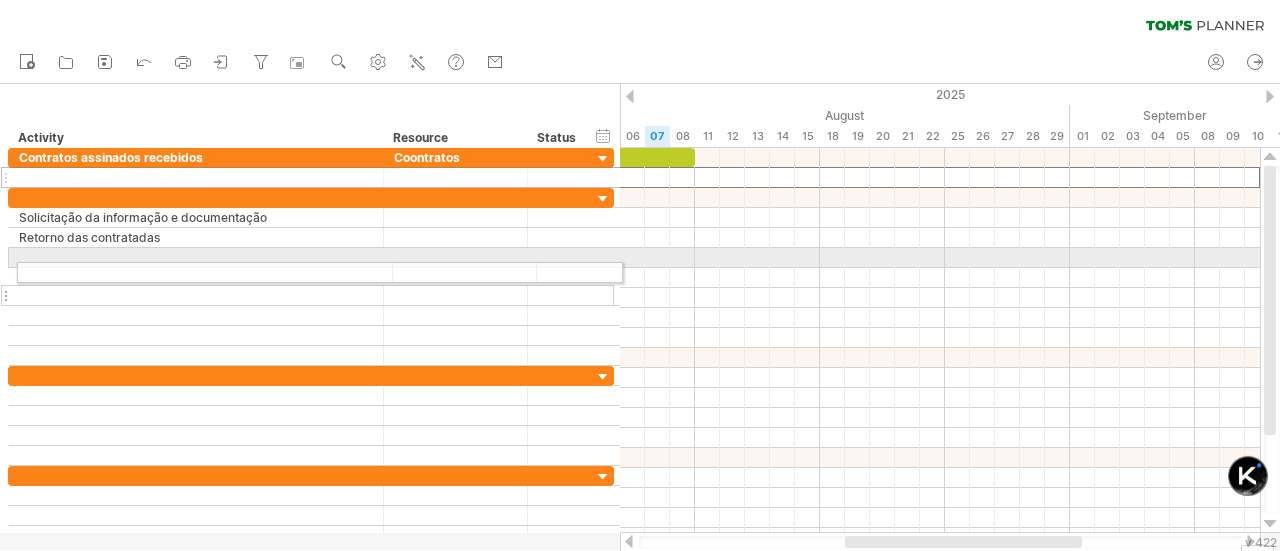 drag, startPoint x: 6, startPoint y: 183, endPoint x: 9, endPoint y: 269, distance: 86.05231 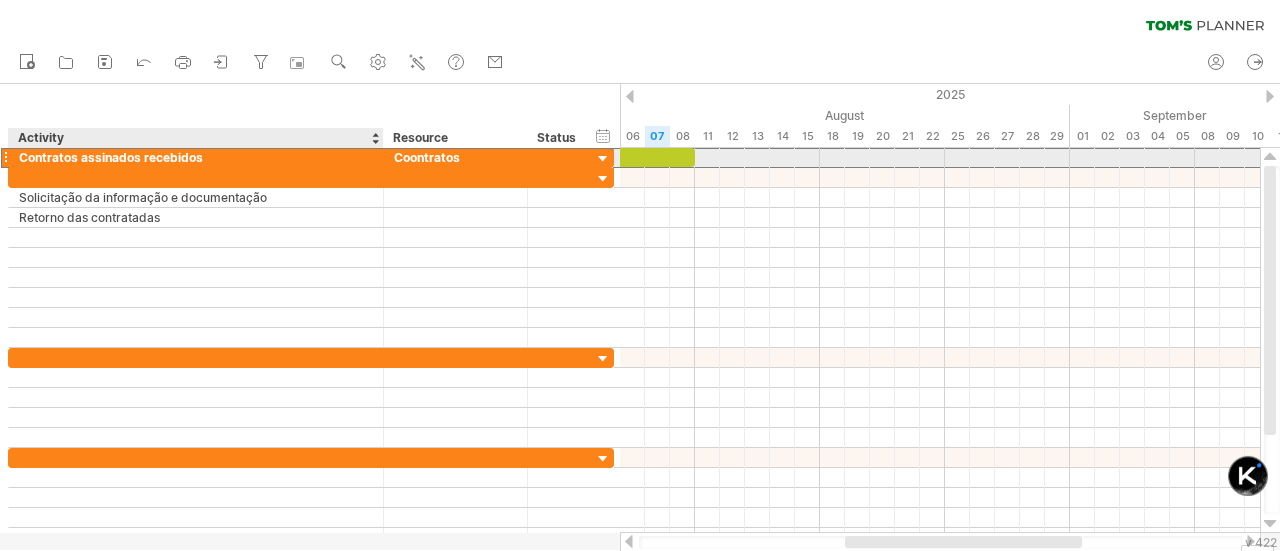 click on "Contratos assinados recebidos" at bounding box center [196, 157] 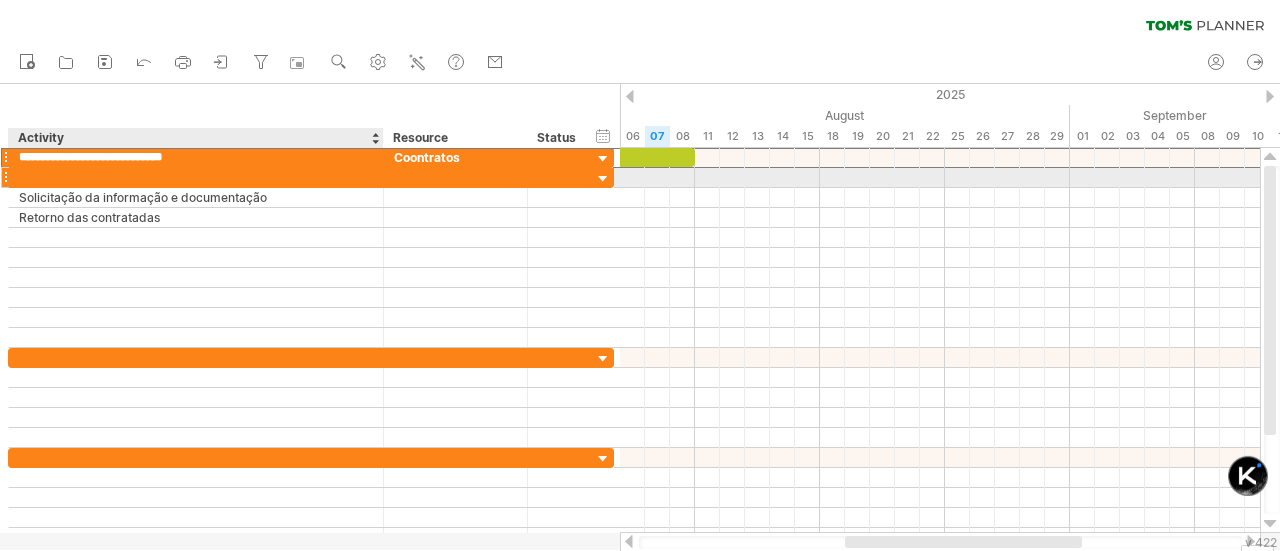 click at bounding box center [196, 177] 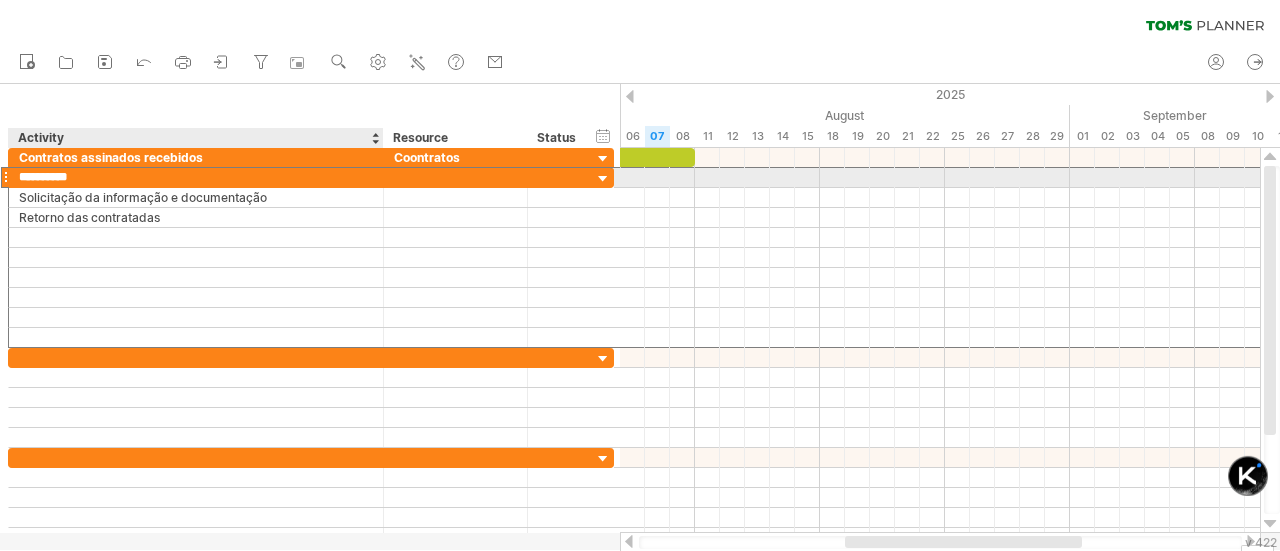 type on "**********" 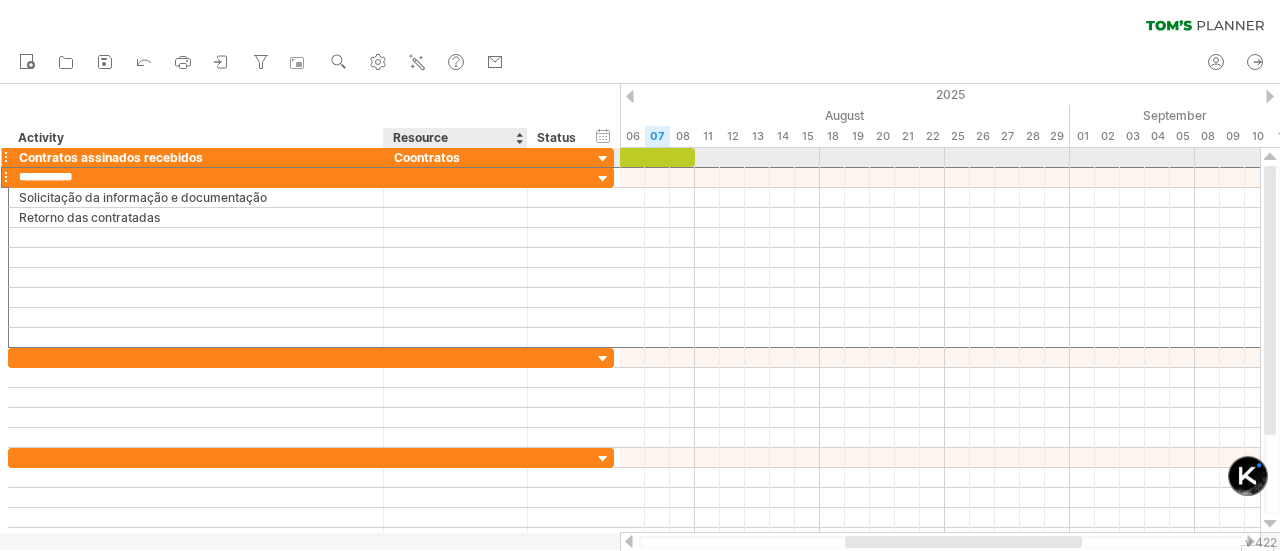 click on "Coontratos" at bounding box center (455, 157) 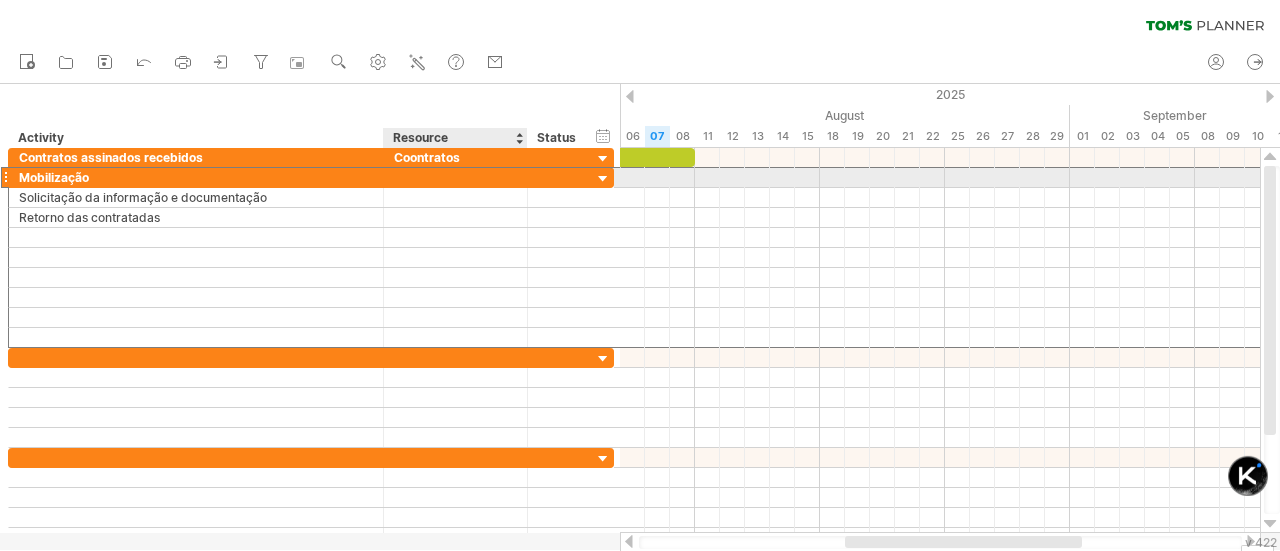click at bounding box center [455, 177] 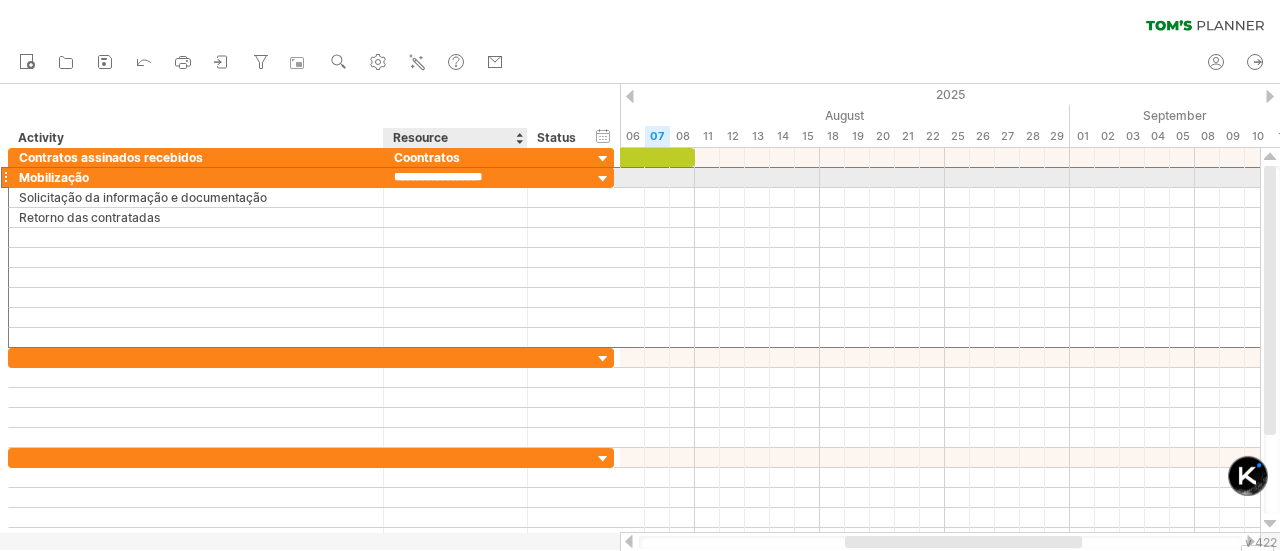 type on "**********" 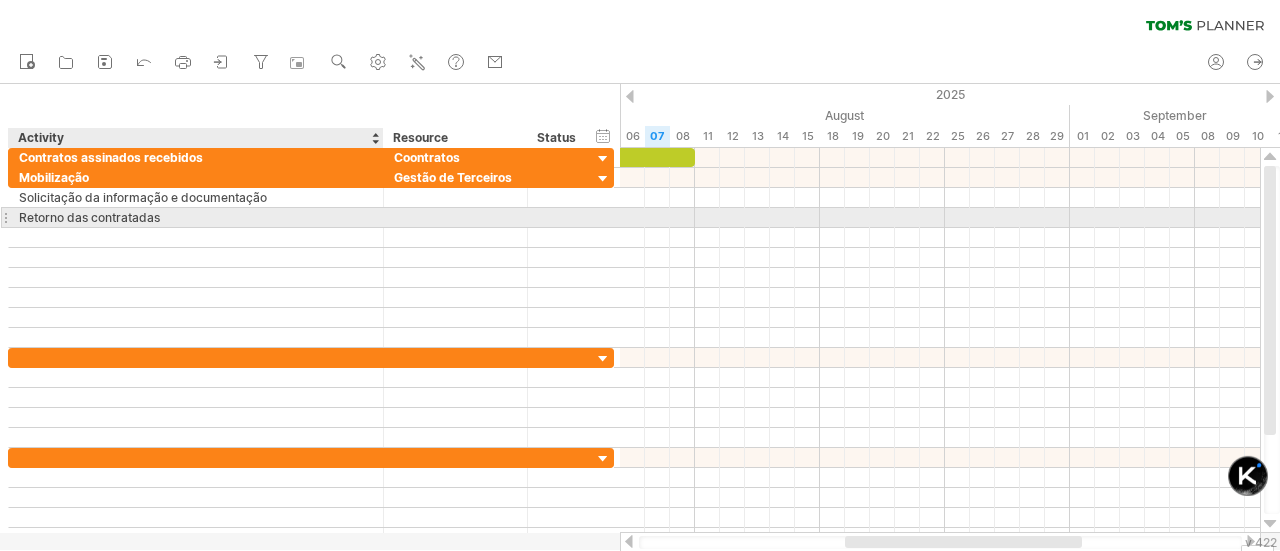 click on "Retorno das contratadas" at bounding box center [196, 217] 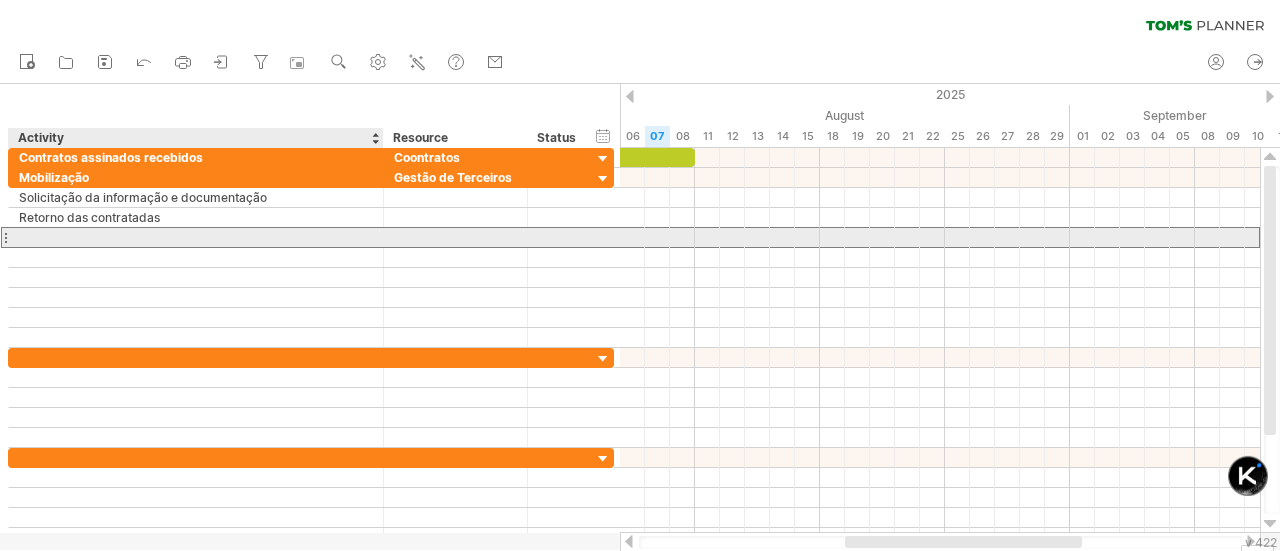 click at bounding box center [196, 237] 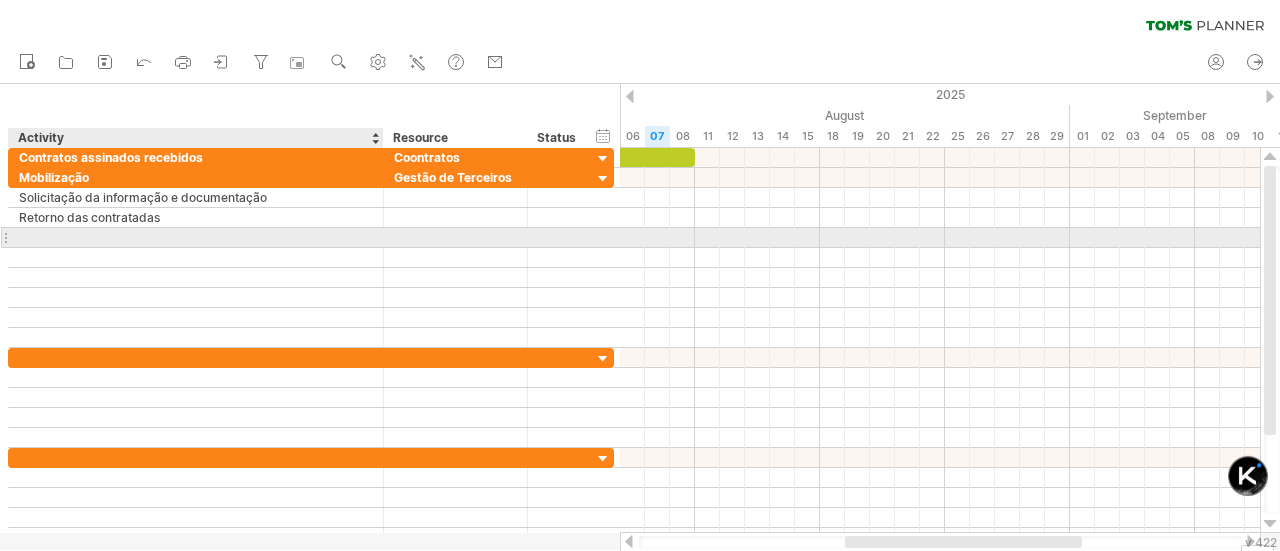 paste on "**********" 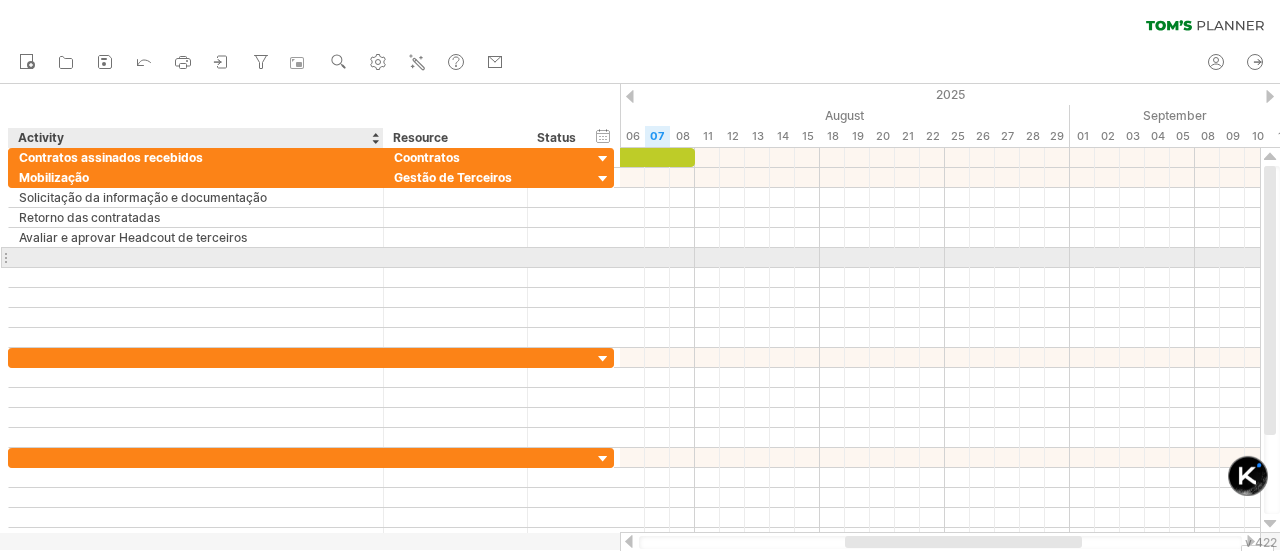 drag, startPoint x: 71, startPoint y: 256, endPoint x: 94, endPoint y: 257, distance: 23.021729 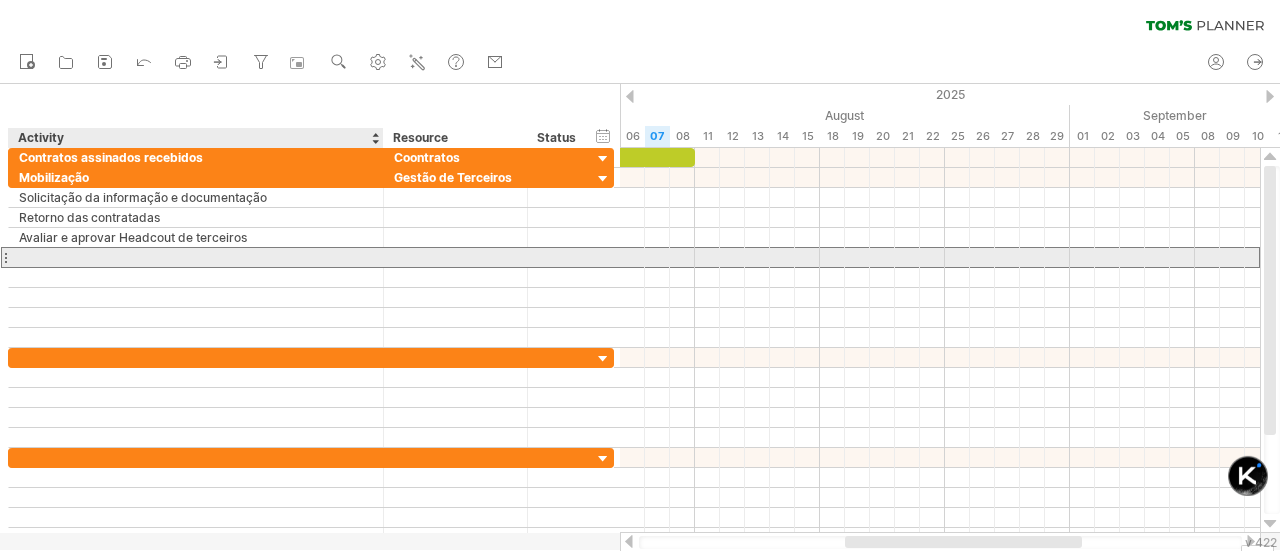 paste on "**********" 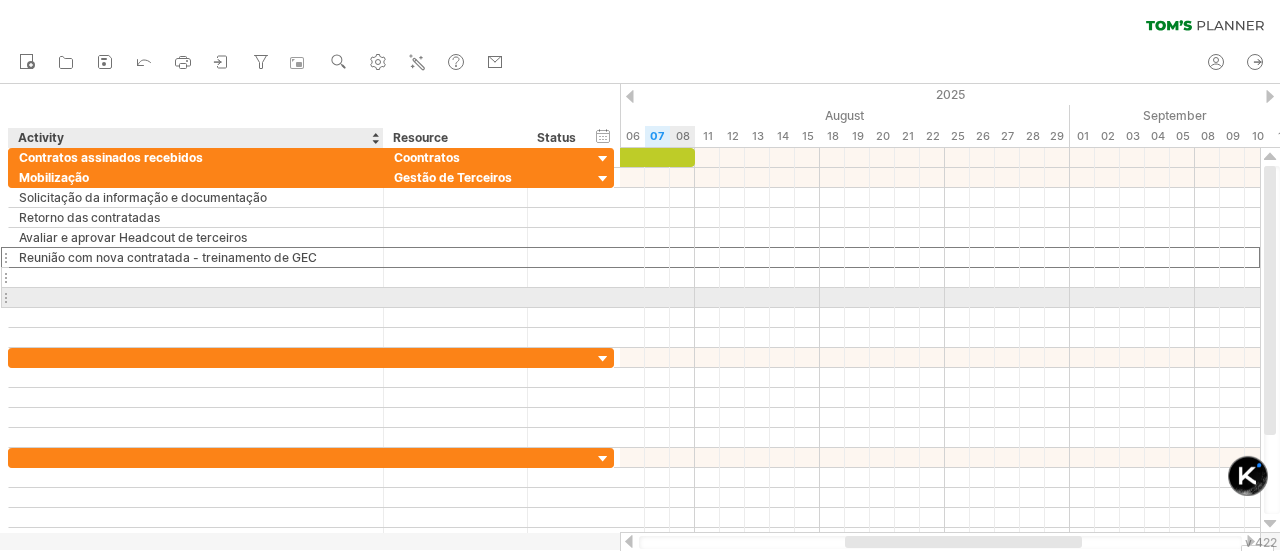 click at bounding box center [196, 277] 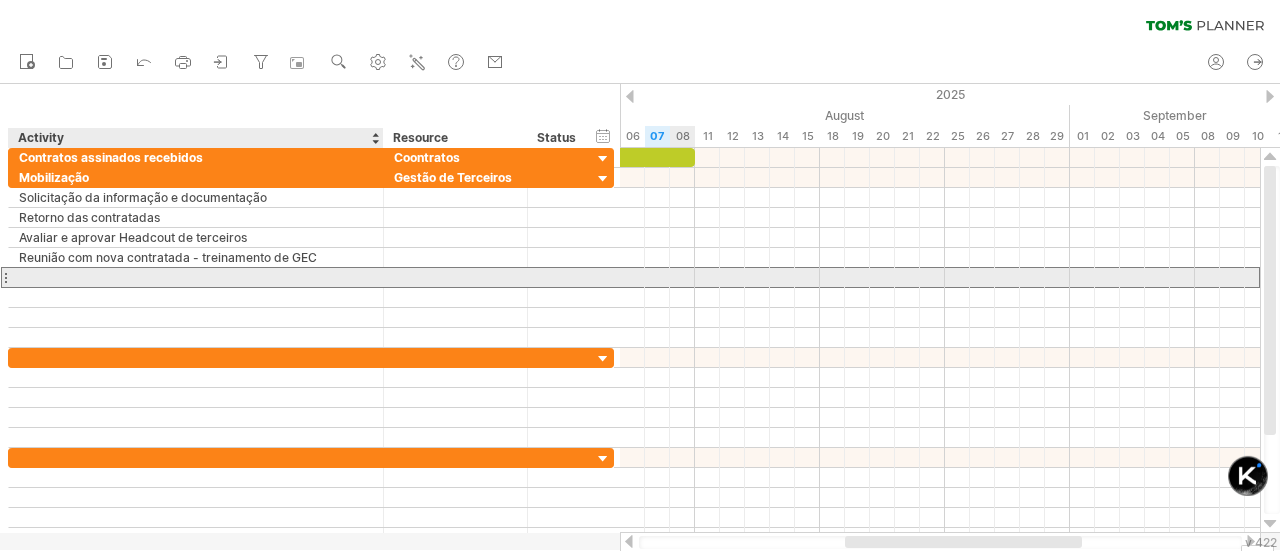 paste on "**********" 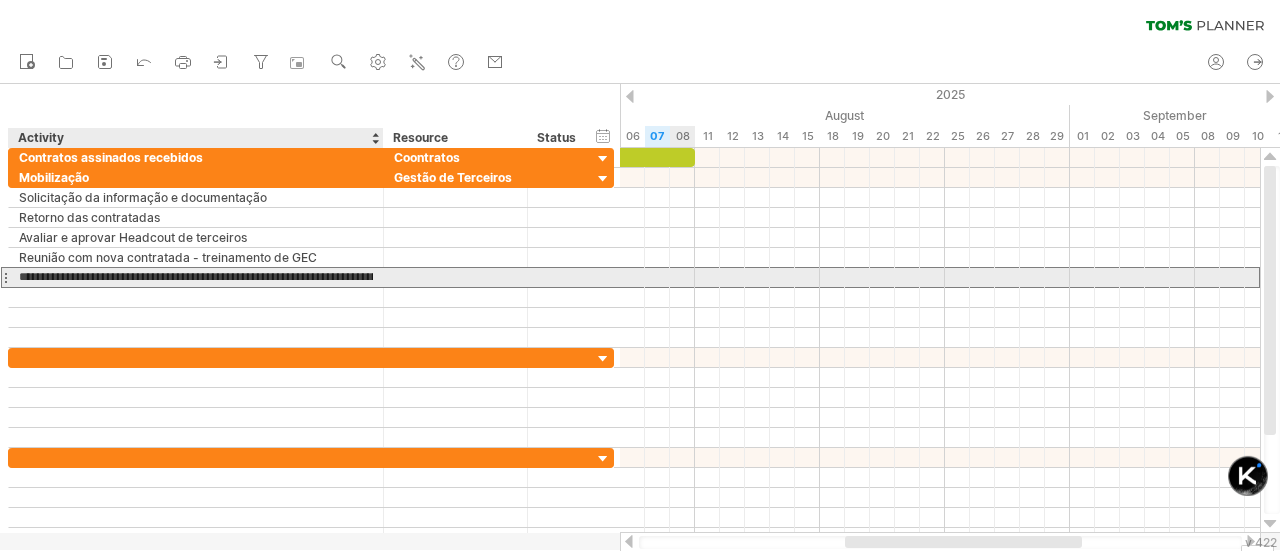 scroll, scrollTop: 0, scrollLeft: 451, axis: horizontal 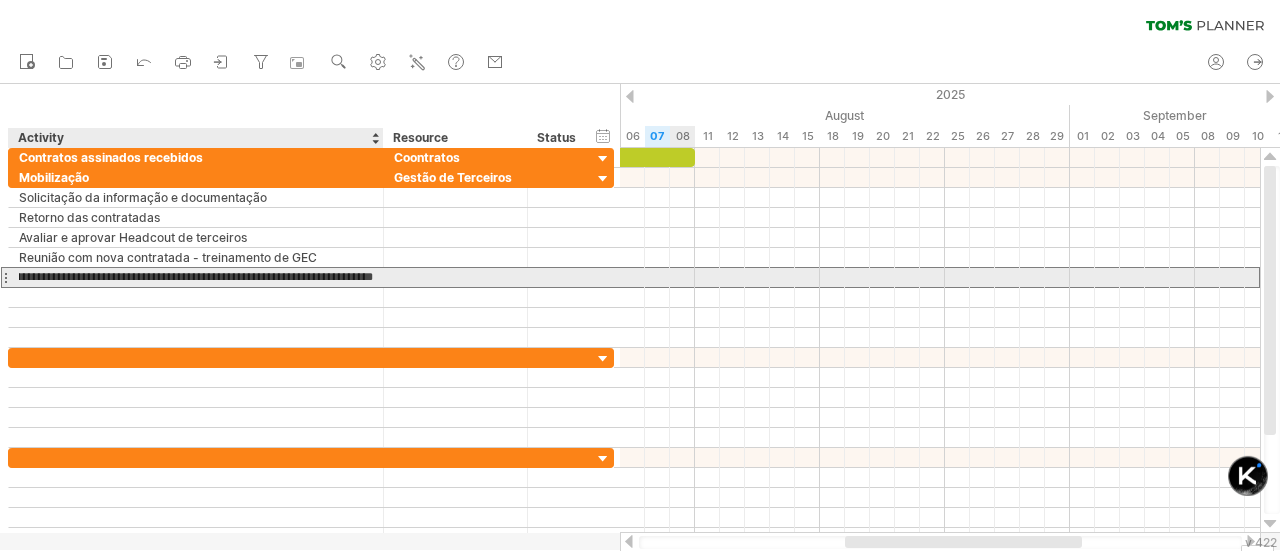 click on "**********" at bounding box center (196, 277) 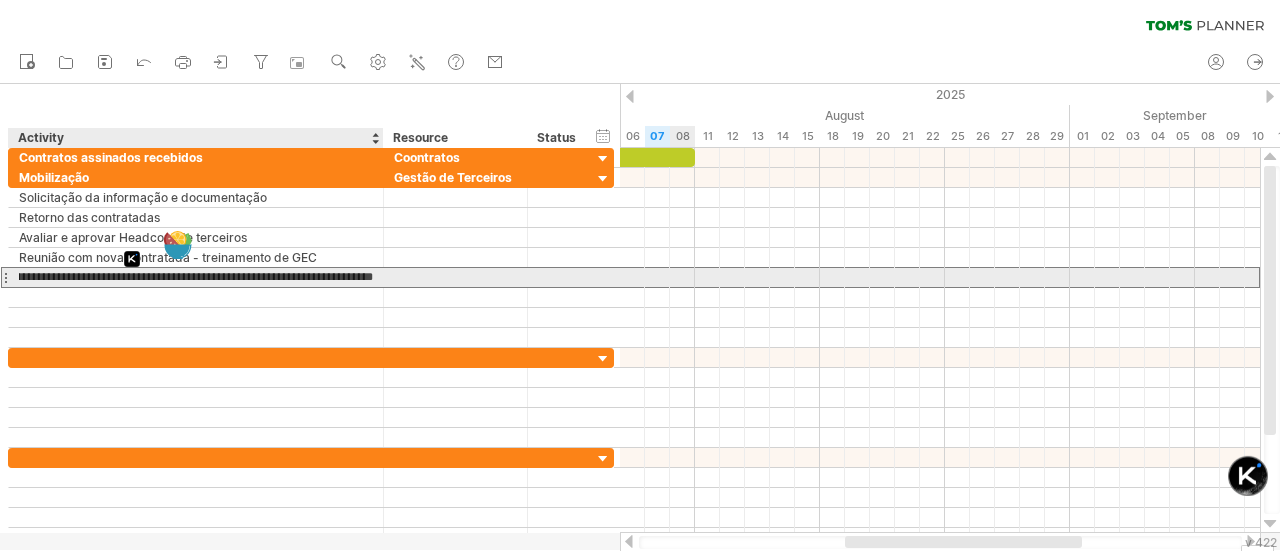 click on "**********" at bounding box center [196, 277] 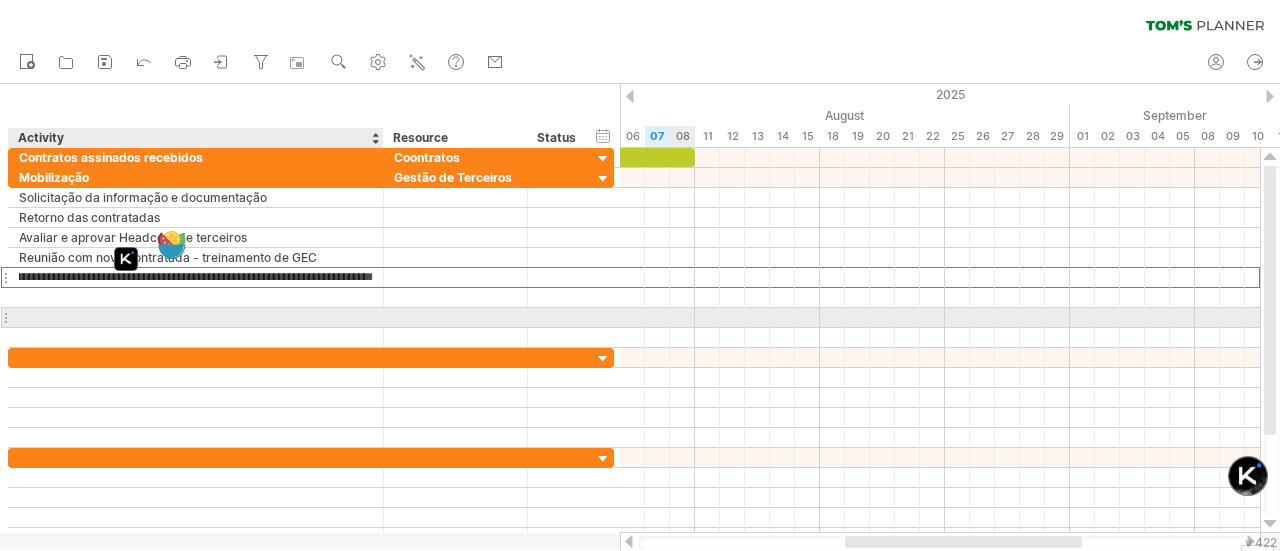 type on "**********" 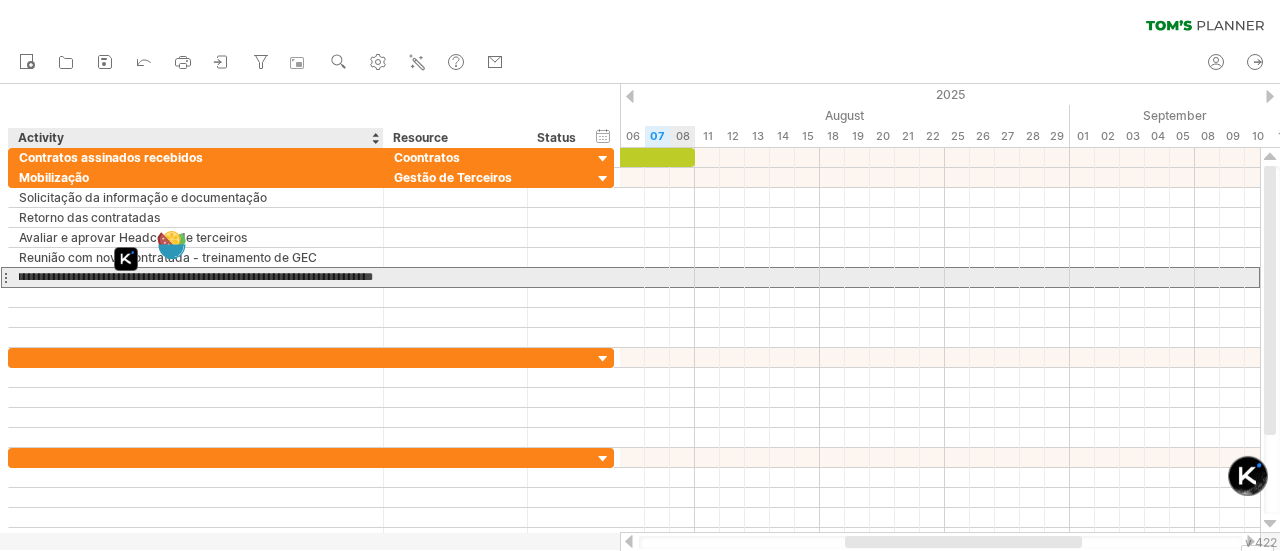 click on "**********" at bounding box center [196, 277] 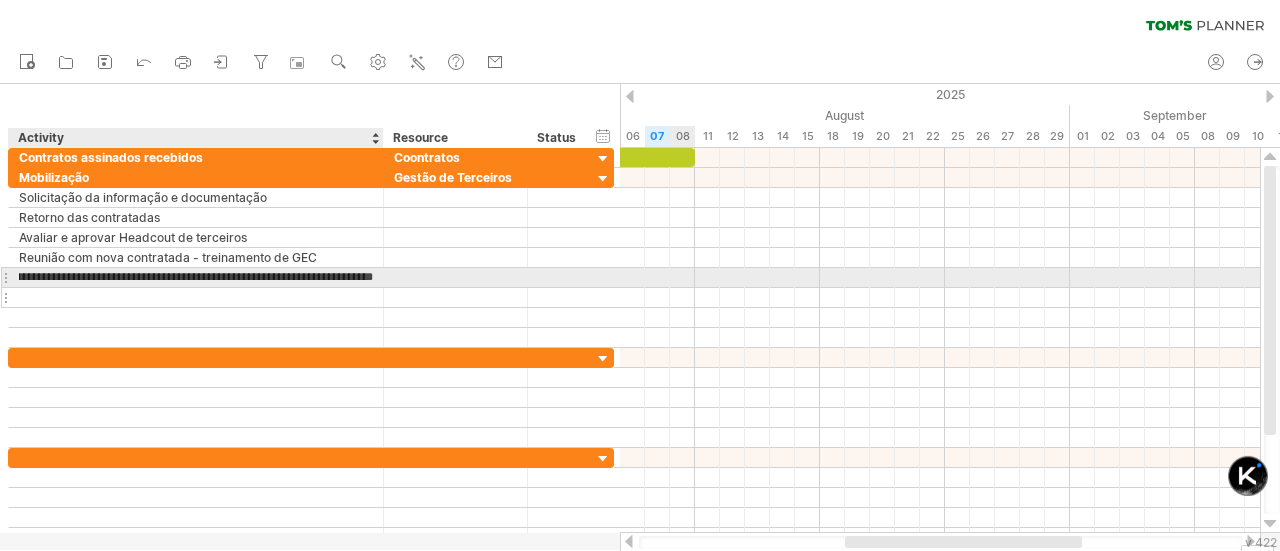 click at bounding box center [196, 297] 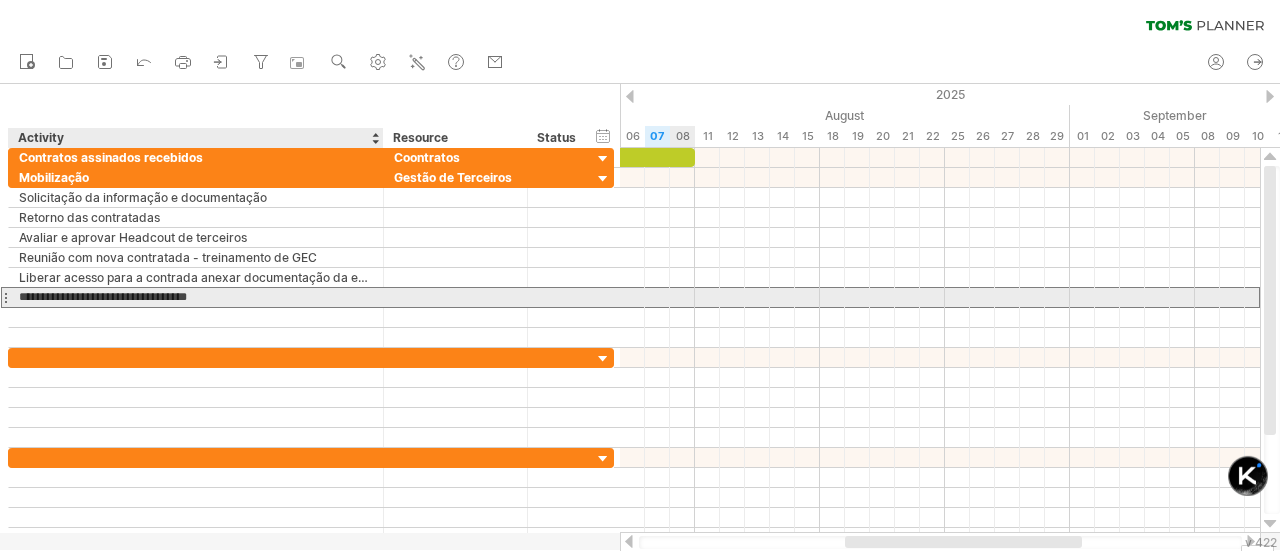 type on "**********" 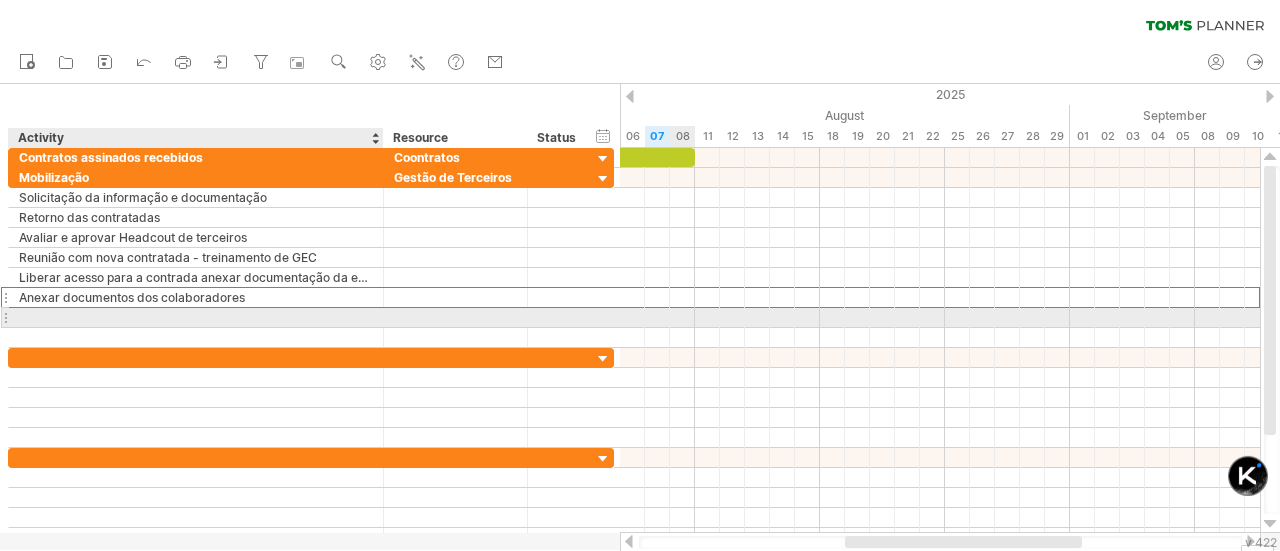 click at bounding box center (196, 317) 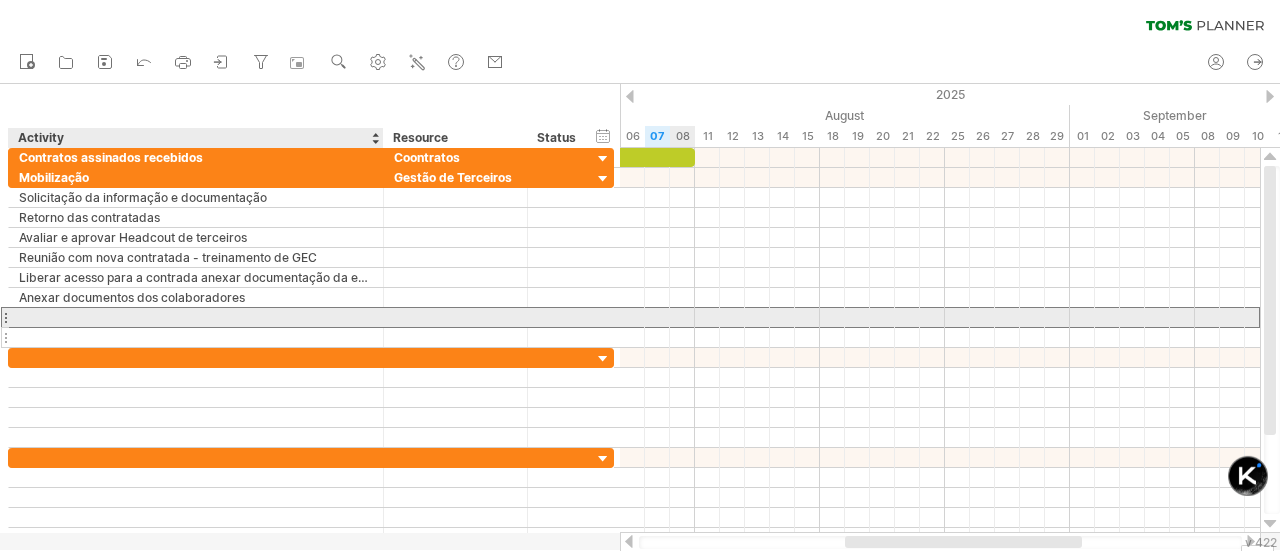 paste on "**********" 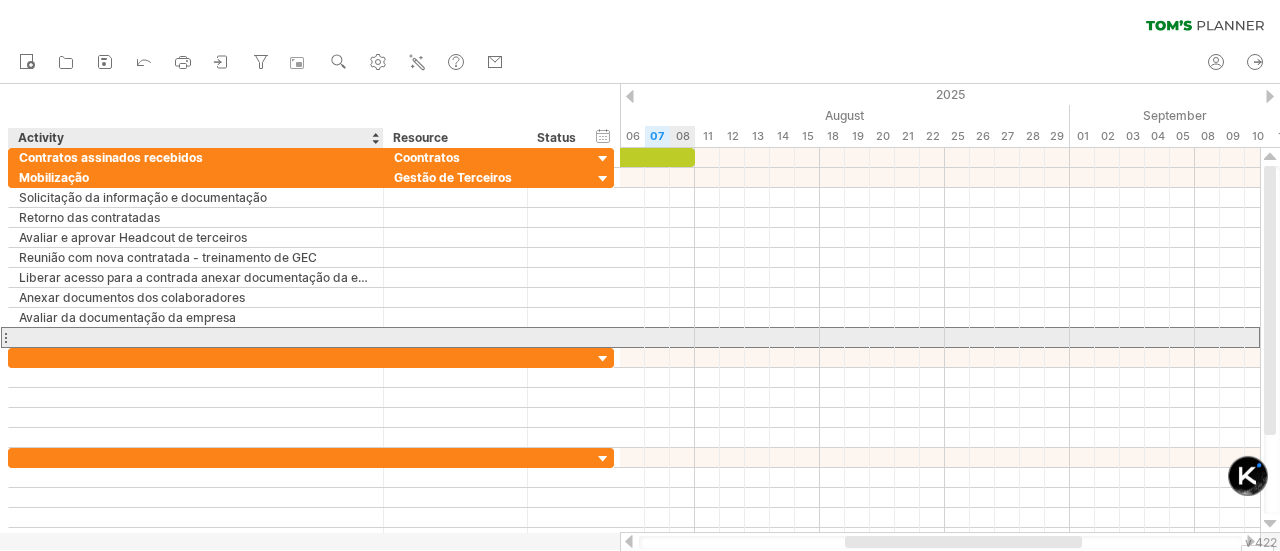 click at bounding box center [196, 337] 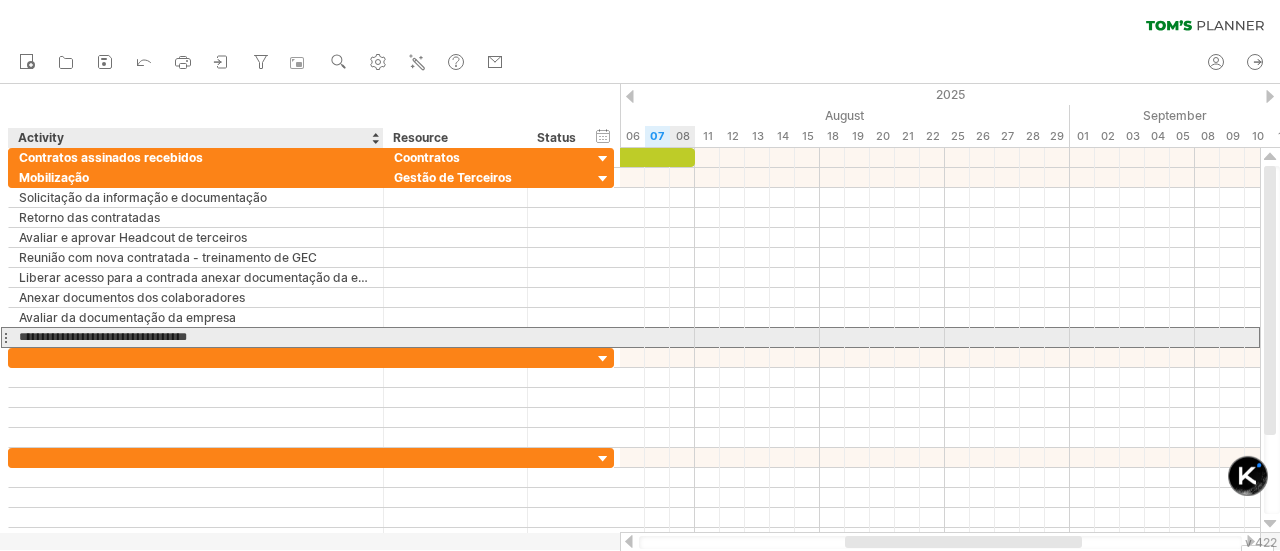 click on "**********" at bounding box center [196, 337] 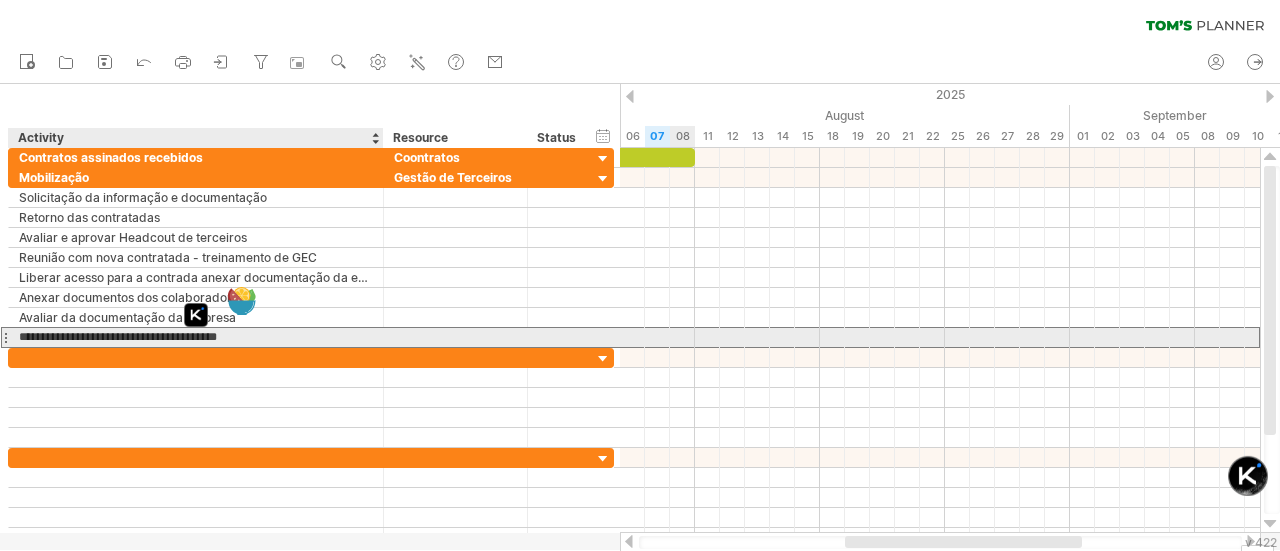 type on "**********" 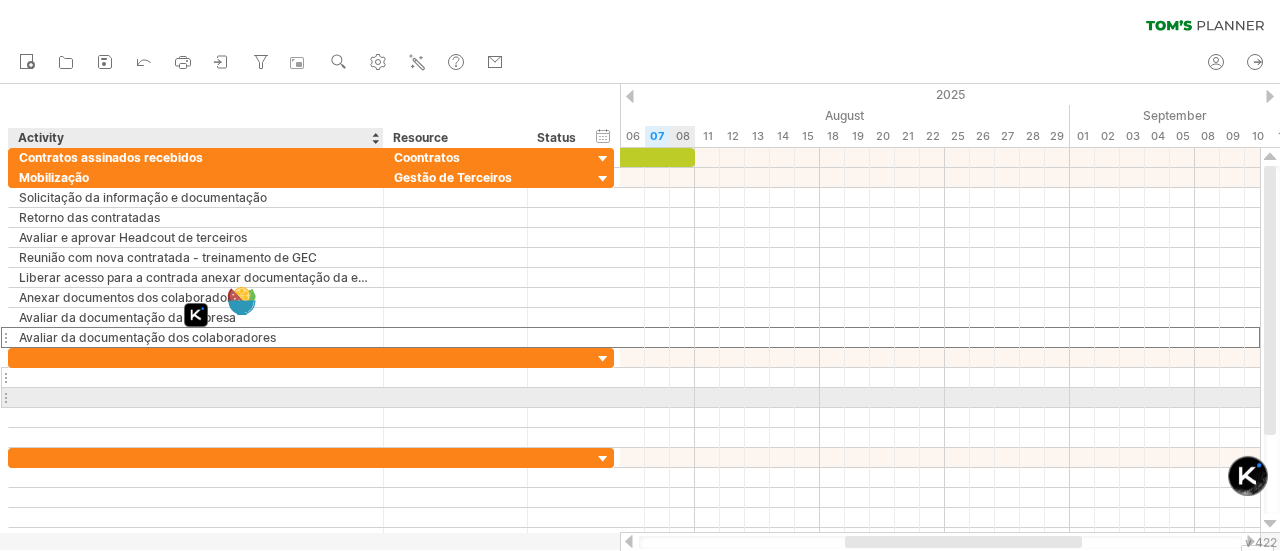 click at bounding box center (196, 377) 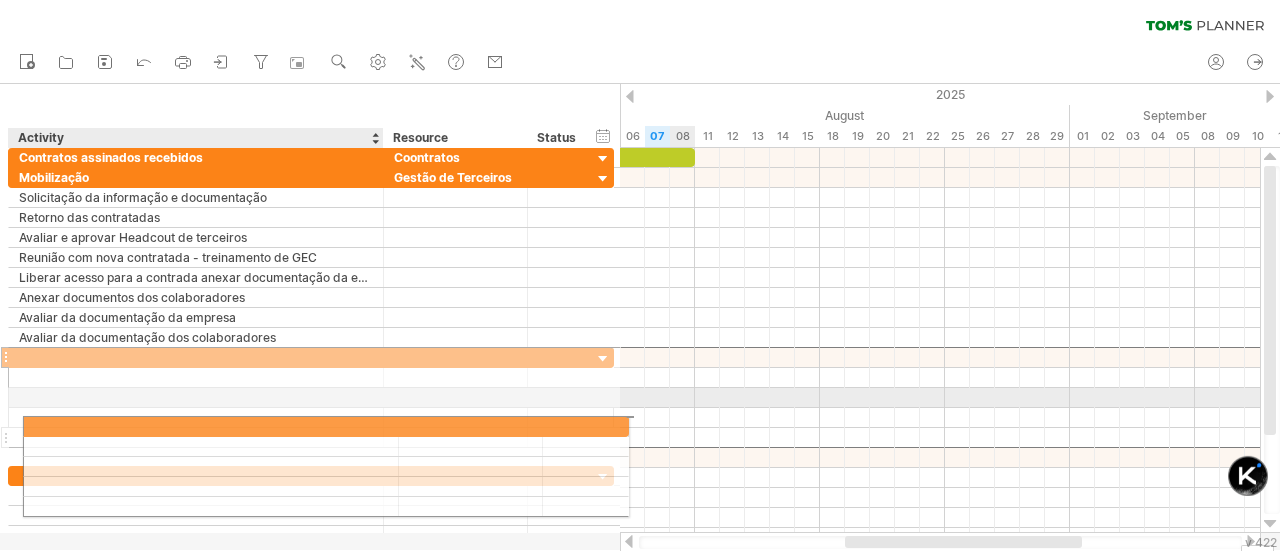 drag, startPoint x: 2, startPoint y: 351, endPoint x: 17, endPoint y: 423, distance: 73.545906 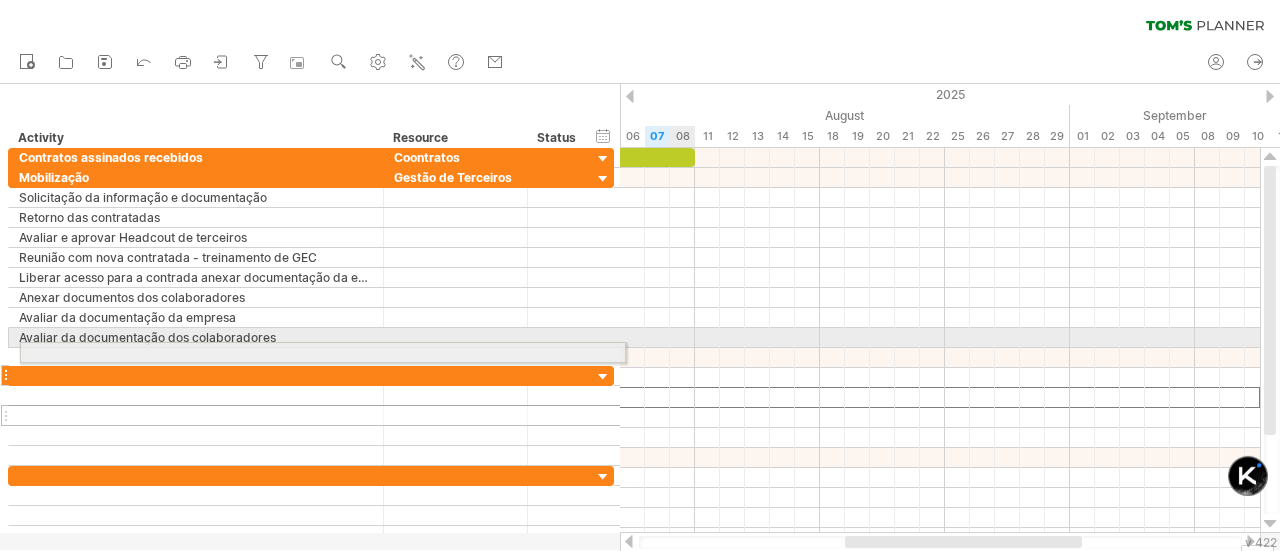 drag, startPoint x: 3, startPoint y: 399, endPoint x: 8, endPoint y: 349, distance: 50.24938 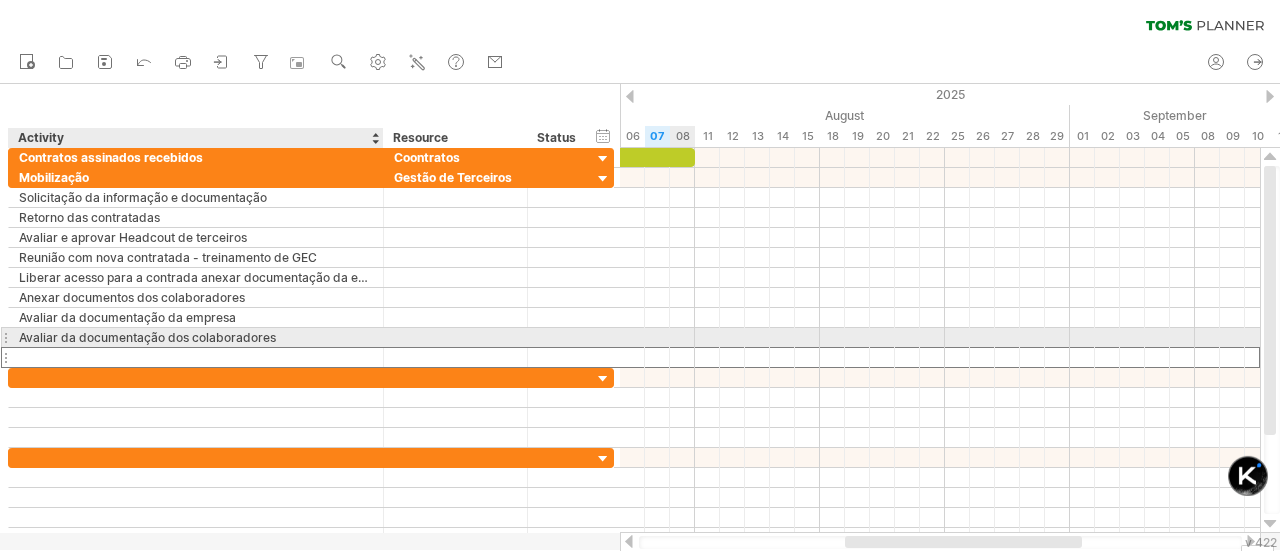 click at bounding box center [196, 357] 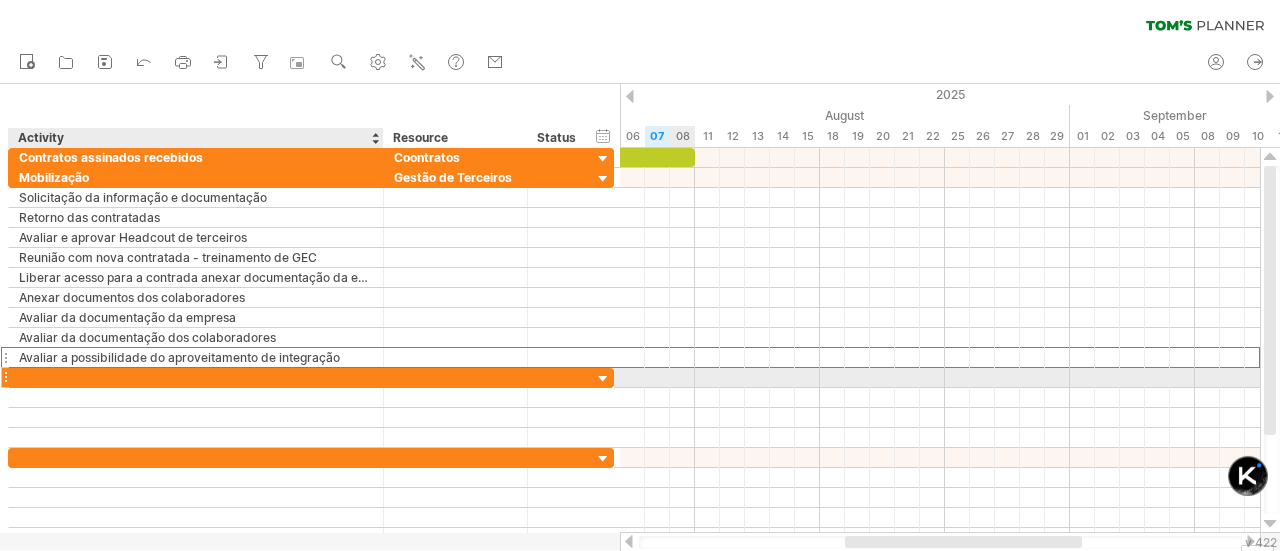 drag, startPoint x: 86, startPoint y: 376, endPoint x: 96, endPoint y: 375, distance: 10.049875 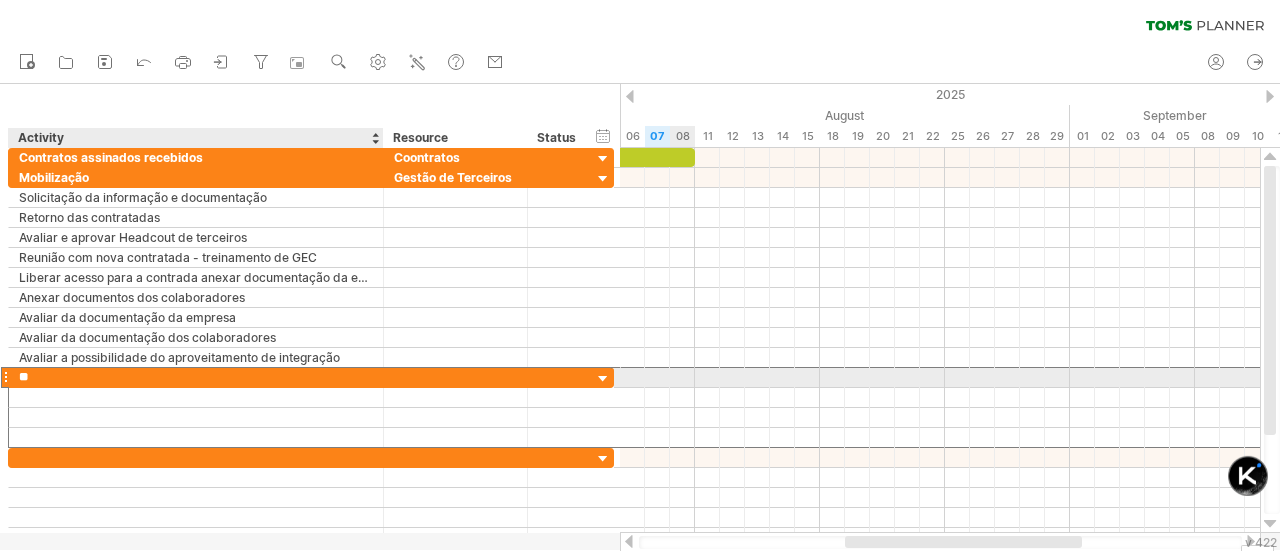 type on "*" 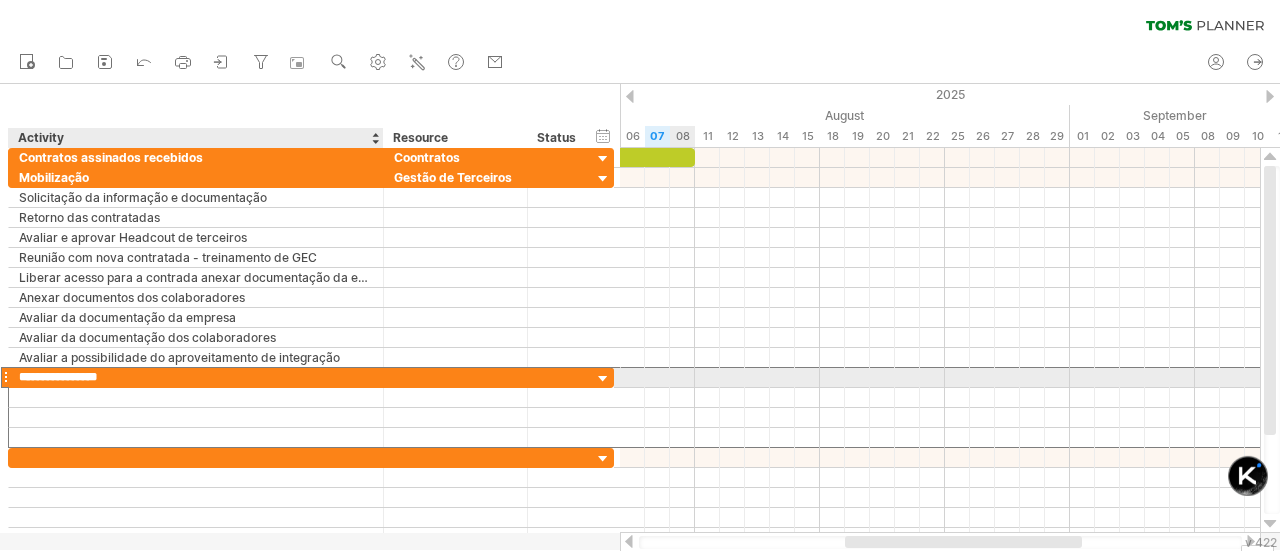 type on "**********" 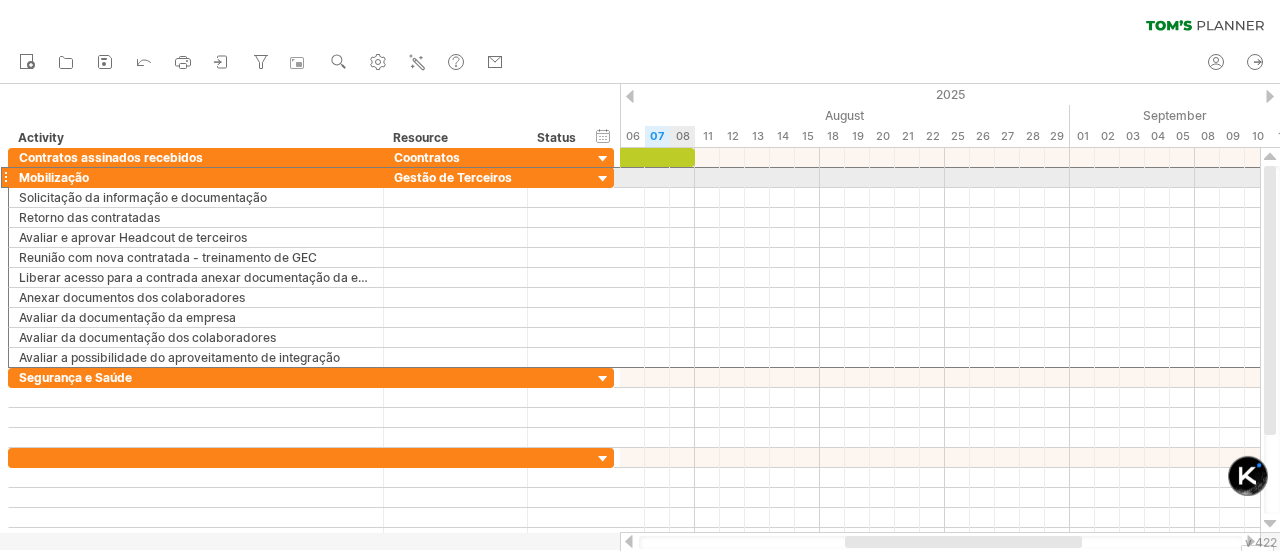click at bounding box center [5, 177] 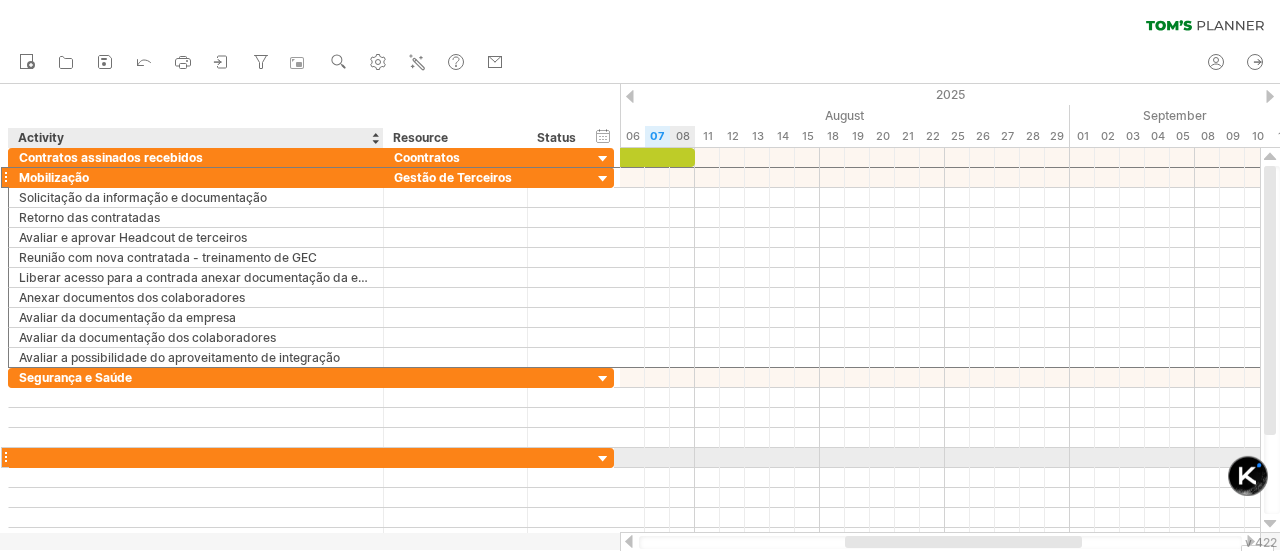 click at bounding box center (196, 457) 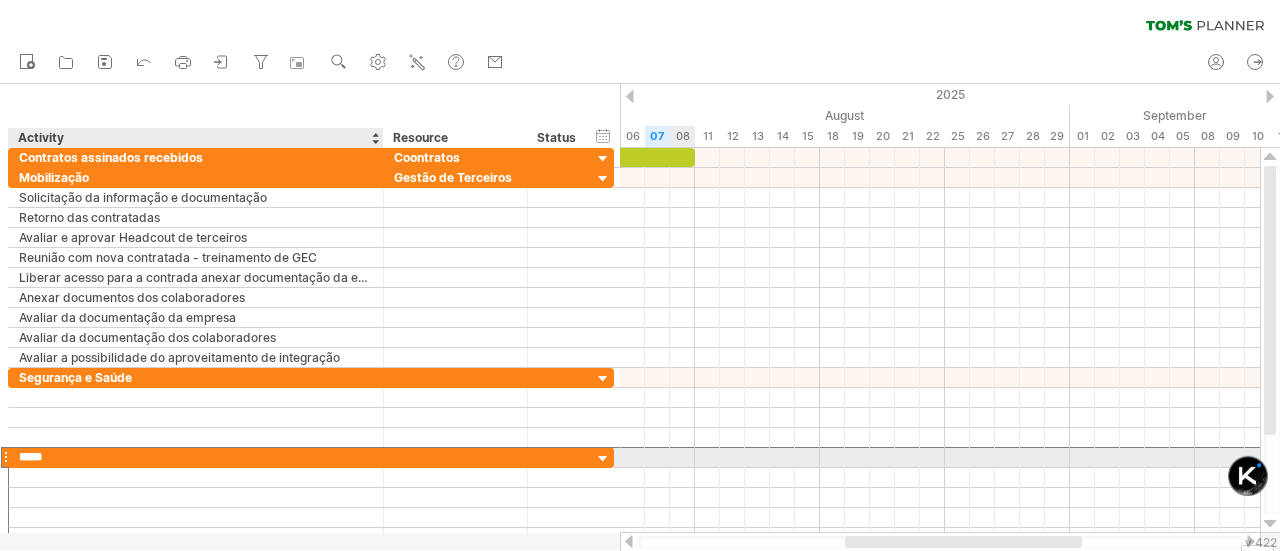 type on "******" 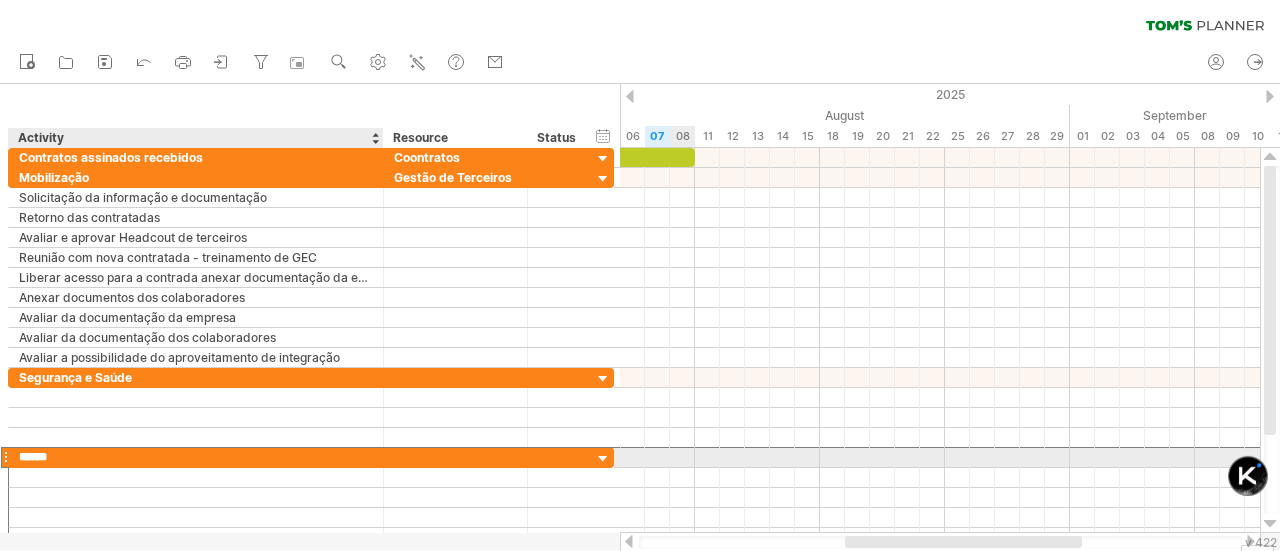 click on "******" at bounding box center [196, 457] 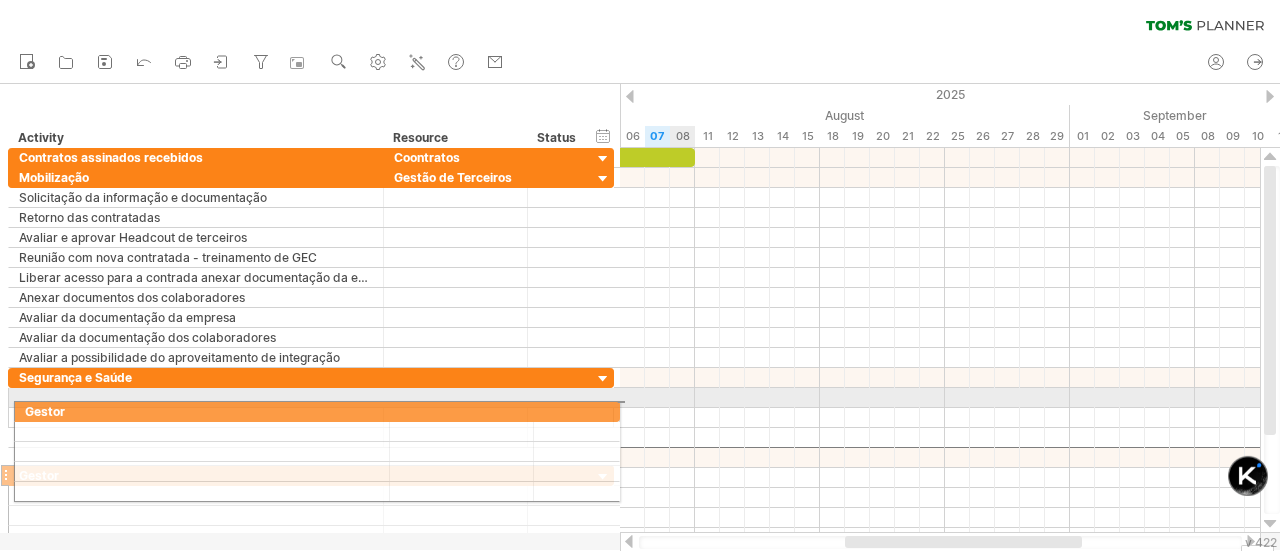 drag, startPoint x: 4, startPoint y: 451, endPoint x: 2, endPoint y: 408, distance: 43.046486 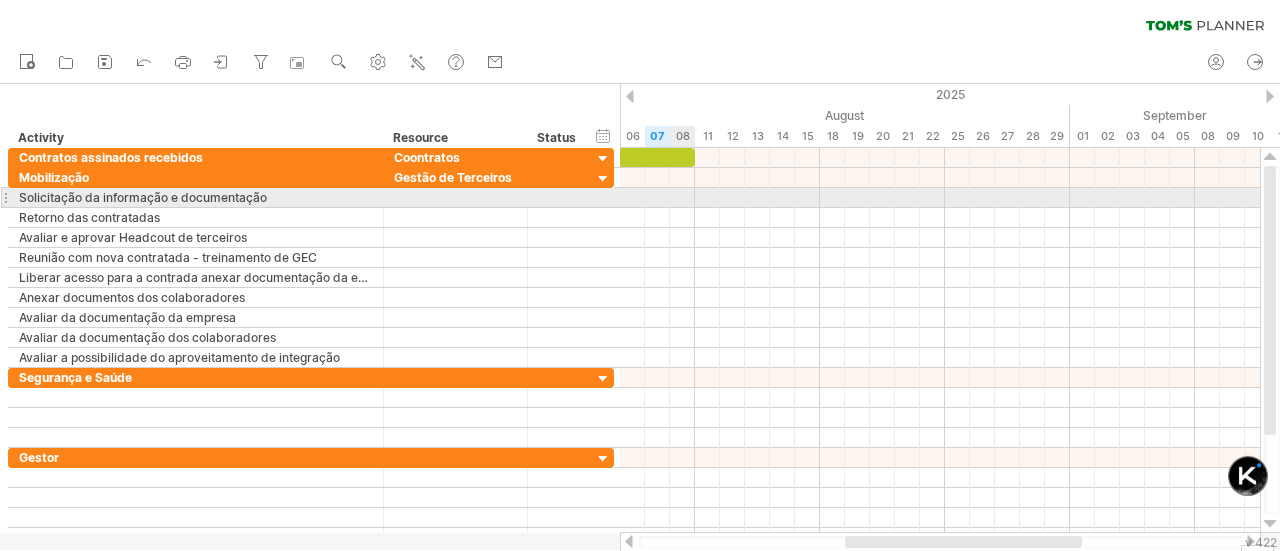 click at bounding box center [940, 198] 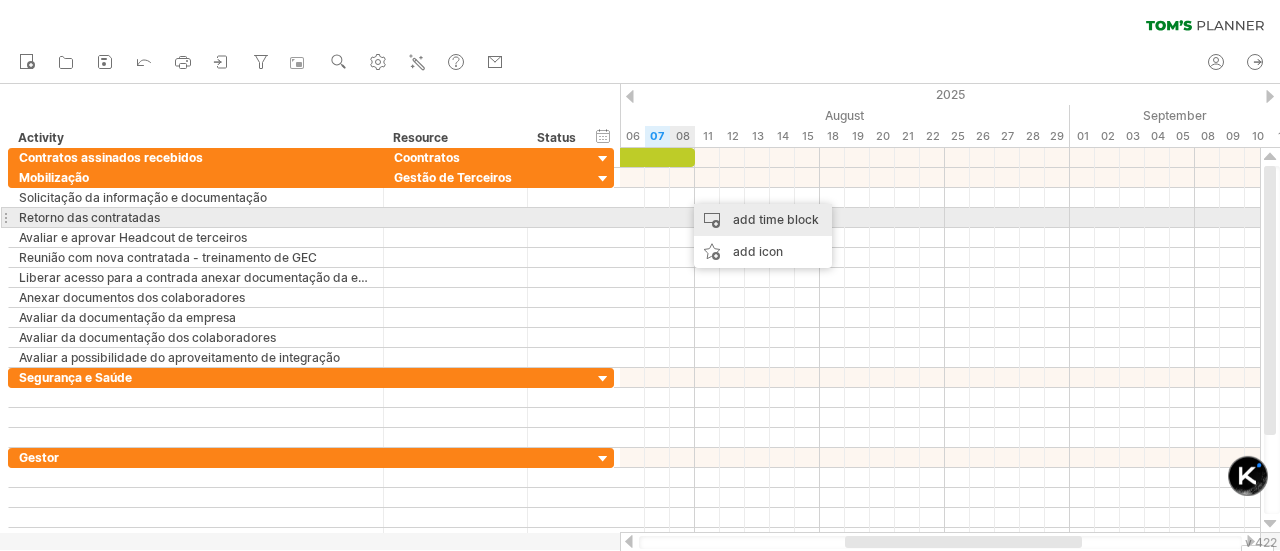 click on "add time block" at bounding box center (763, 220) 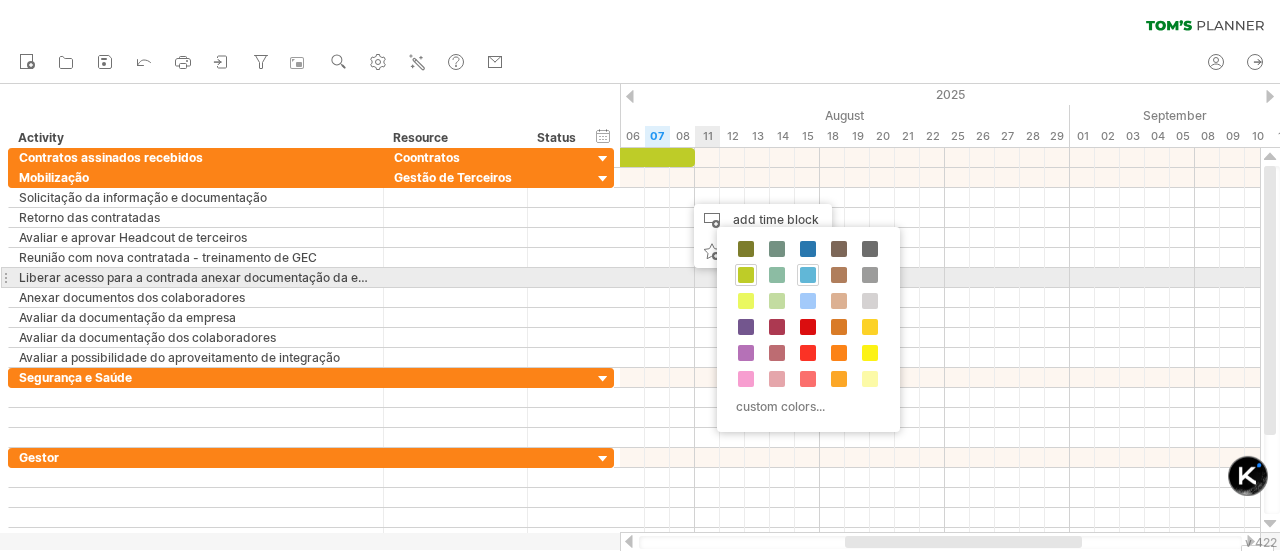 click at bounding box center [808, 275] 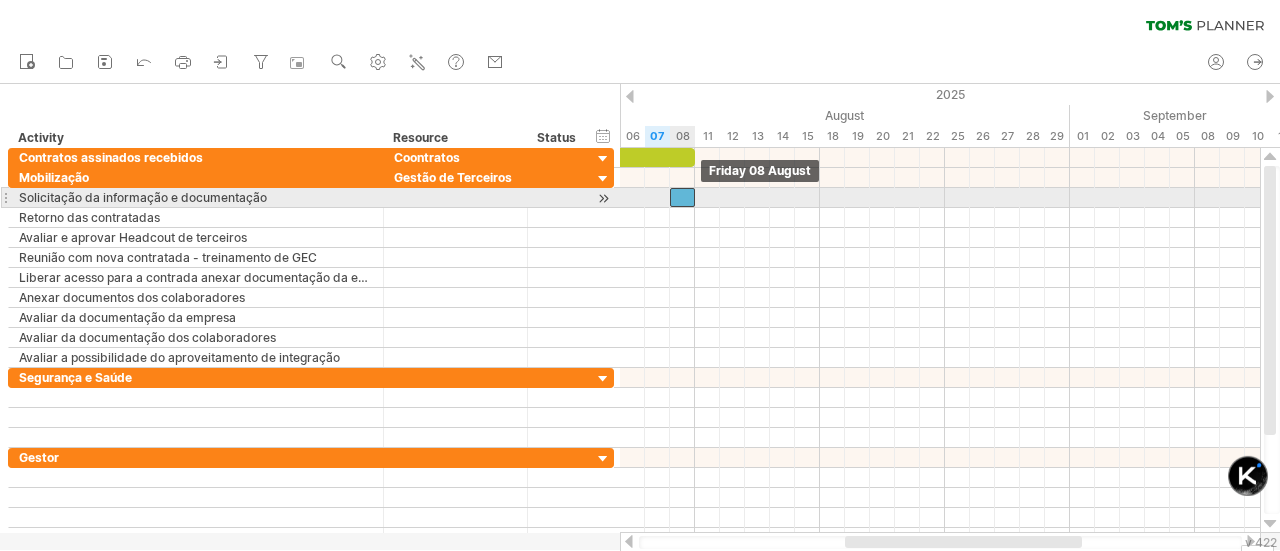 click at bounding box center [682, 197] 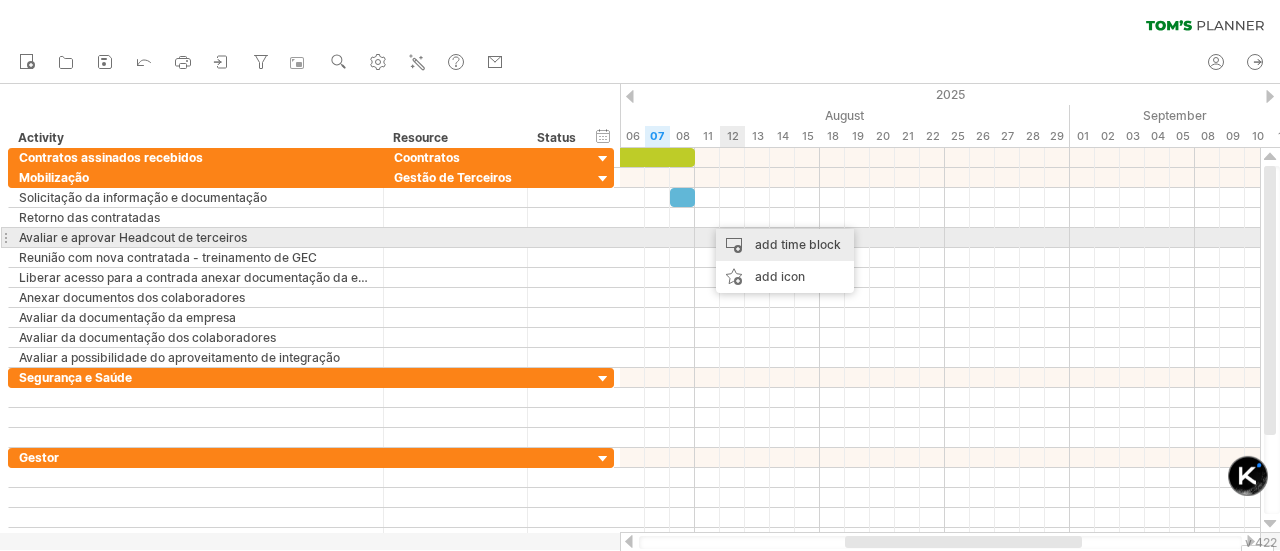 click on "add time block" at bounding box center (785, 245) 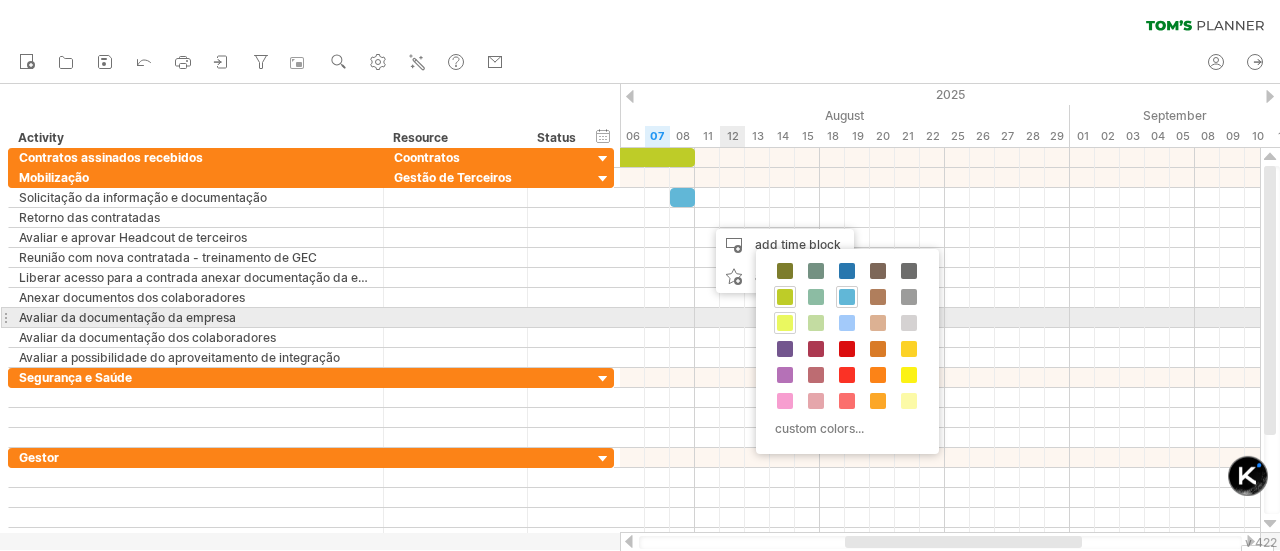 click at bounding box center (785, 323) 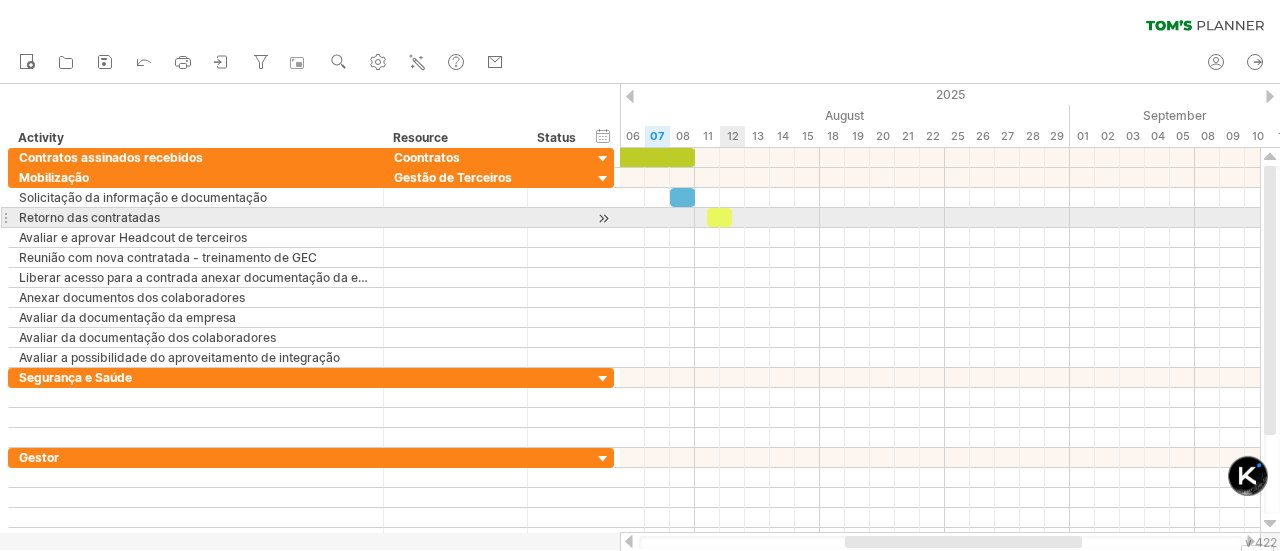 click at bounding box center [732, 217] 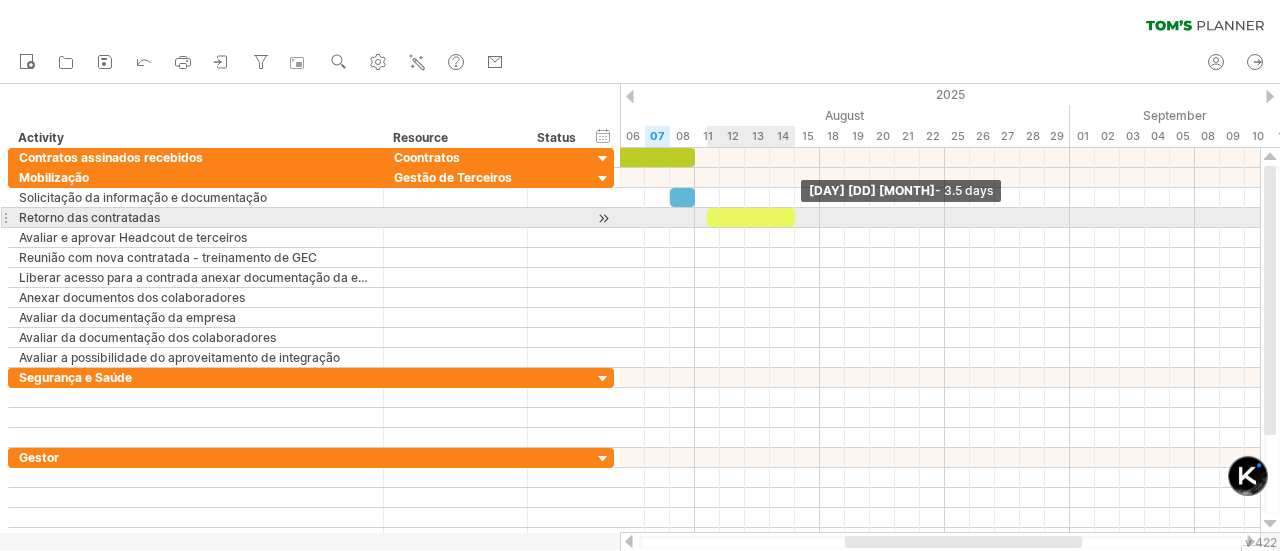 drag, startPoint x: 734, startPoint y: 221, endPoint x: 791, endPoint y: 222, distance: 57.00877 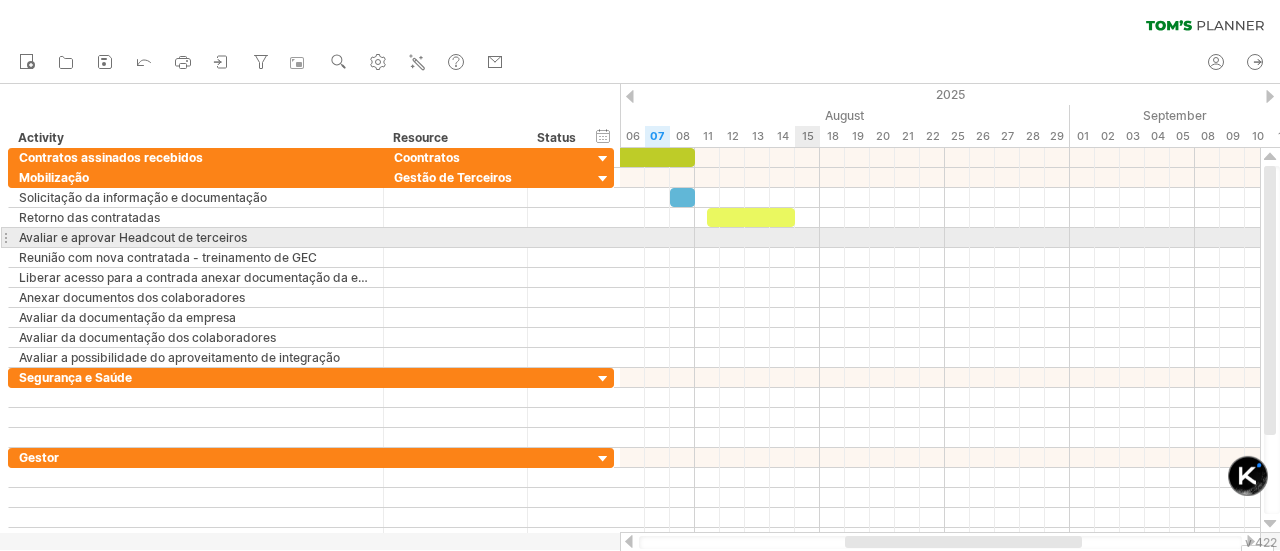 click at bounding box center (940, 238) 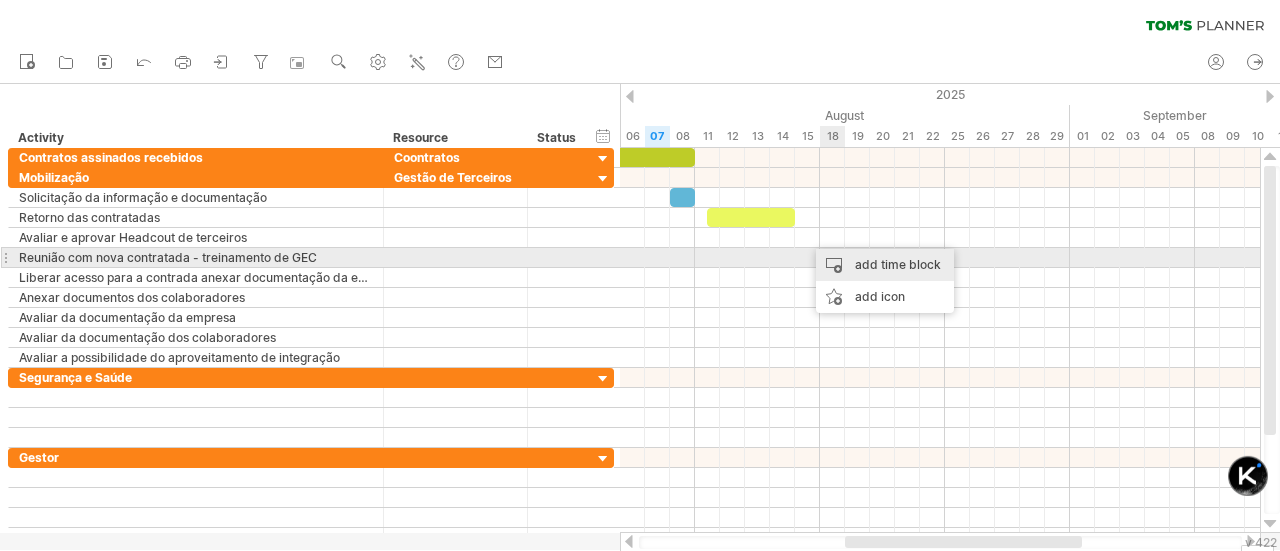 click on "add time block" at bounding box center [885, 265] 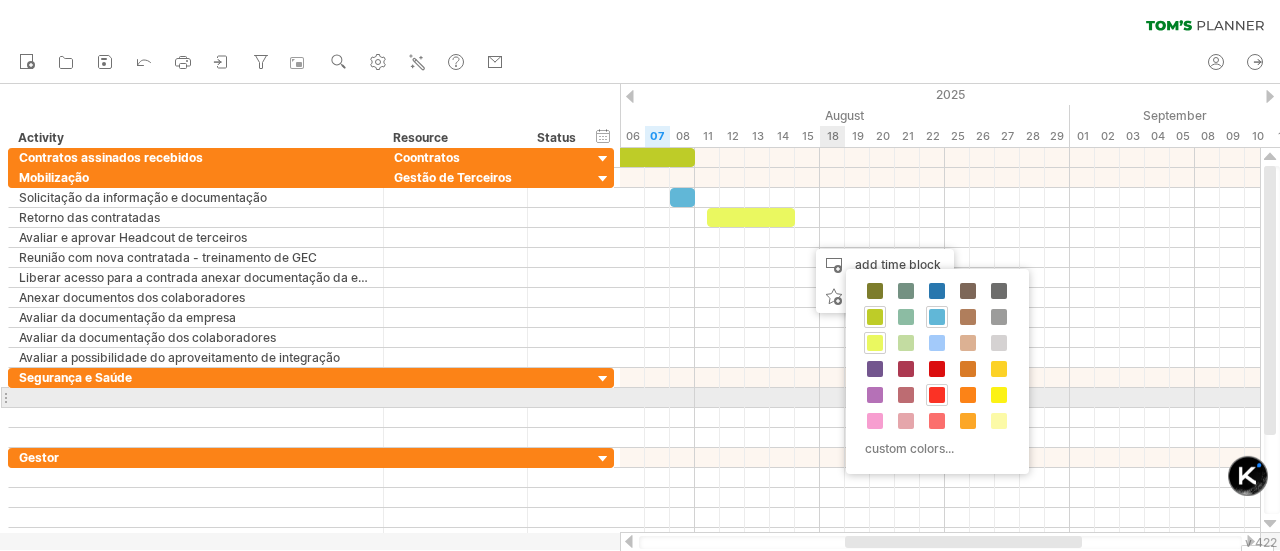 click at bounding box center [937, 395] 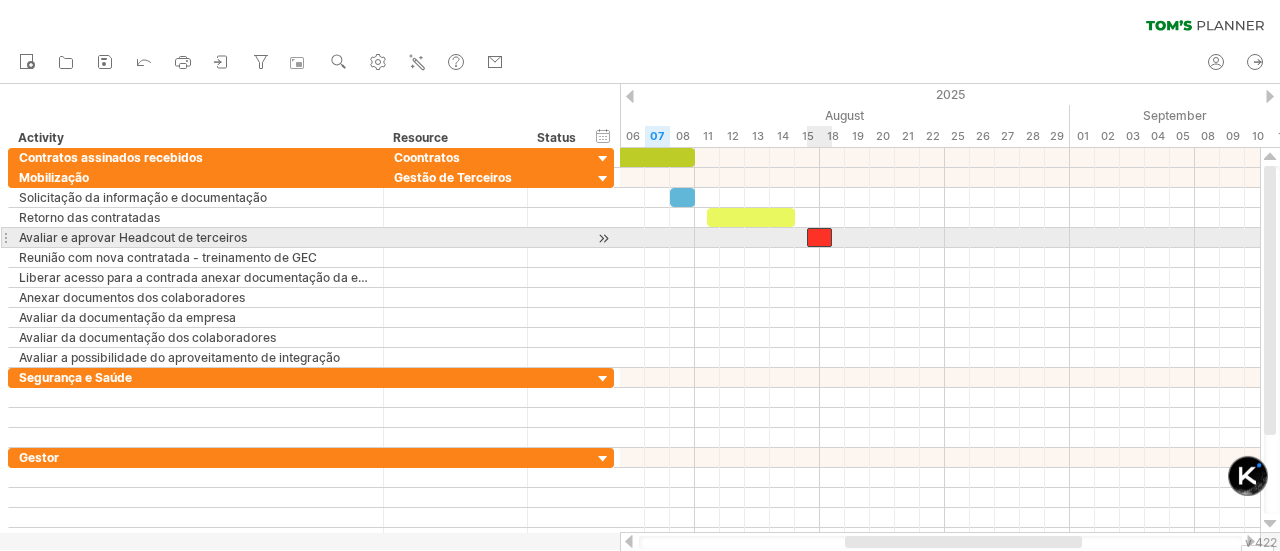 click at bounding box center (819, 237) 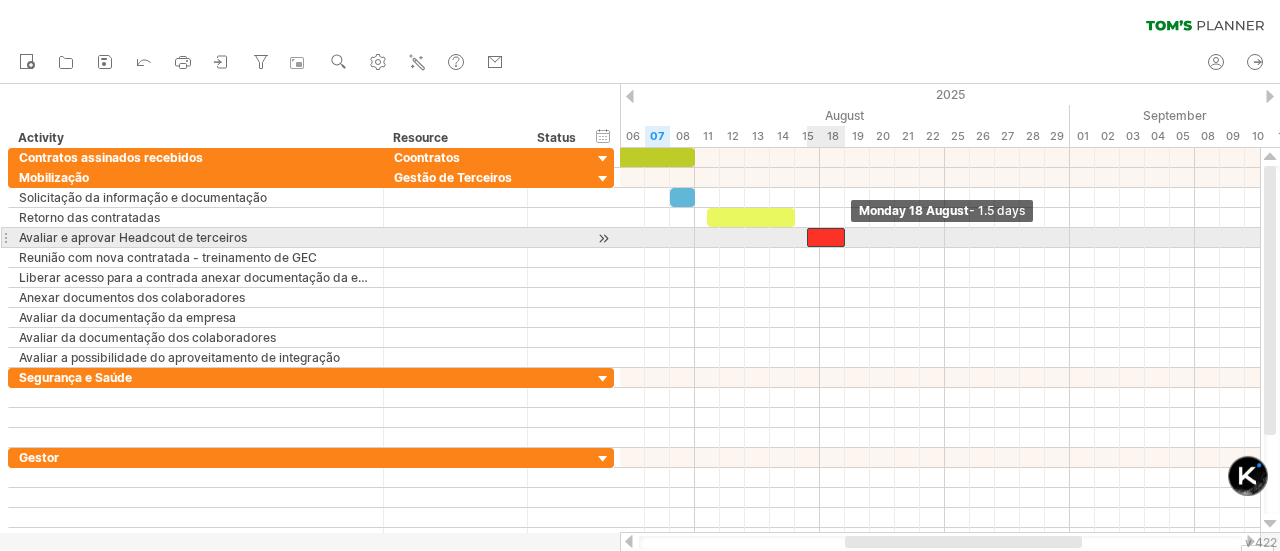 drag, startPoint x: 830, startPoint y: 240, endPoint x: 845, endPoint y: 237, distance: 15.297058 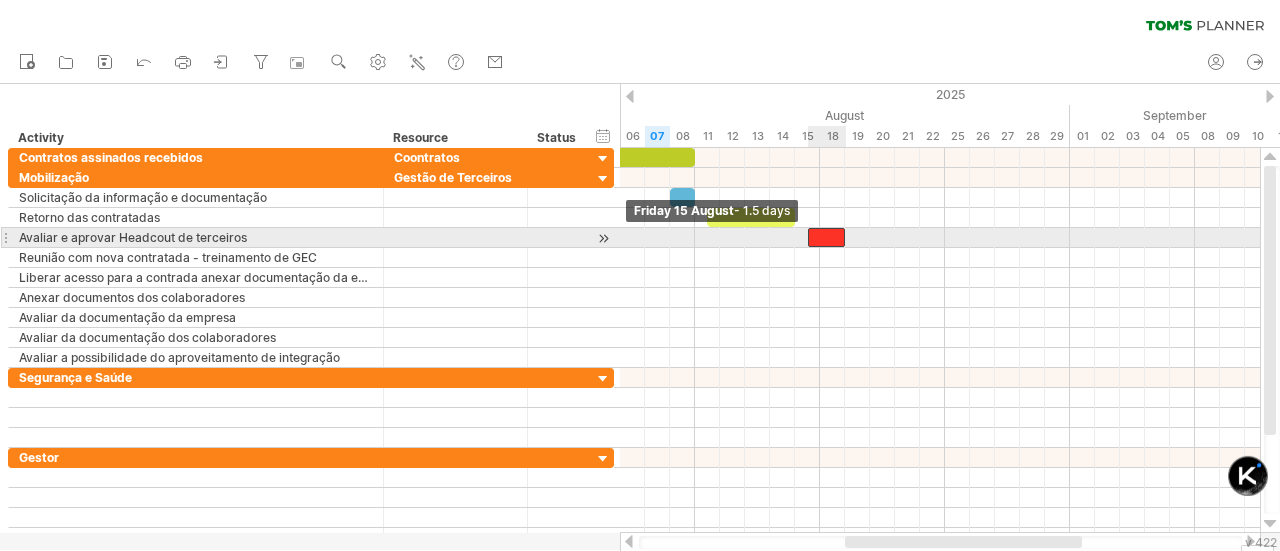 click on "[DAY] [DD] [MONTH]
[DAY] [DD] [MONTH]" at bounding box center [940, 340] 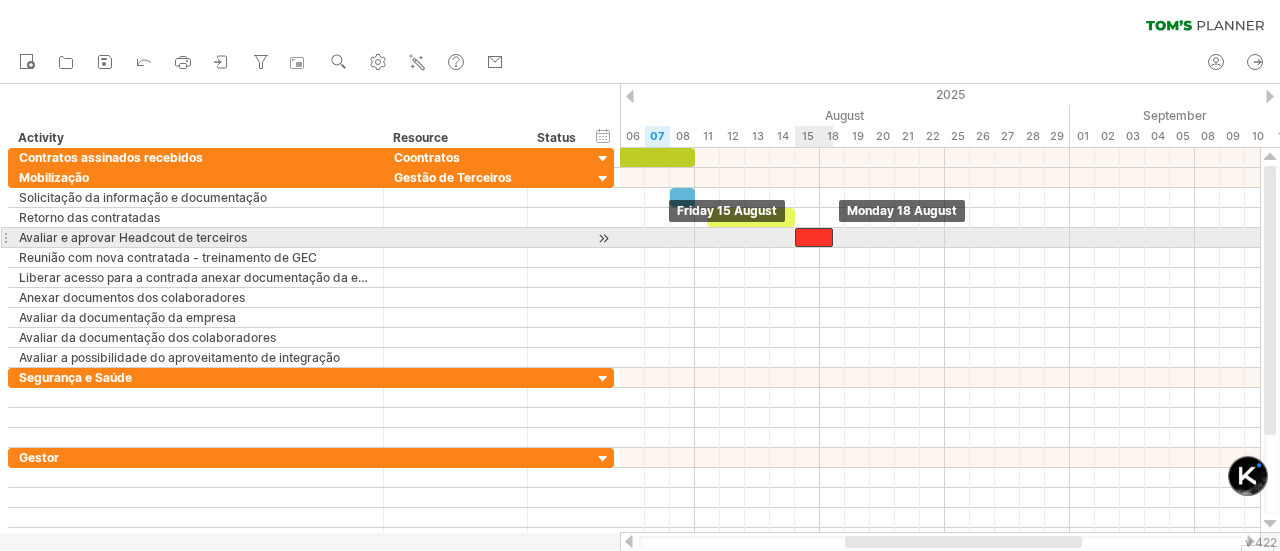 drag, startPoint x: 826, startPoint y: 235, endPoint x: 812, endPoint y: 231, distance: 14.56022 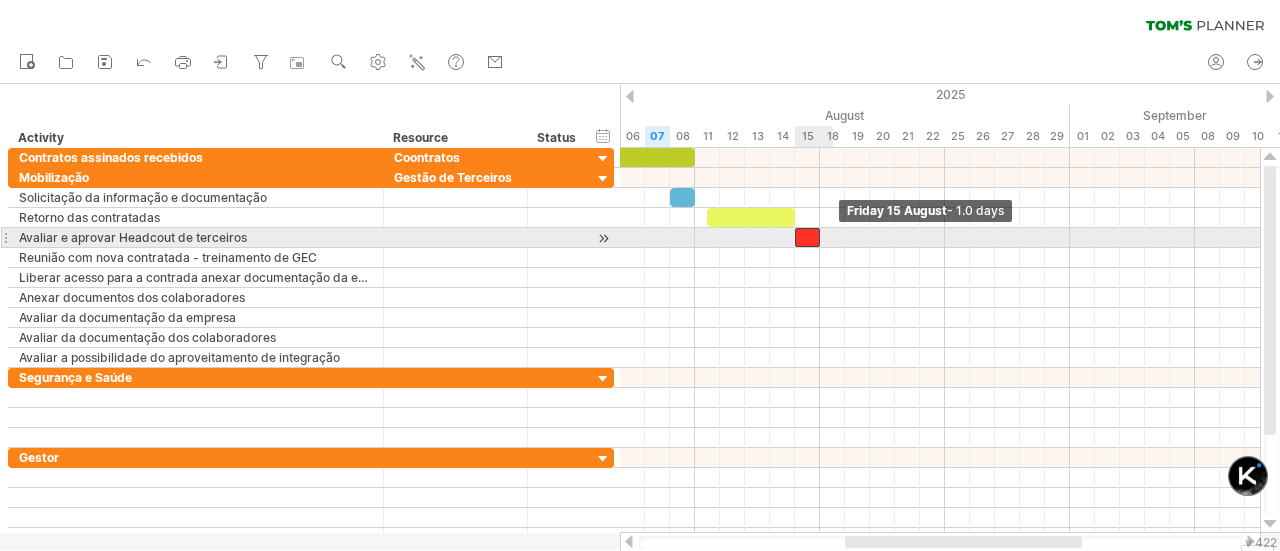 click at bounding box center (820, 237) 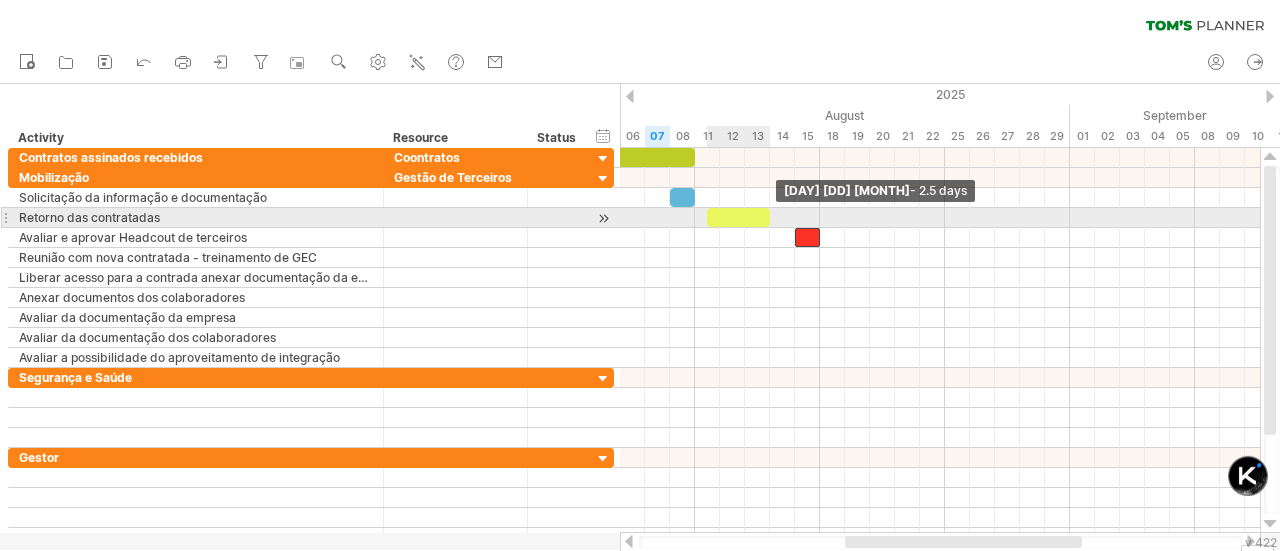 drag, startPoint x: 791, startPoint y: 221, endPoint x: 766, endPoint y: 215, distance: 25.70992 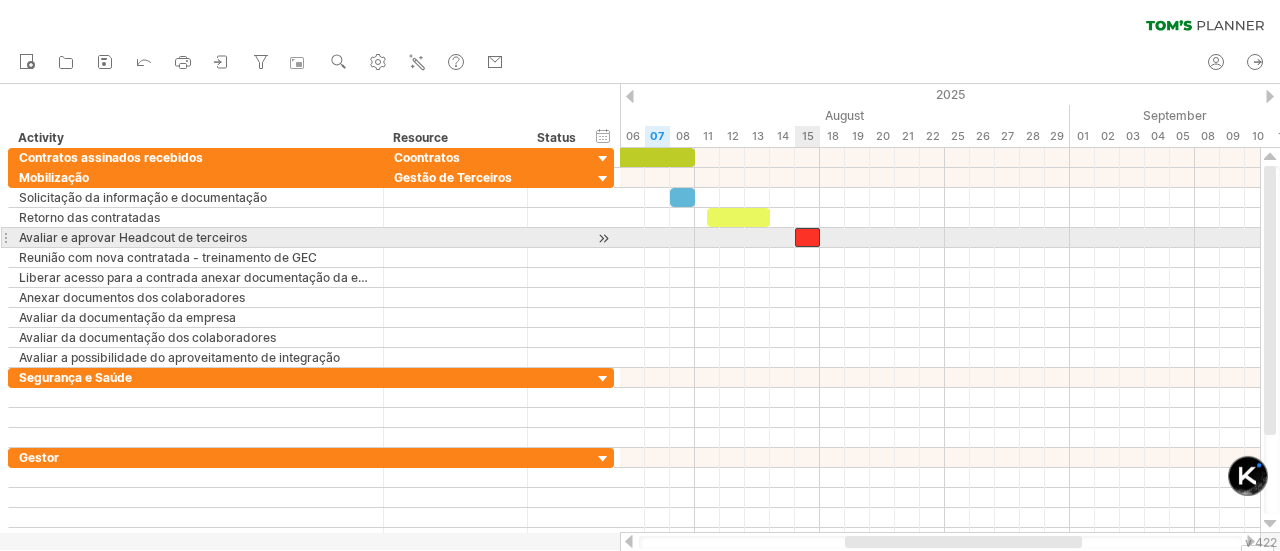 click at bounding box center [807, 237] 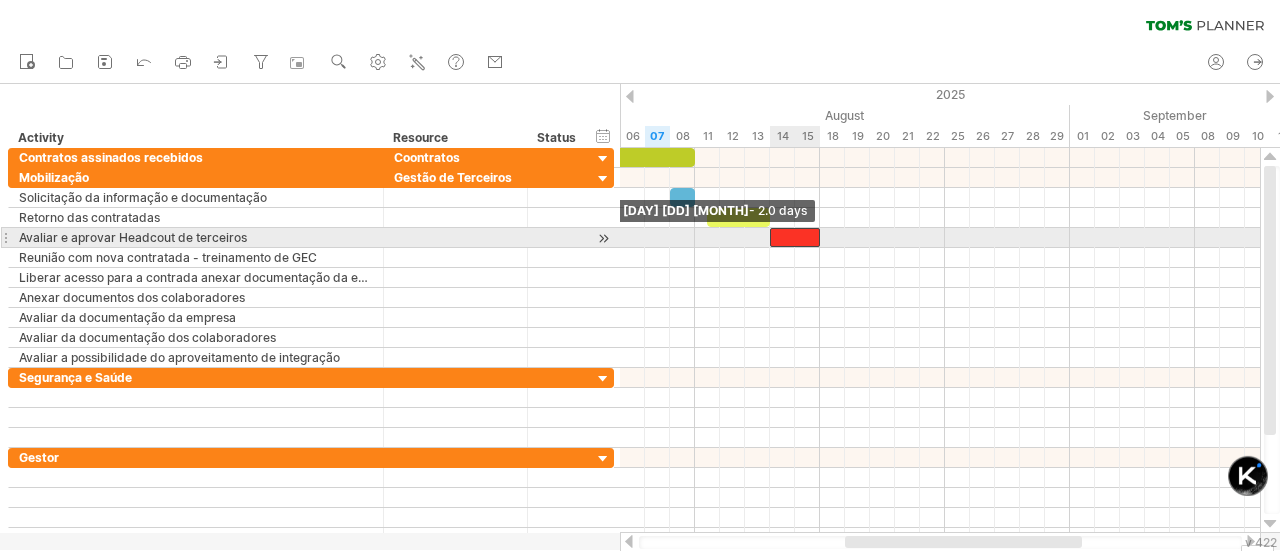 drag, startPoint x: 794, startPoint y: 230, endPoint x: 769, endPoint y: 229, distance: 25.019993 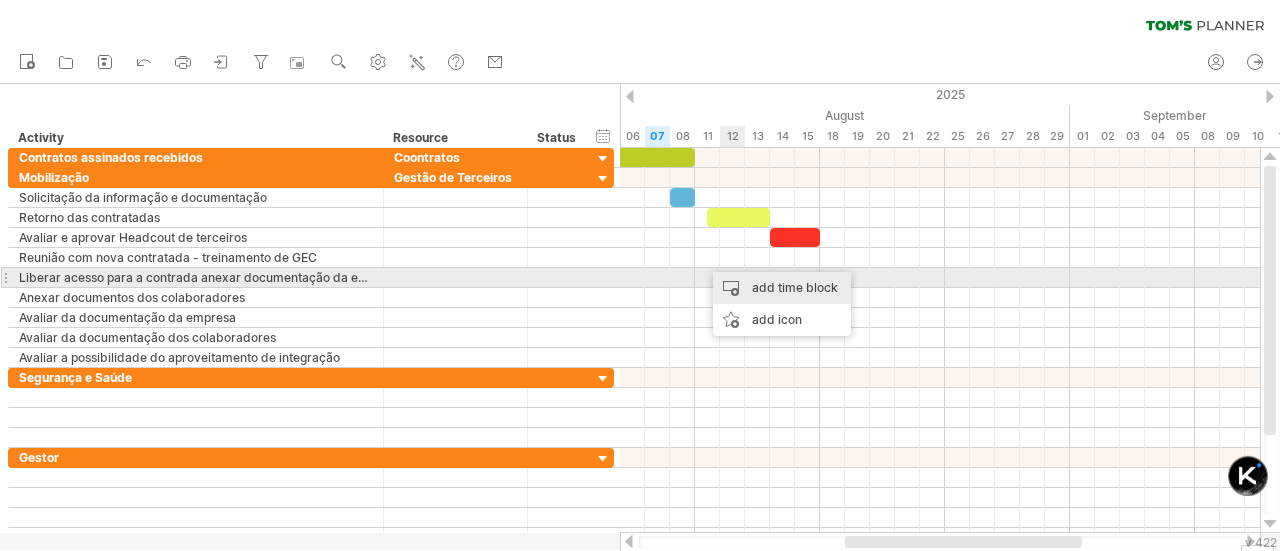 click on "add time block" at bounding box center [782, 288] 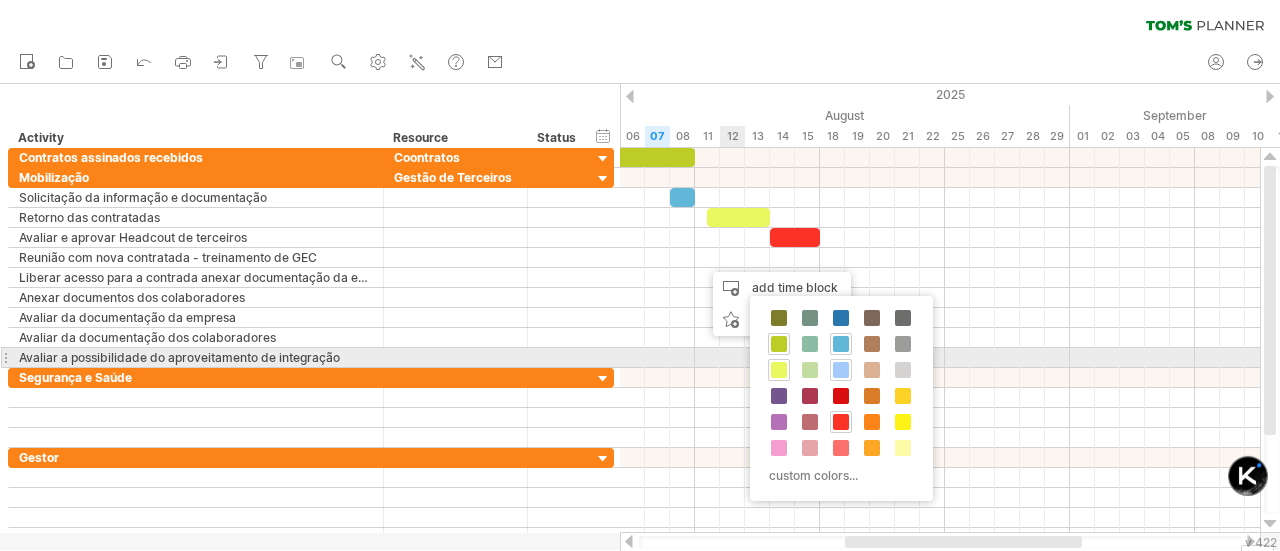 click at bounding box center [841, 370] 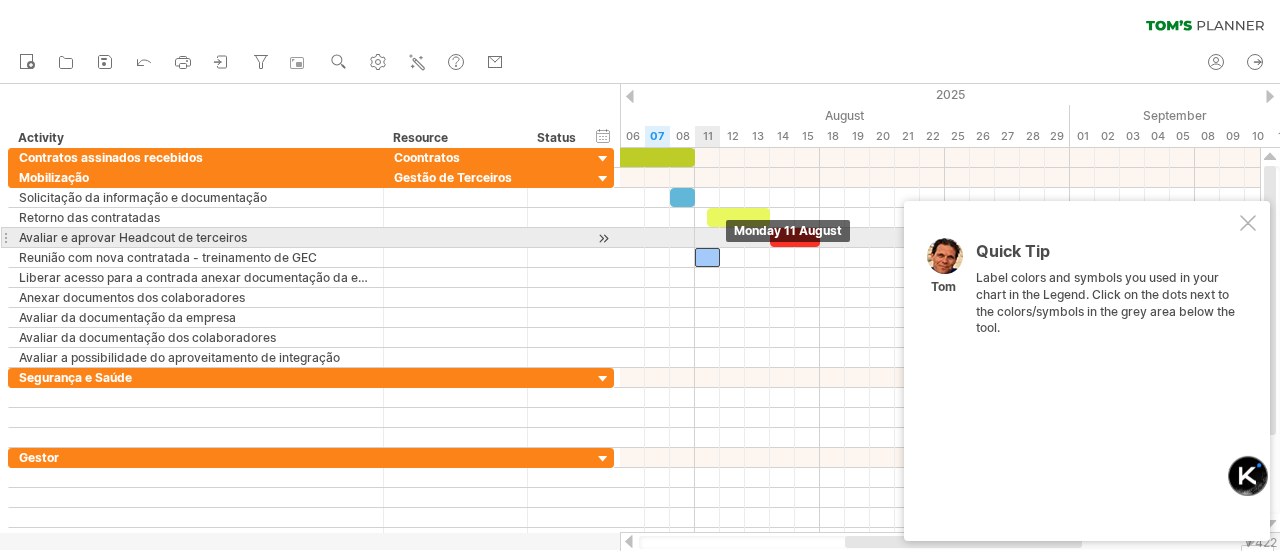 drag, startPoint x: 722, startPoint y: 253, endPoint x: 705, endPoint y: 245, distance: 18.788294 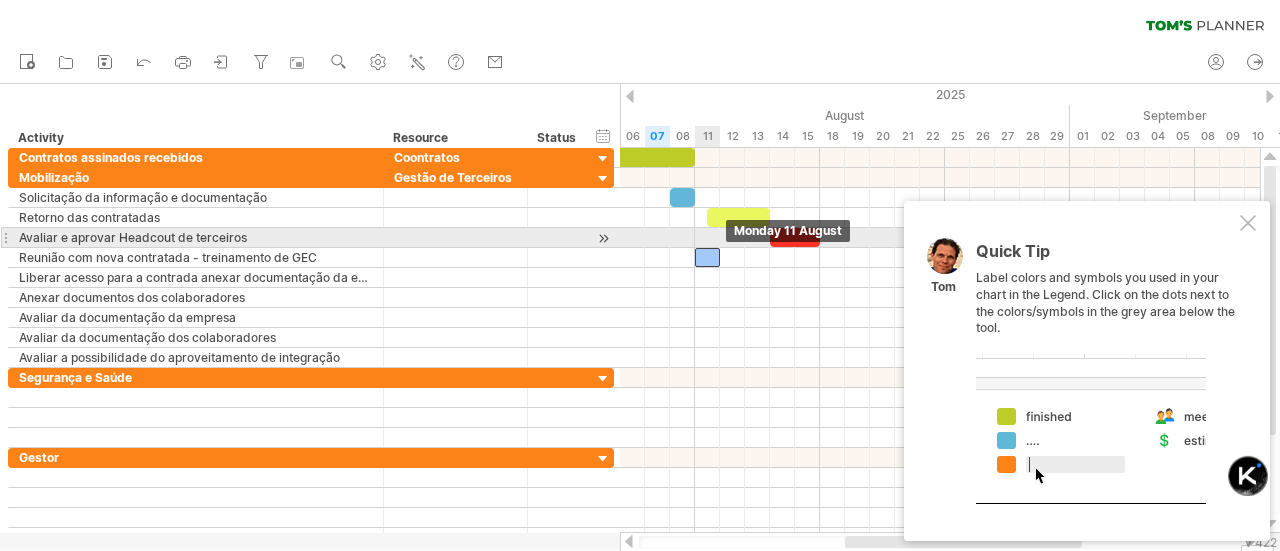 click on "[DAY] [DD] [MONTH]
[DAY] [DD] [MONTH]" at bounding box center (940, 340) 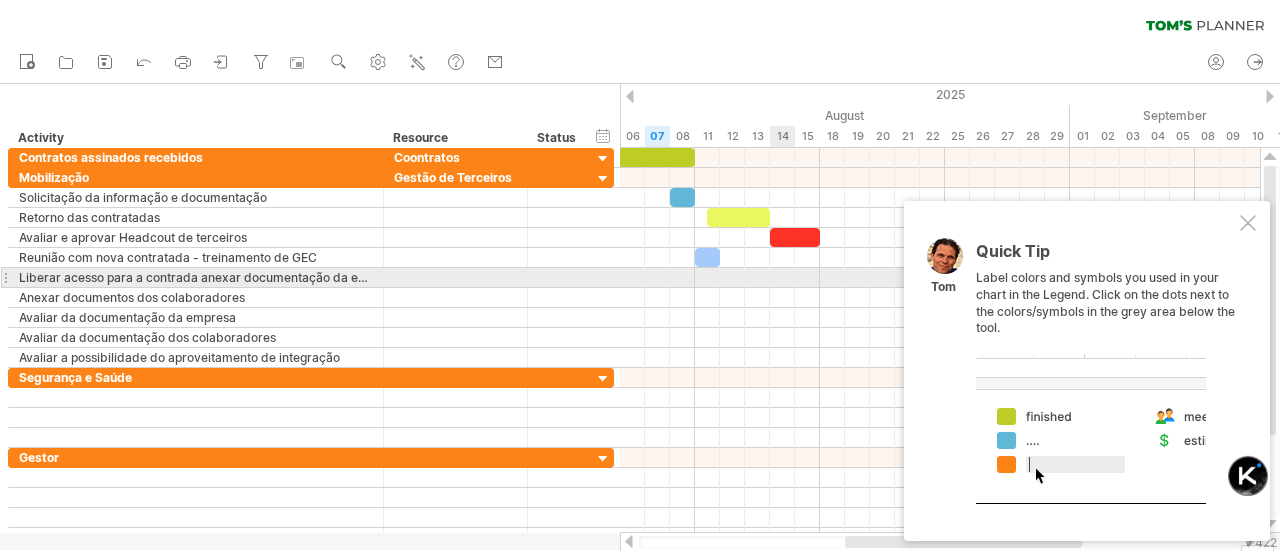 click at bounding box center [940, 278] 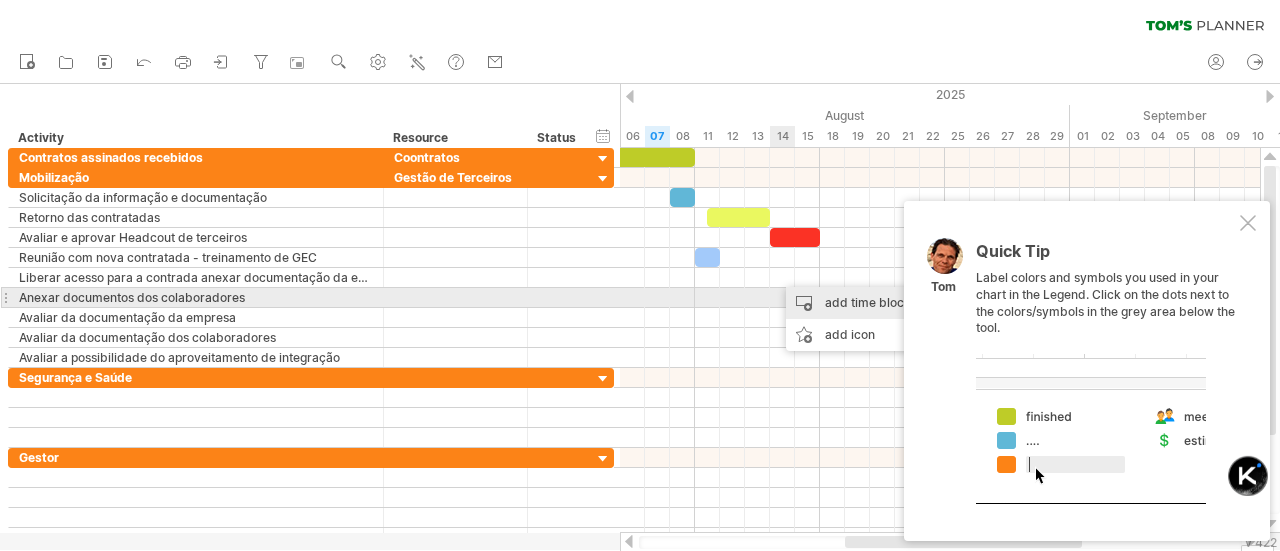 click on "add time block" at bounding box center (855, 303) 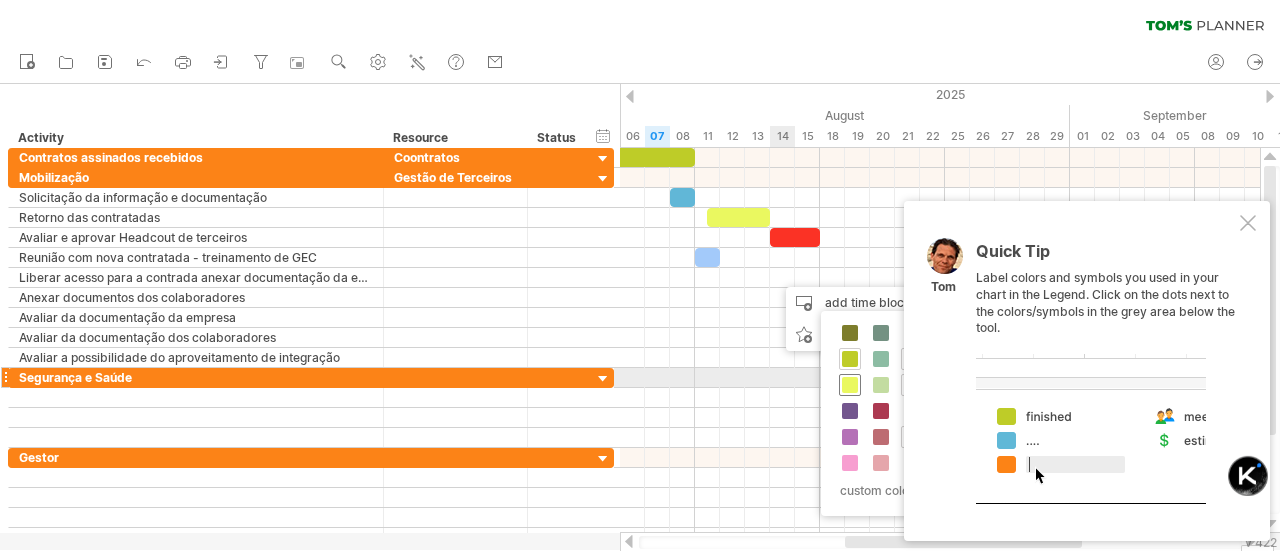 click at bounding box center (850, 385) 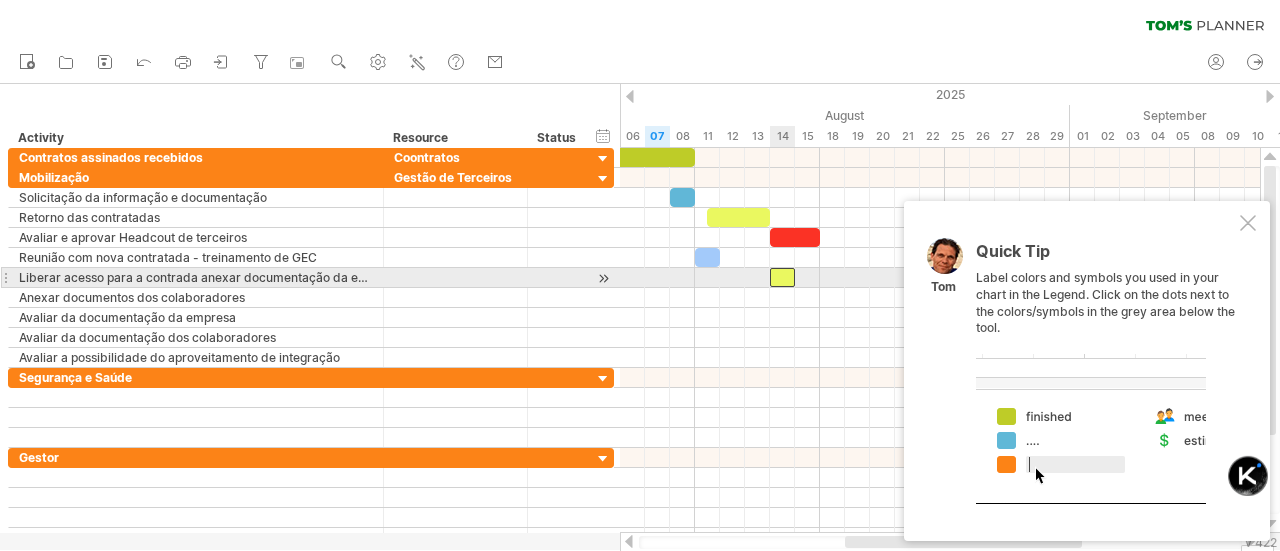 click at bounding box center (782, 277) 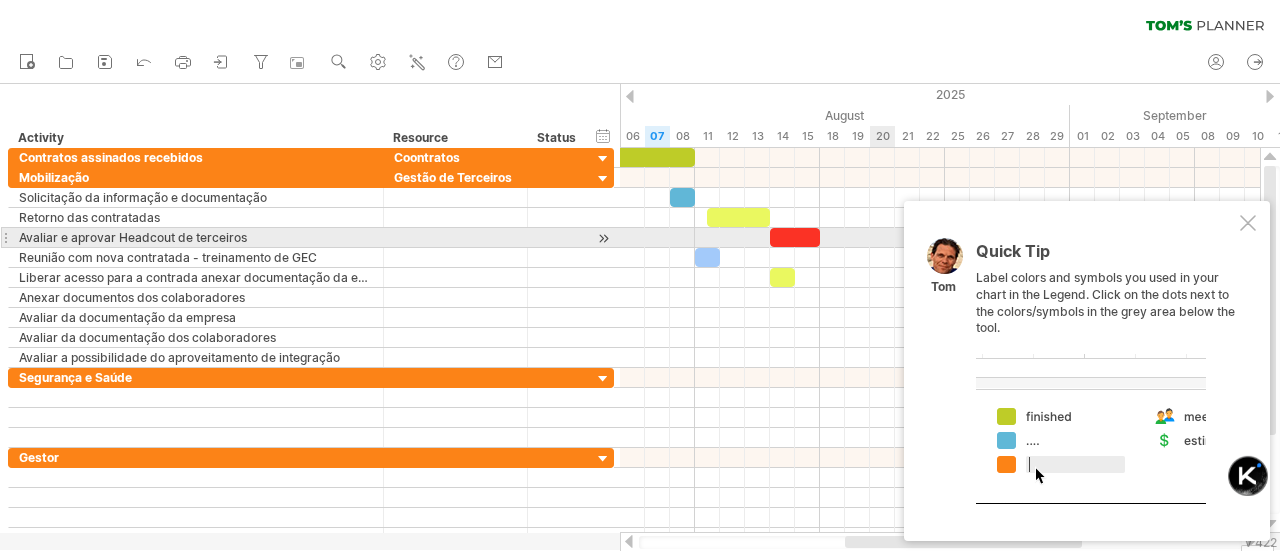 click at bounding box center (1248, 223) 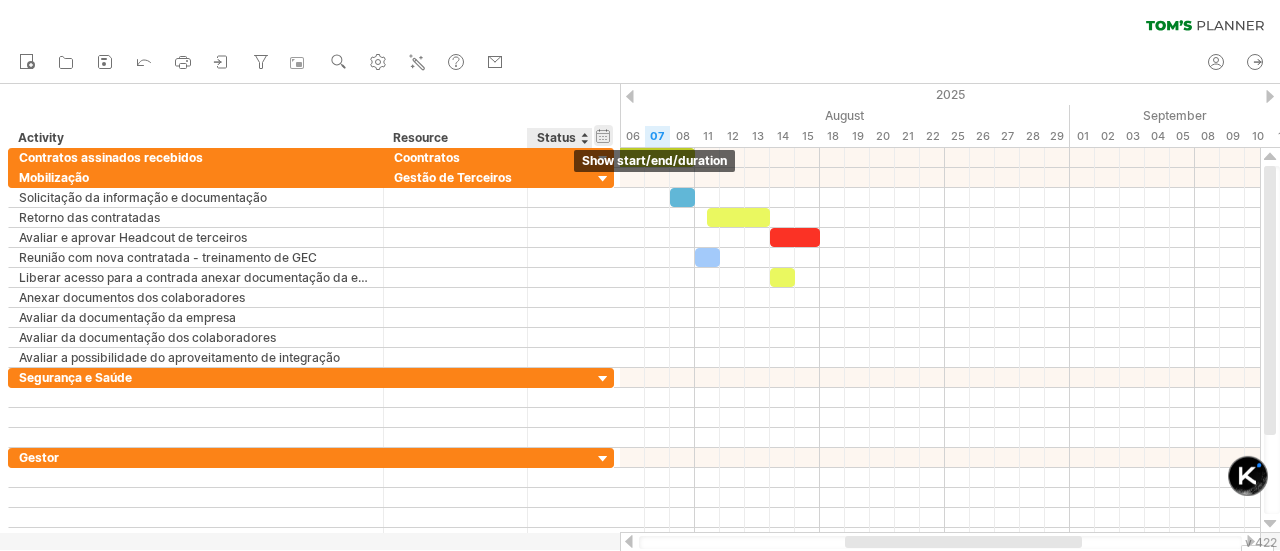 click on "hide start/end/duration show start/end/duration" at bounding box center (603, 135) 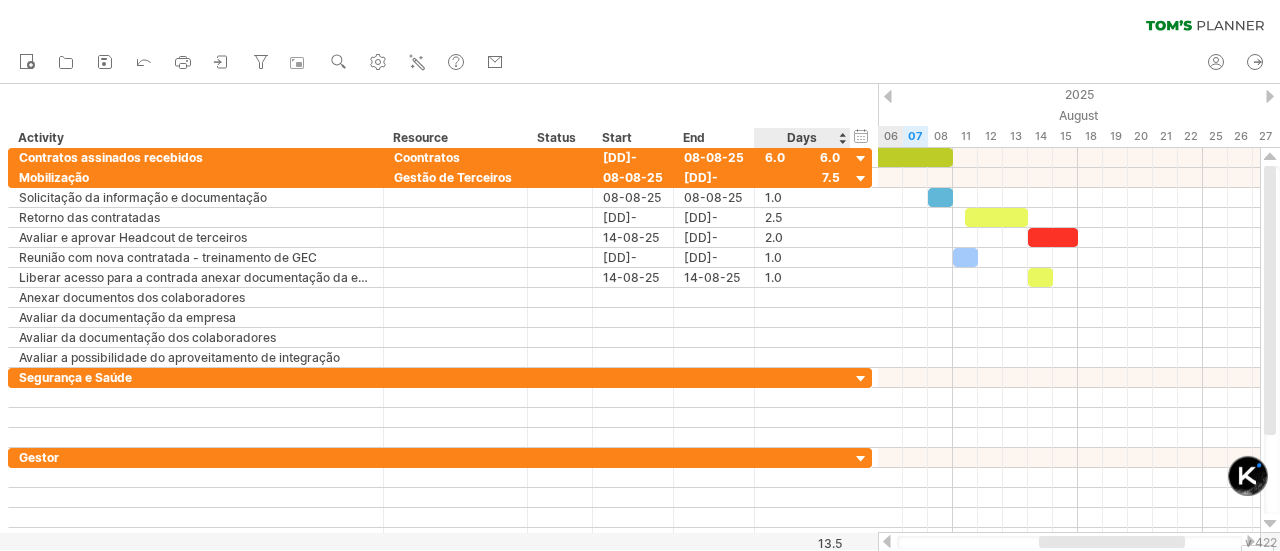 click on "Days" at bounding box center [801, 138] 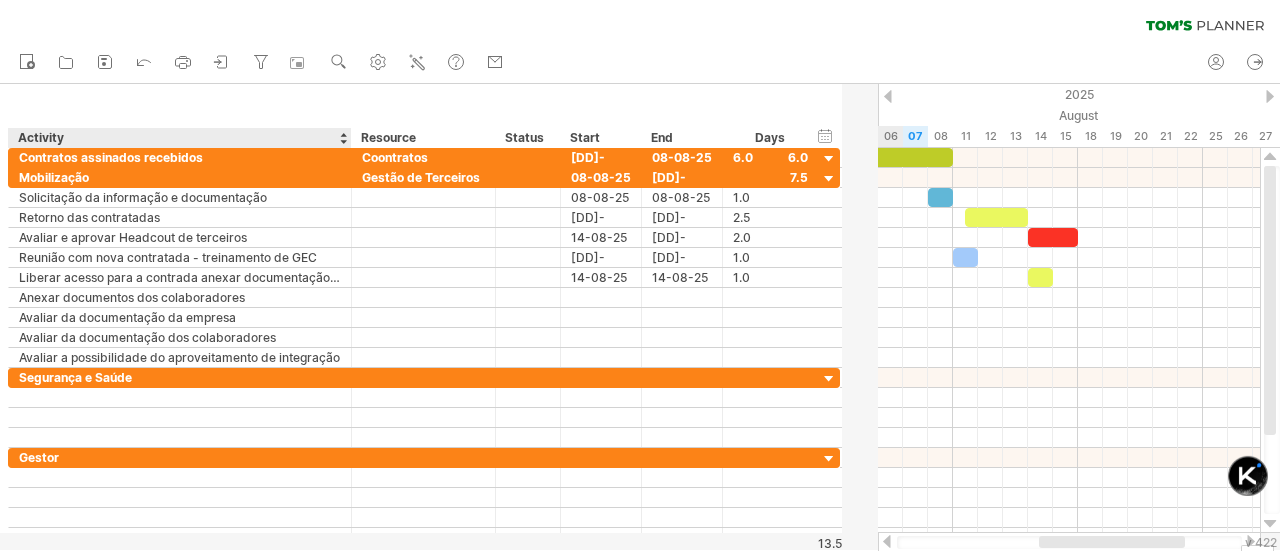 drag, startPoint x: 378, startPoint y: 137, endPoint x: 346, endPoint y: 144, distance: 32.75668 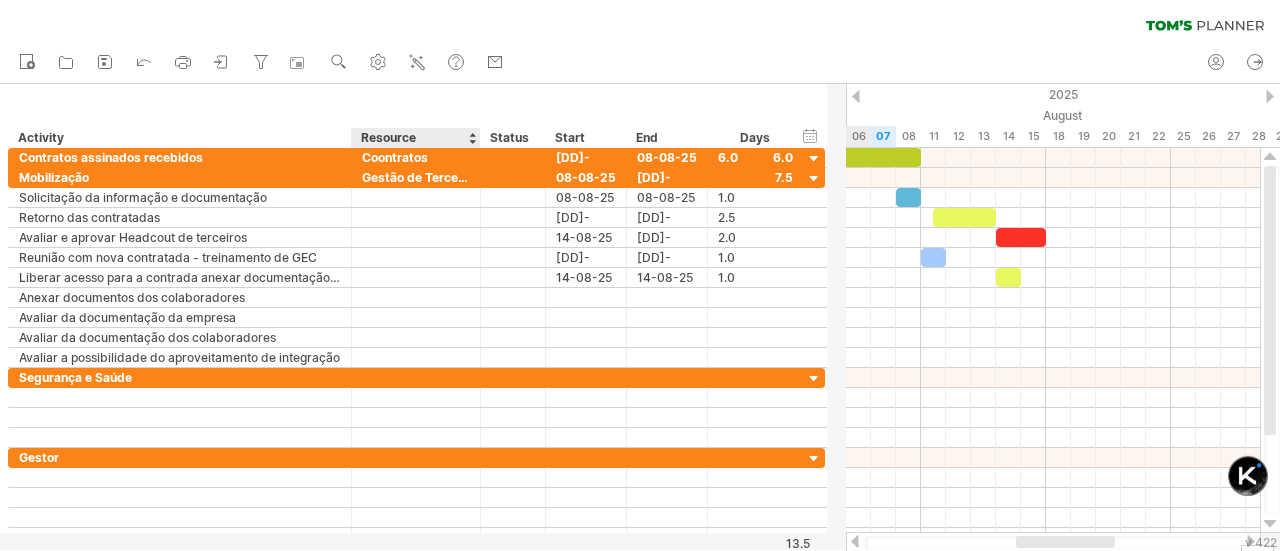 drag, startPoint x: 491, startPoint y: 137, endPoint x: 476, endPoint y: 138, distance: 15.033297 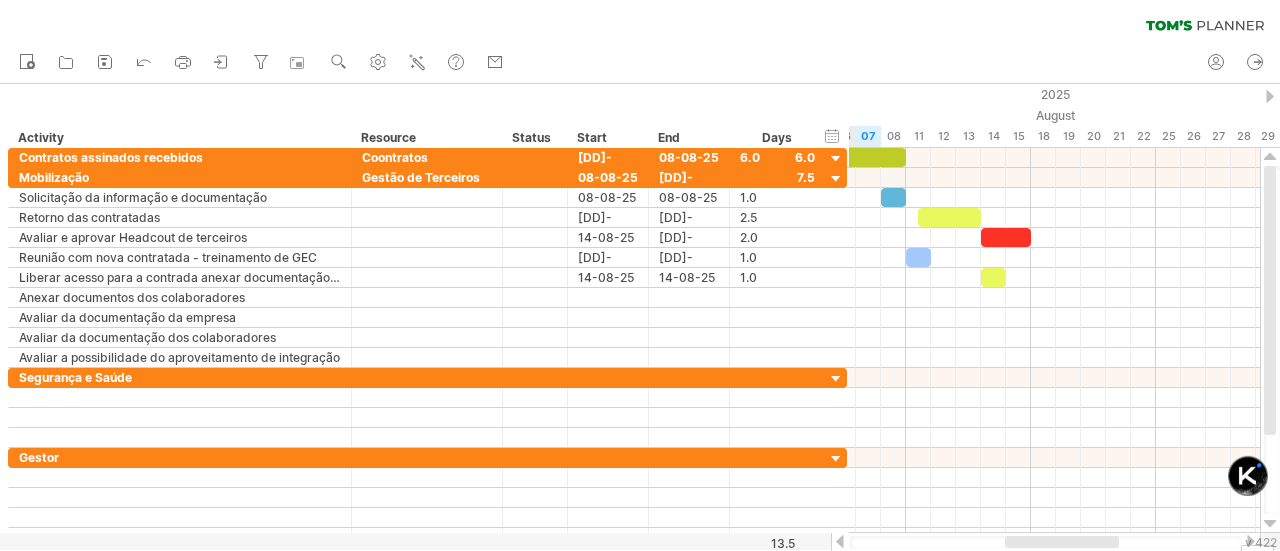 drag, startPoint x: 476, startPoint y: 138, endPoint x: 523, endPoint y: 131, distance: 47.518417 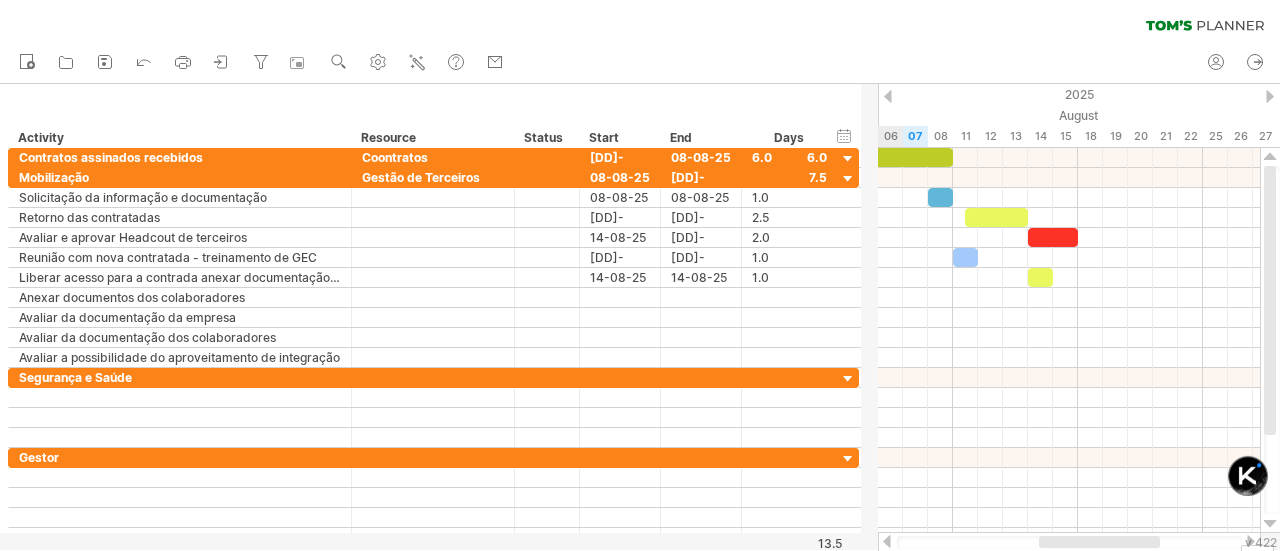 drag, startPoint x: 523, startPoint y: 131, endPoint x: 510, endPoint y: 132, distance: 13.038404 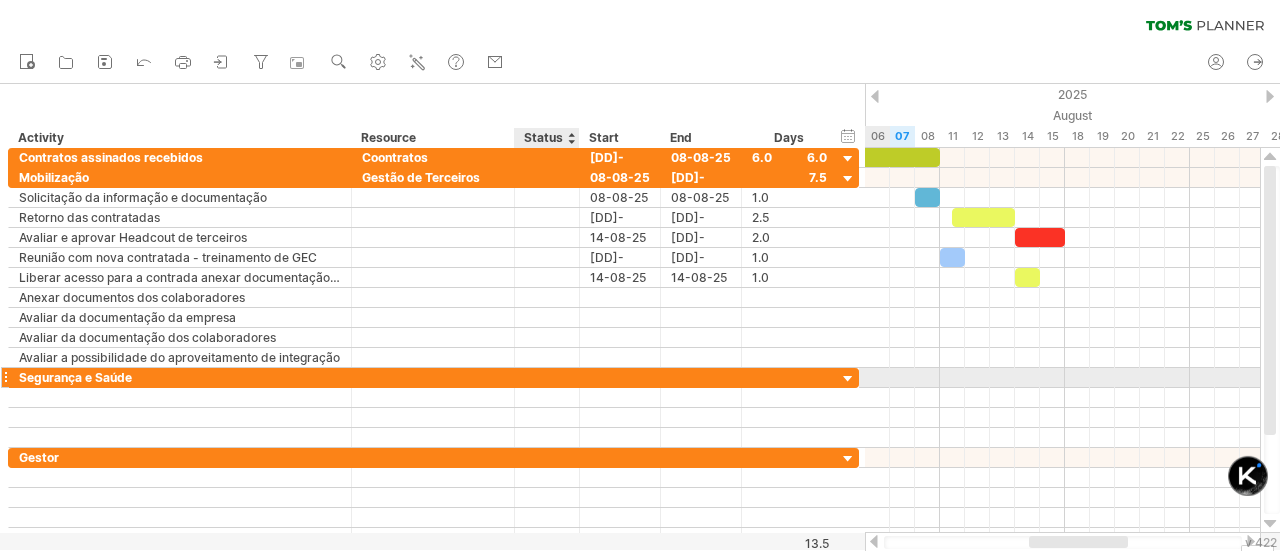 click at bounding box center [547, 377] 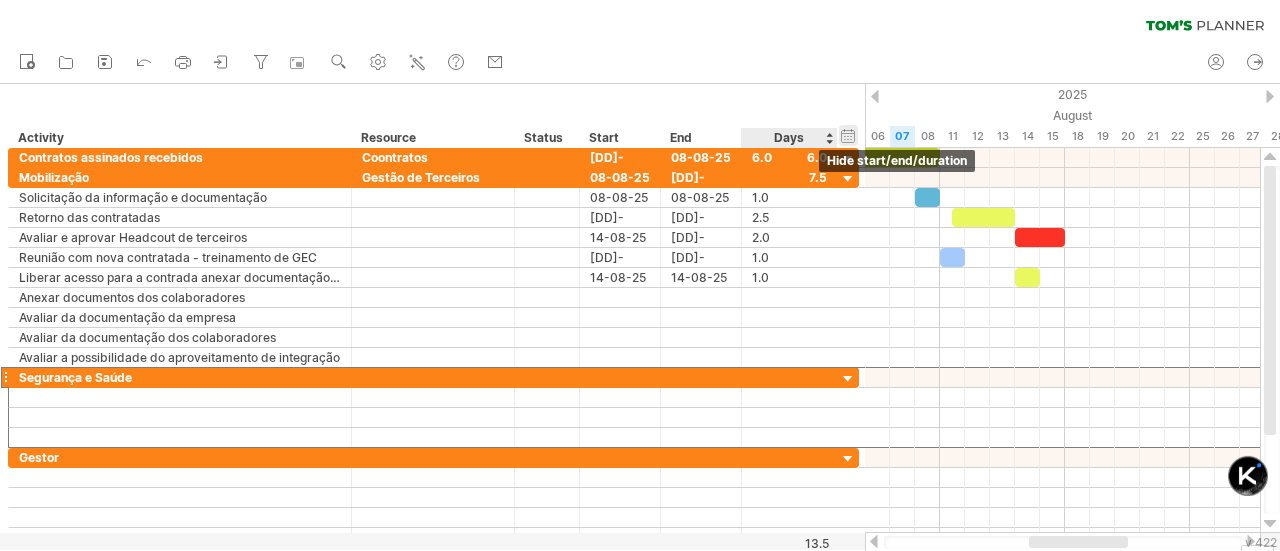 click on "hide start/end/duration show start/end/duration" at bounding box center (848, 135) 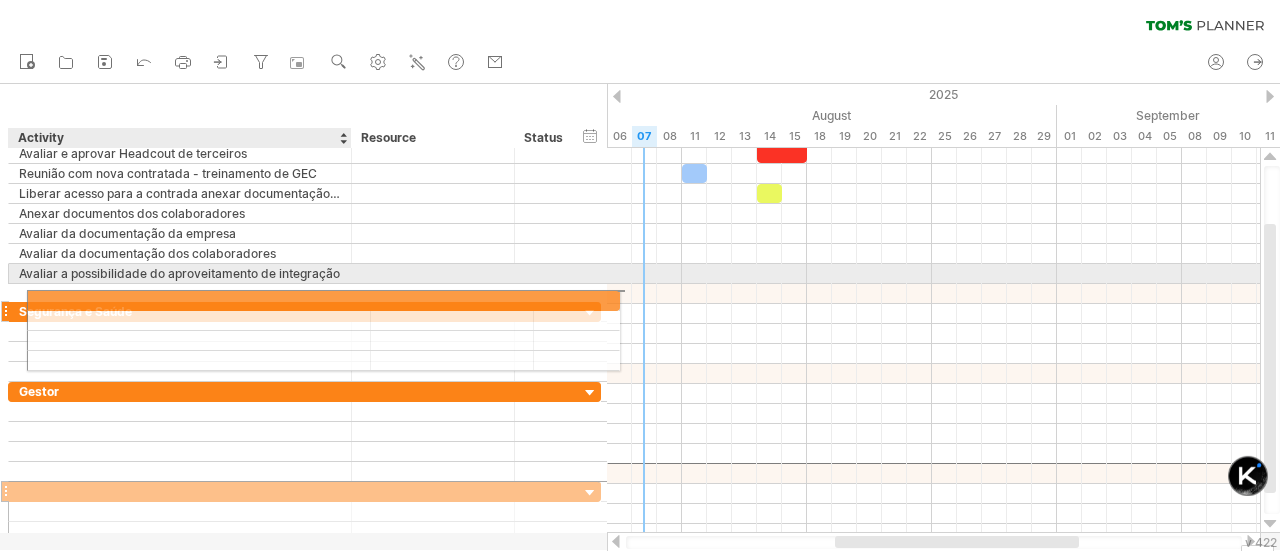 drag, startPoint x: 2, startPoint y: 466, endPoint x: 15, endPoint y: 297, distance: 169.49927 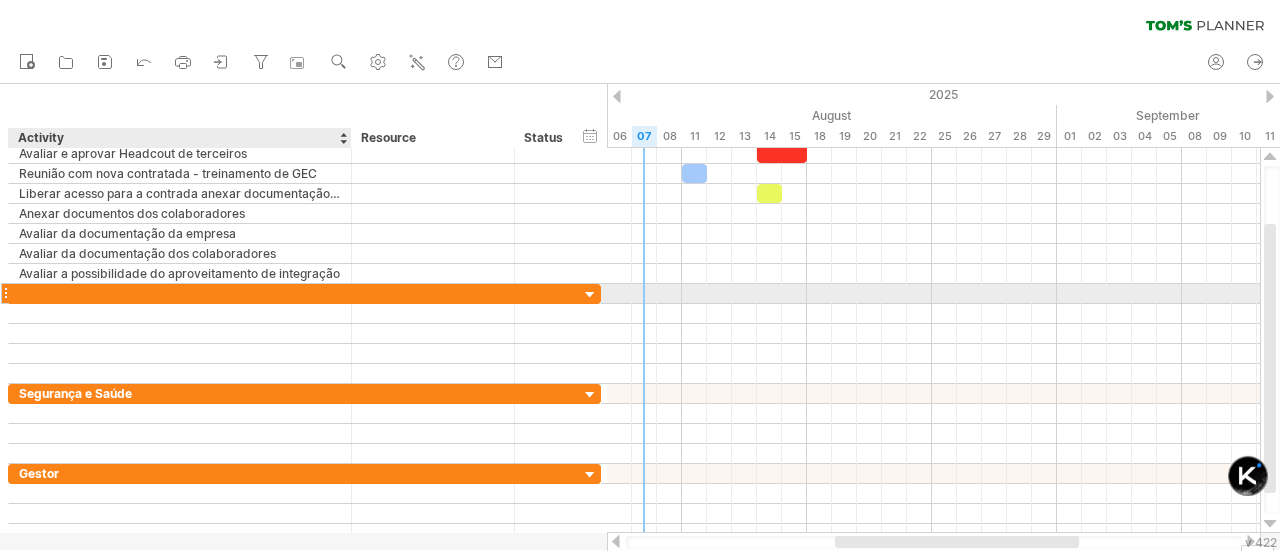 click at bounding box center (180, 293) 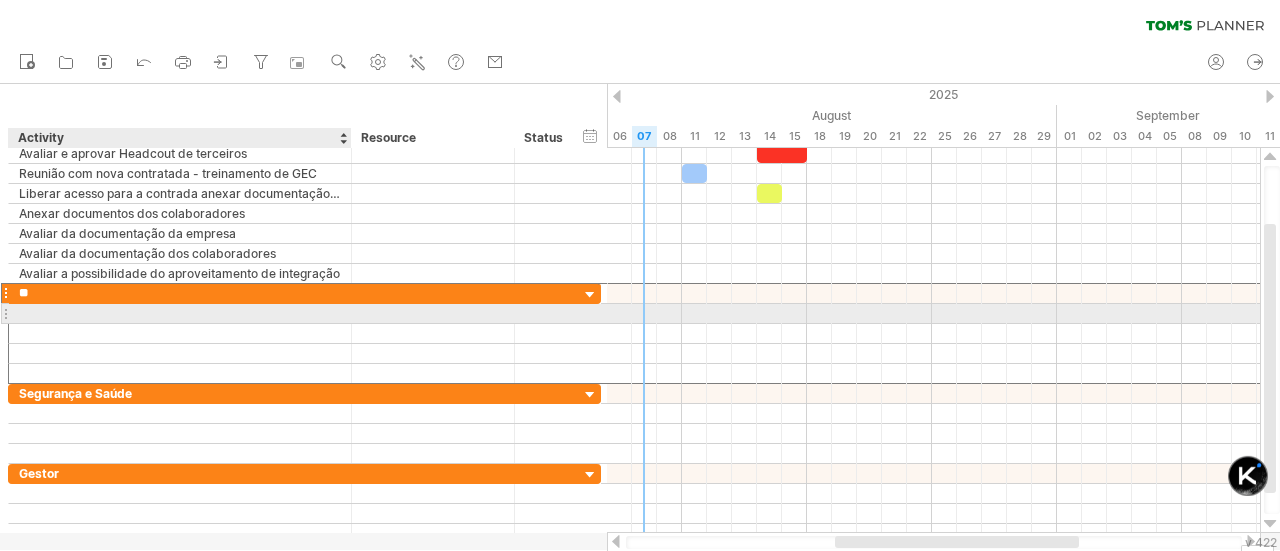 type on "*" 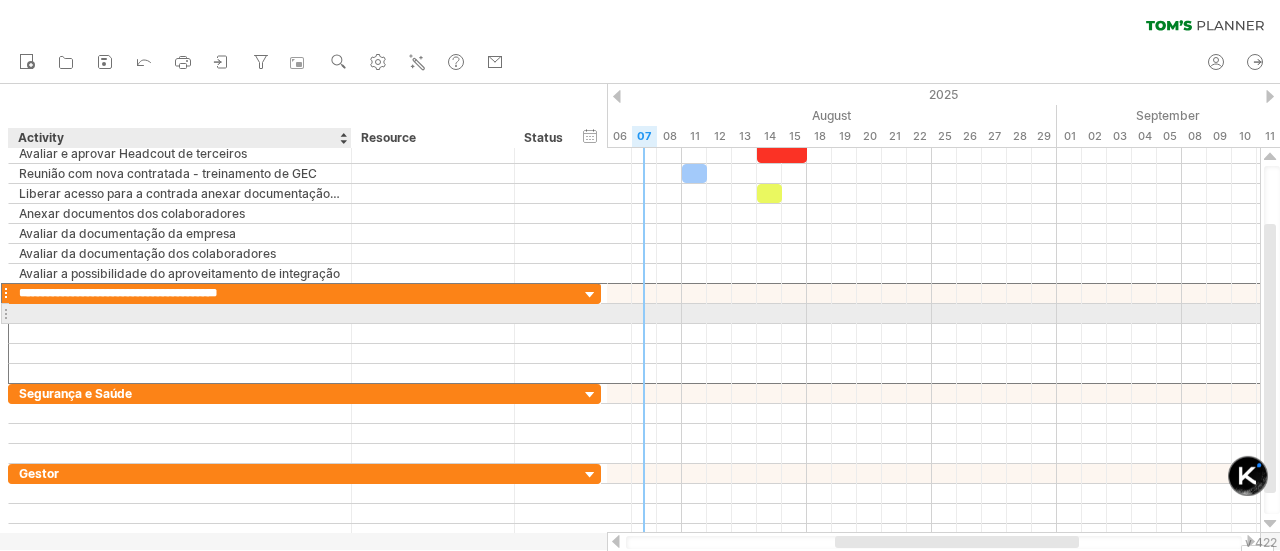 type on "*" 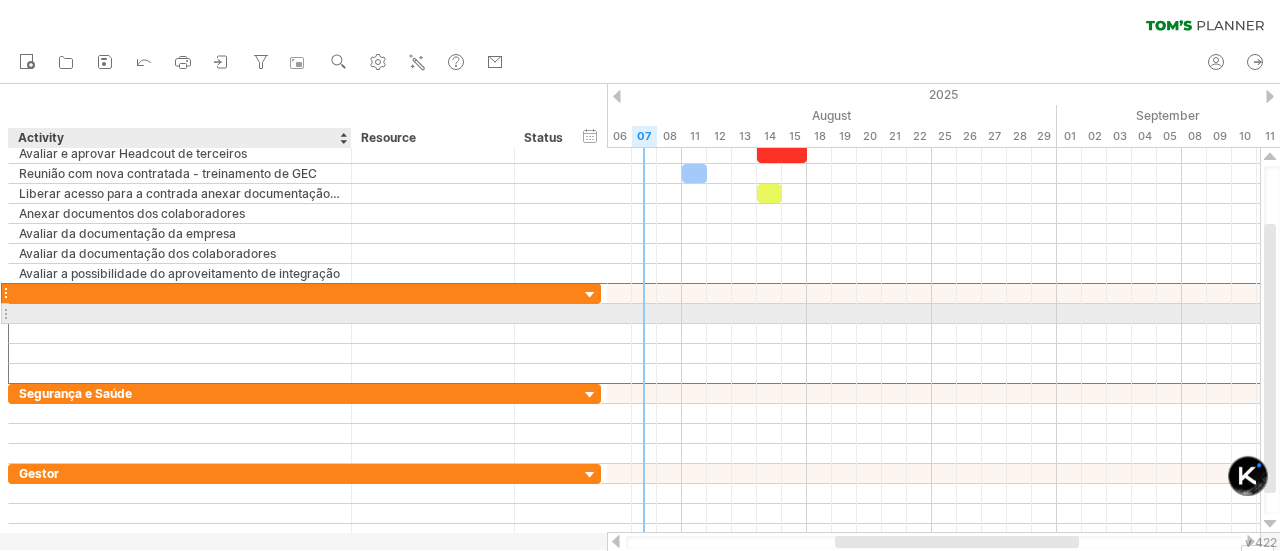 type on "*" 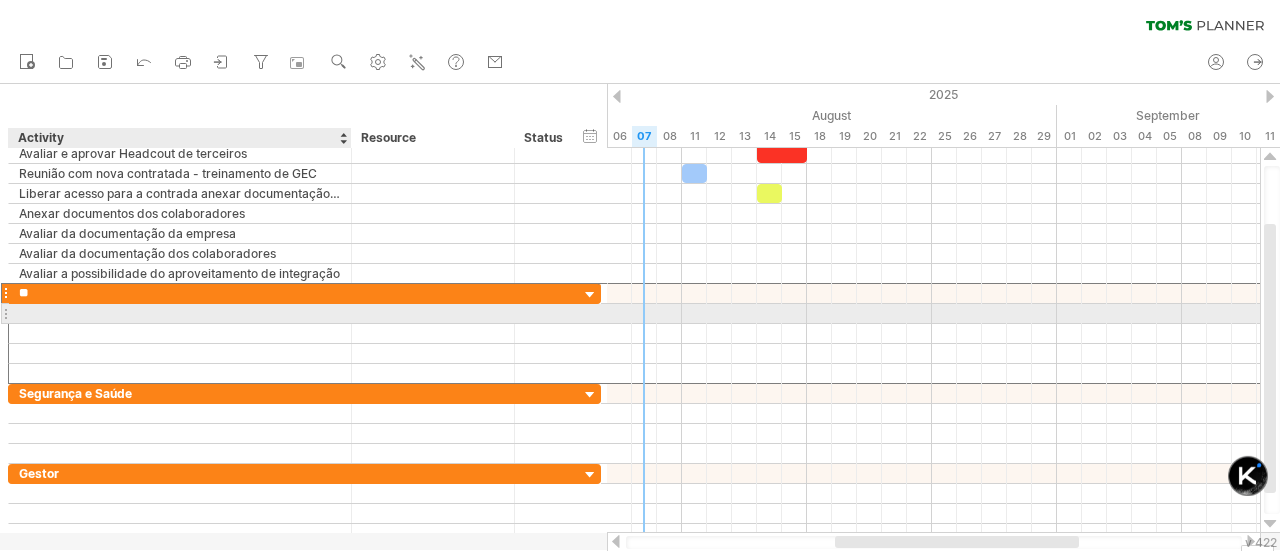 type on "*" 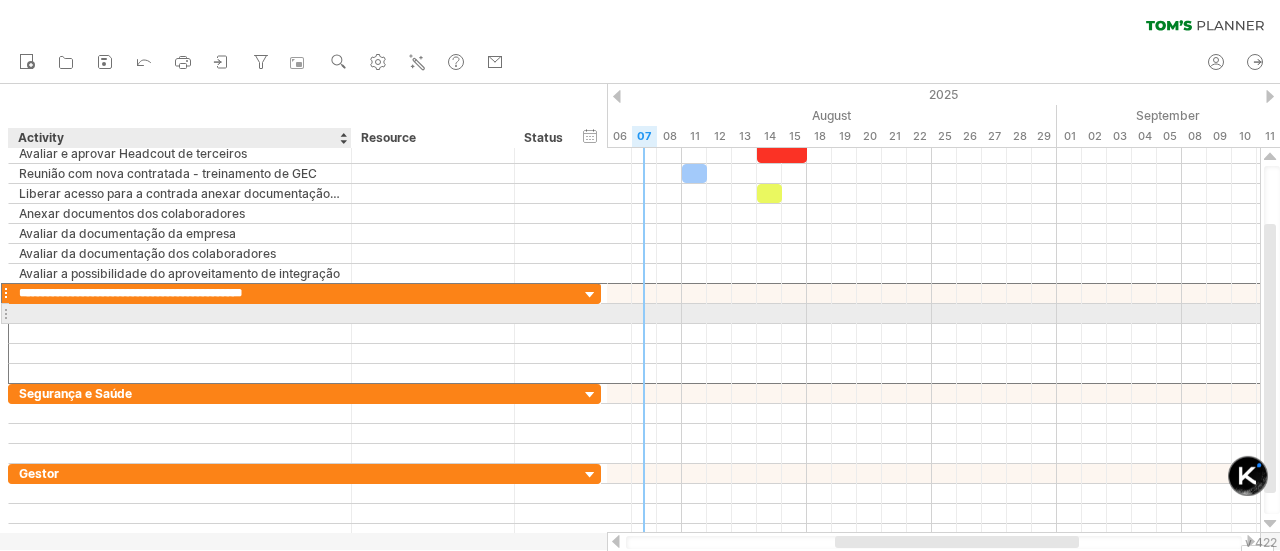 type on "**********" 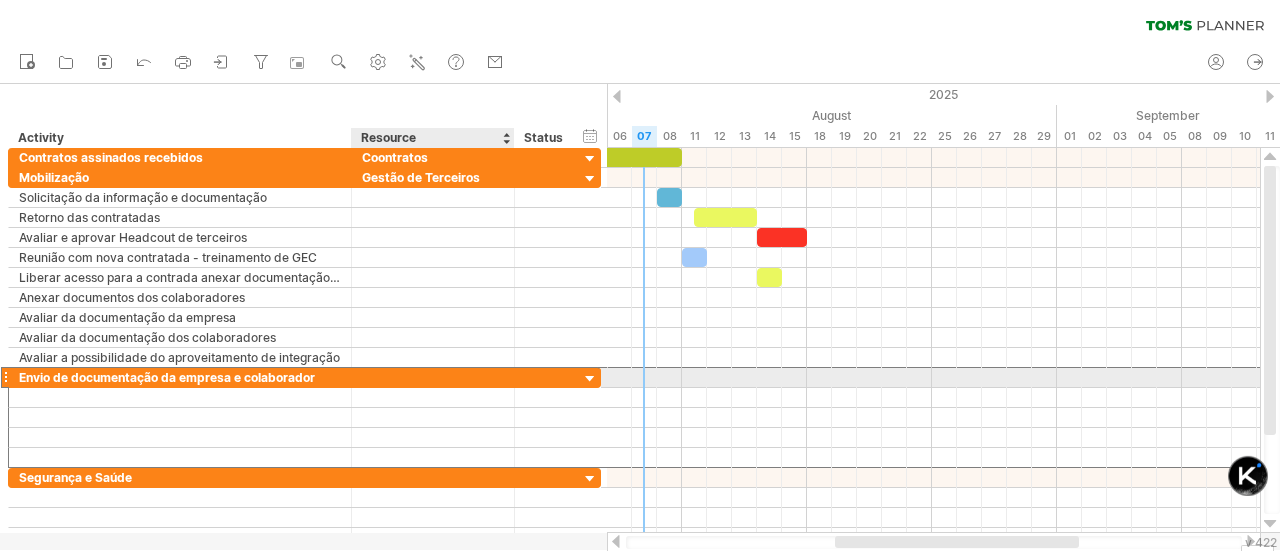 click at bounding box center (433, 377) 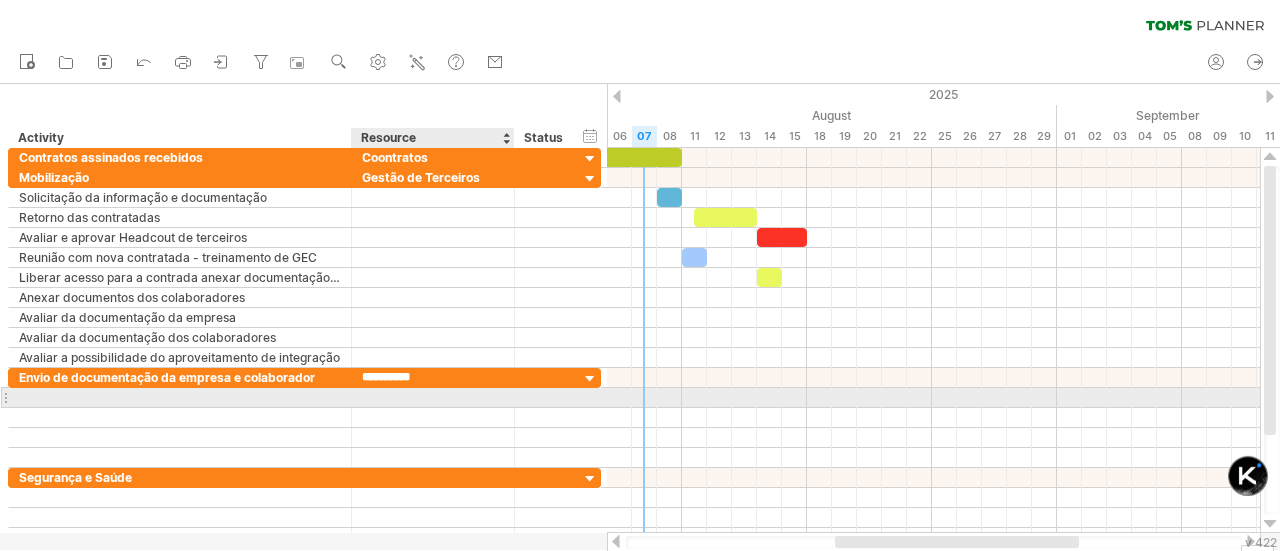 type on "**********" 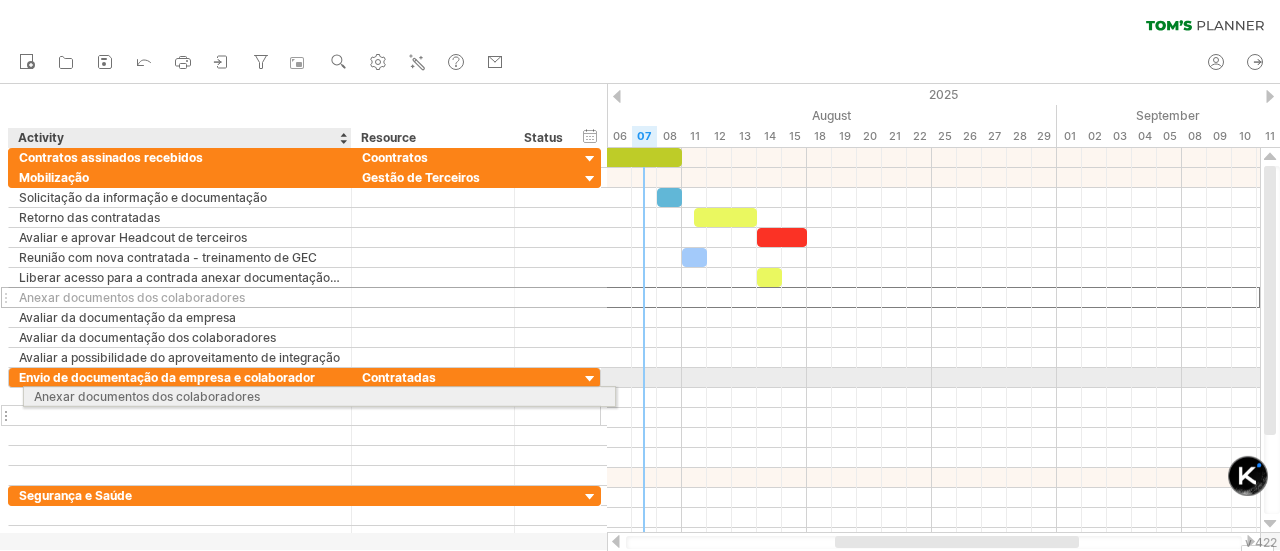 drag, startPoint x: 10, startPoint y: 300, endPoint x: 22, endPoint y: 393, distance: 93.770996 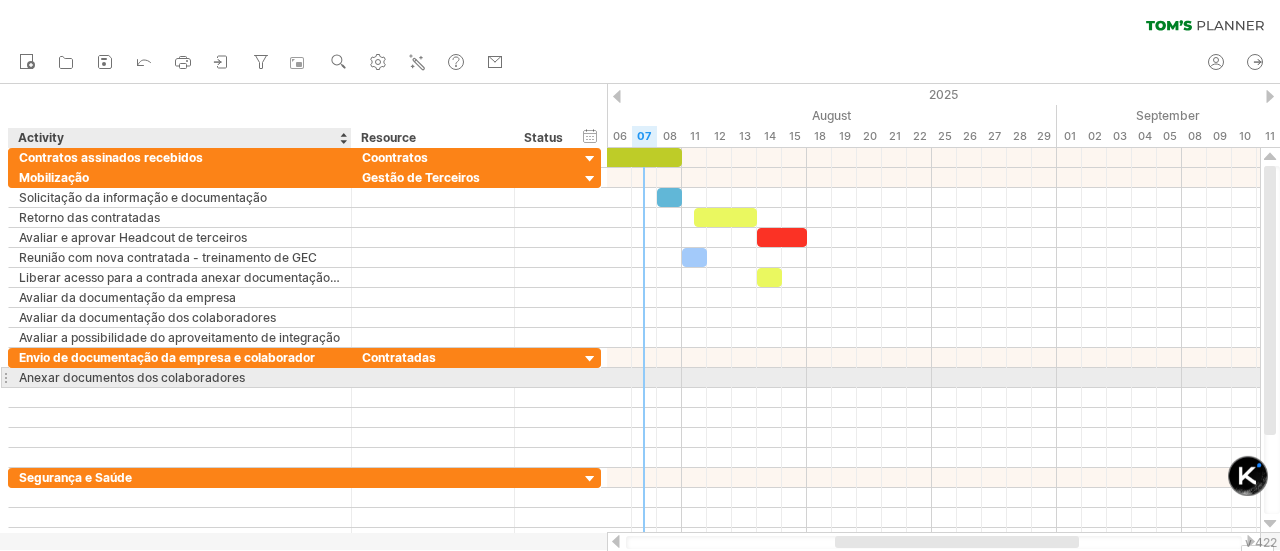 click on "Anexar documentos dos colaboradores" at bounding box center (180, 377) 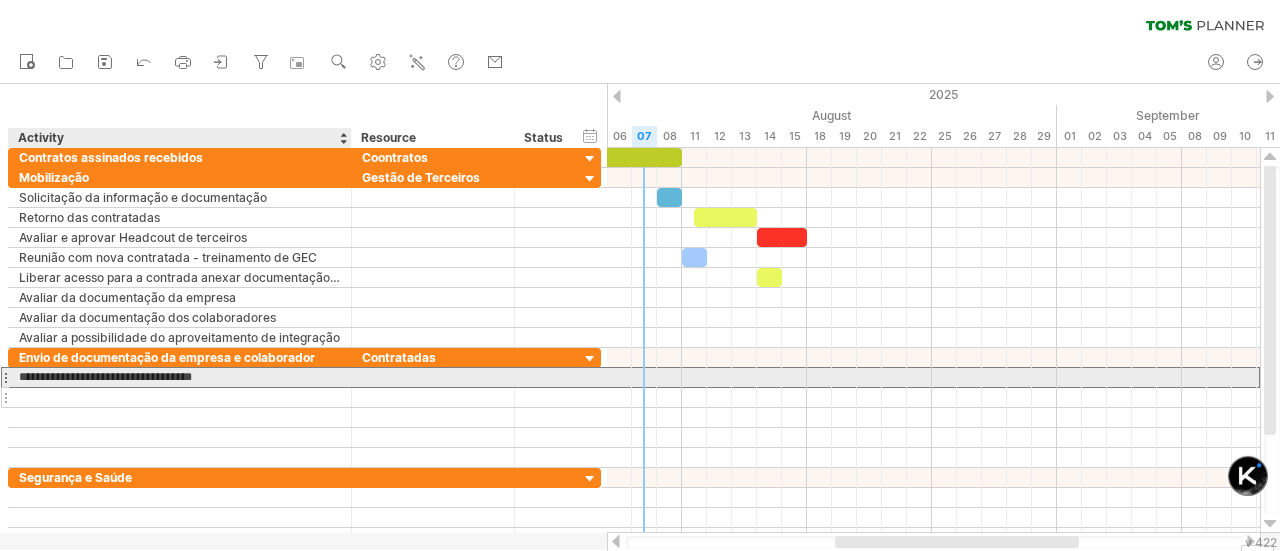 drag, startPoint x: 24, startPoint y: 368, endPoint x: 240, endPoint y: 393, distance: 217.44194 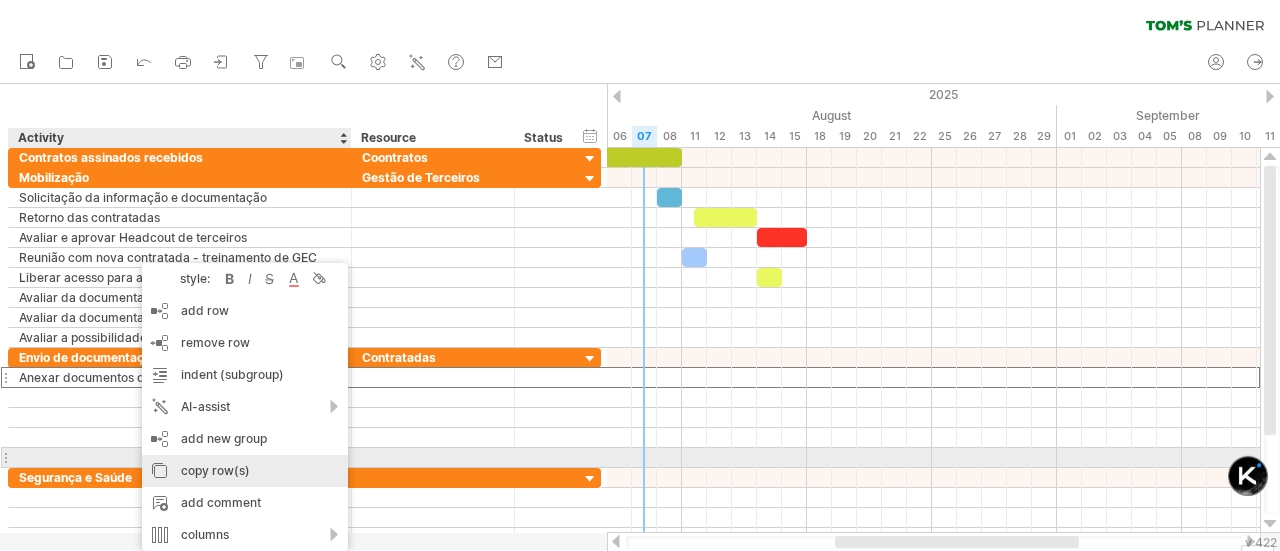 click on "copy row(s)" at bounding box center [245, 471] 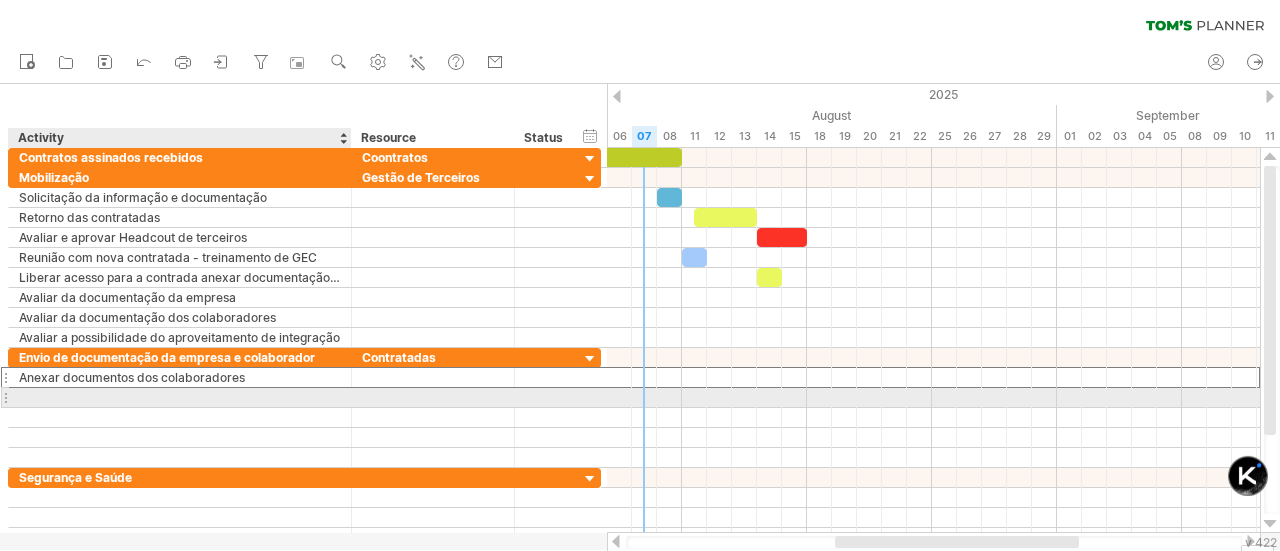 click at bounding box center [180, 397] 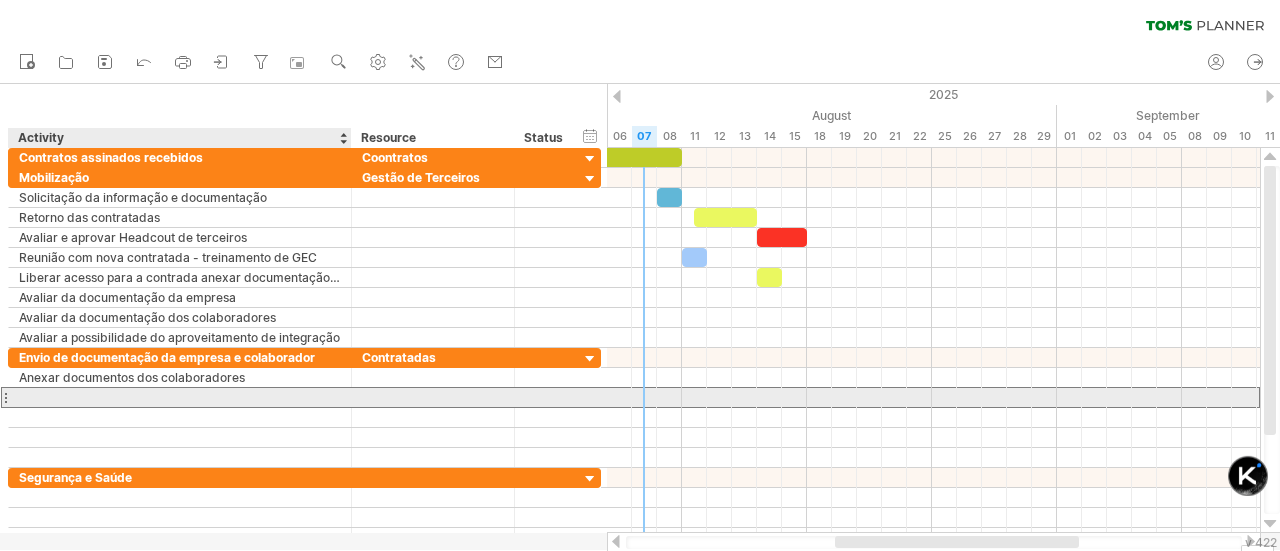 paste on "**********" 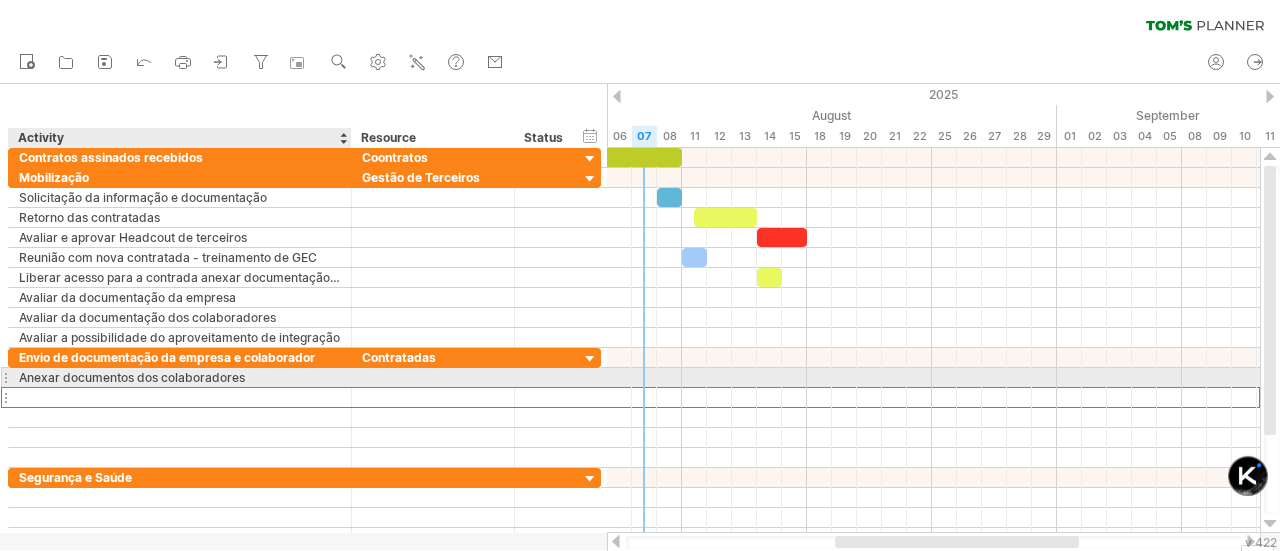 click on "Anexar documentos dos colaboradores" at bounding box center (180, 377) 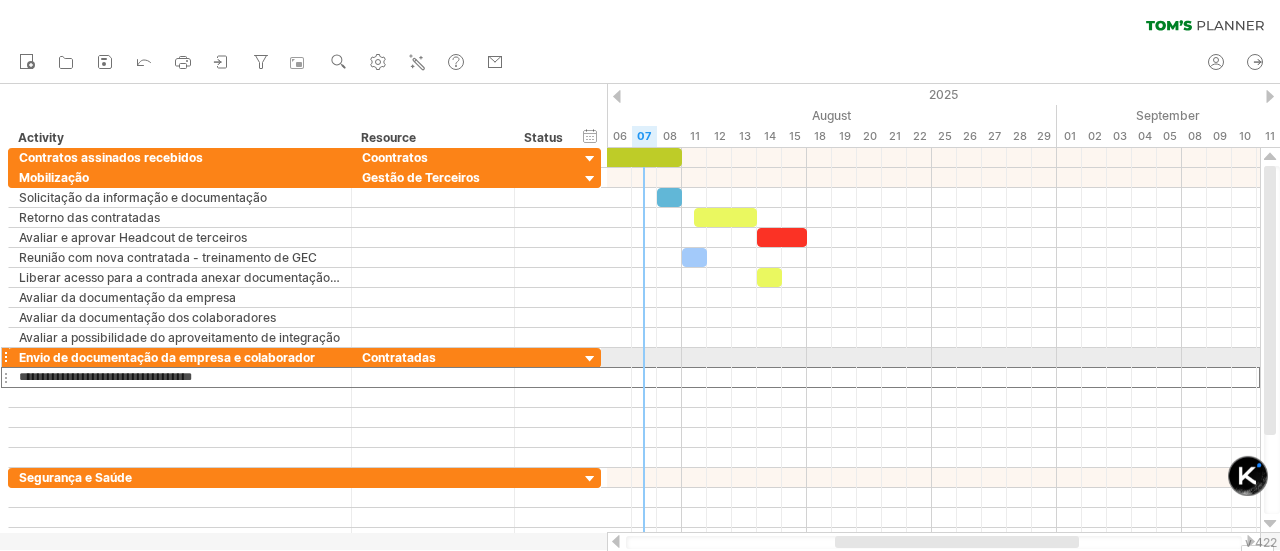 drag, startPoint x: 245, startPoint y: 373, endPoint x: -4, endPoint y: 352, distance: 249.88397 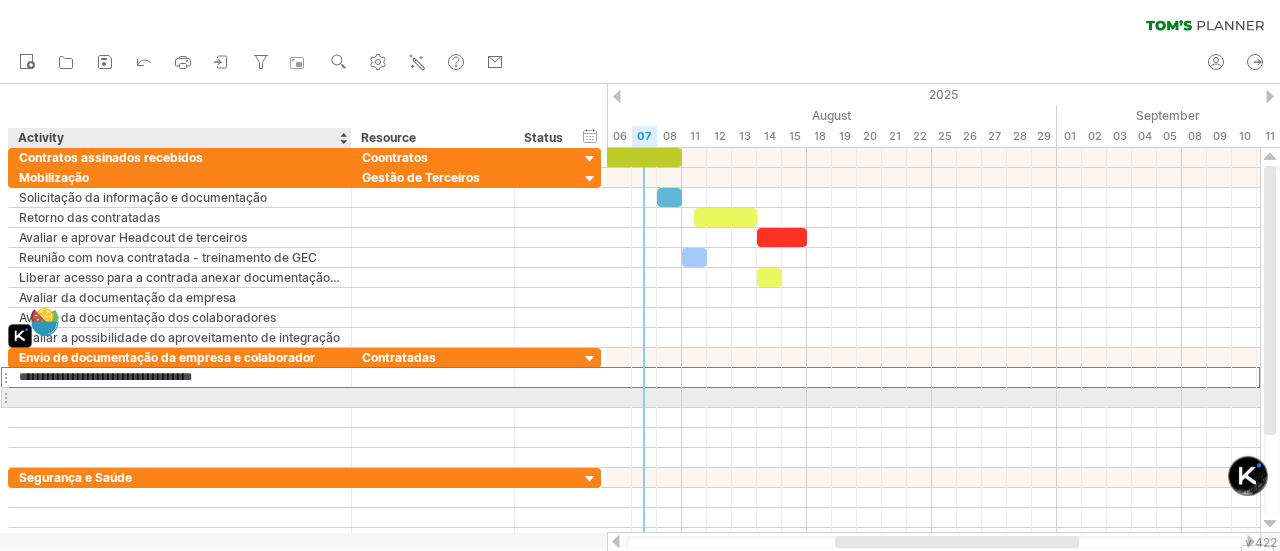 click at bounding box center (180, 397) 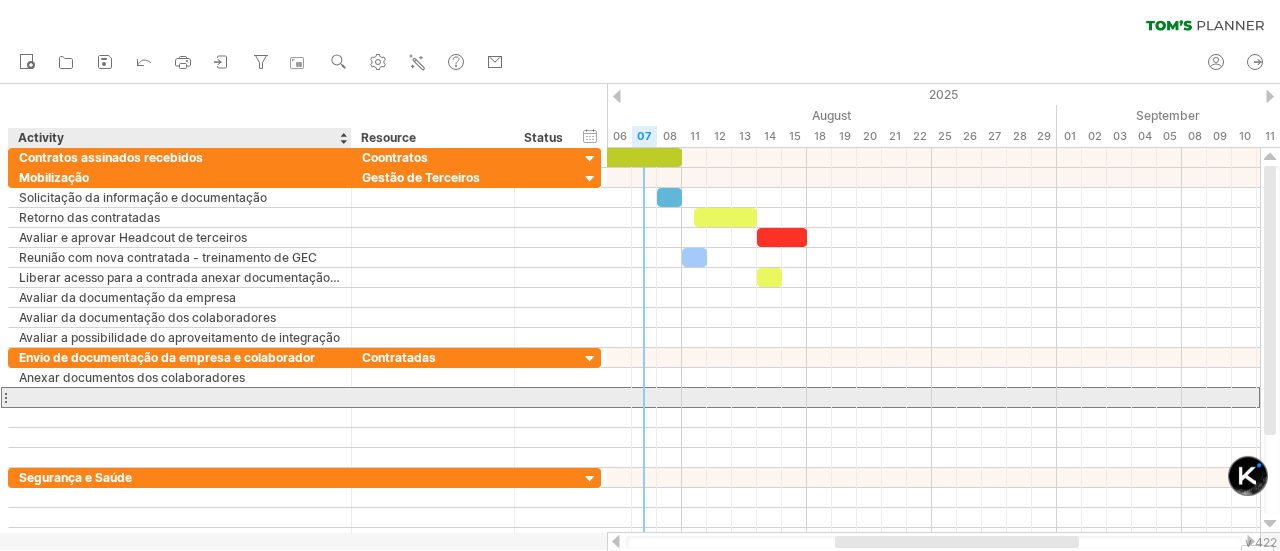 paste on "**********" 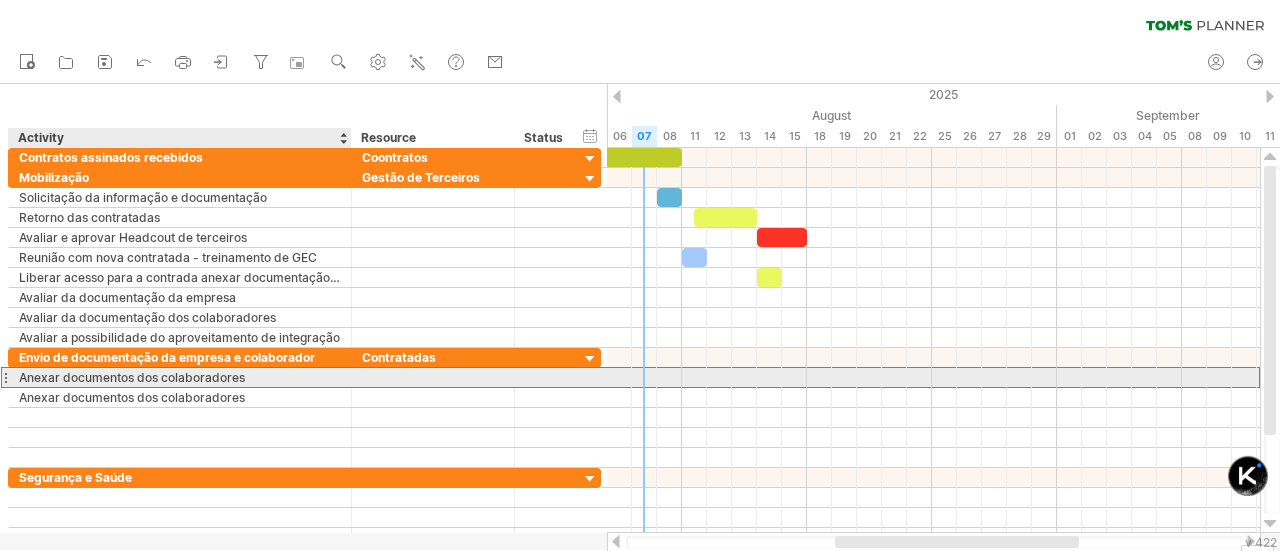click on "Anexar documentos dos colaboradores" at bounding box center (180, 377) 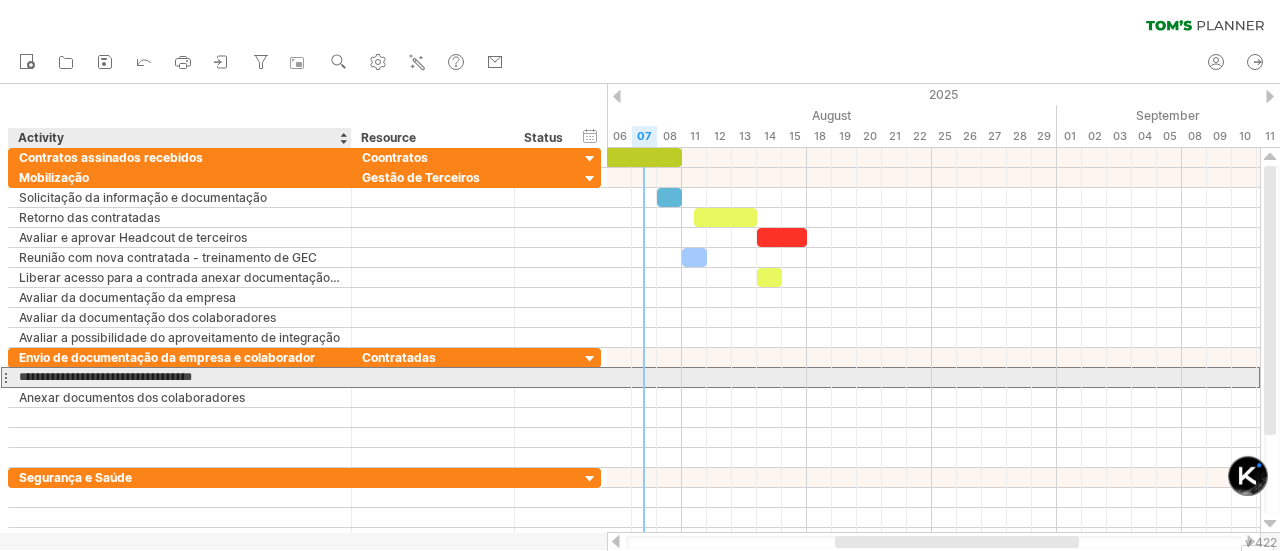 click on "**********" at bounding box center [180, 377] 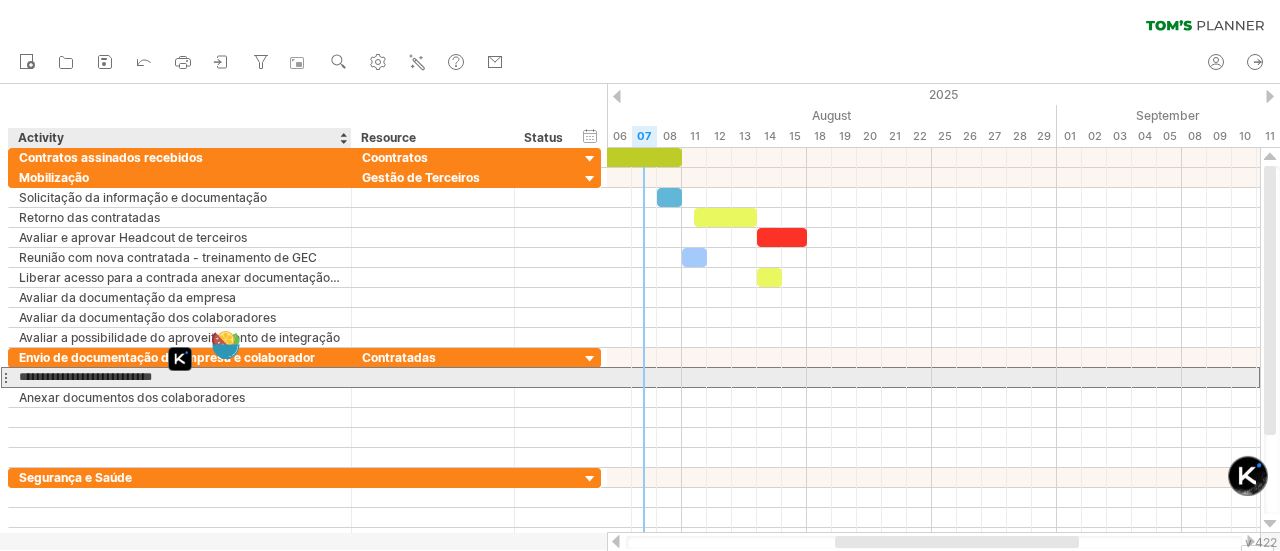 type on "**********" 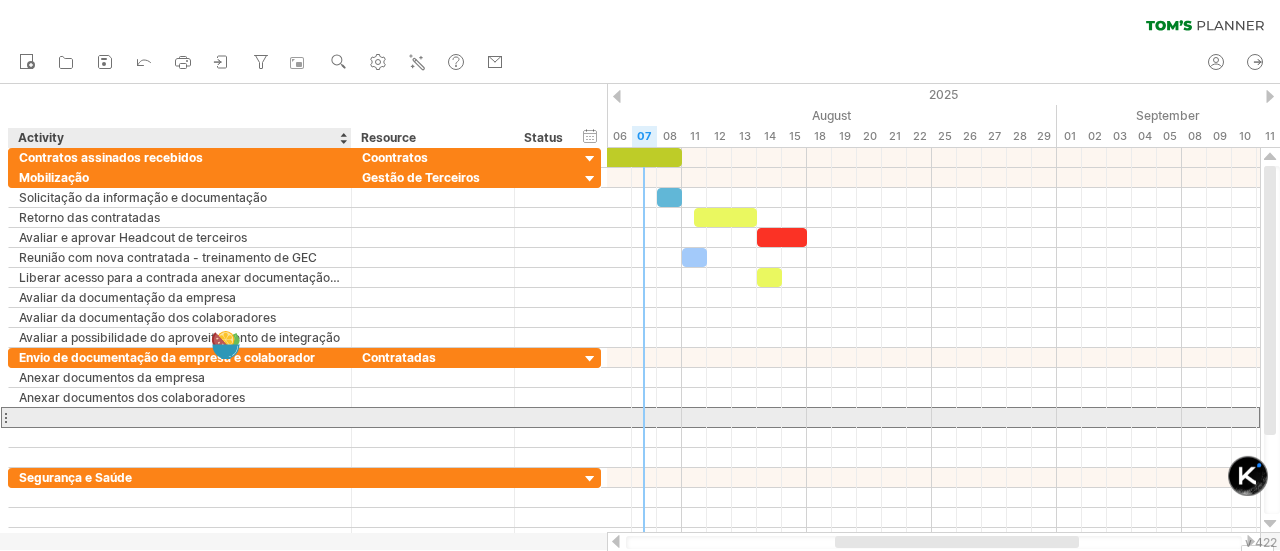 click at bounding box center (180, 417) 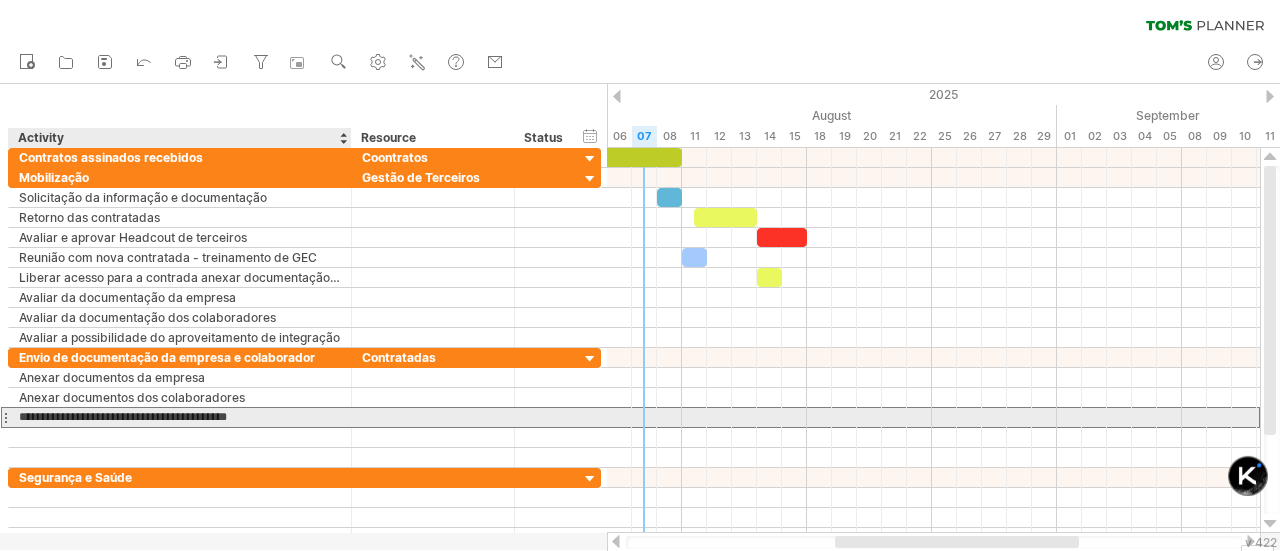 click on "**********" at bounding box center [180, 417] 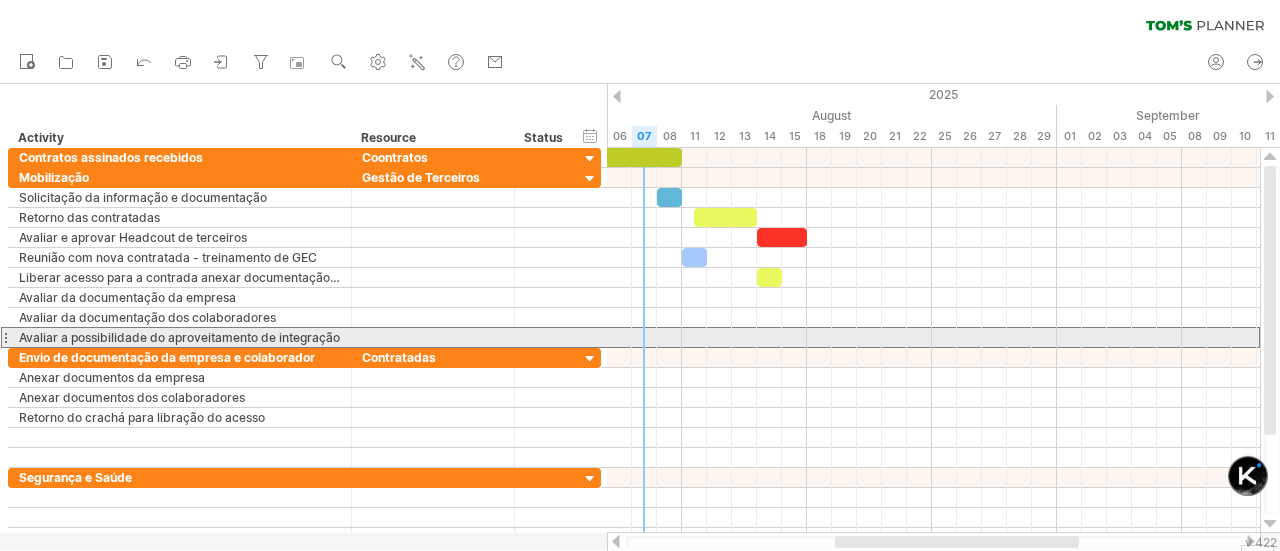 click on "**********" at bounding box center (180, 337) 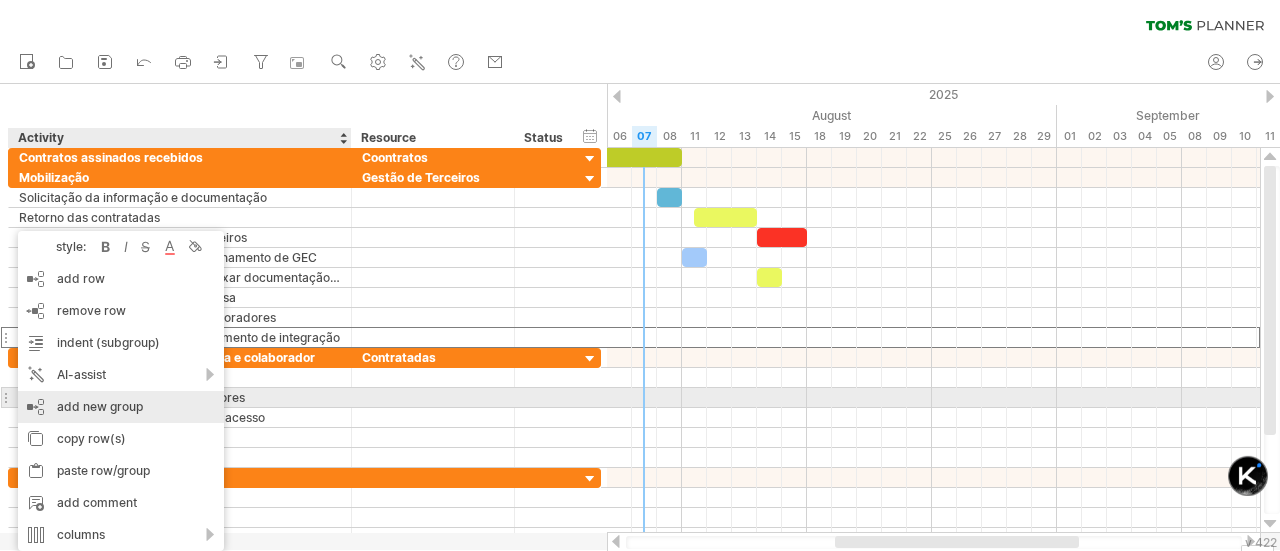 click on "add new group" at bounding box center [121, 407] 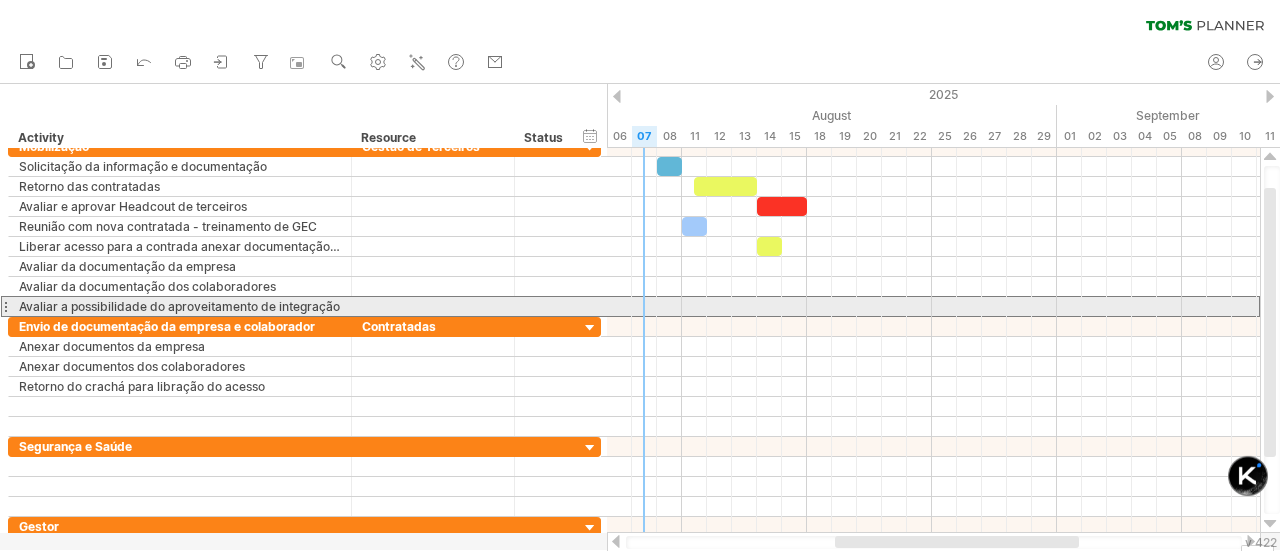 click on "**********" at bounding box center (180, 306) 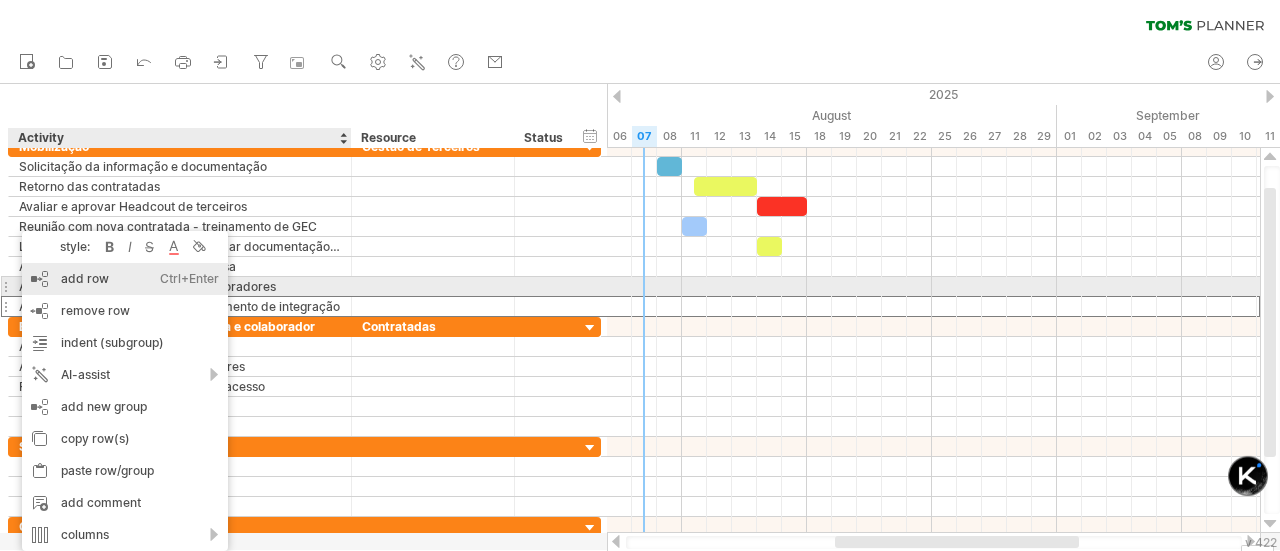 click on "add row Ctrl+Enter Cmd+Enter" at bounding box center [125, 279] 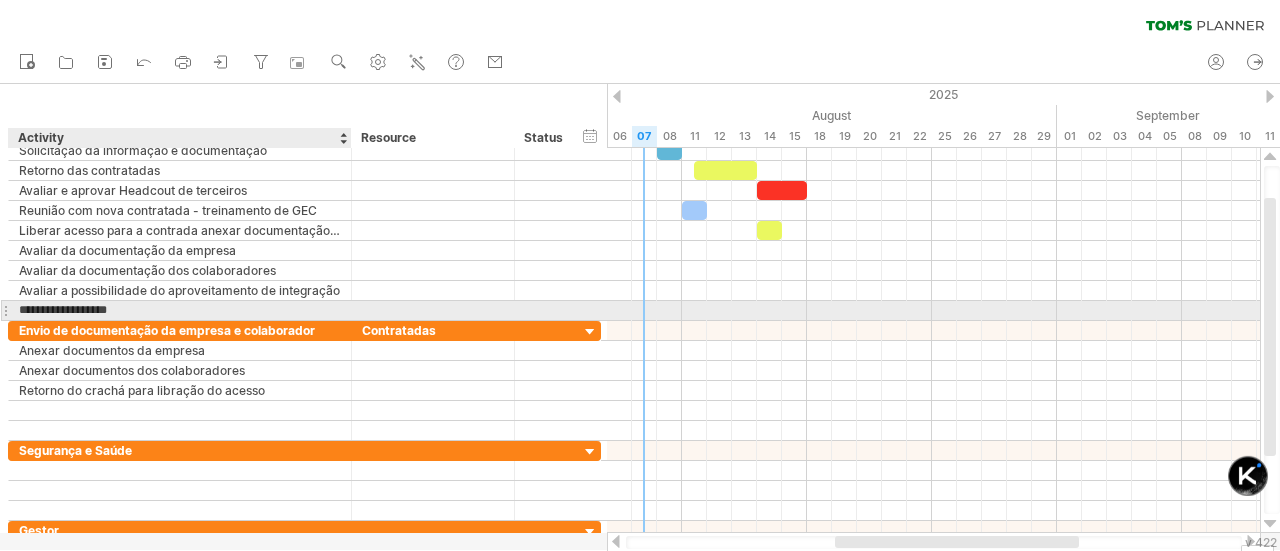 type on "**********" 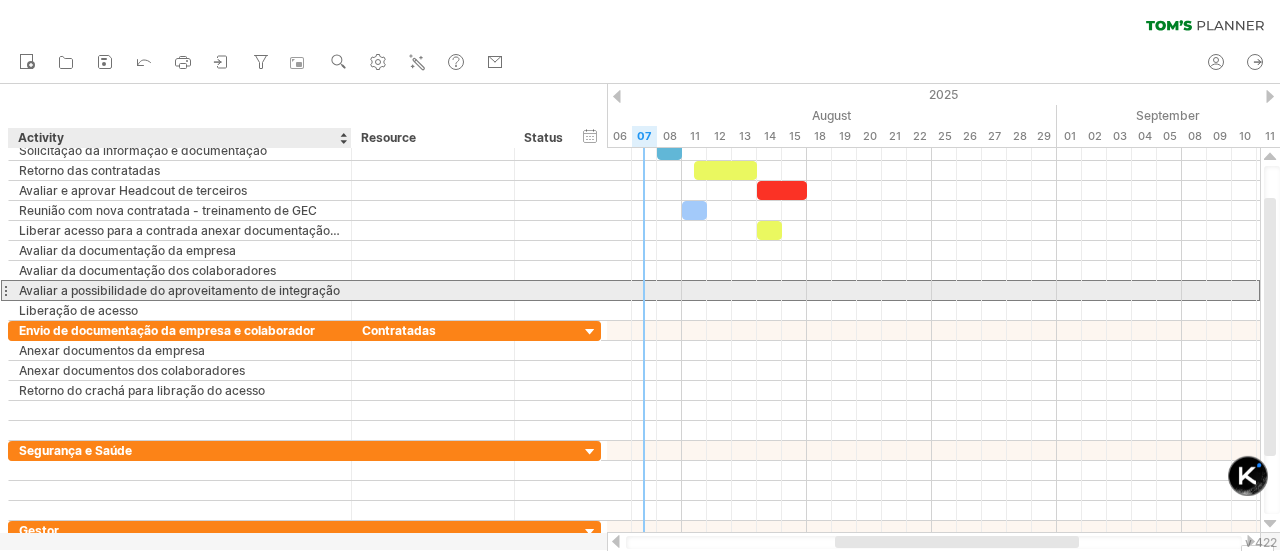 click on "Avaliar a possibilidade do aproveitamento de integração" at bounding box center (180, 290) 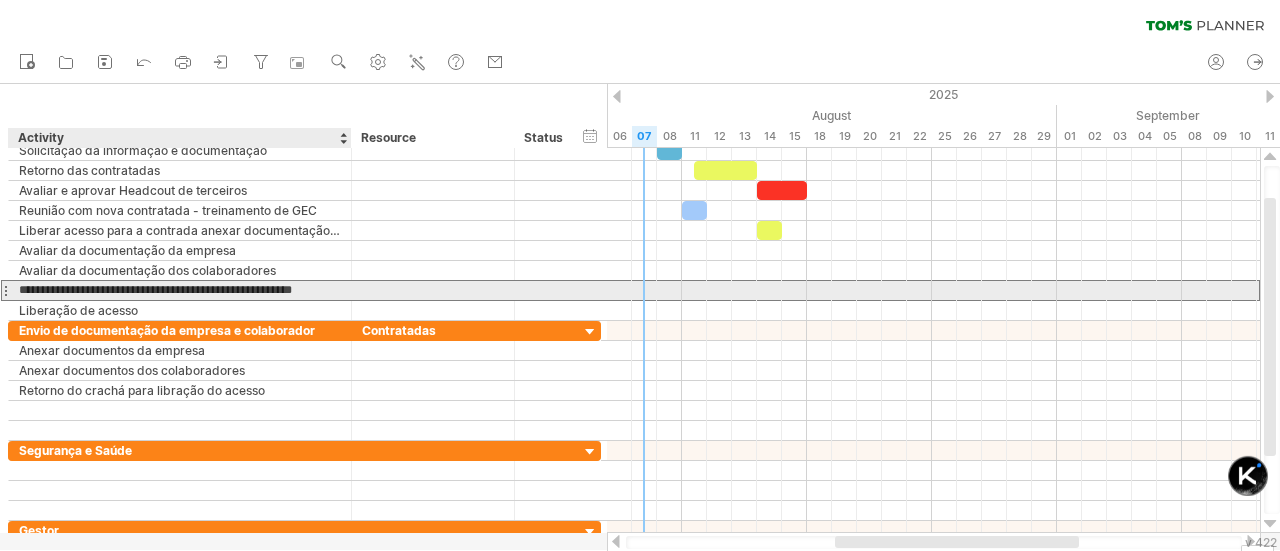 drag, startPoint x: 172, startPoint y: 289, endPoint x: 14, endPoint y: 283, distance: 158.11388 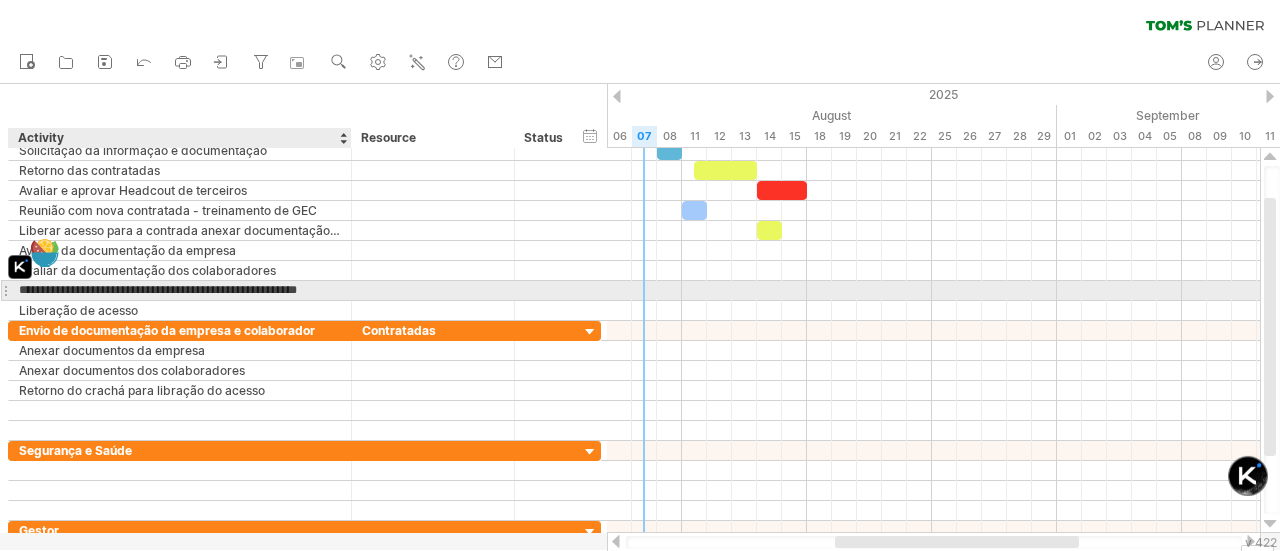 click on "**********" at bounding box center [180, 290] 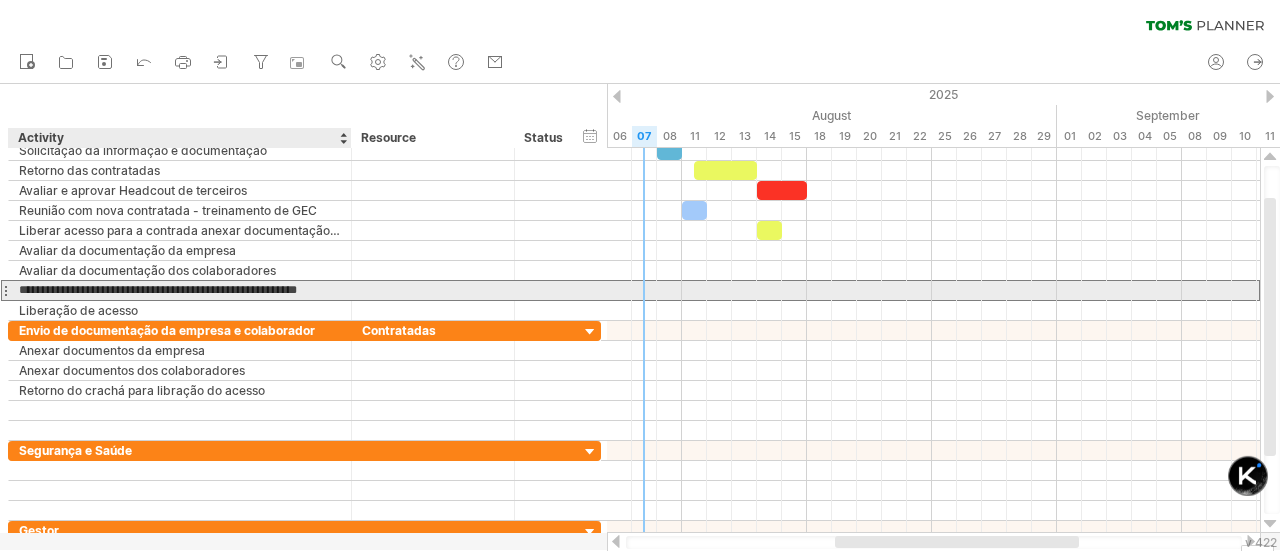 scroll, scrollTop: 0, scrollLeft: 26, axis: horizontal 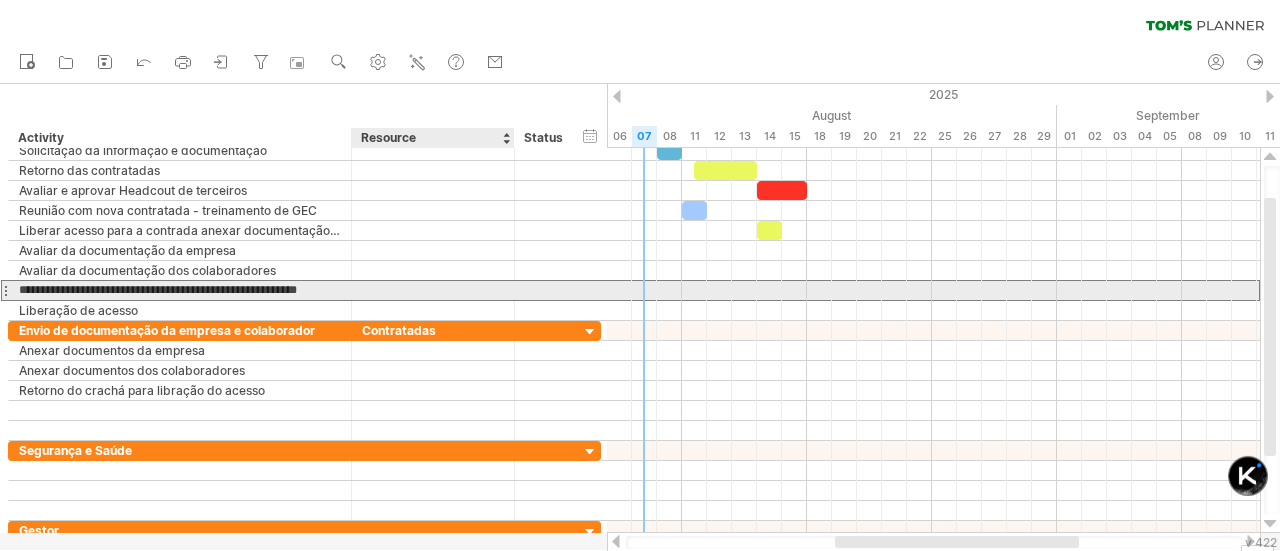 drag, startPoint x: 284, startPoint y: 289, endPoint x: 371, endPoint y: 283, distance: 87.20665 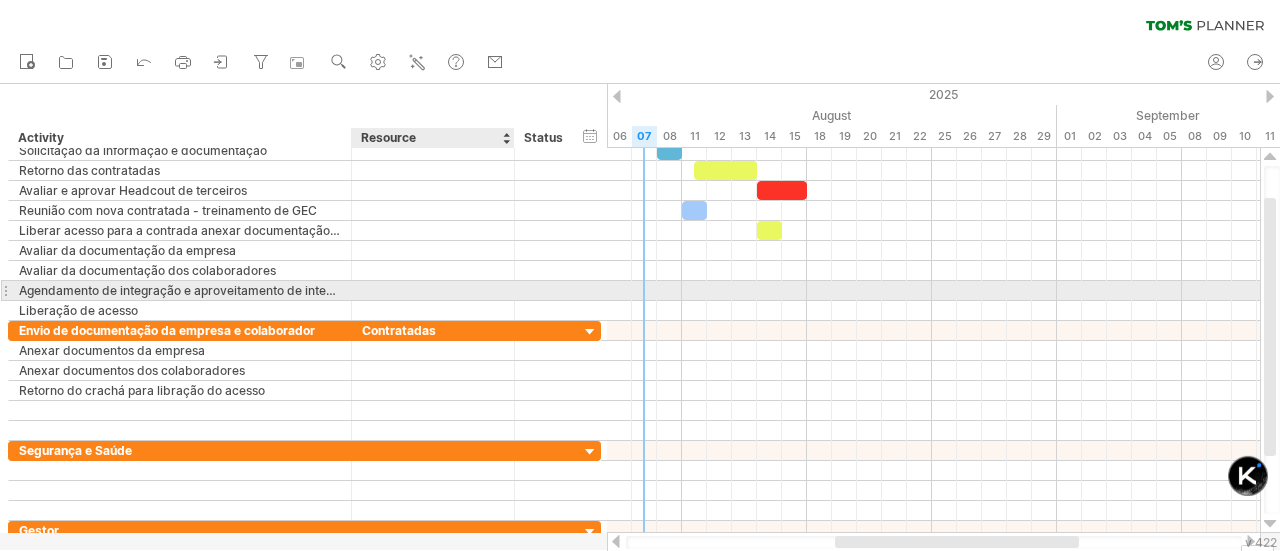 scroll, scrollTop: 0, scrollLeft: 0, axis: both 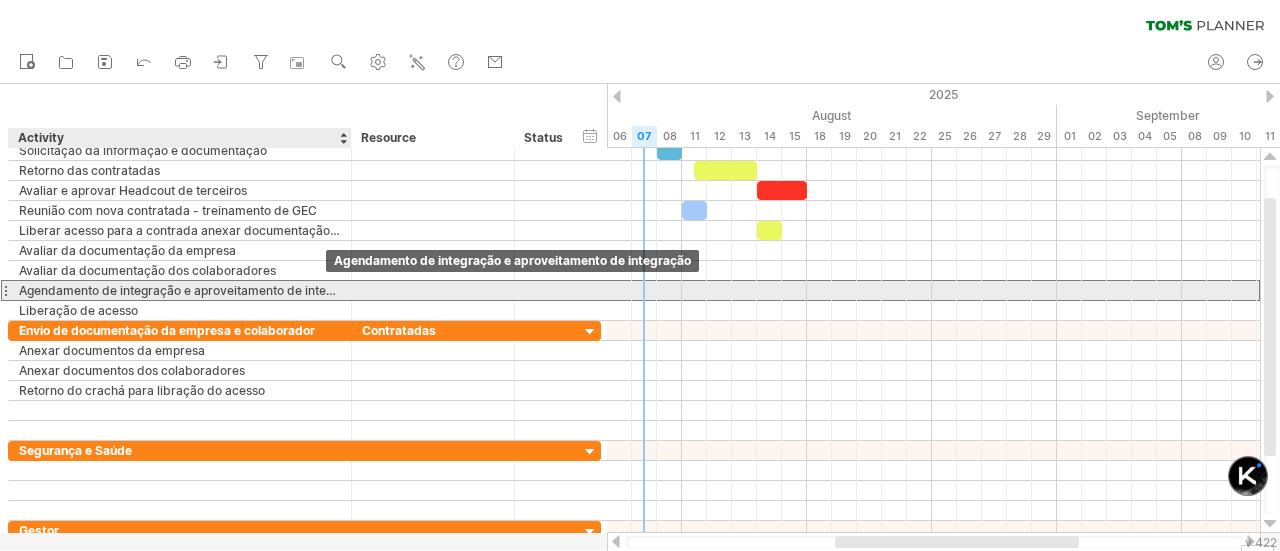 click on "Agendamento de integração e aproveitamento de integração" at bounding box center [180, 290] 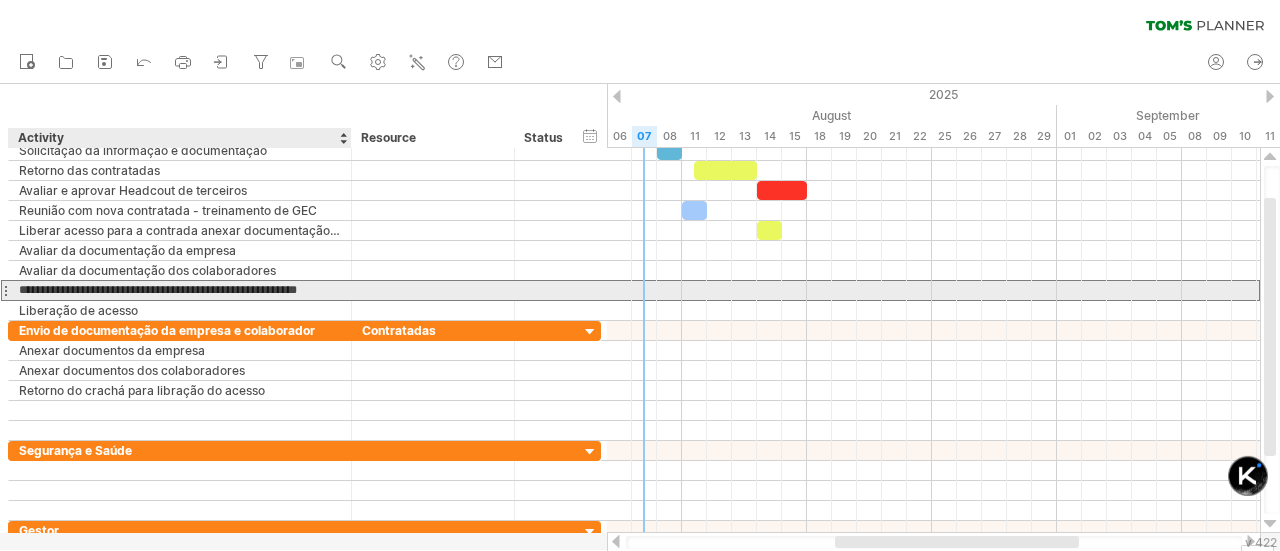 scroll, scrollTop: 0, scrollLeft: 26, axis: horizontal 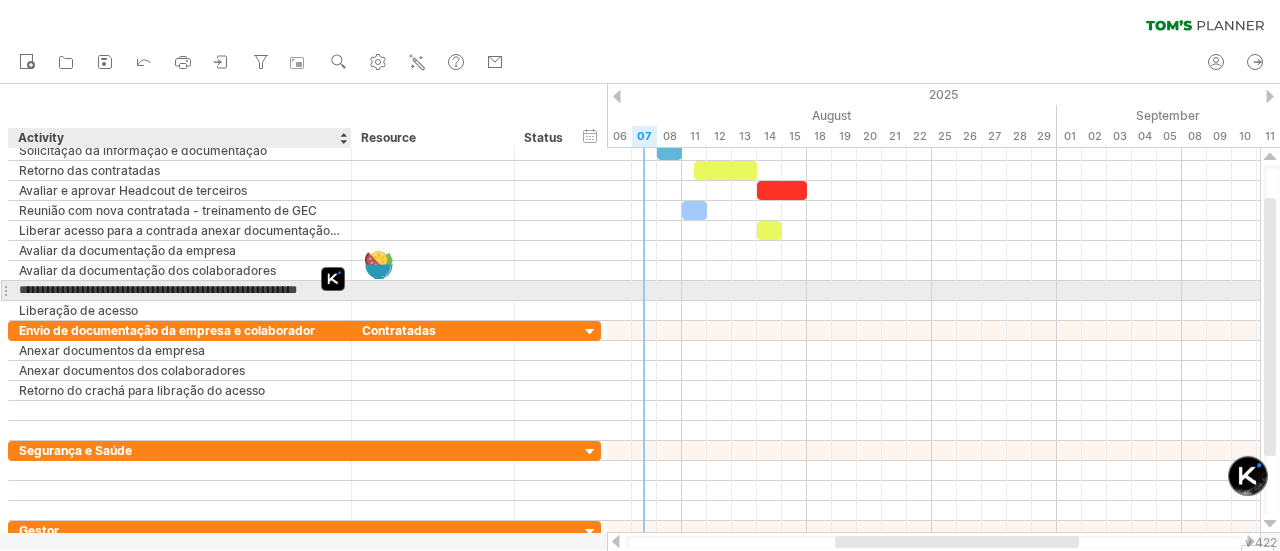 type on "**********" 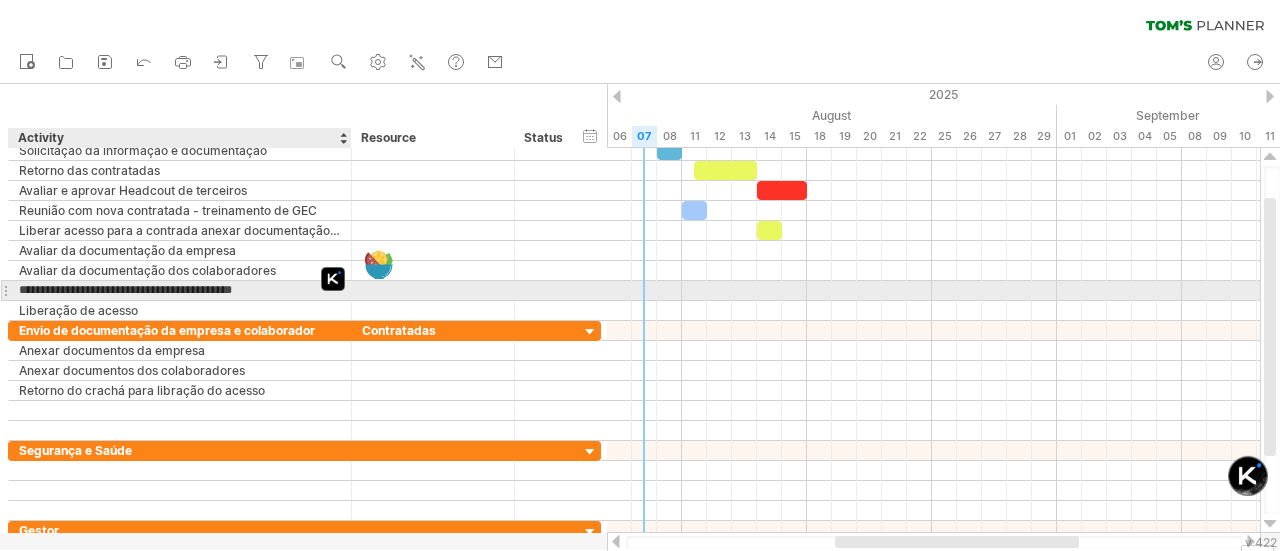 scroll, scrollTop: 0, scrollLeft: 0, axis: both 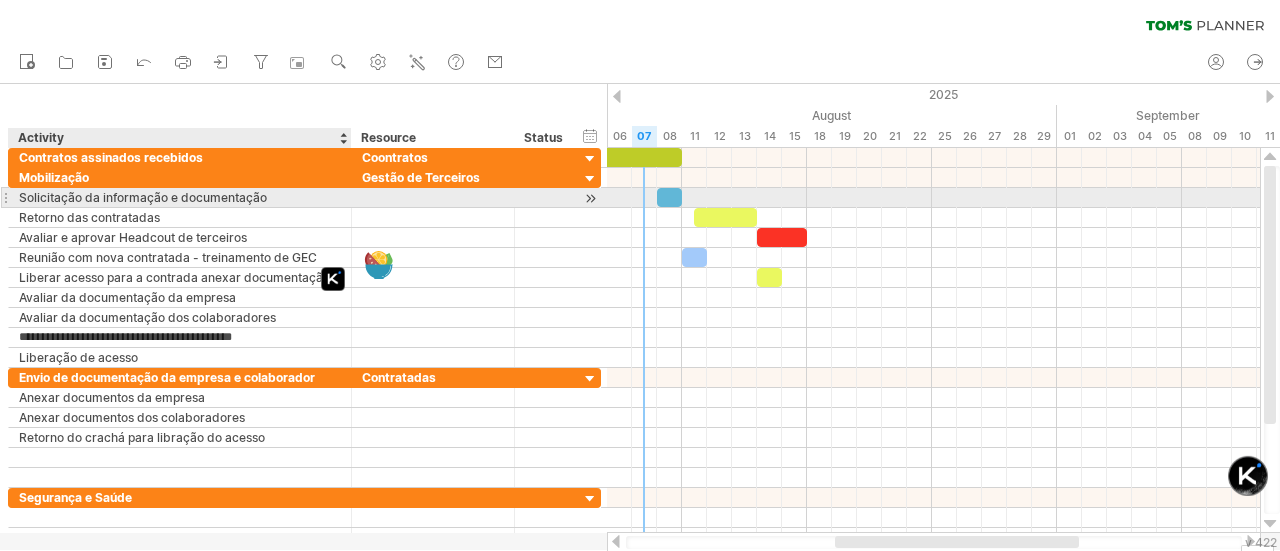 click on "Solicitação da informação e documentação" at bounding box center (180, 197) 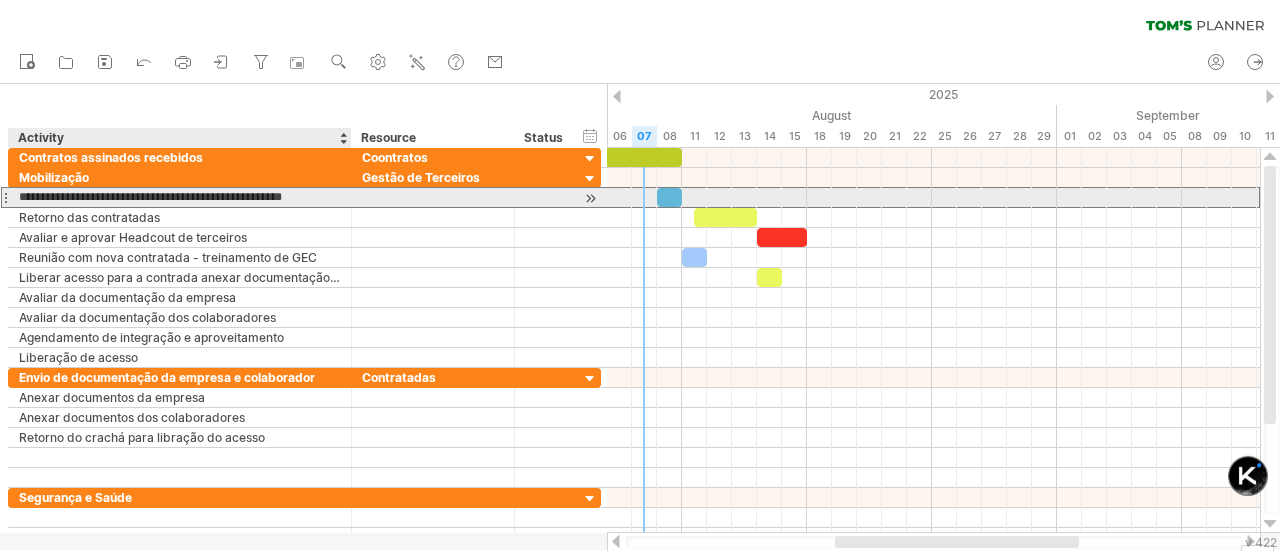 type on "**********" 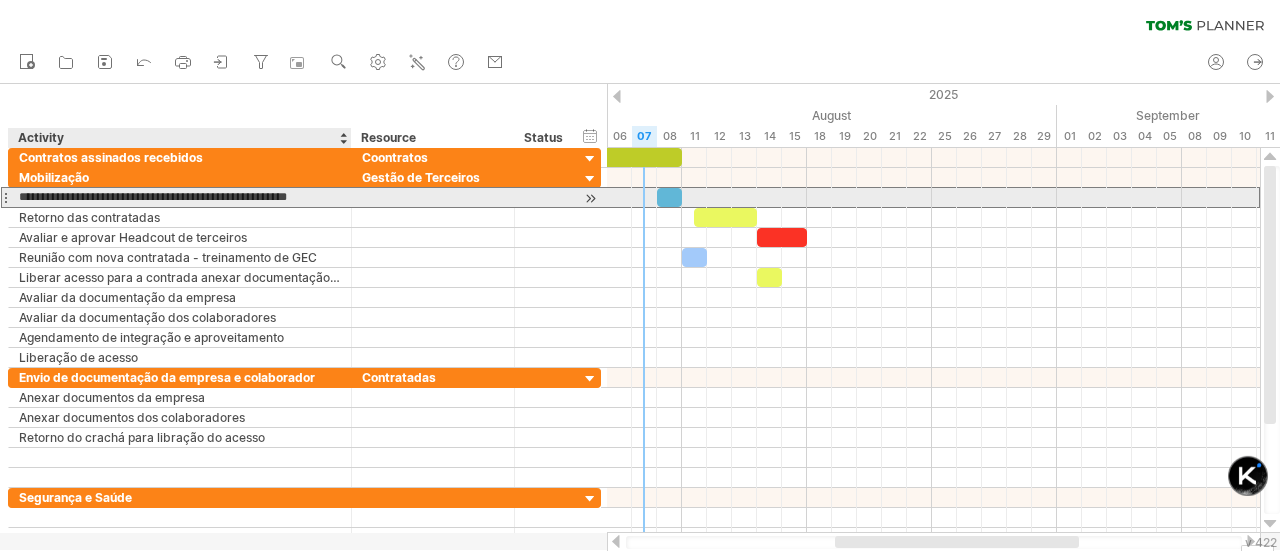 scroll, scrollTop: 0, scrollLeft: 8, axis: horizontal 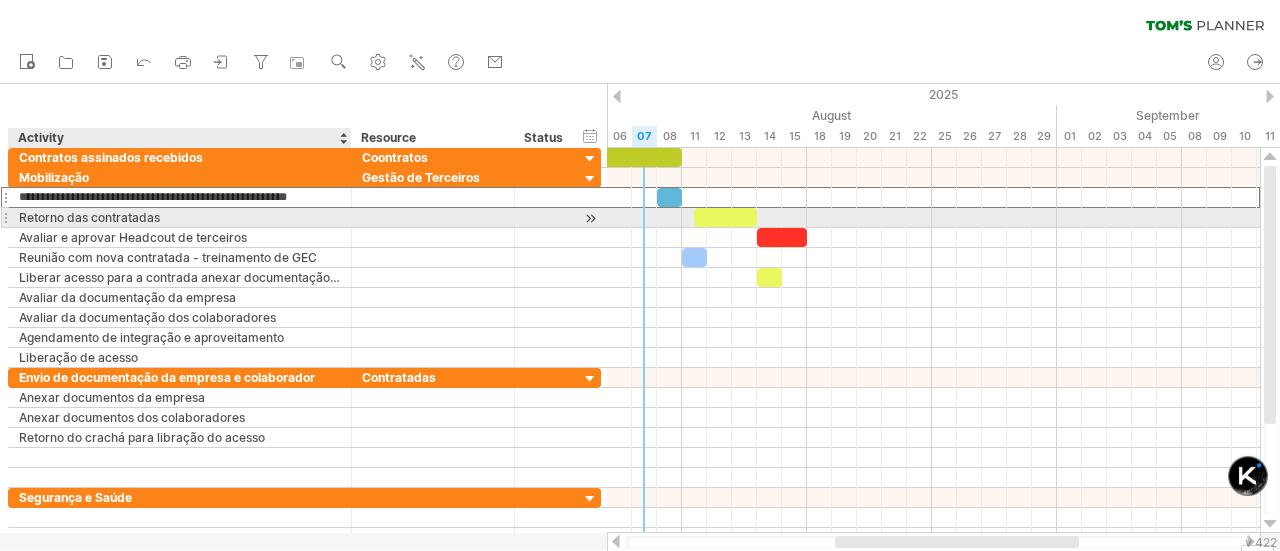 click on "Retorno das contratadas" at bounding box center (180, 217) 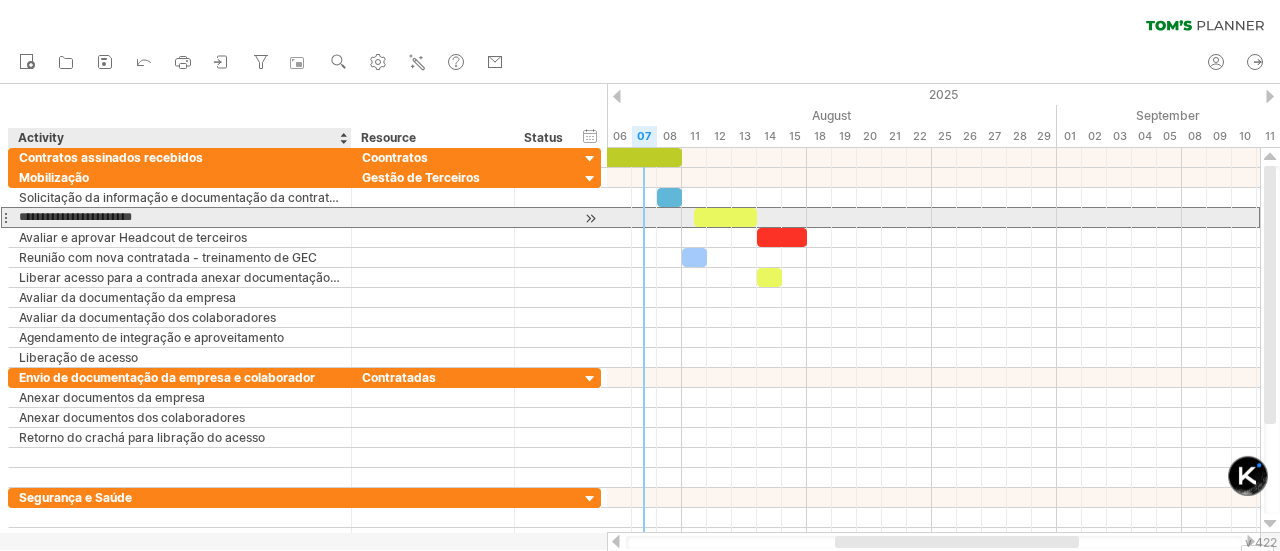 click on "**********" at bounding box center [180, 217] 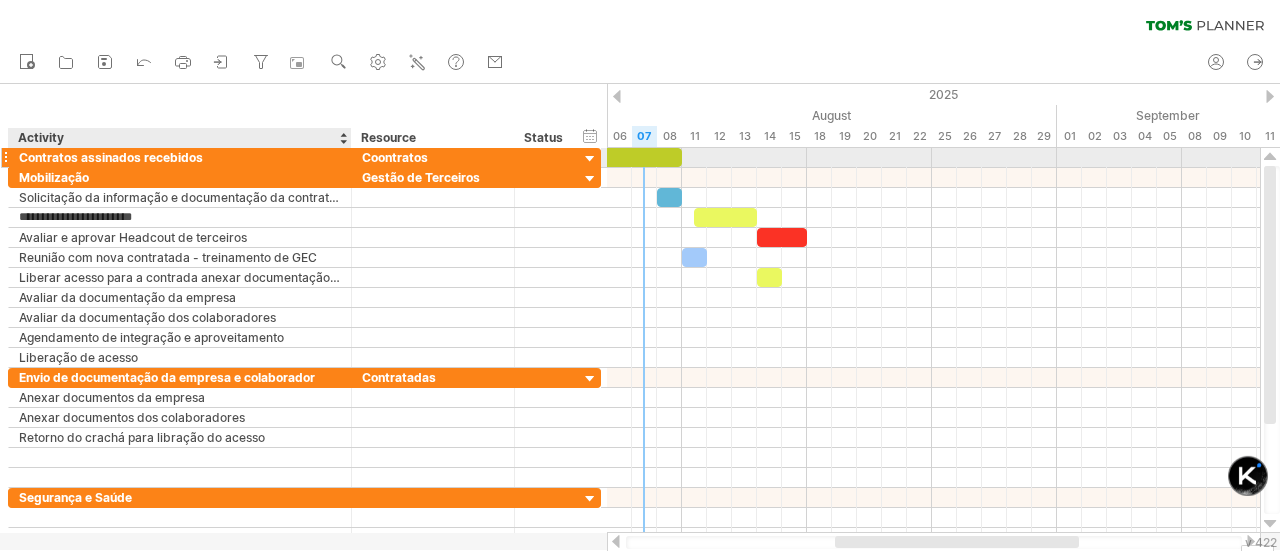 click on "**********" at bounding box center (180, 157) 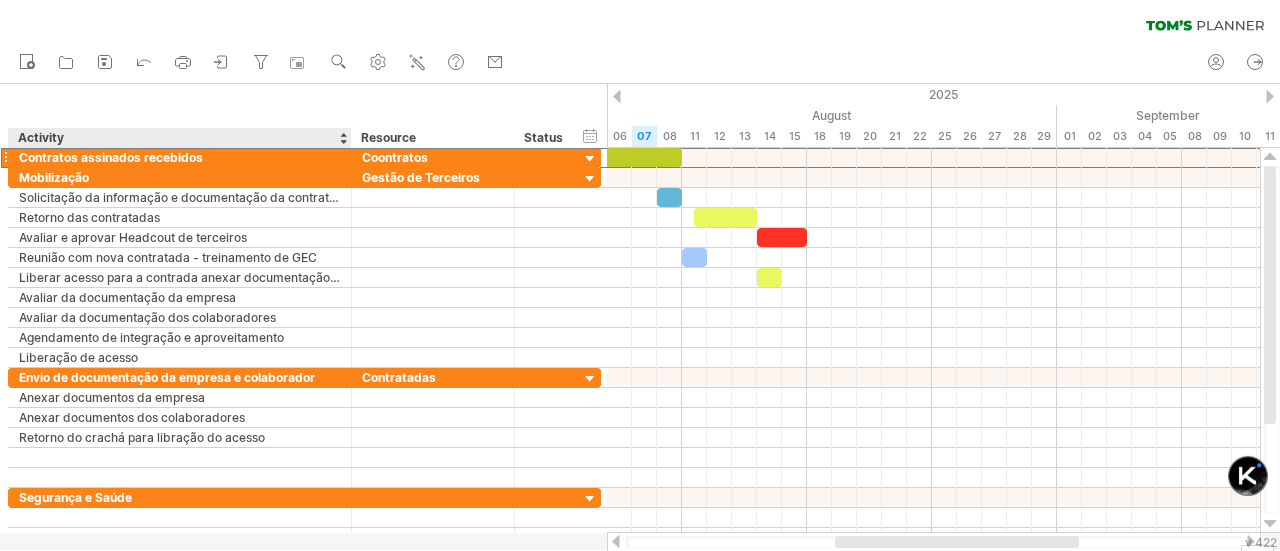 click on "******** Resource" at bounding box center [432, 138] 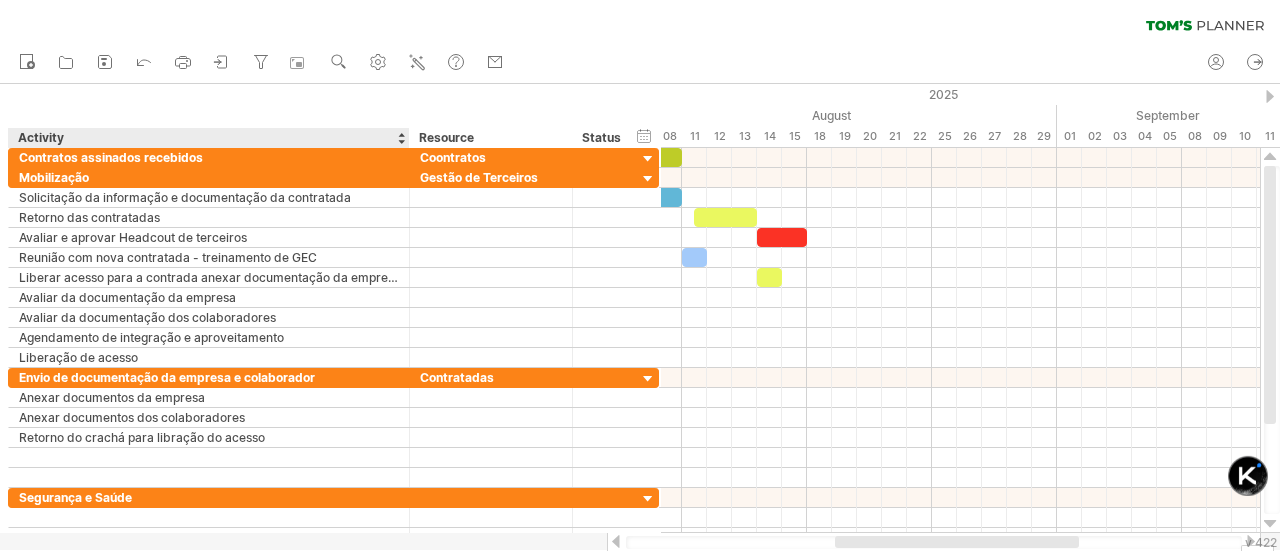 drag, startPoint x: 349, startPoint y: 139, endPoint x: 407, endPoint y: 139, distance: 58 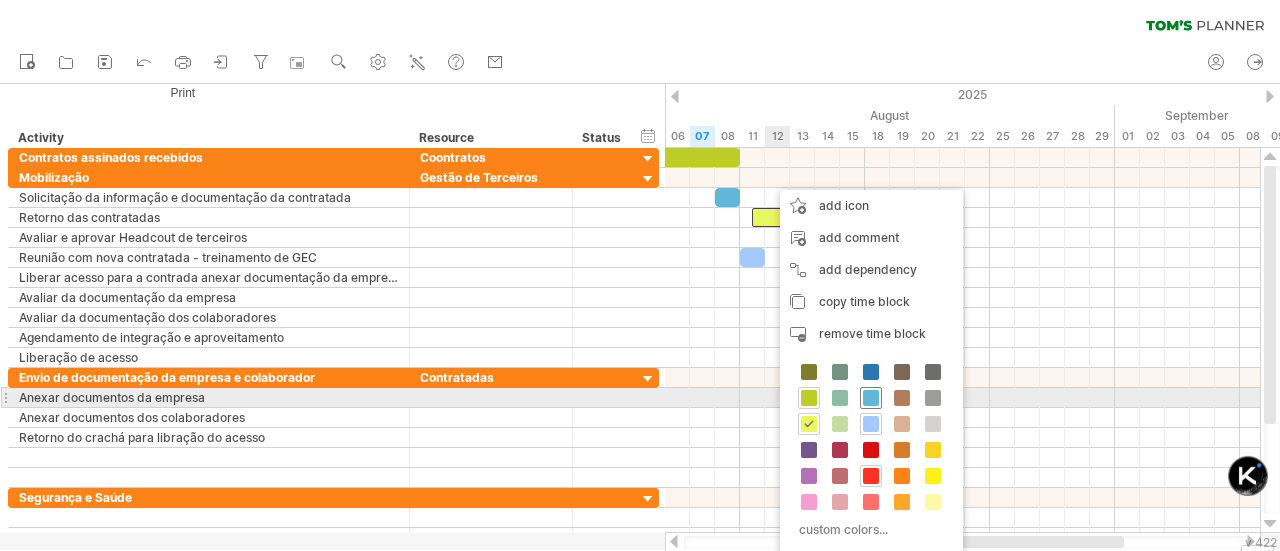 click at bounding box center (871, 398) 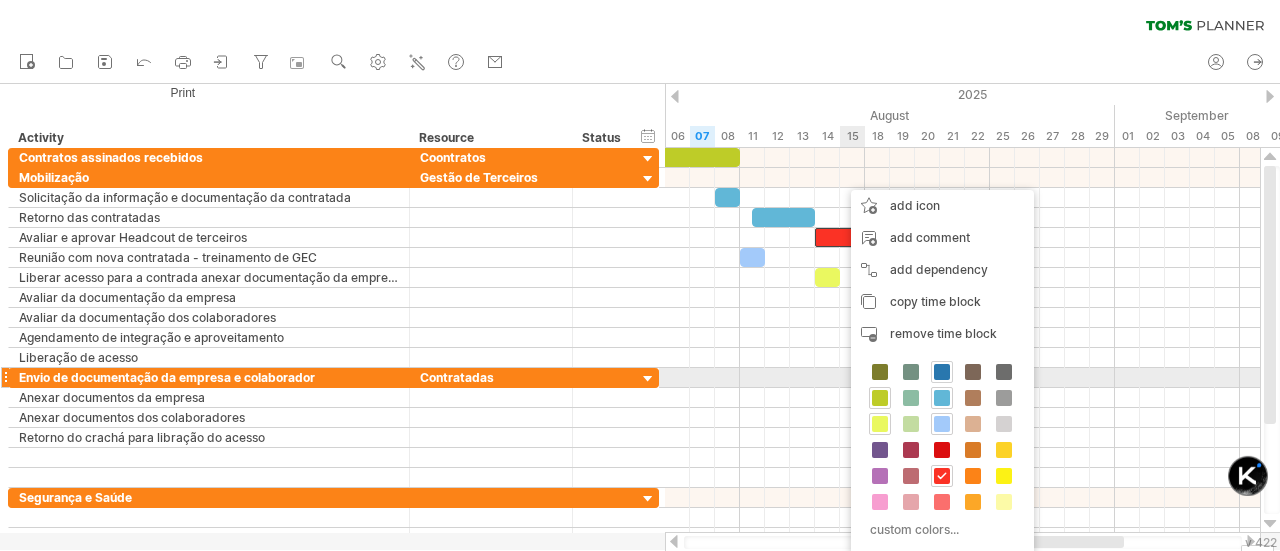 click at bounding box center (942, 372) 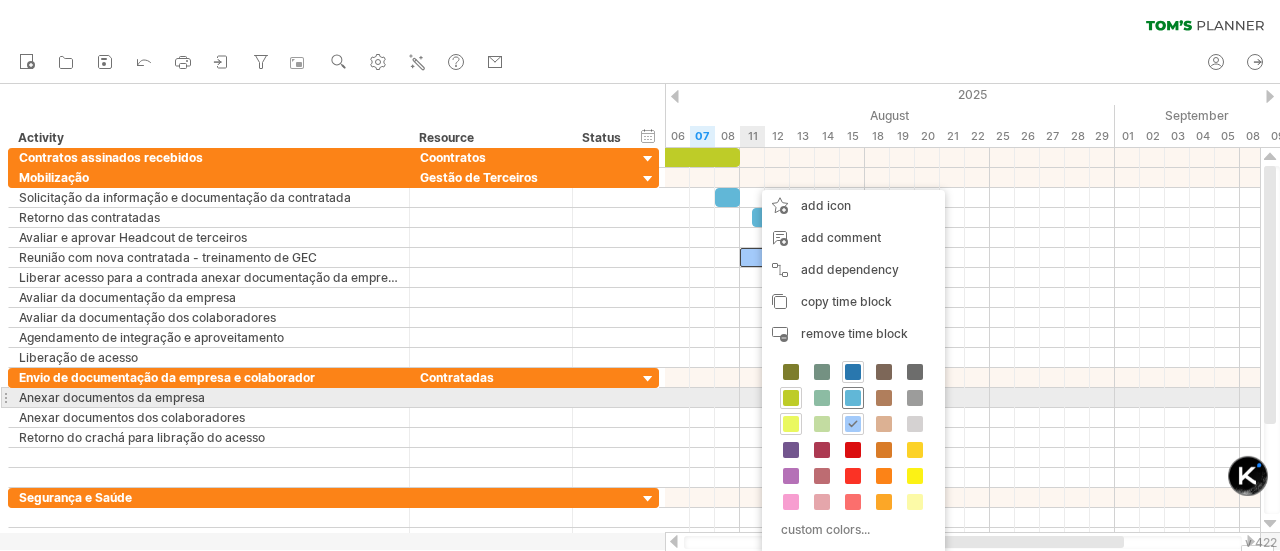 click at bounding box center (853, 398) 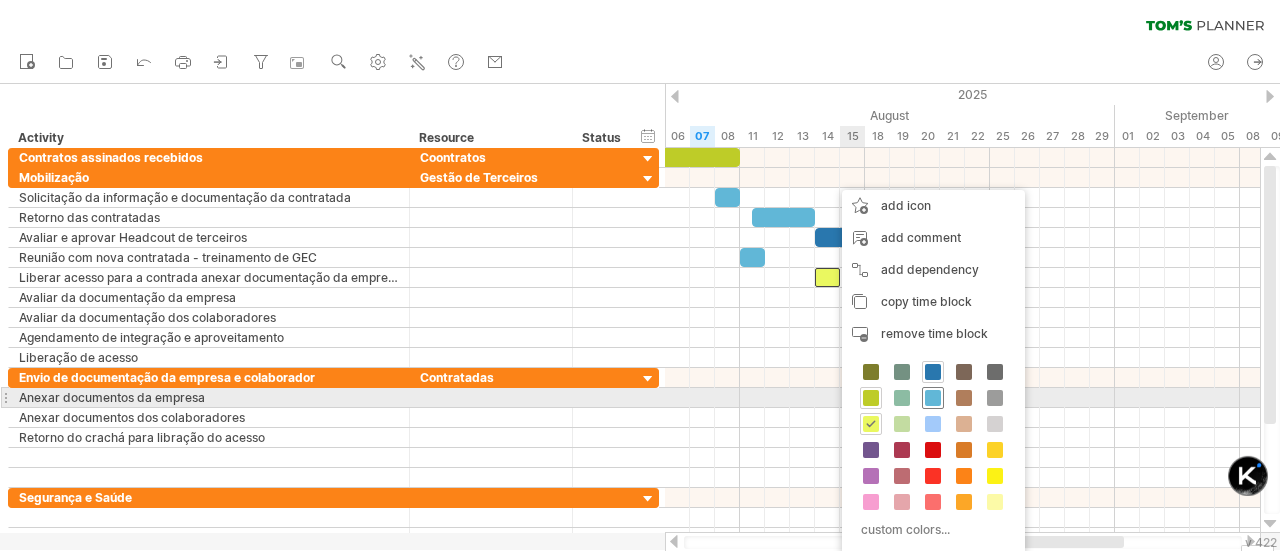 click at bounding box center [933, 398] 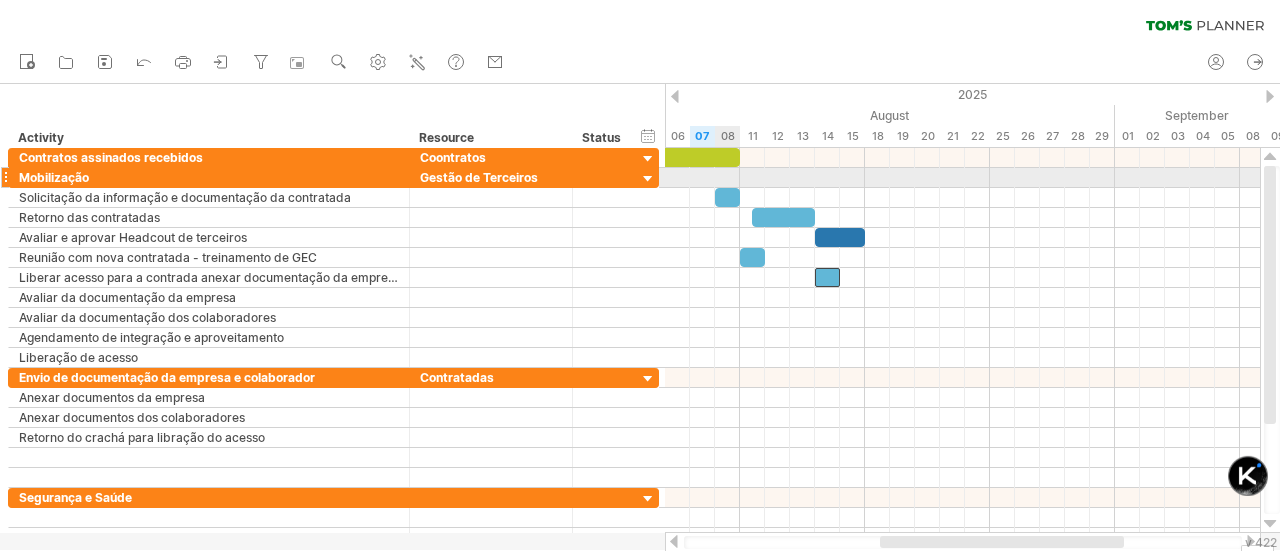 click at bounding box center [962, 178] 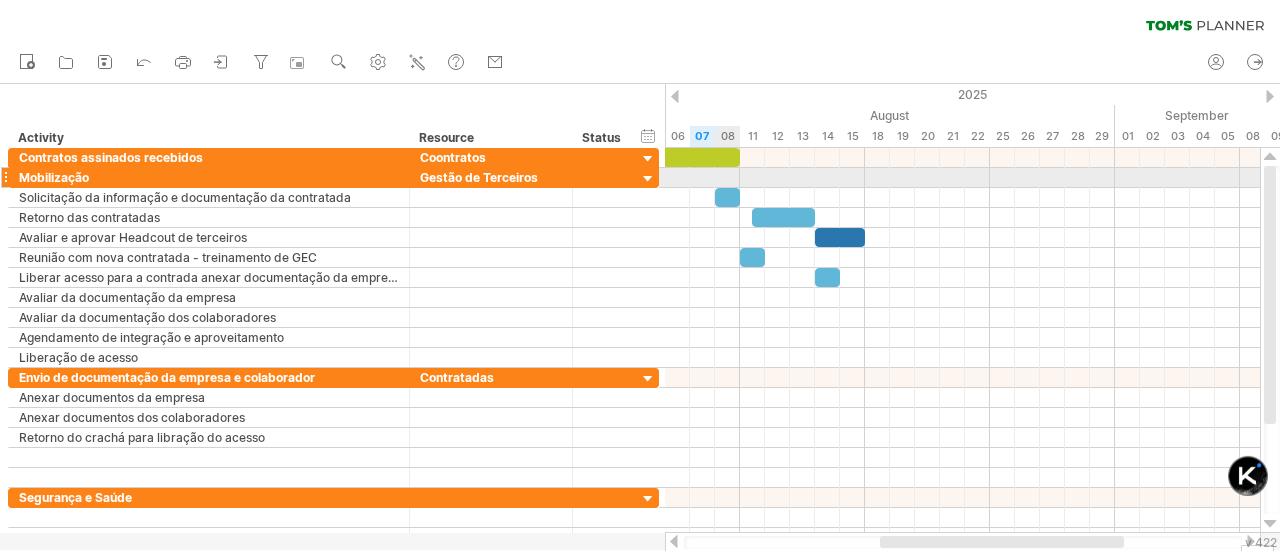 click at bounding box center [962, 178] 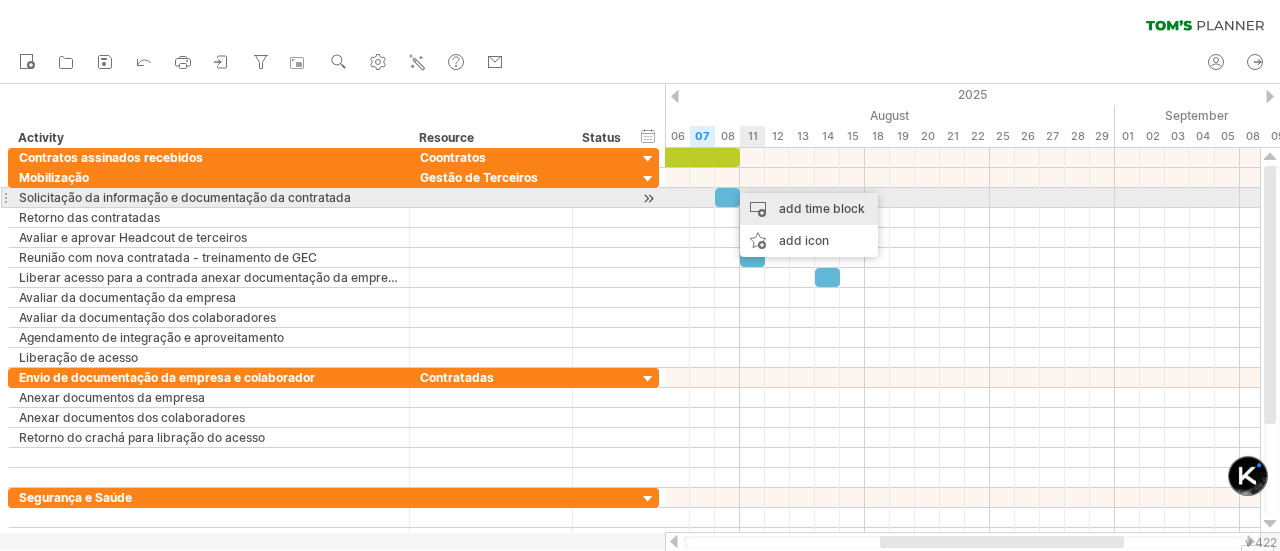 click on "add time block" at bounding box center (809, 209) 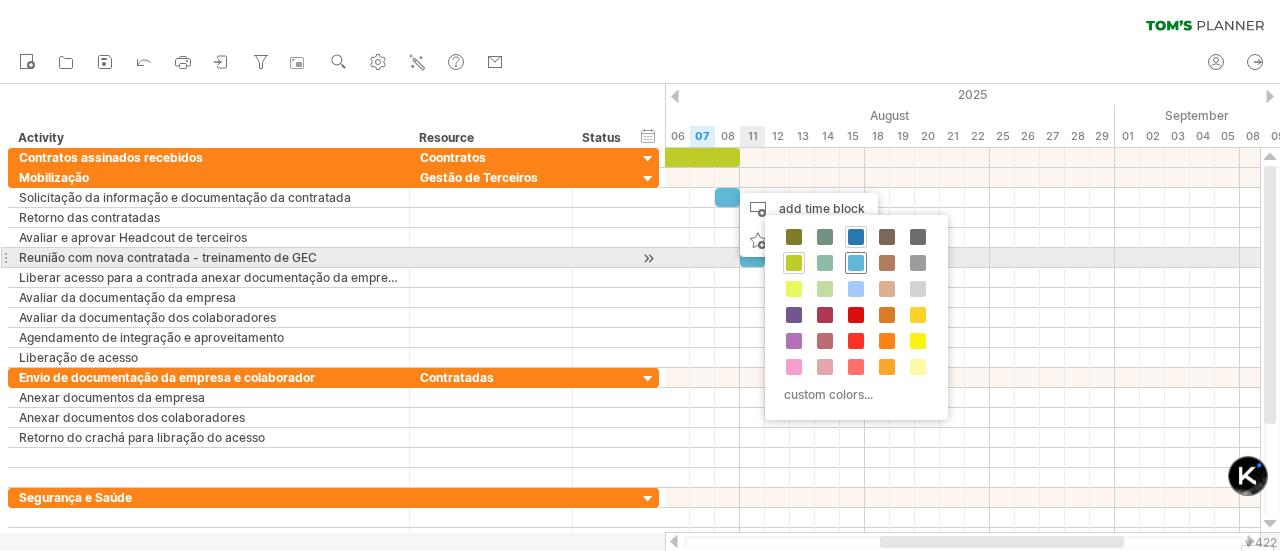 click at bounding box center [856, 263] 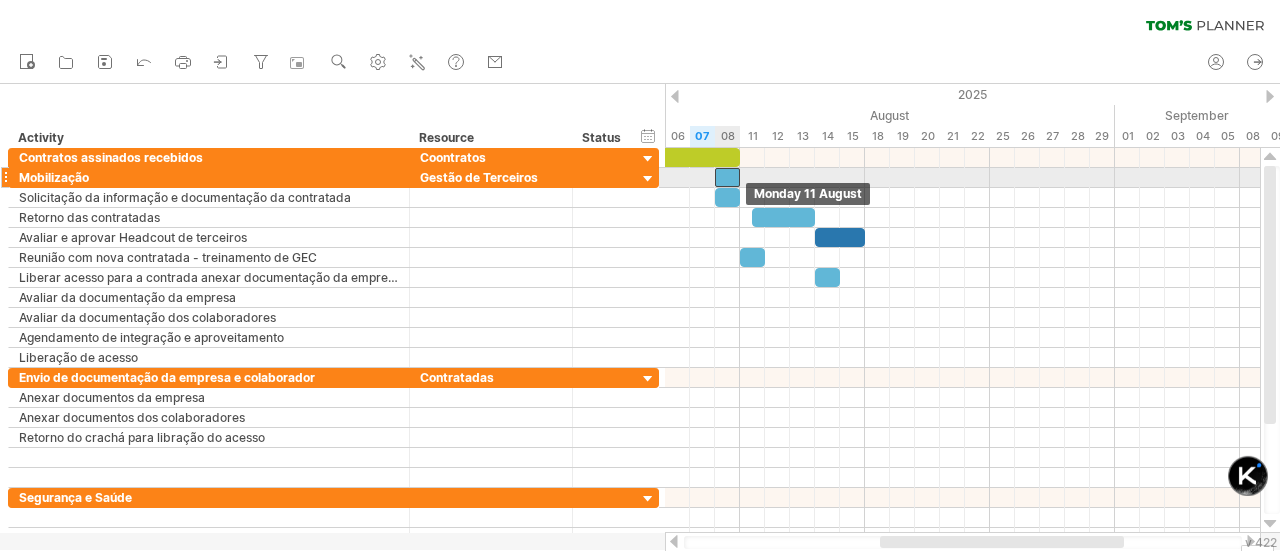 drag, startPoint x: 740, startPoint y: 178, endPoint x: 729, endPoint y: 177, distance: 11.045361 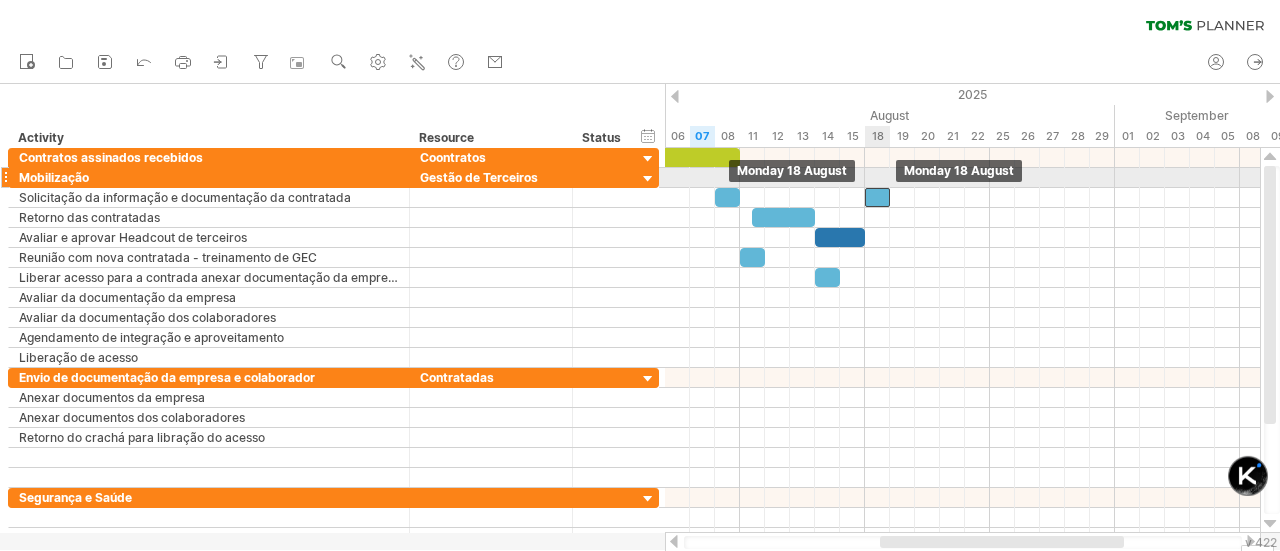 drag, startPoint x: 733, startPoint y: 167, endPoint x: 883, endPoint y: 179, distance: 150.47923 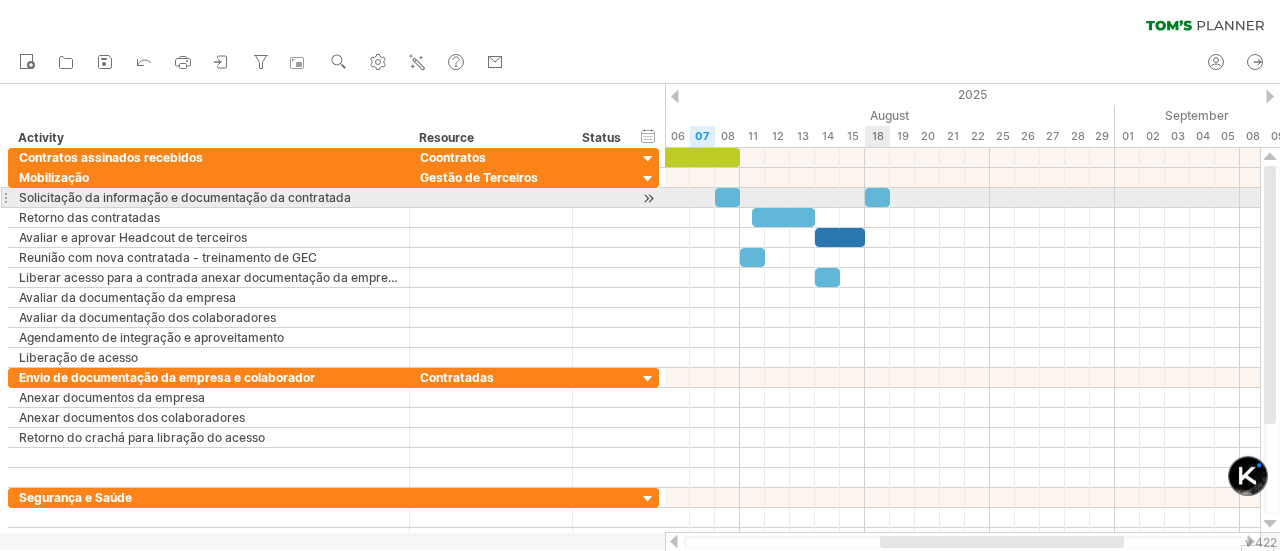 click at bounding box center [877, 197] 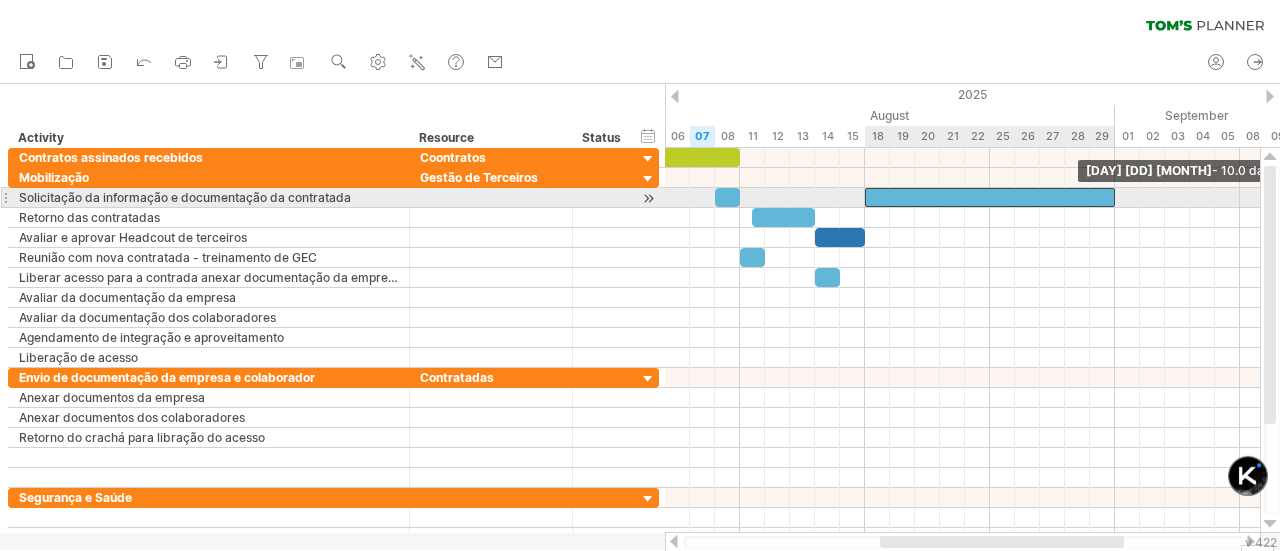 drag, startPoint x: 893, startPoint y: 201, endPoint x: 1114, endPoint y: 201, distance: 221 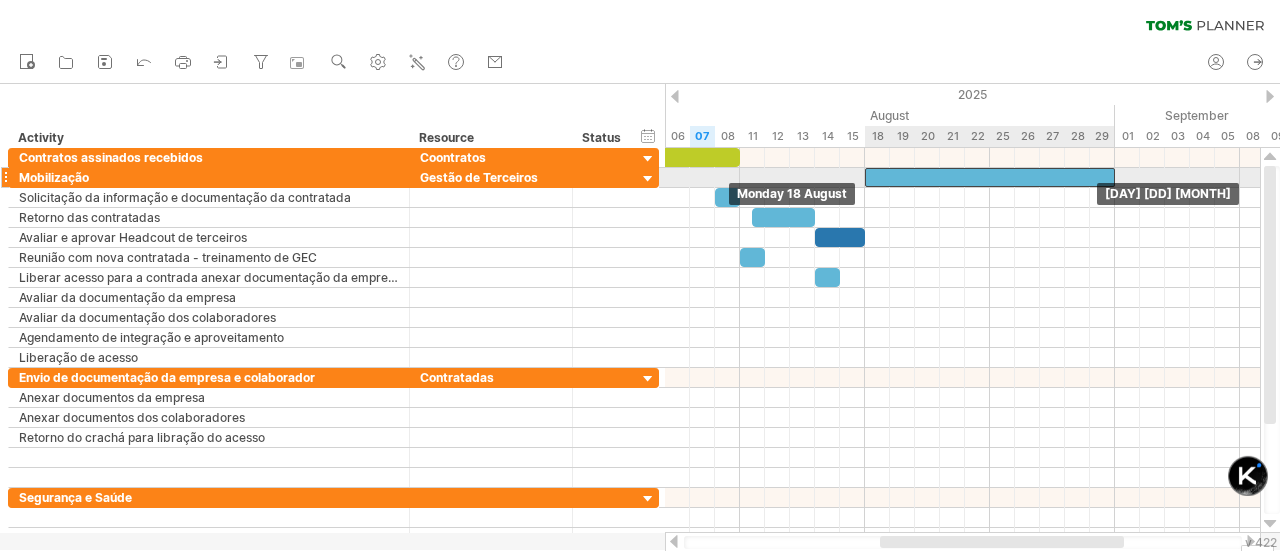 drag, startPoint x: 930, startPoint y: 197, endPoint x: 936, endPoint y: 179, distance: 18.973665 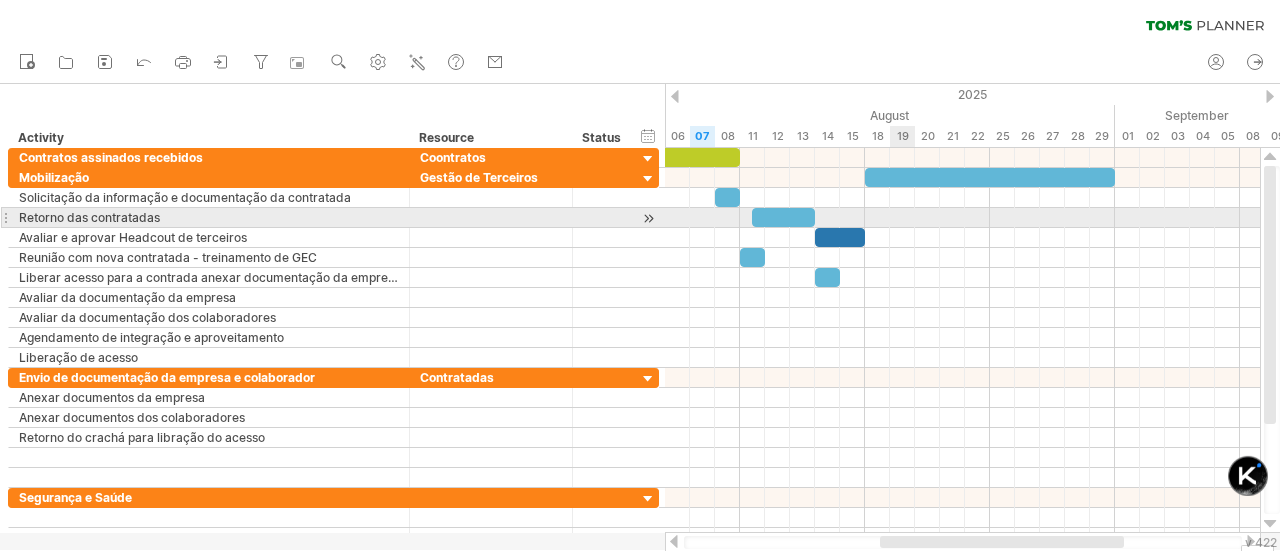 click at bounding box center (962, 218) 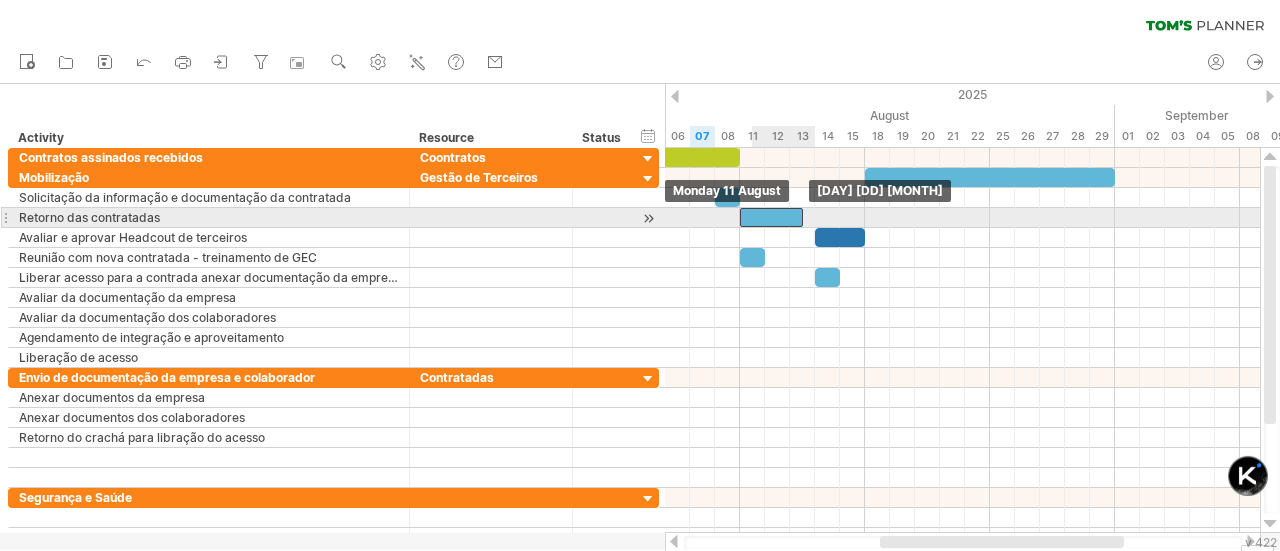 click at bounding box center [771, 217] 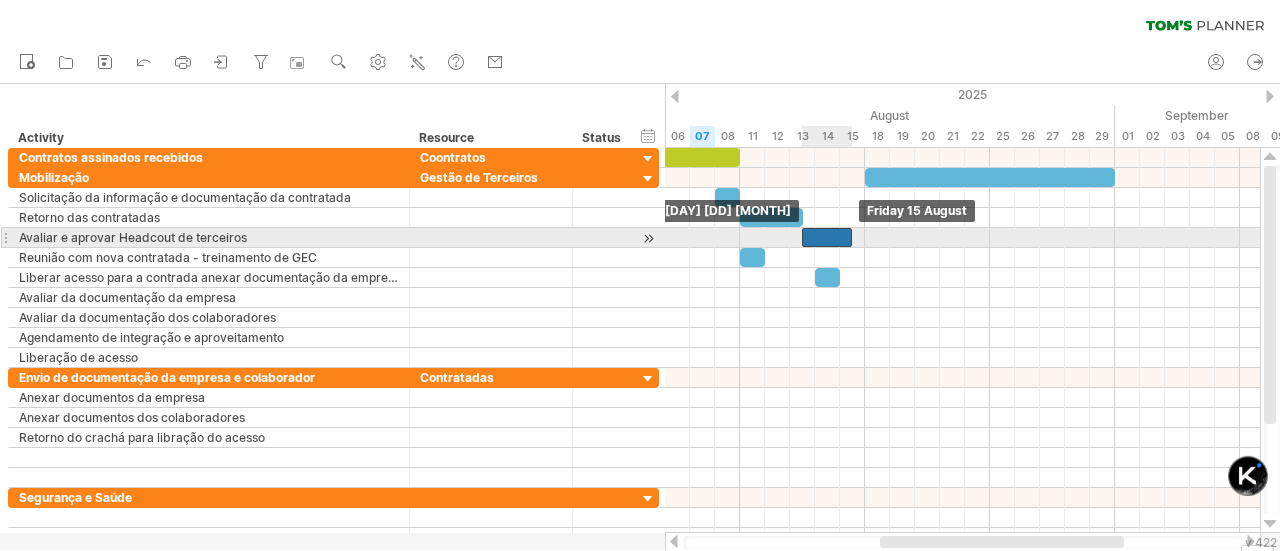 drag, startPoint x: 836, startPoint y: 235, endPoint x: 824, endPoint y: 232, distance: 12.369317 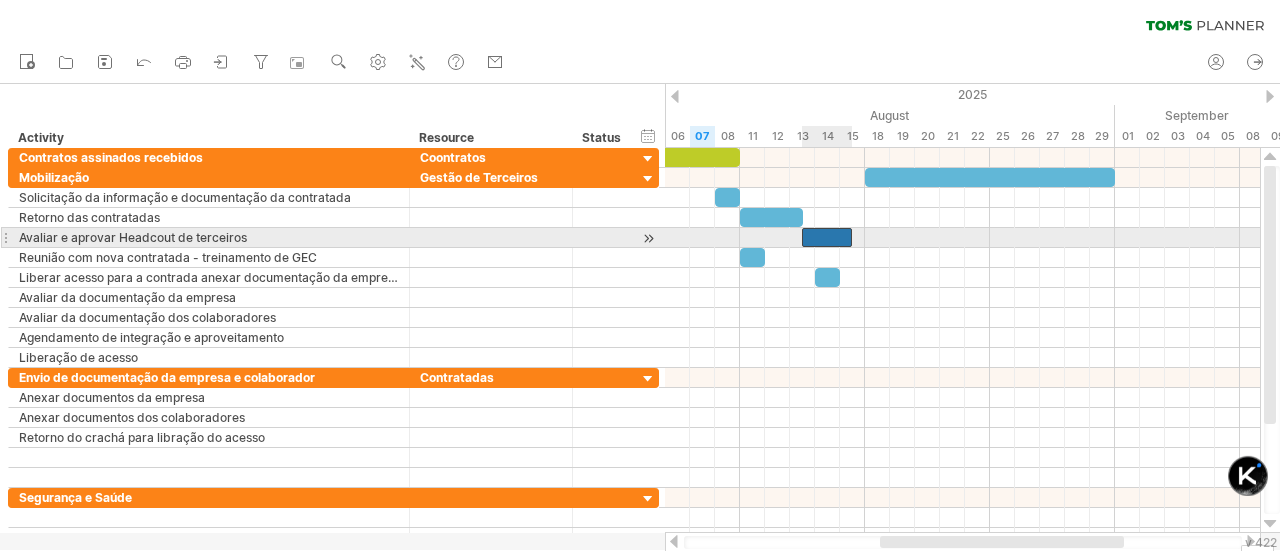 click at bounding box center [827, 237] 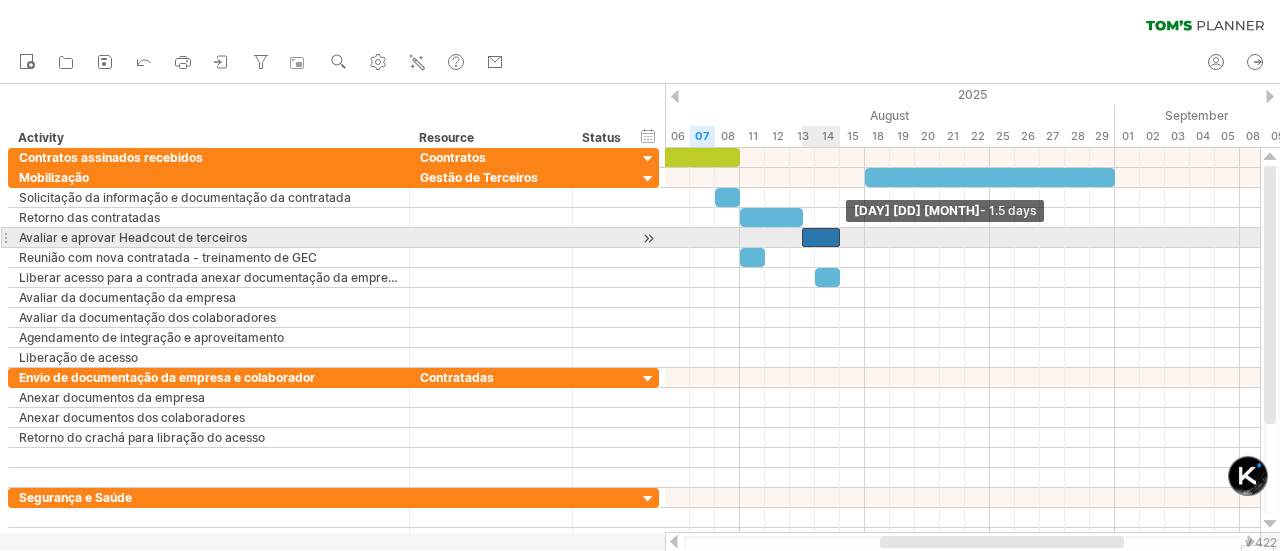 drag, startPoint x: 853, startPoint y: 238, endPoint x: 842, endPoint y: 237, distance: 11.045361 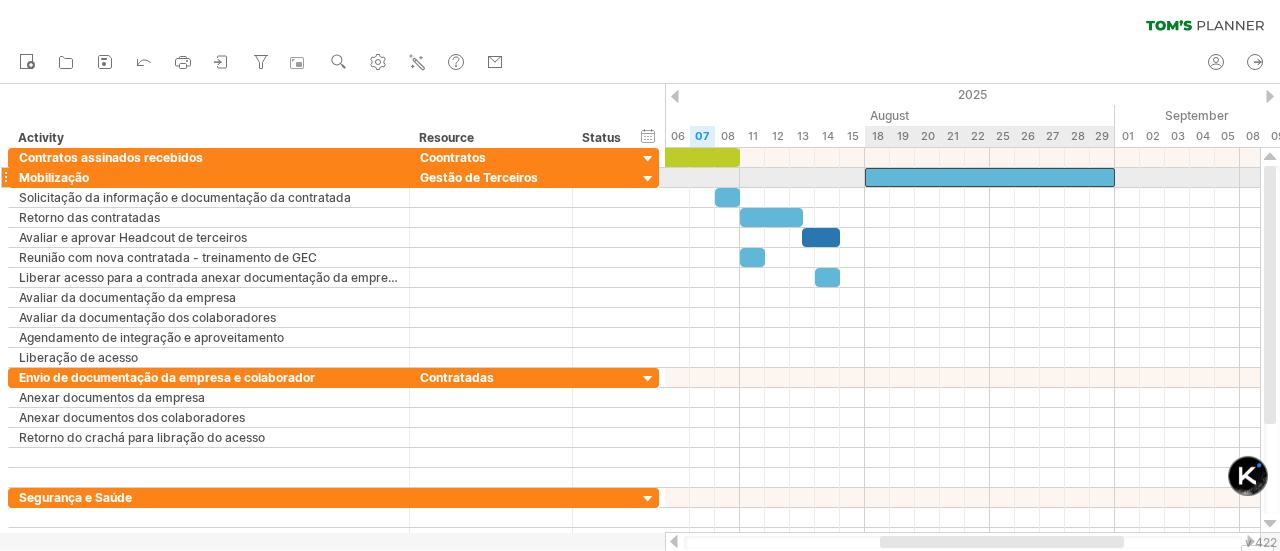 click at bounding box center (990, 177) 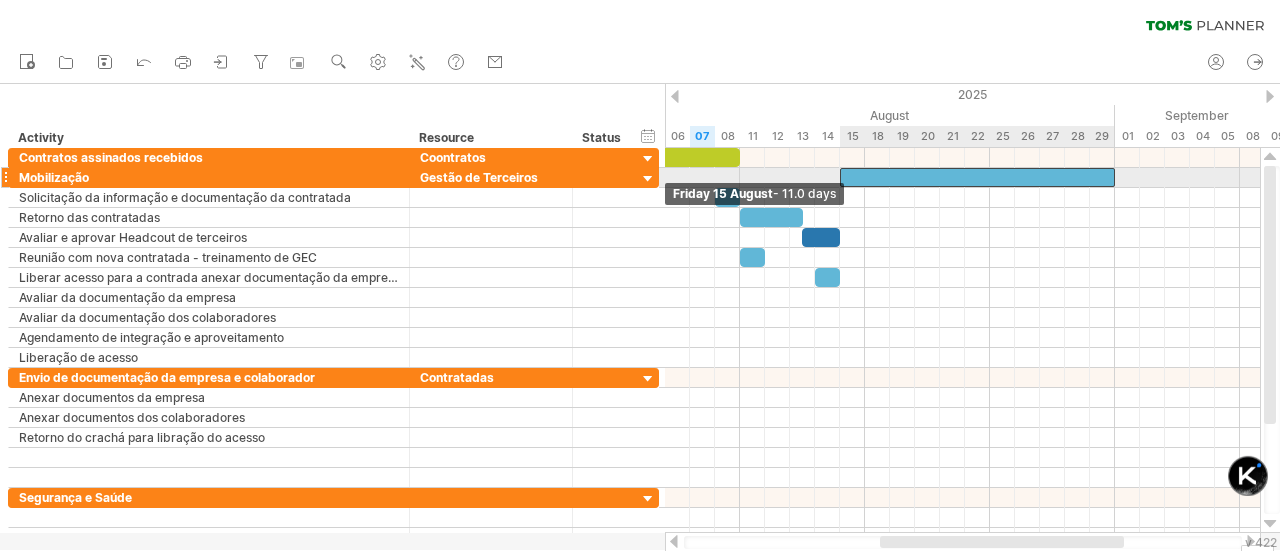 drag, startPoint x: 862, startPoint y: 174, endPoint x: 840, endPoint y: 173, distance: 22.022715 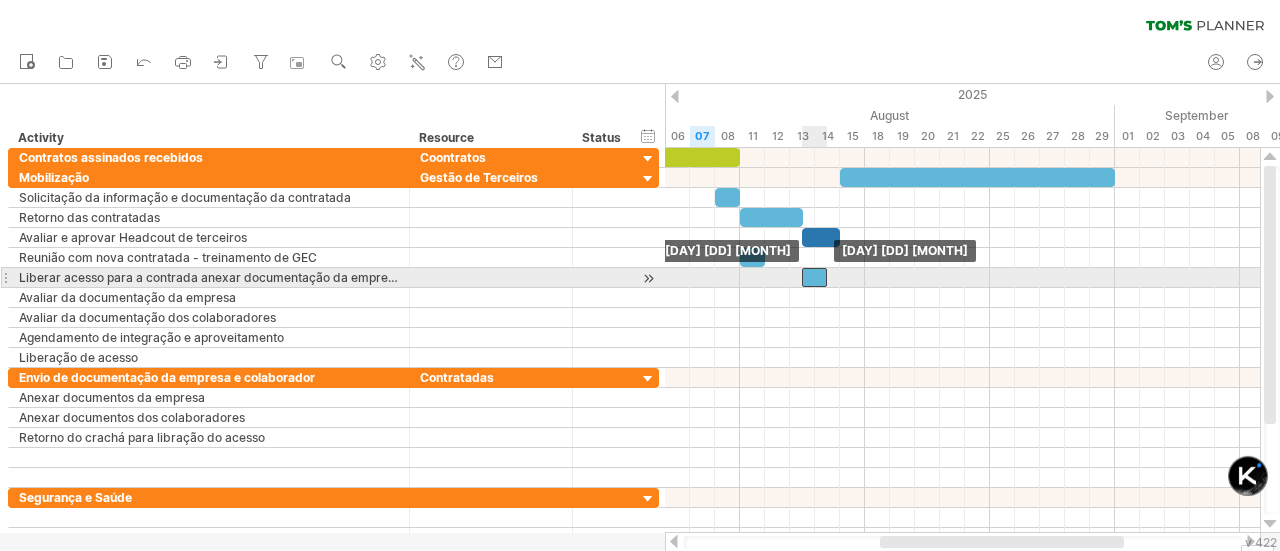 drag, startPoint x: 831, startPoint y: 271, endPoint x: 821, endPoint y: 270, distance: 10.049875 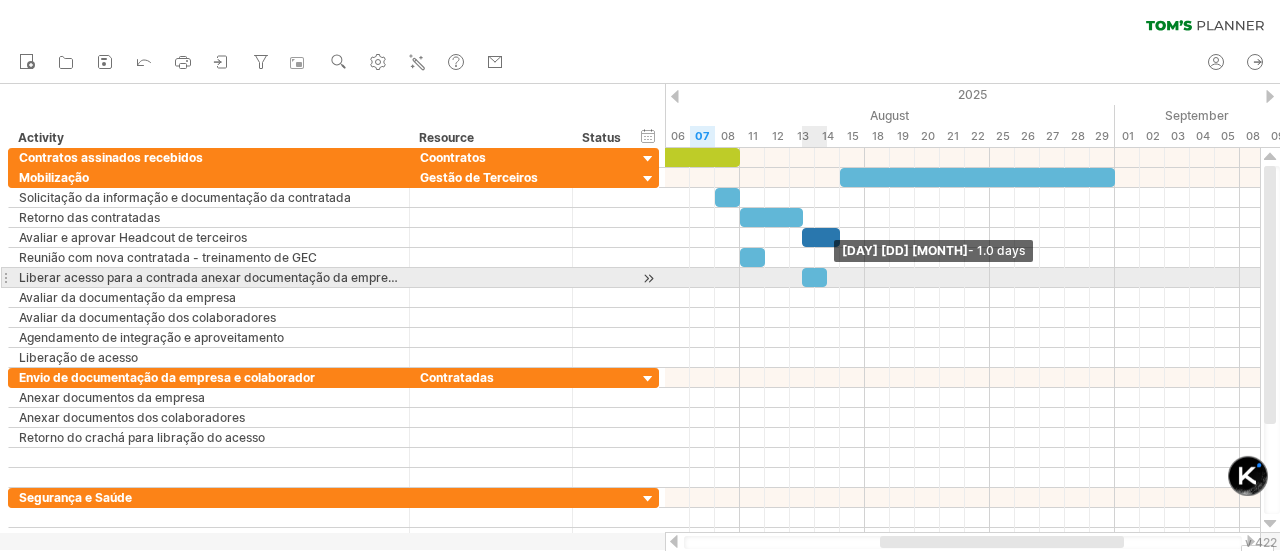 click at bounding box center [827, 277] 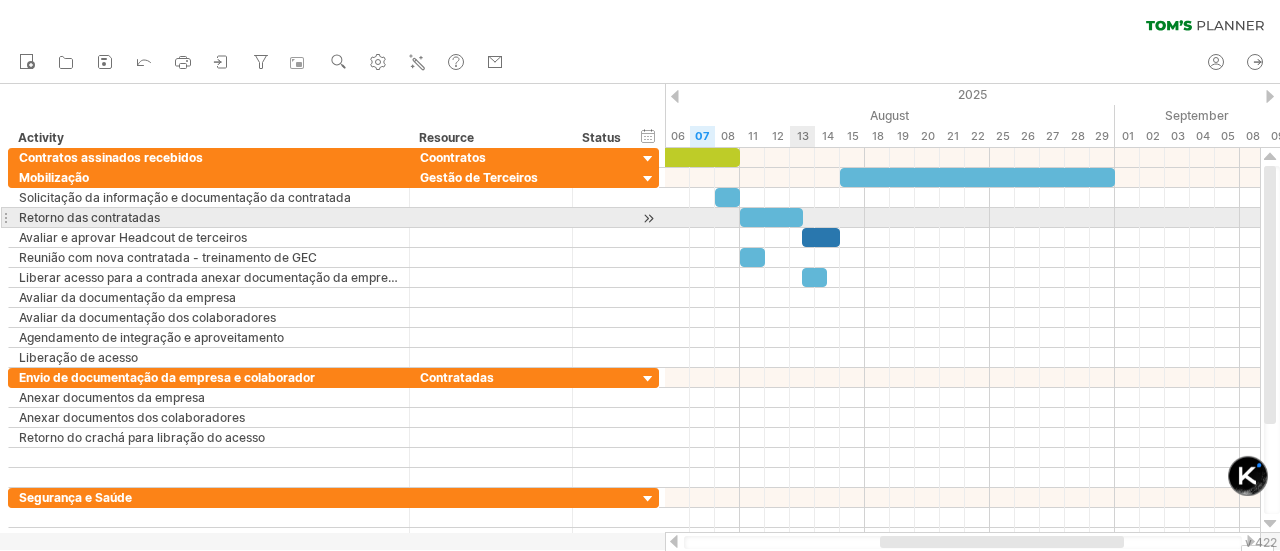 click at bounding box center (771, 217) 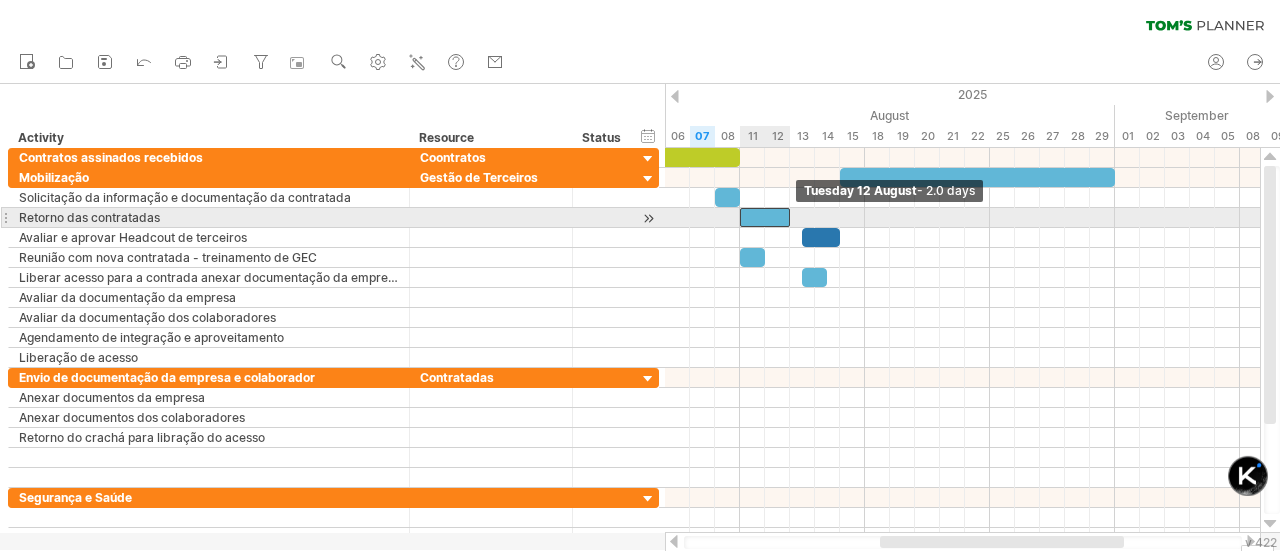 drag, startPoint x: 801, startPoint y: 221, endPoint x: 788, endPoint y: 216, distance: 13.928389 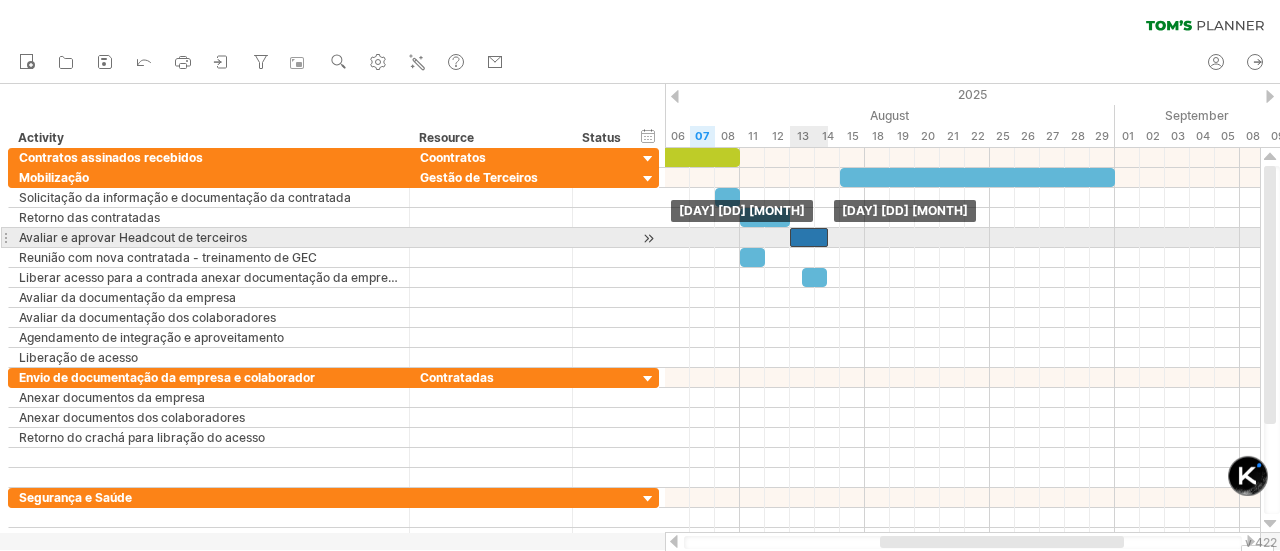 drag, startPoint x: 819, startPoint y: 236, endPoint x: 802, endPoint y: 235, distance: 17.029387 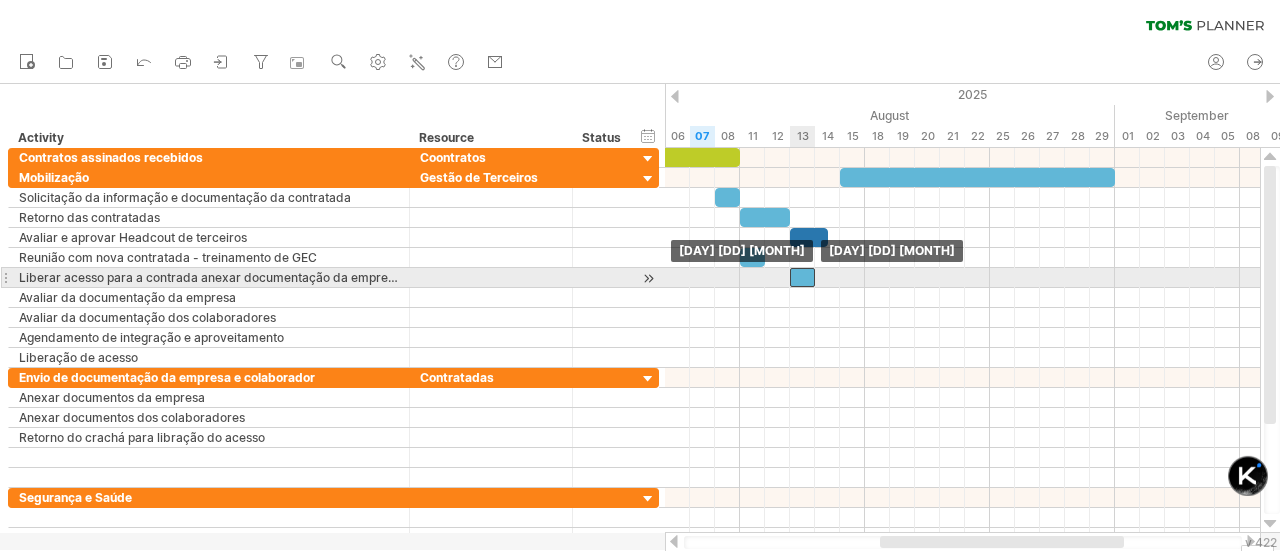 drag, startPoint x: 812, startPoint y: 273, endPoint x: 796, endPoint y: 274, distance: 16.03122 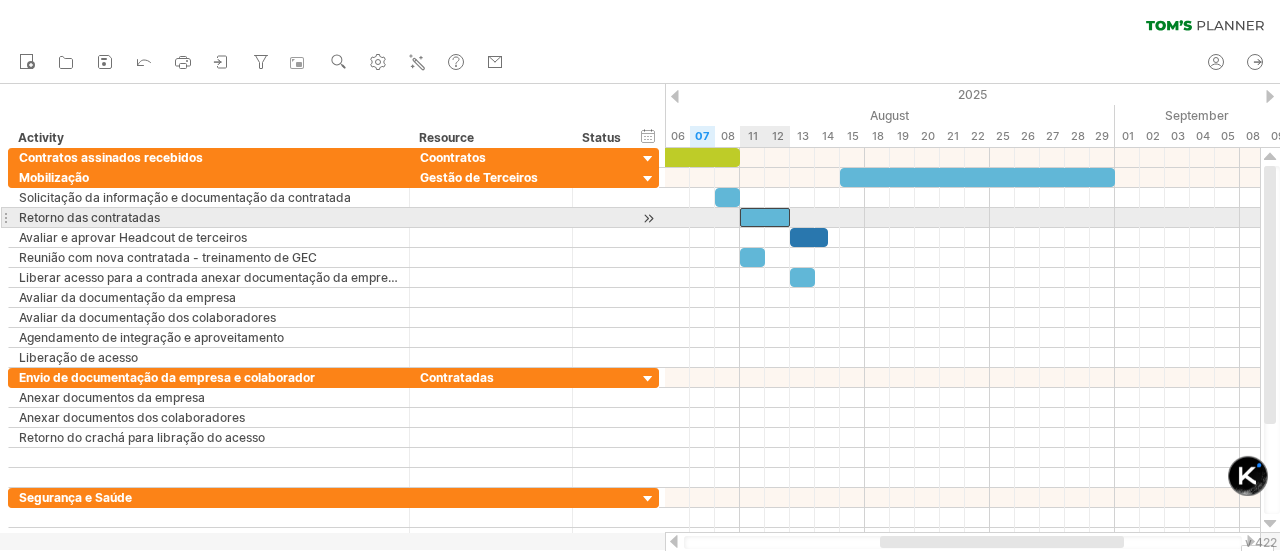 click at bounding box center (765, 217) 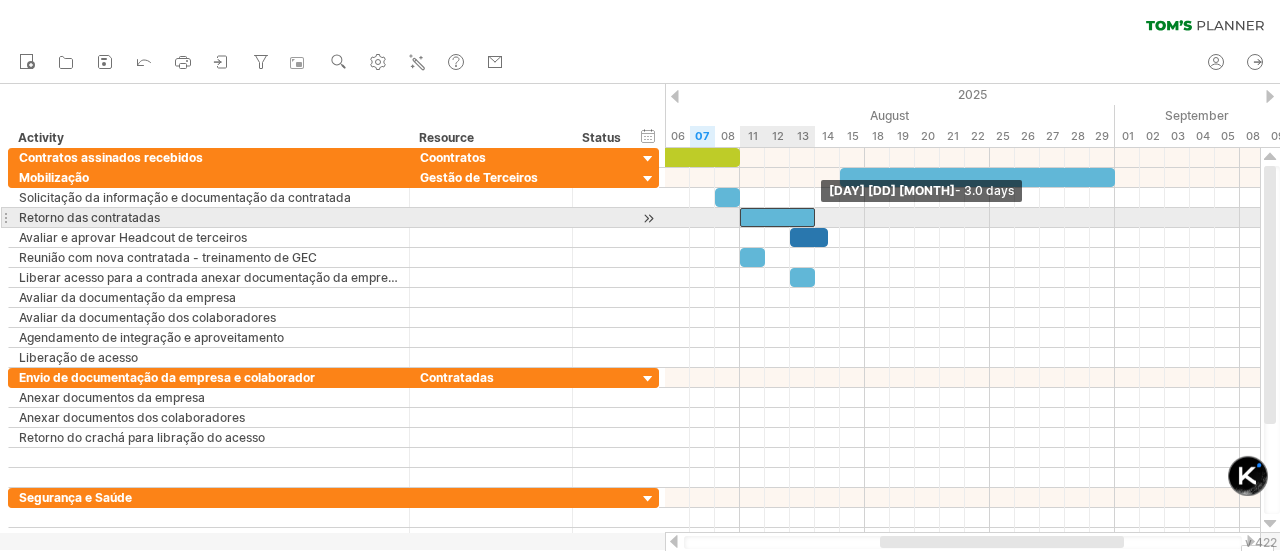 drag, startPoint x: 790, startPoint y: 217, endPoint x: 812, endPoint y: 215, distance: 22.090721 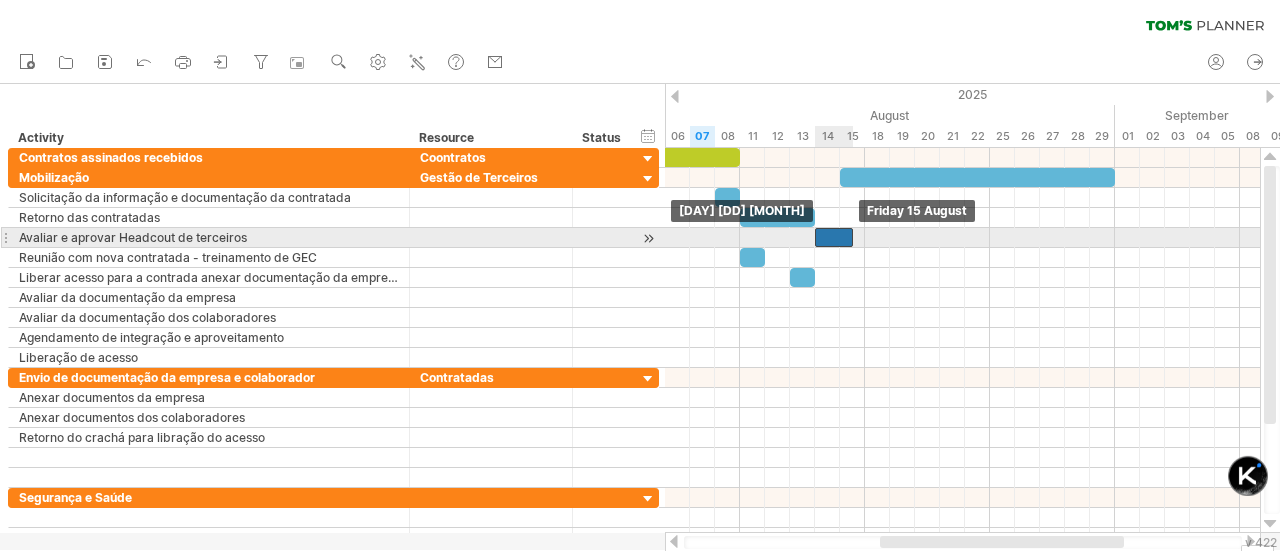 drag, startPoint x: 814, startPoint y: 231, endPoint x: 842, endPoint y: 235, distance: 28.284271 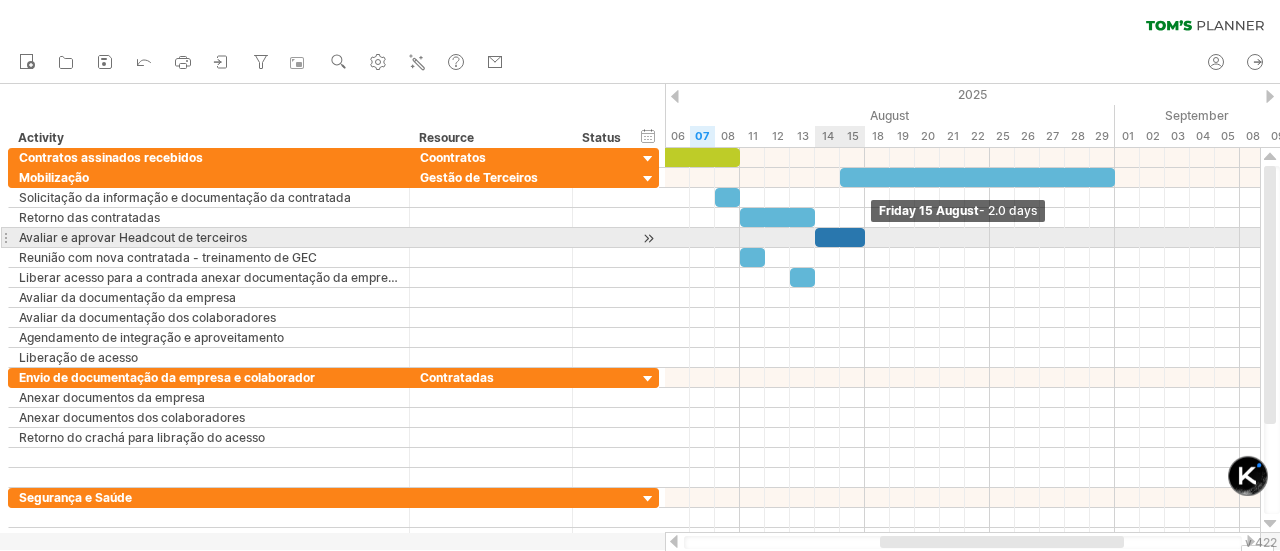 drag, startPoint x: 851, startPoint y: 235, endPoint x: 862, endPoint y: 235, distance: 11 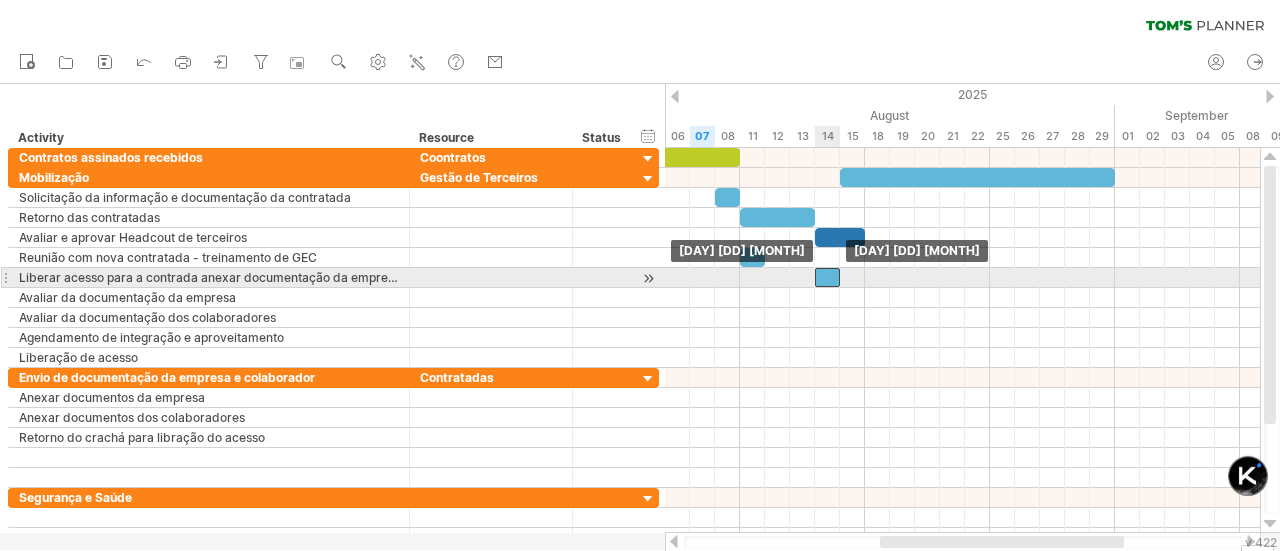 drag, startPoint x: 804, startPoint y: 271, endPoint x: 828, endPoint y: 273, distance: 24.083189 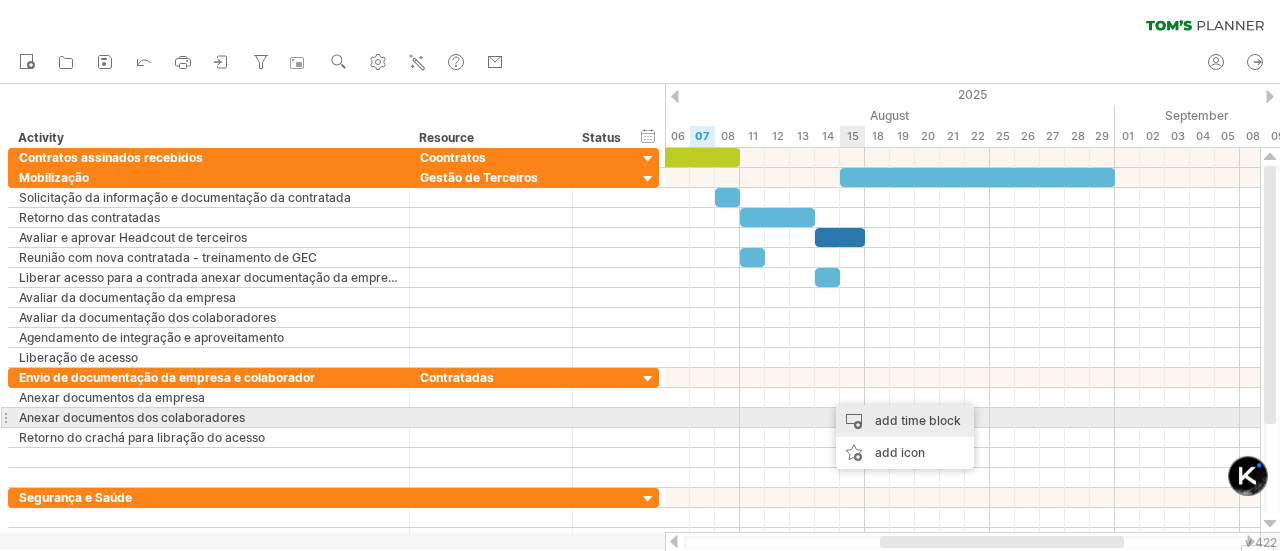 click on "add time block" at bounding box center (905, 421) 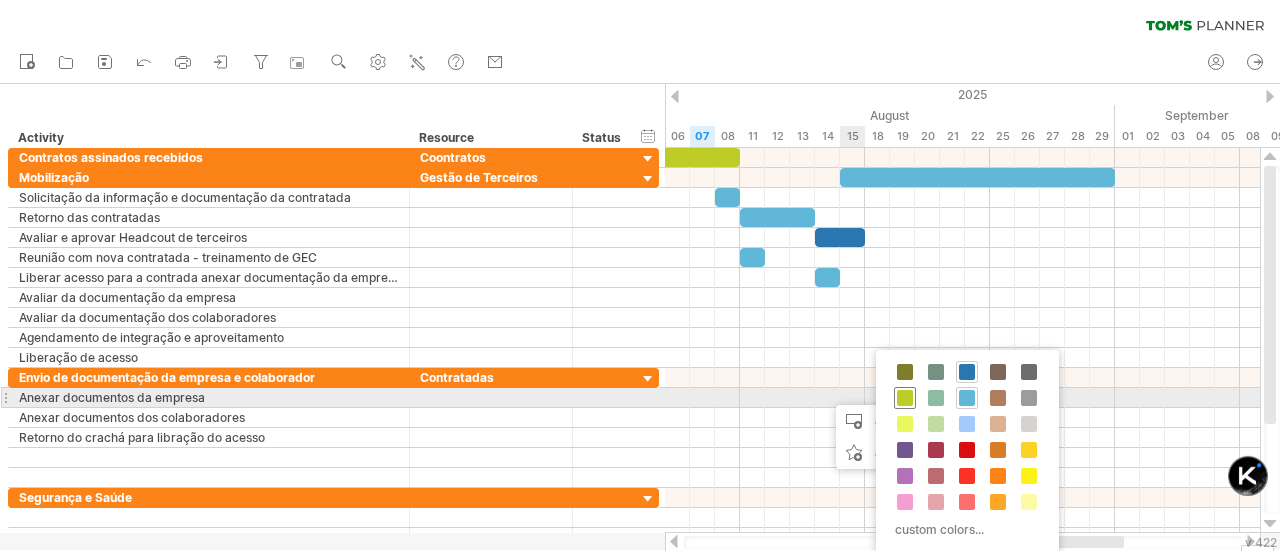 click at bounding box center (905, 398) 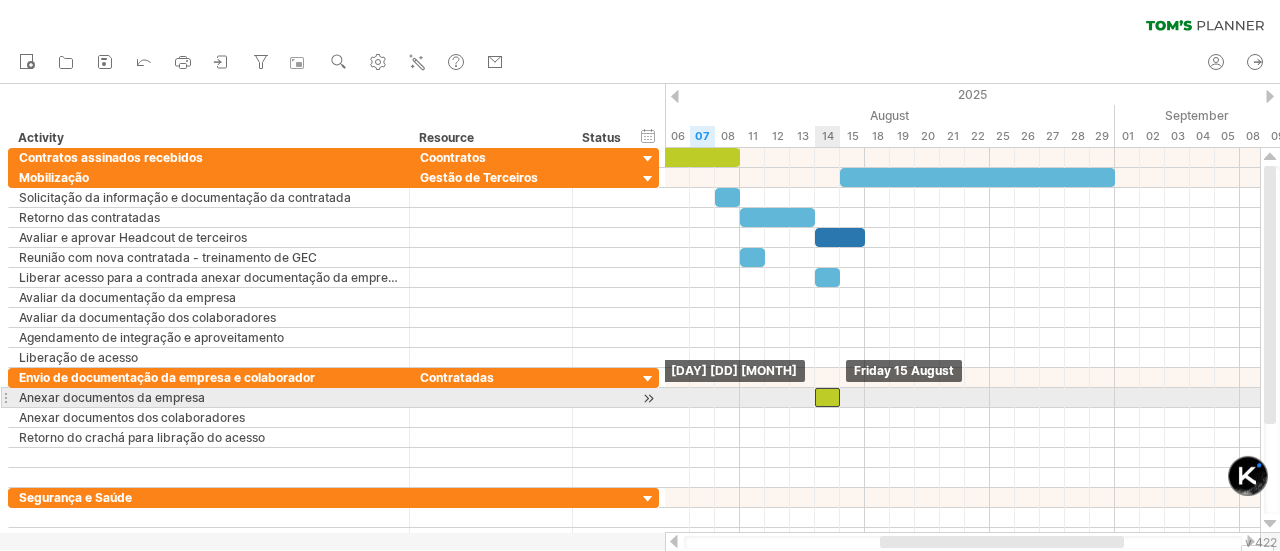 drag, startPoint x: 840, startPoint y: 391, endPoint x: 827, endPoint y: 389, distance: 13.152946 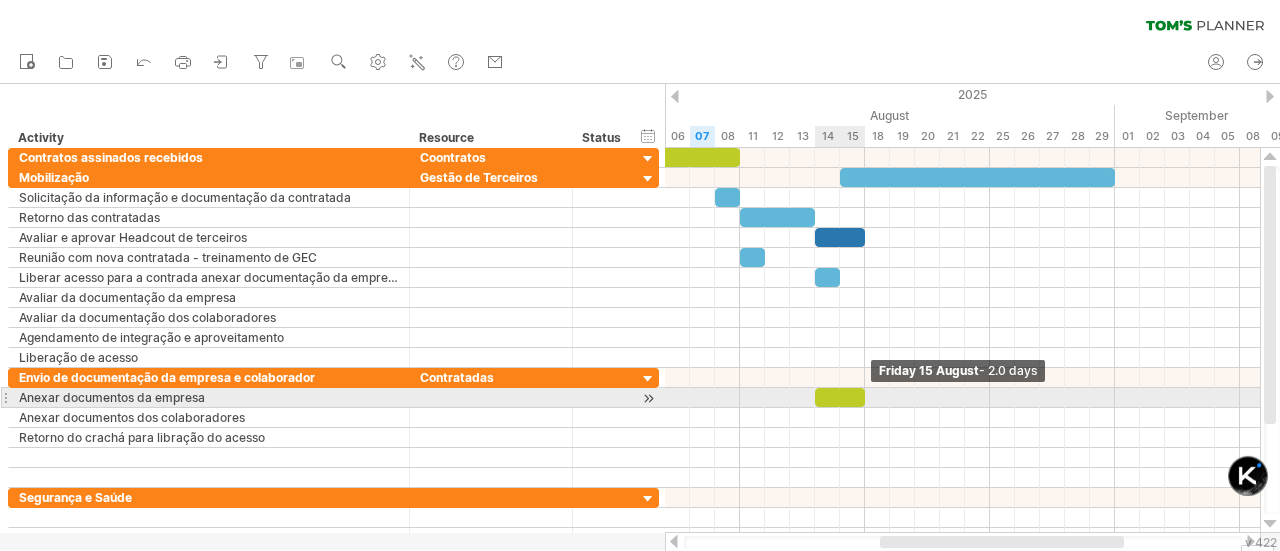 drag, startPoint x: 841, startPoint y: 392, endPoint x: 860, endPoint y: 392, distance: 19 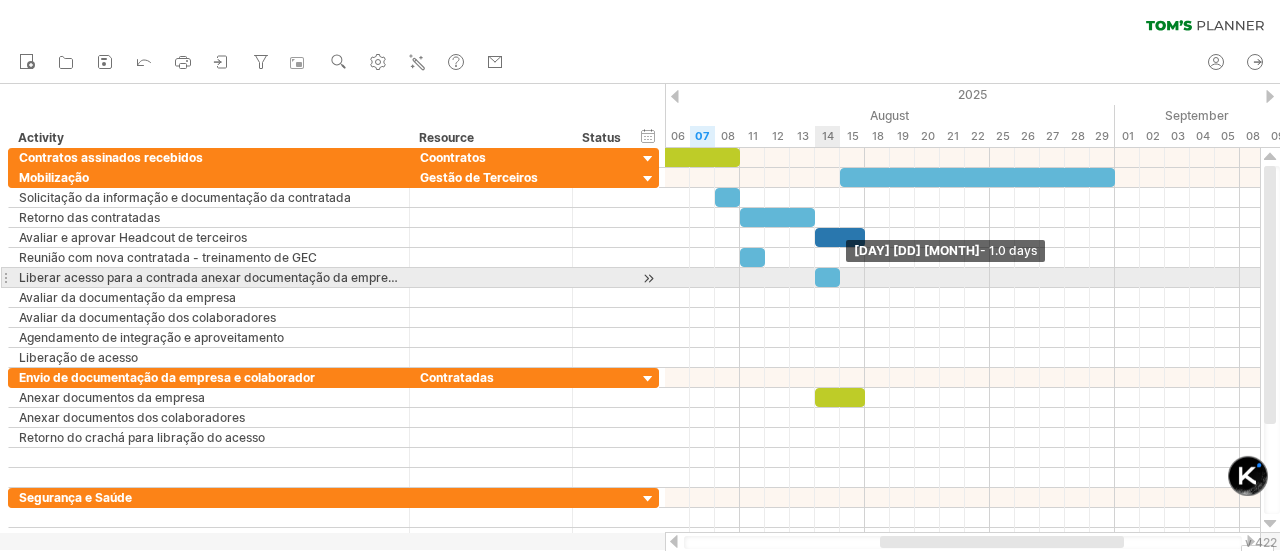 click at bounding box center (840, 277) 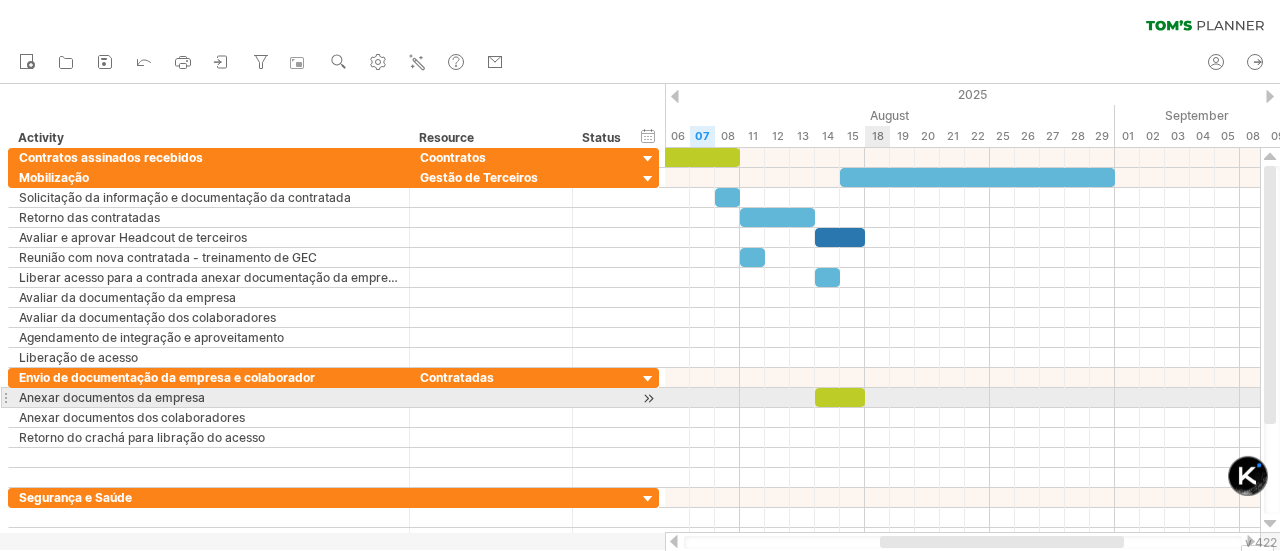 click at bounding box center [962, 418] 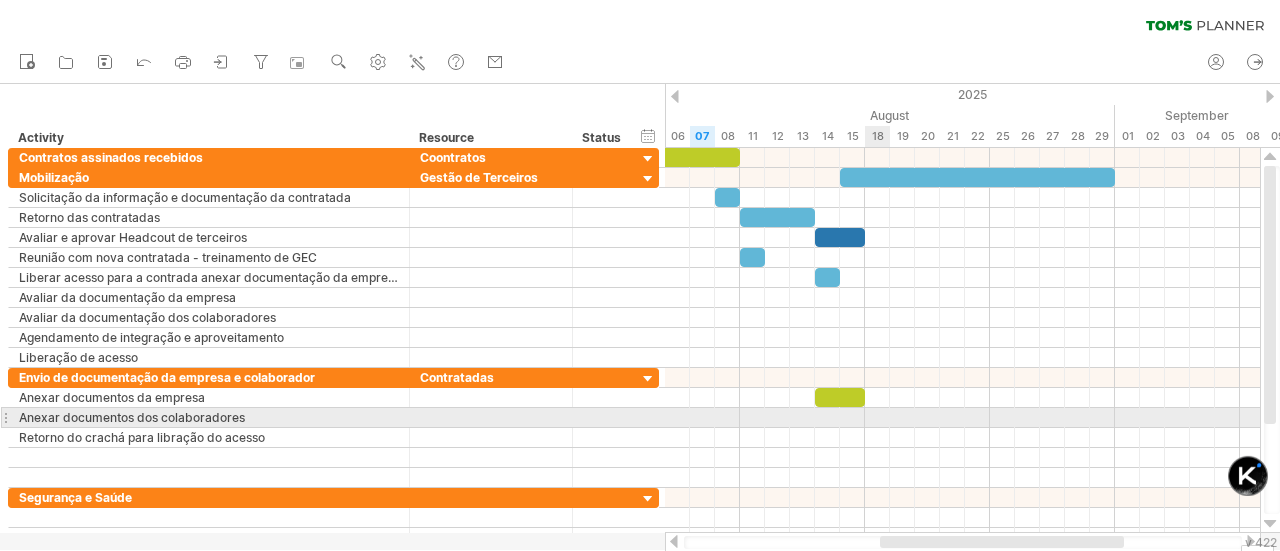 click at bounding box center [962, 418] 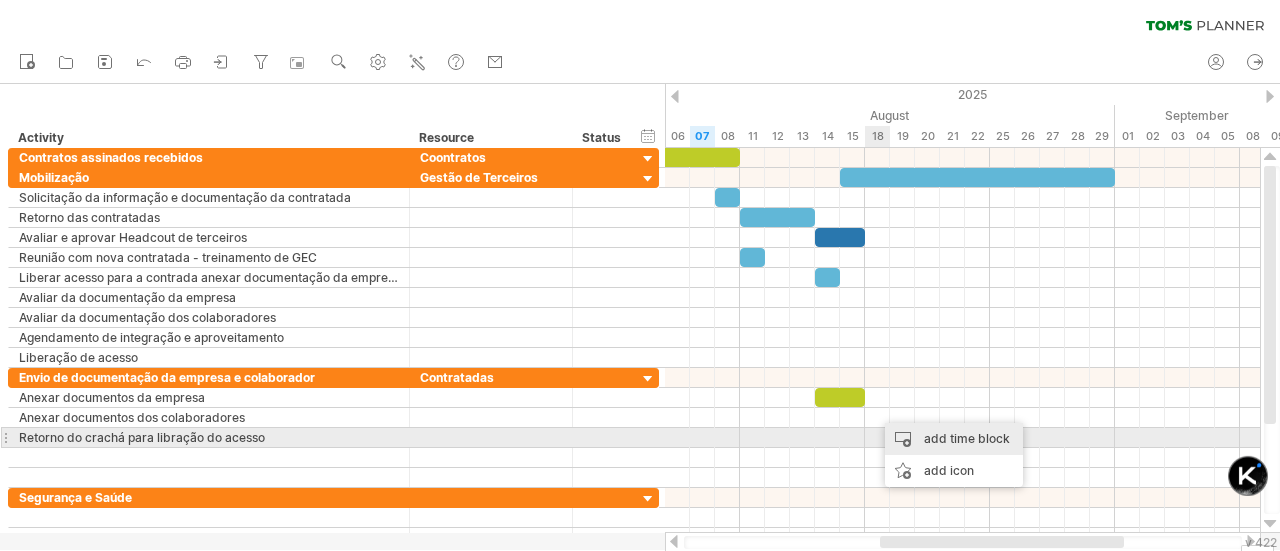 click on "add time block" at bounding box center [954, 439] 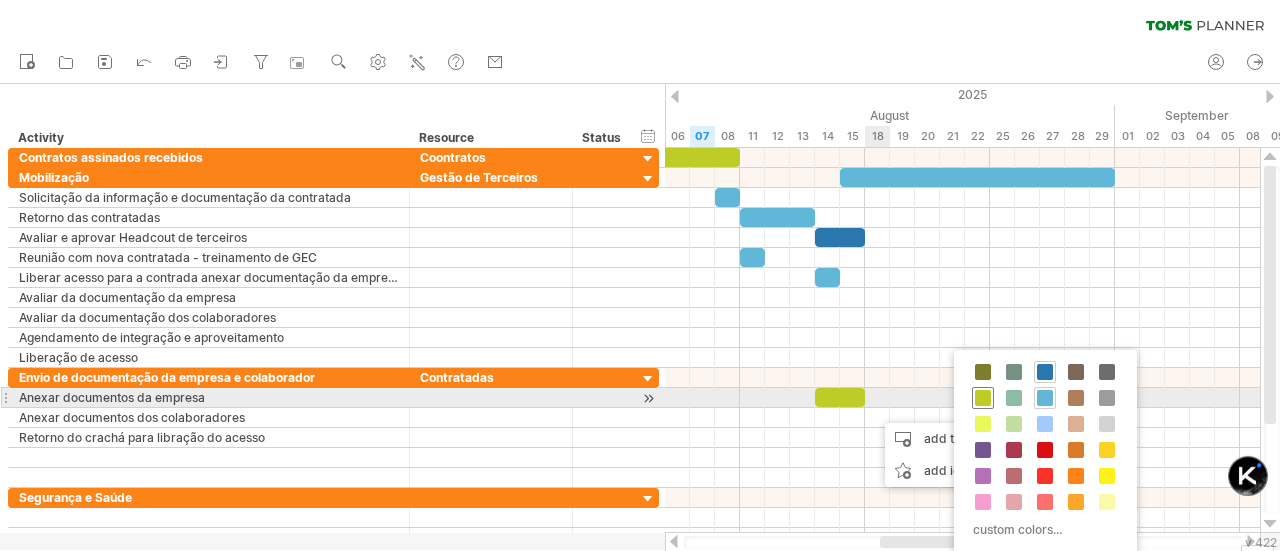 click at bounding box center [983, 398] 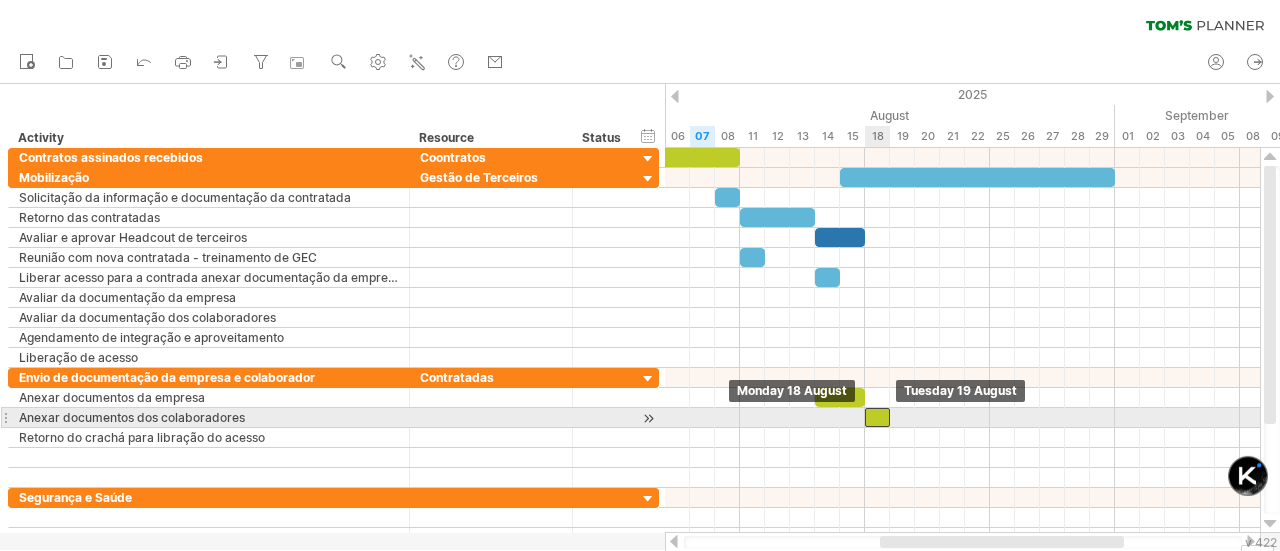drag, startPoint x: 894, startPoint y: 412, endPoint x: 883, endPoint y: 412, distance: 11 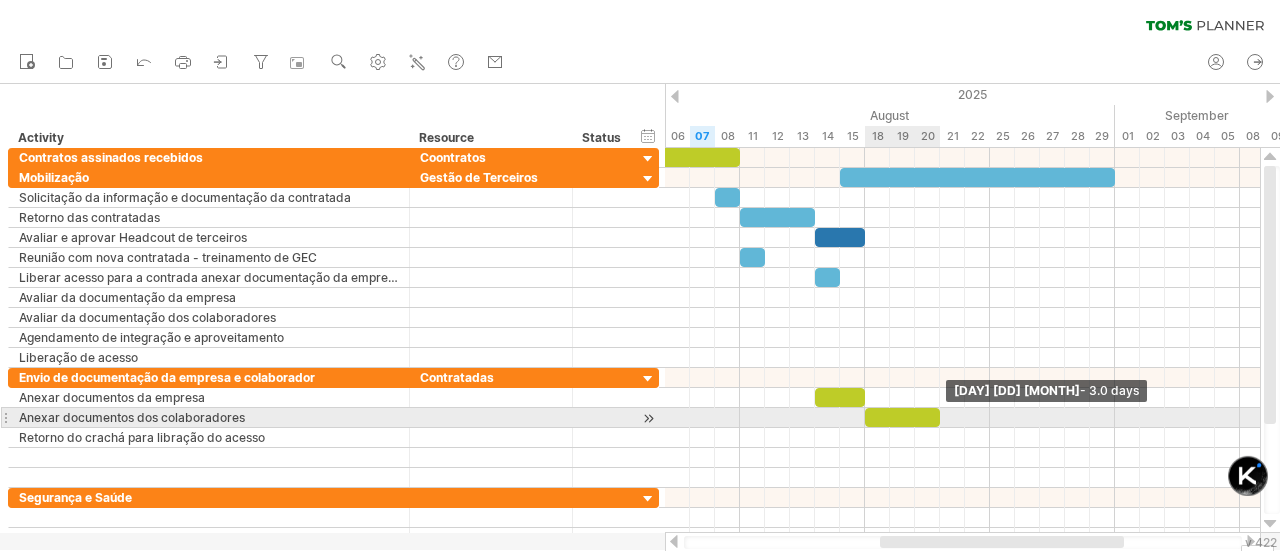drag, startPoint x: 891, startPoint y: 415, endPoint x: 942, endPoint y: 408, distance: 51.47815 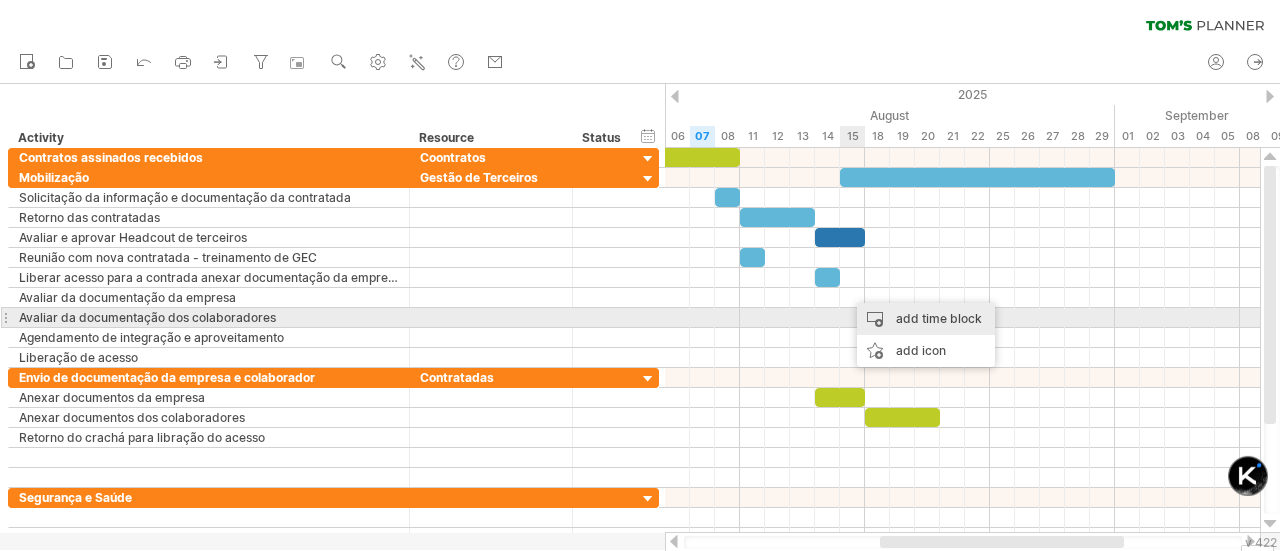 click on "add time block" at bounding box center [926, 319] 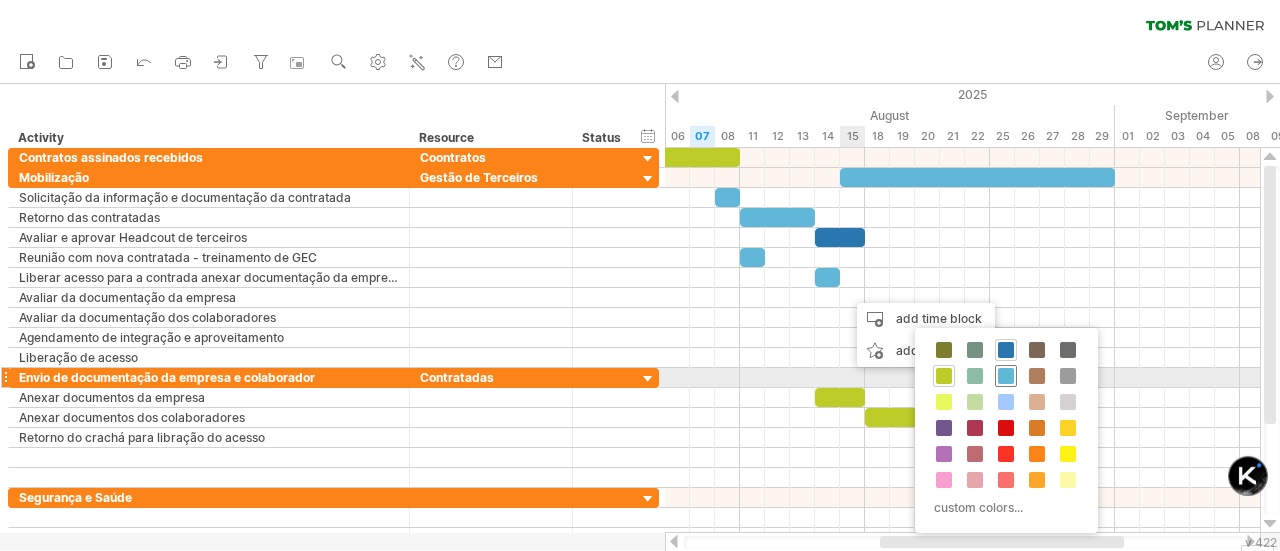 click at bounding box center (1006, 376) 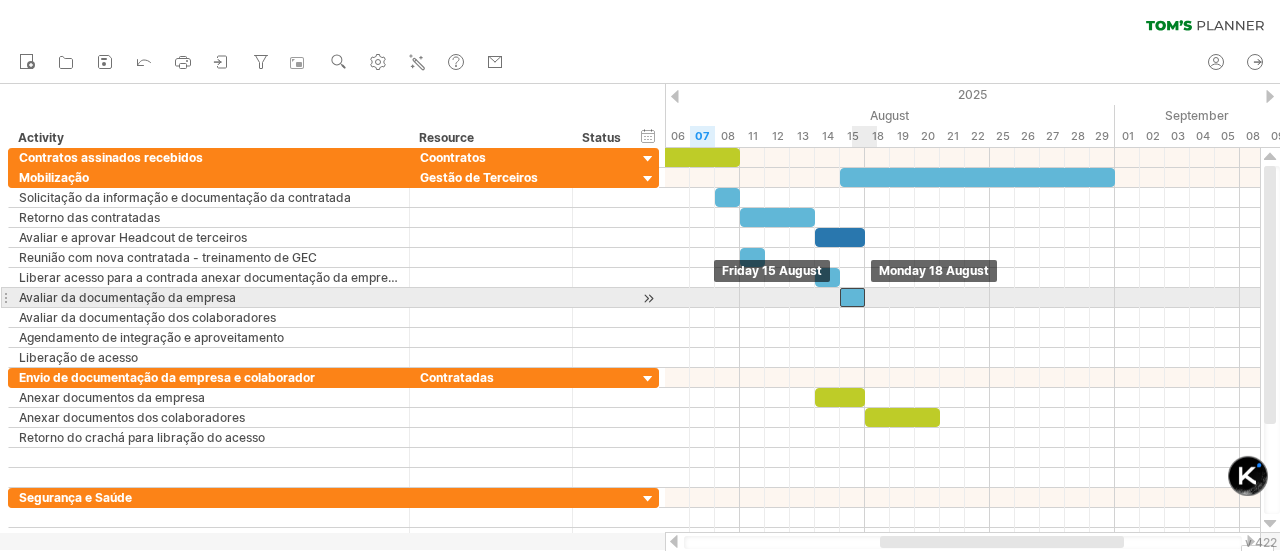 click at bounding box center (852, 297) 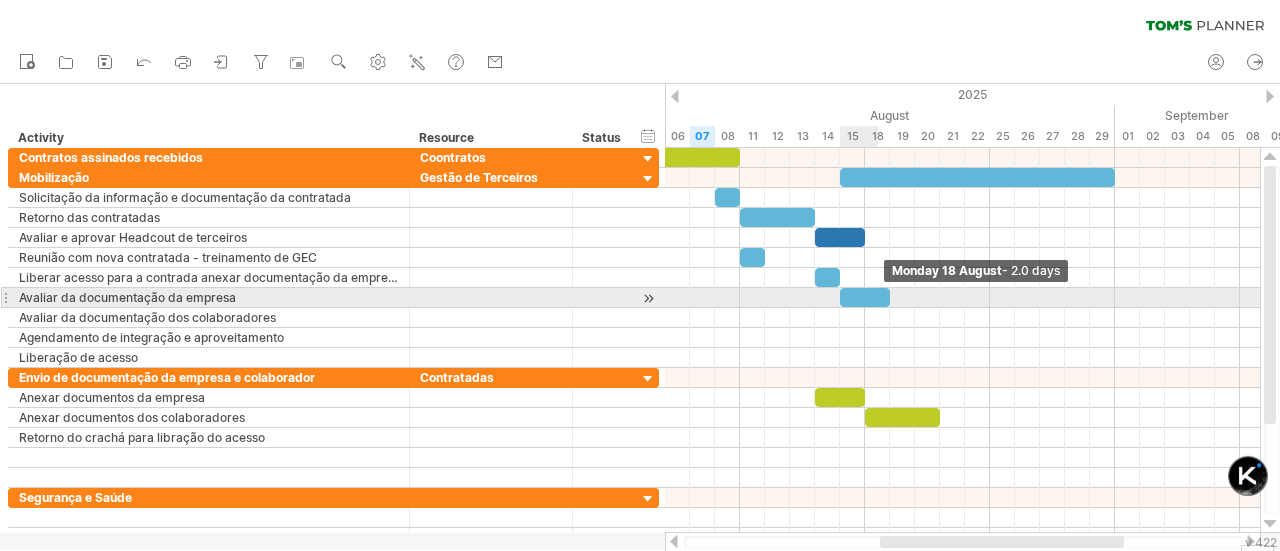 drag, startPoint x: 868, startPoint y: 296, endPoint x: 888, endPoint y: 295, distance: 20.024984 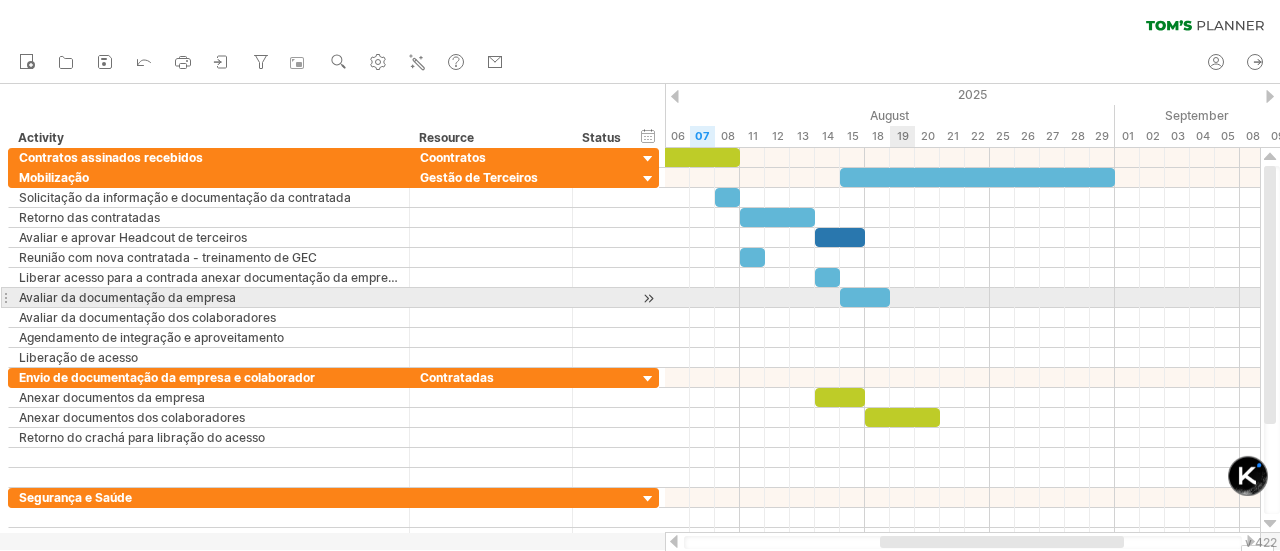 click at bounding box center [962, 298] 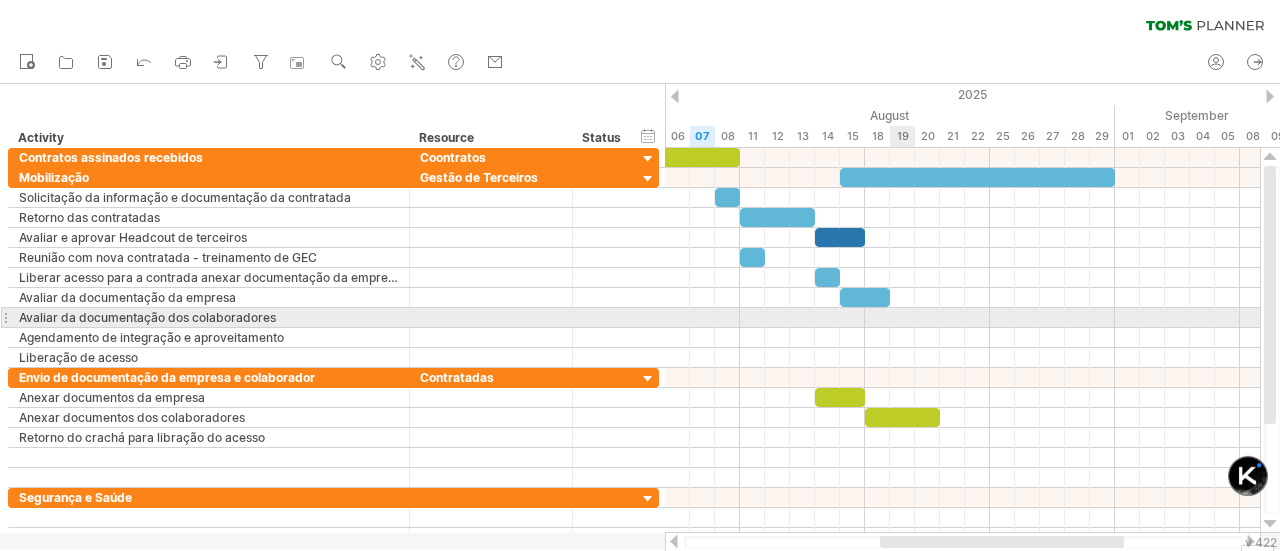 click at bounding box center [962, 318] 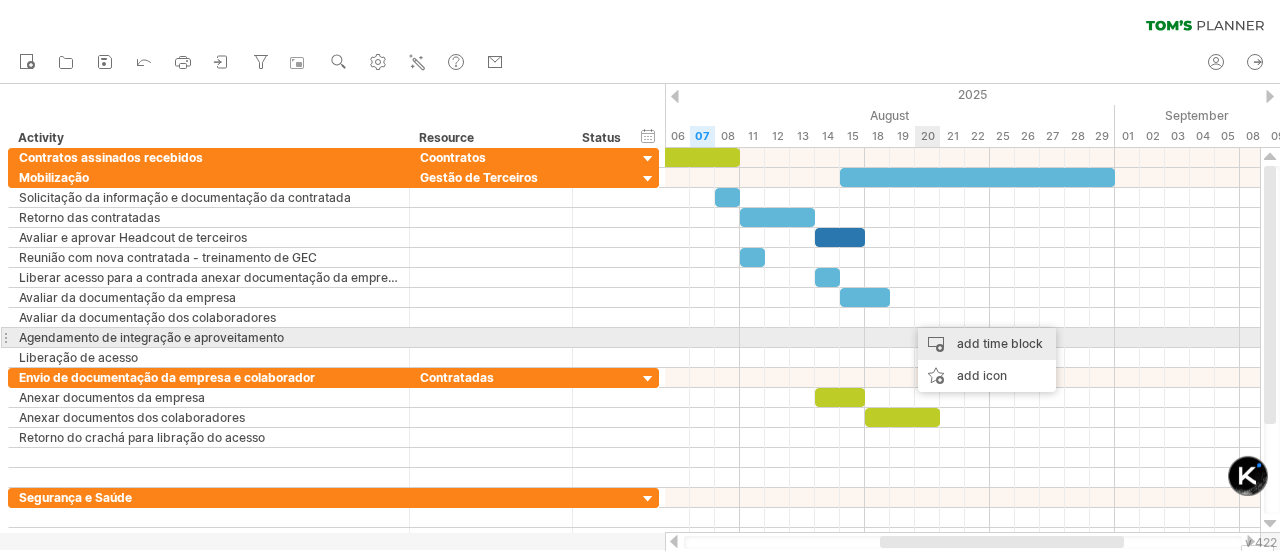 click on "add time block" at bounding box center (987, 344) 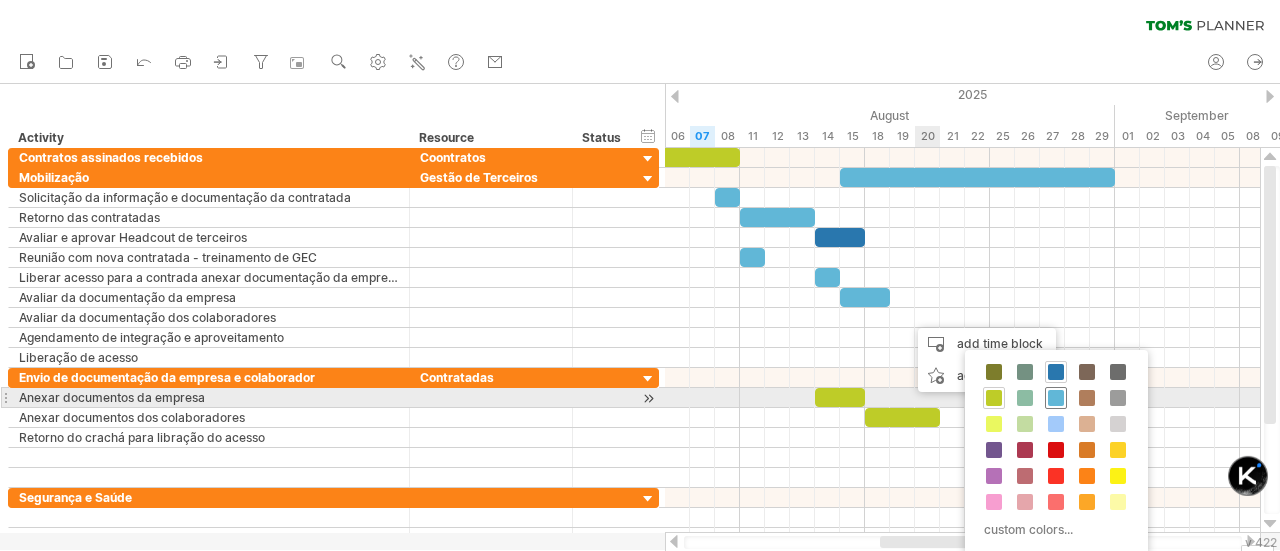 click at bounding box center [1056, 398] 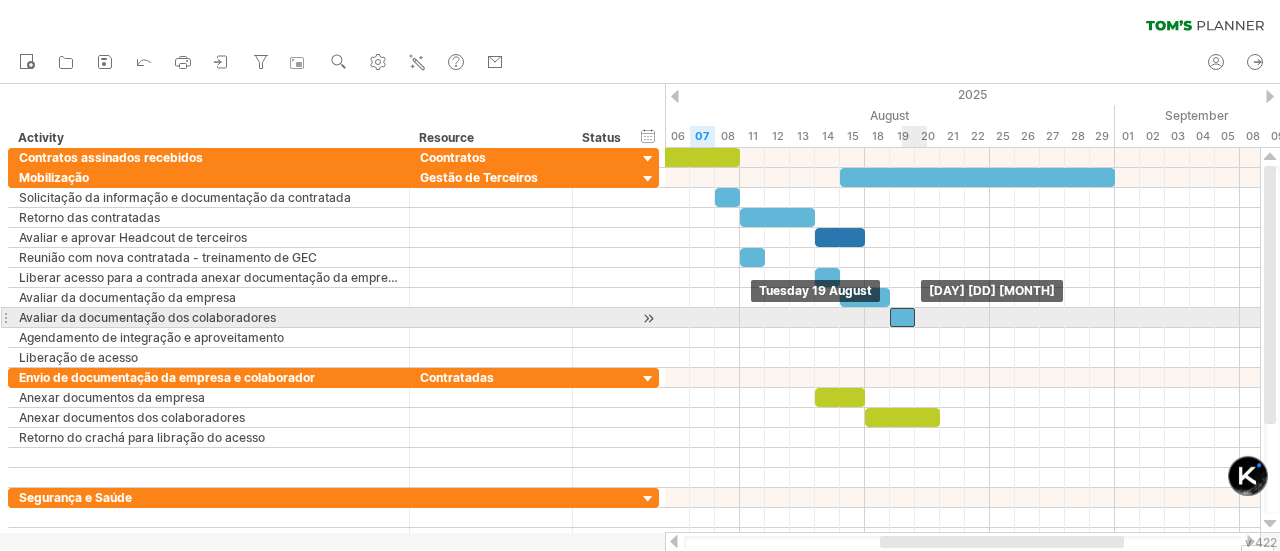 click at bounding box center [902, 317] 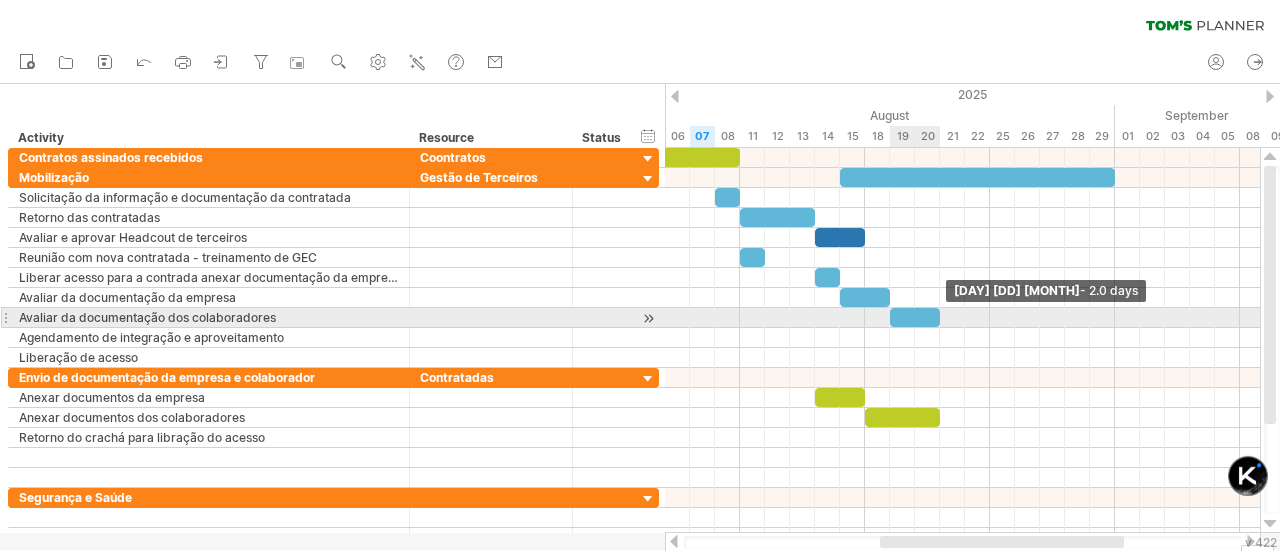 drag, startPoint x: 912, startPoint y: 317, endPoint x: 942, endPoint y: 317, distance: 30 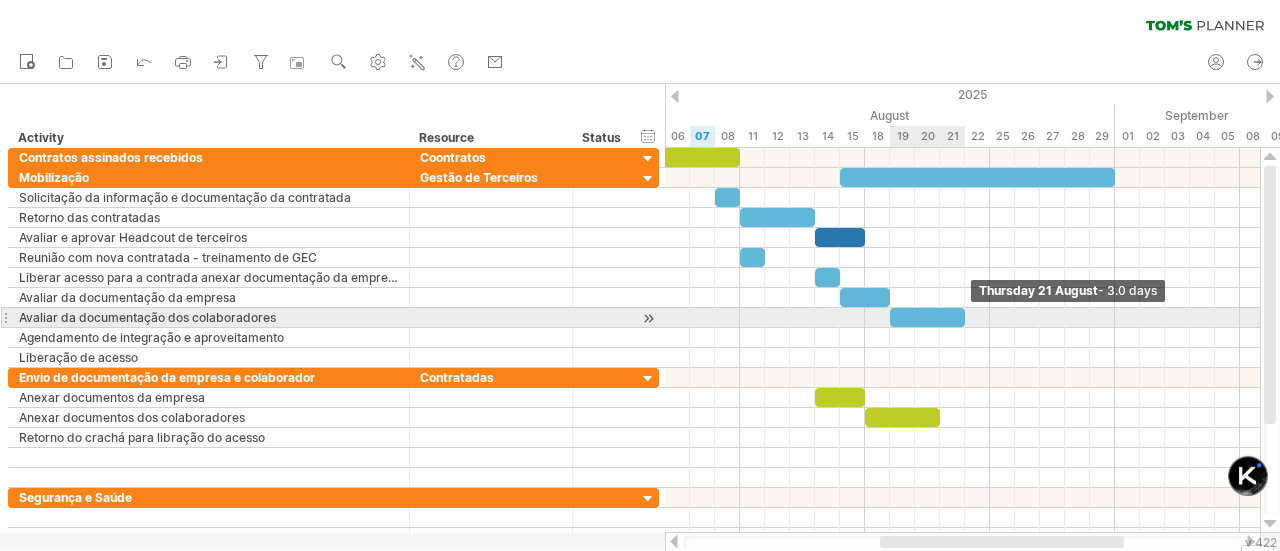drag, startPoint x: 942, startPoint y: 317, endPoint x: 964, endPoint y: 317, distance: 22 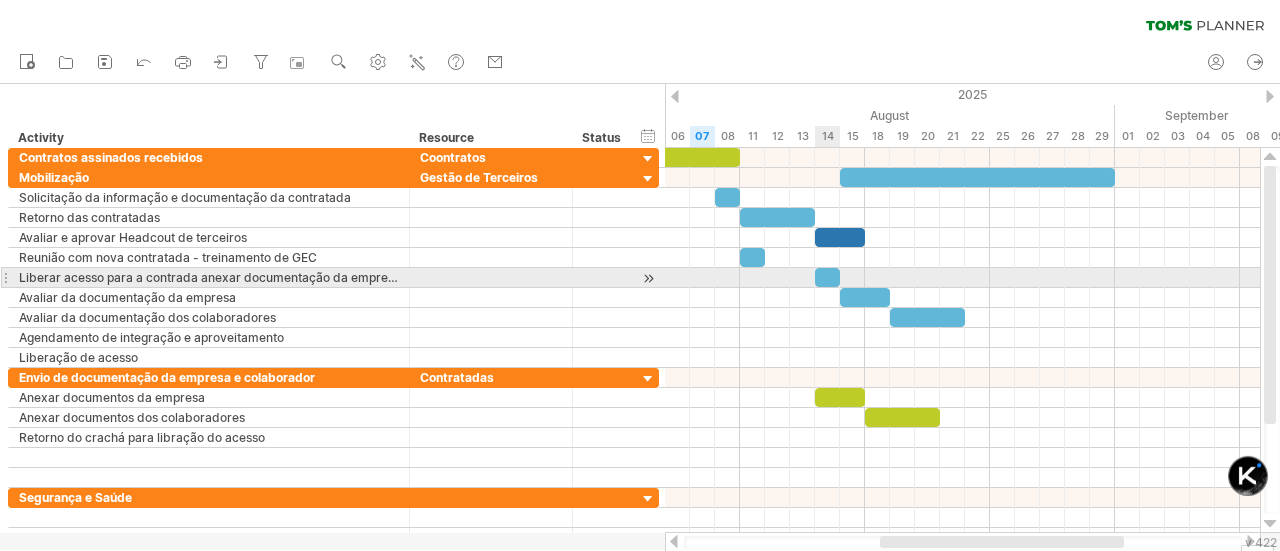 click at bounding box center (827, 277) 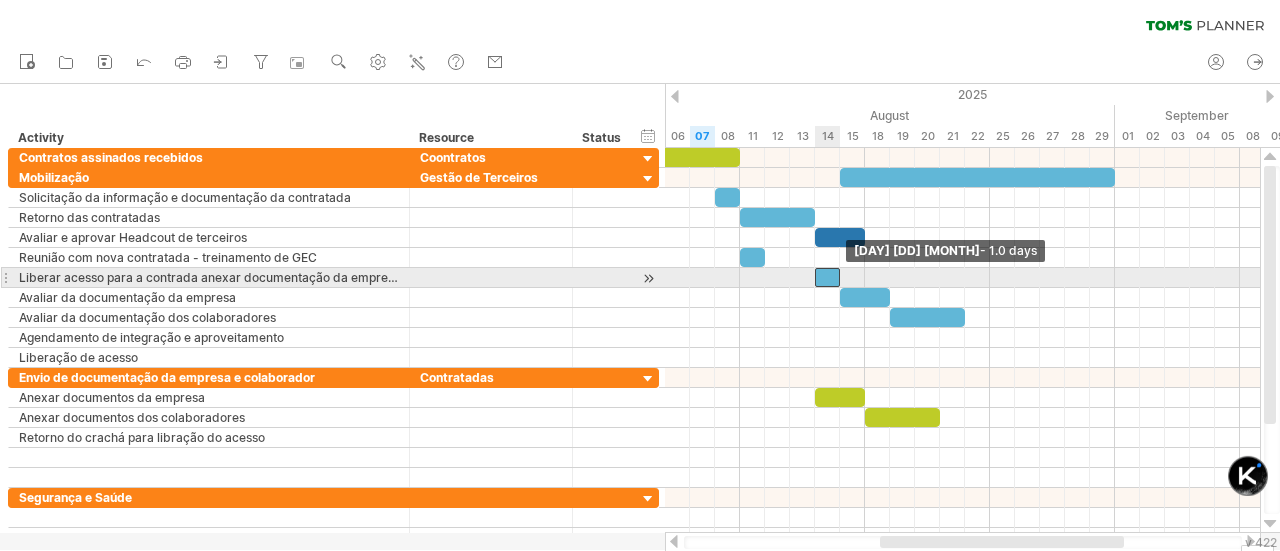 click at bounding box center [840, 277] 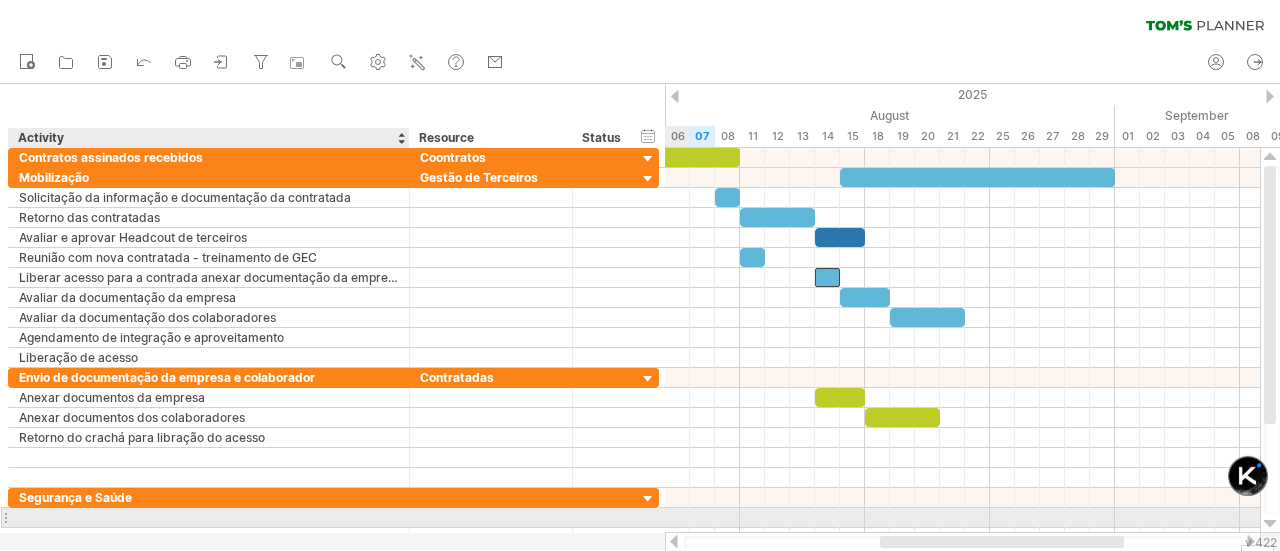 click at bounding box center (209, 517) 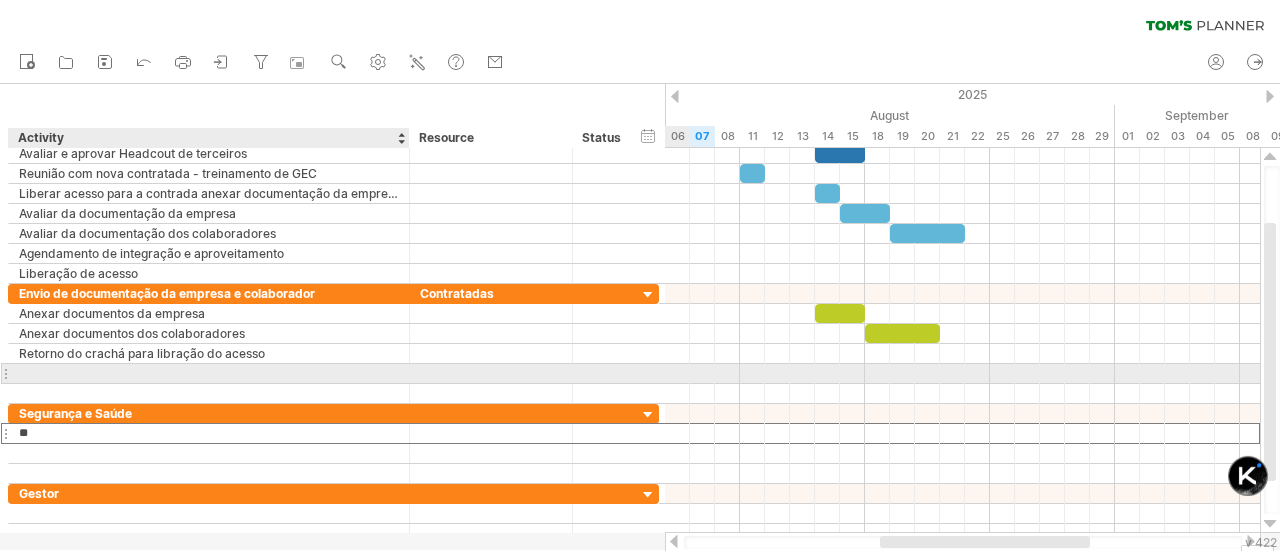 type on "*" 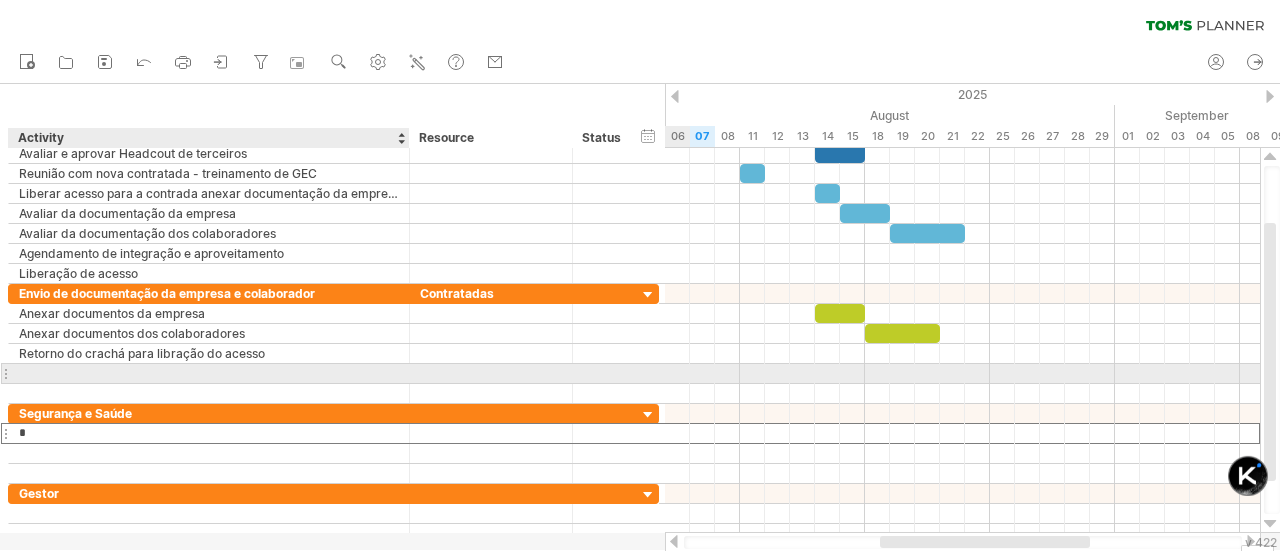 type 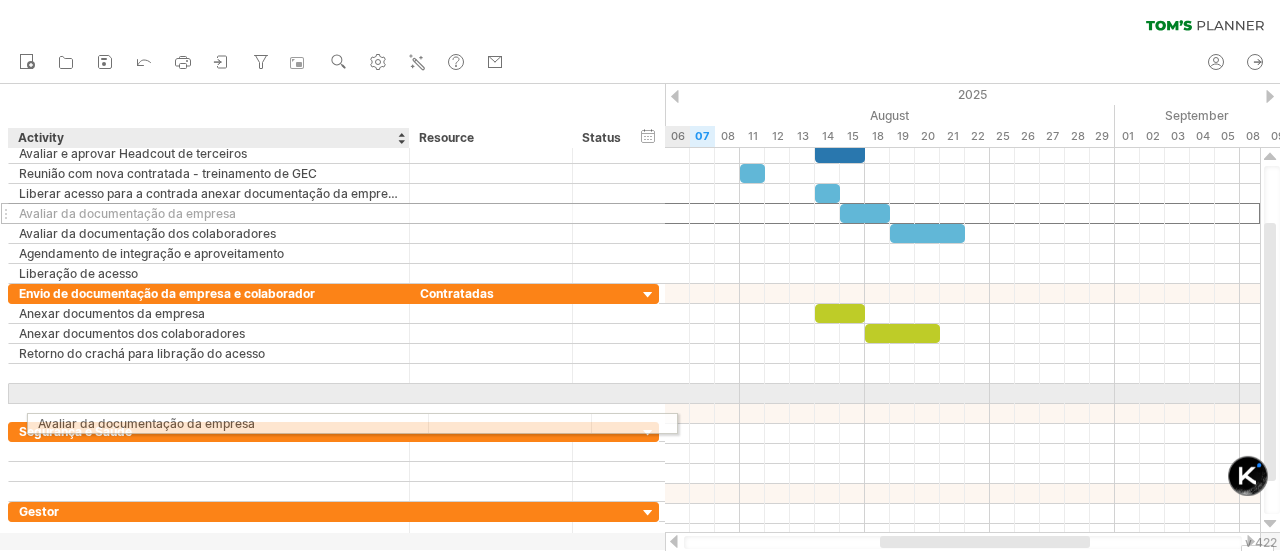 drag, startPoint x: 8, startPoint y: 215, endPoint x: 21, endPoint y: 420, distance: 205.41179 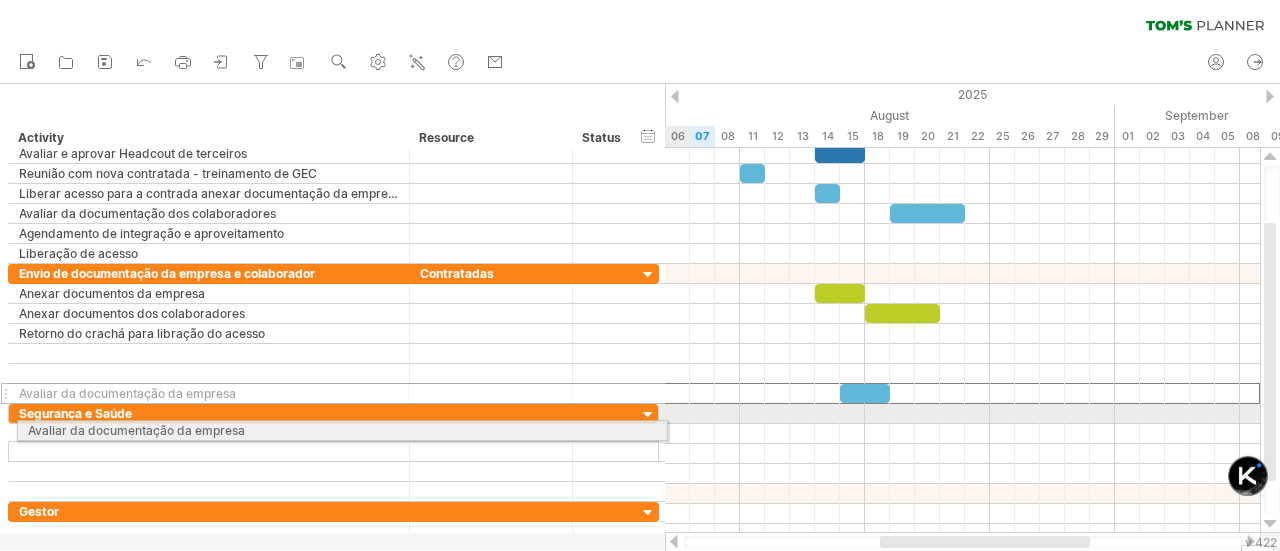 drag, startPoint x: 2, startPoint y: 389, endPoint x: 5, endPoint y: 427, distance: 38.118237 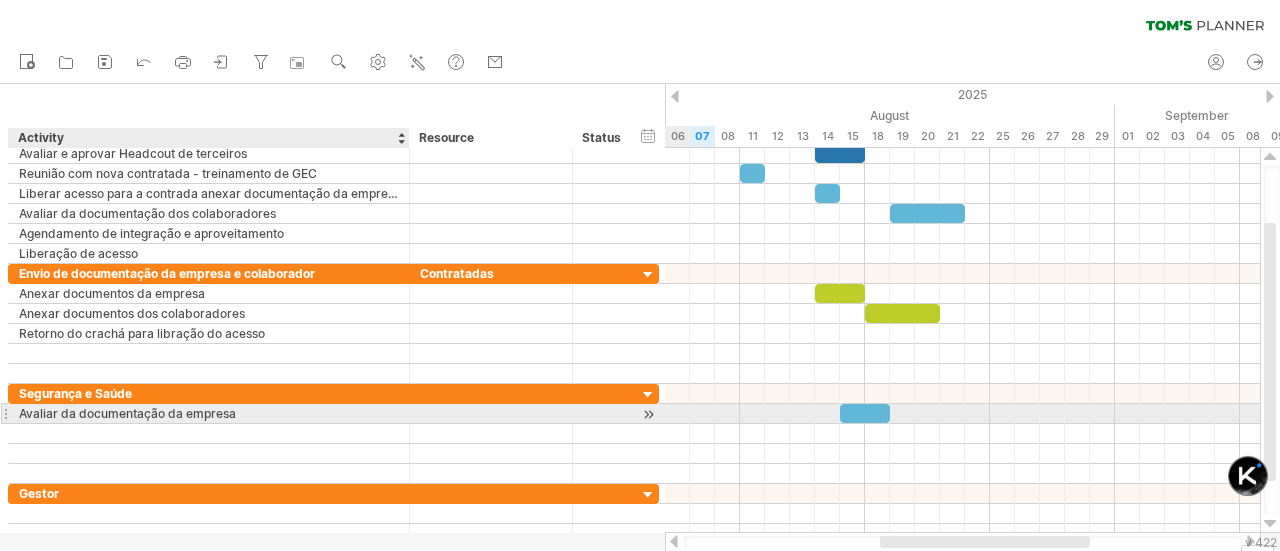 click on "Avaliar da documentação da empresa" at bounding box center [209, 413] 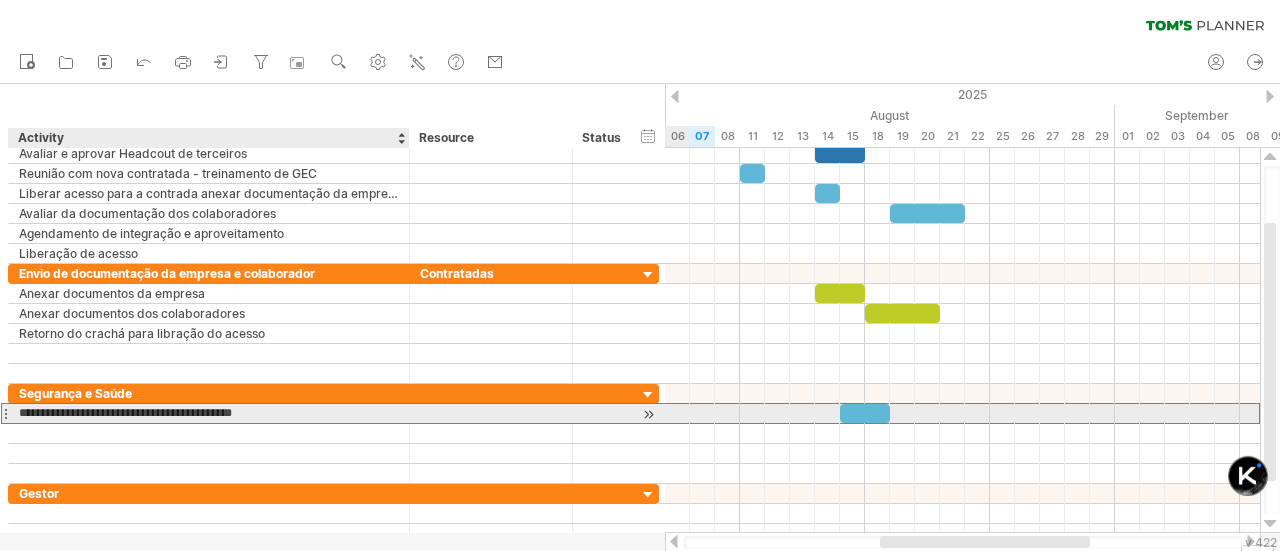 type on "**********" 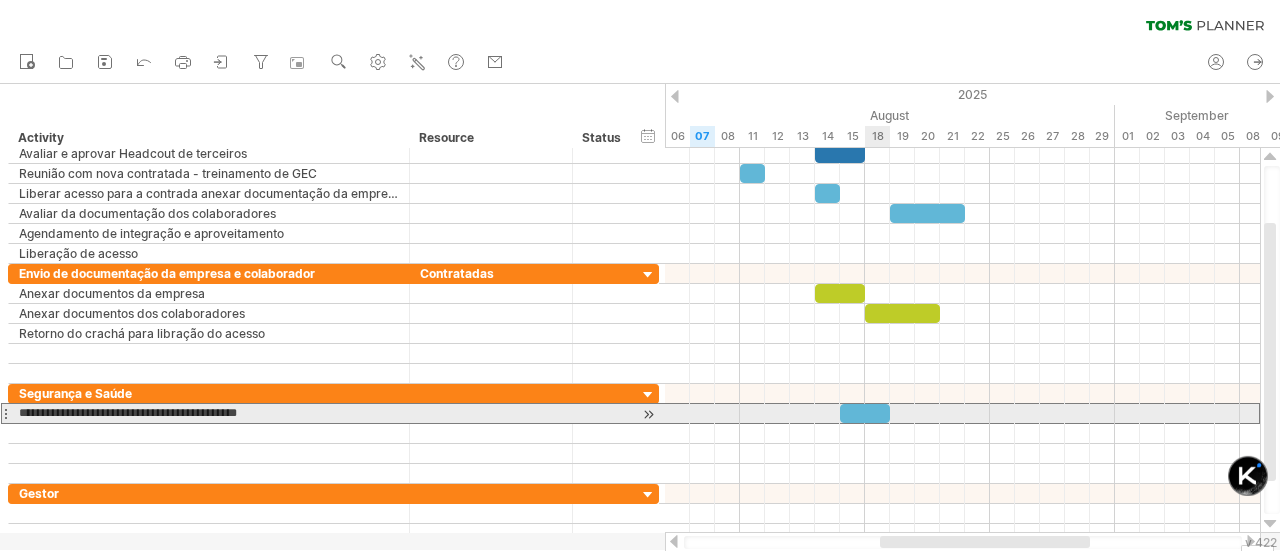 click at bounding box center (865, 413) 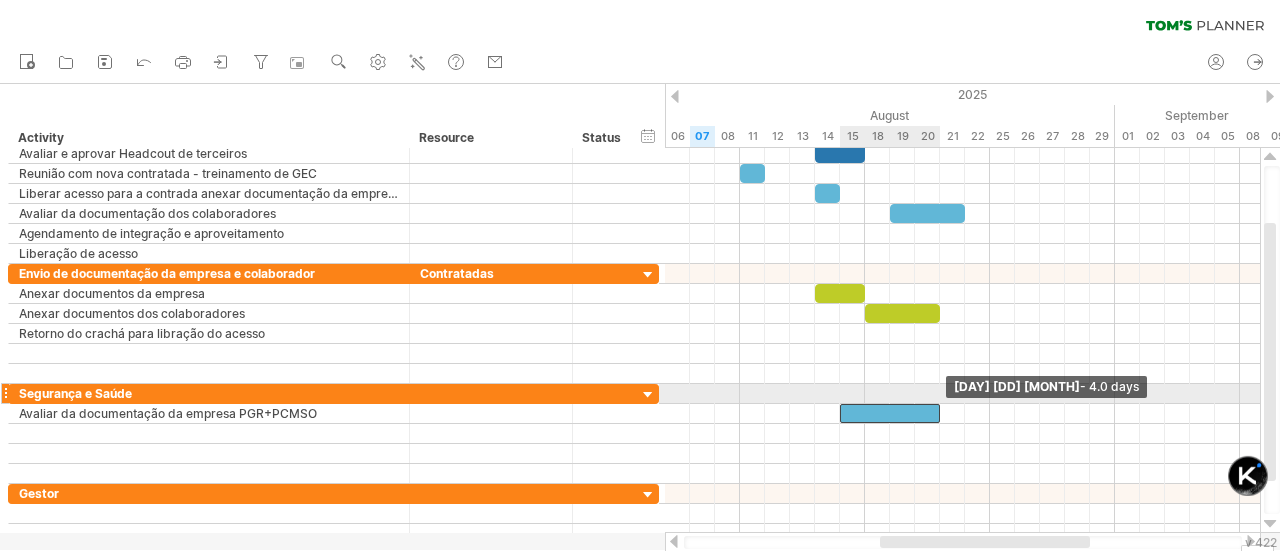 drag, startPoint x: 889, startPoint y: 407, endPoint x: 936, endPoint y: 401, distance: 47.38143 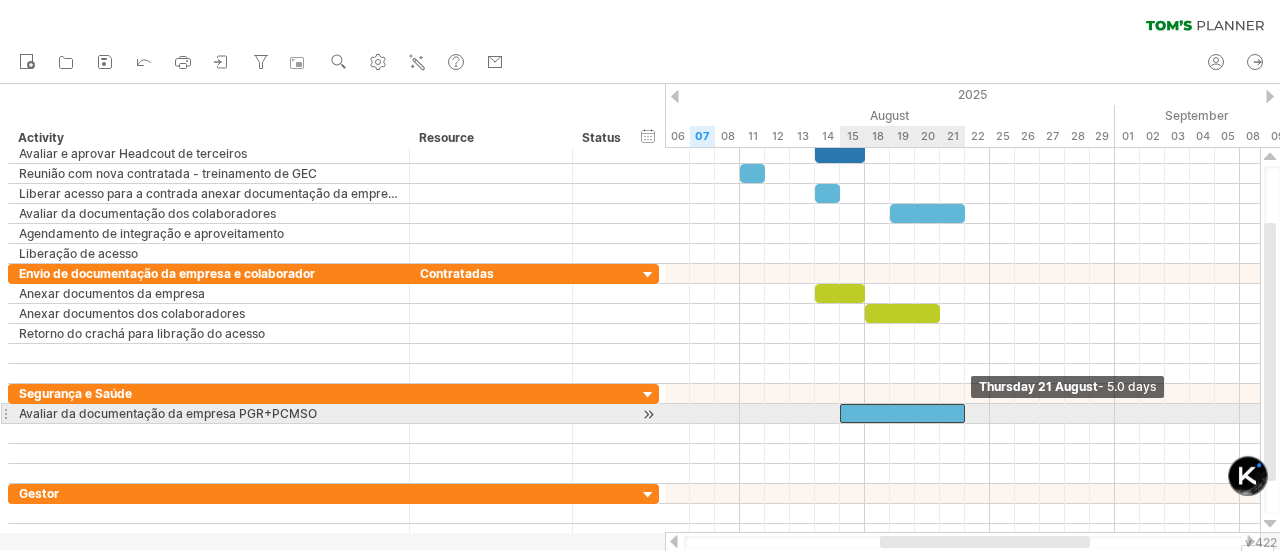 drag, startPoint x: 938, startPoint y: 406, endPoint x: 962, endPoint y: 409, distance: 24.186773 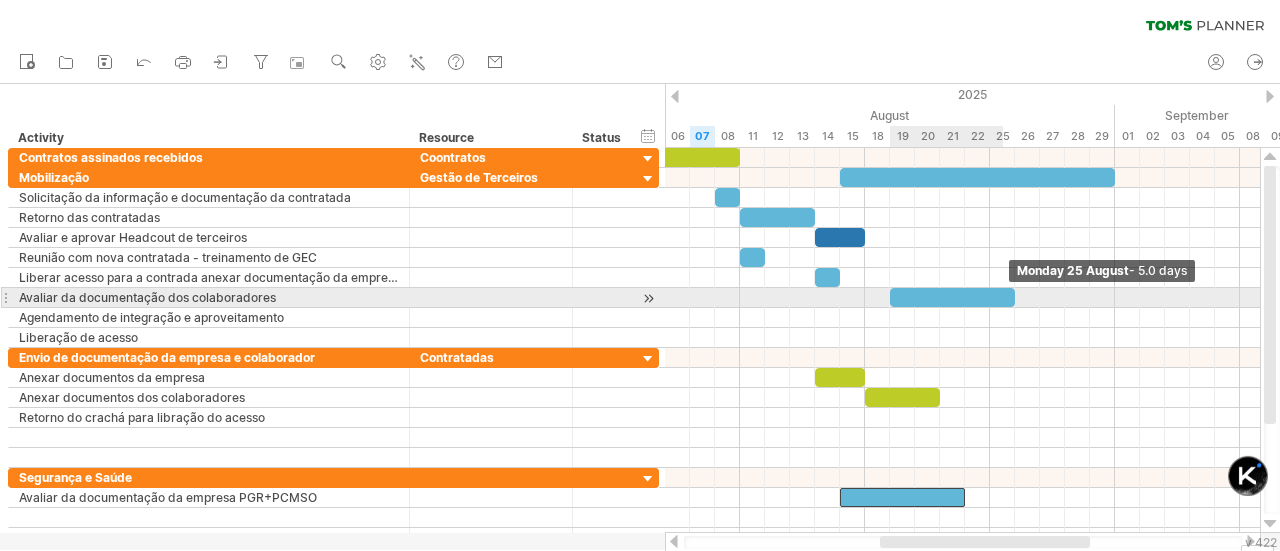 drag, startPoint x: 966, startPoint y: 294, endPoint x: 1011, endPoint y: 294, distance: 45 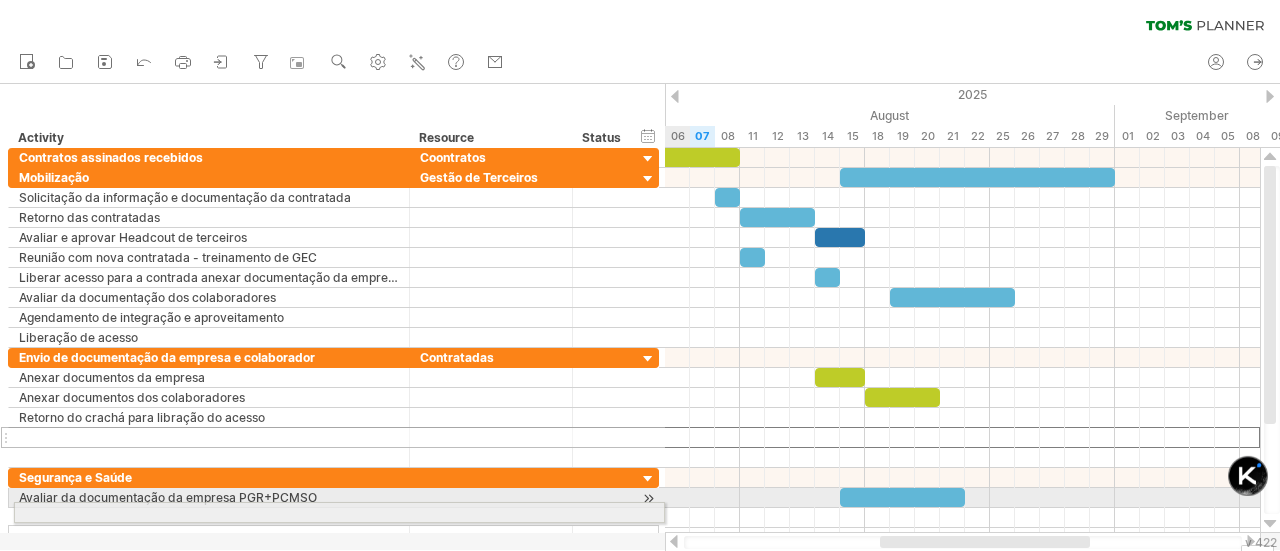 drag, startPoint x: 6, startPoint y: 434, endPoint x: 6, endPoint y: 509, distance: 75 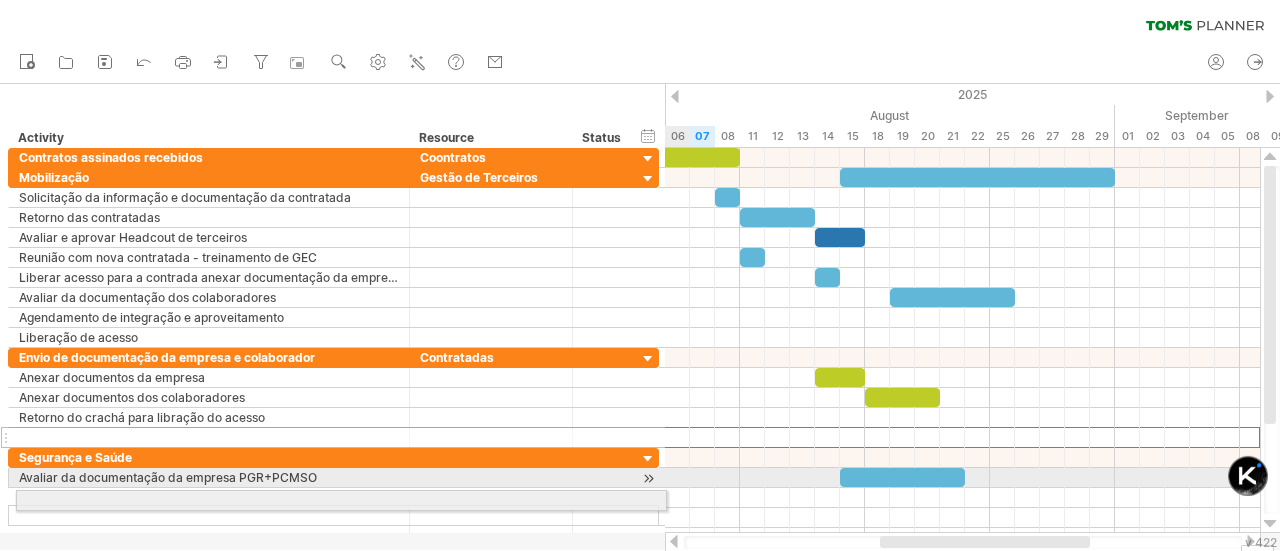 drag, startPoint x: 2, startPoint y: 436, endPoint x: 4, endPoint y: 497, distance: 61.03278 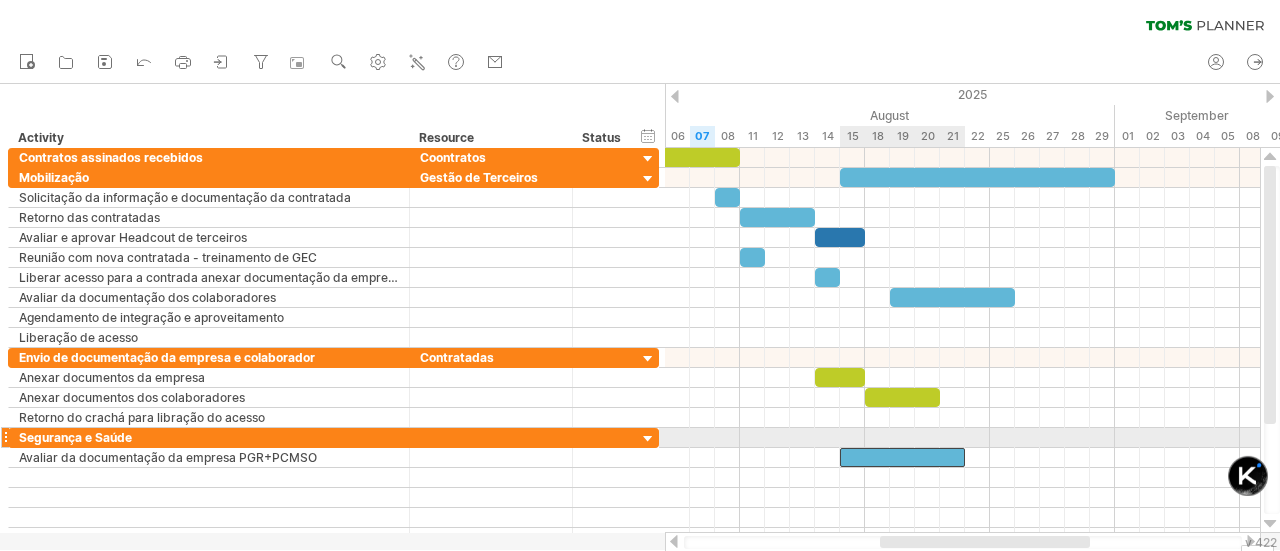 click at bounding box center (902, 457) 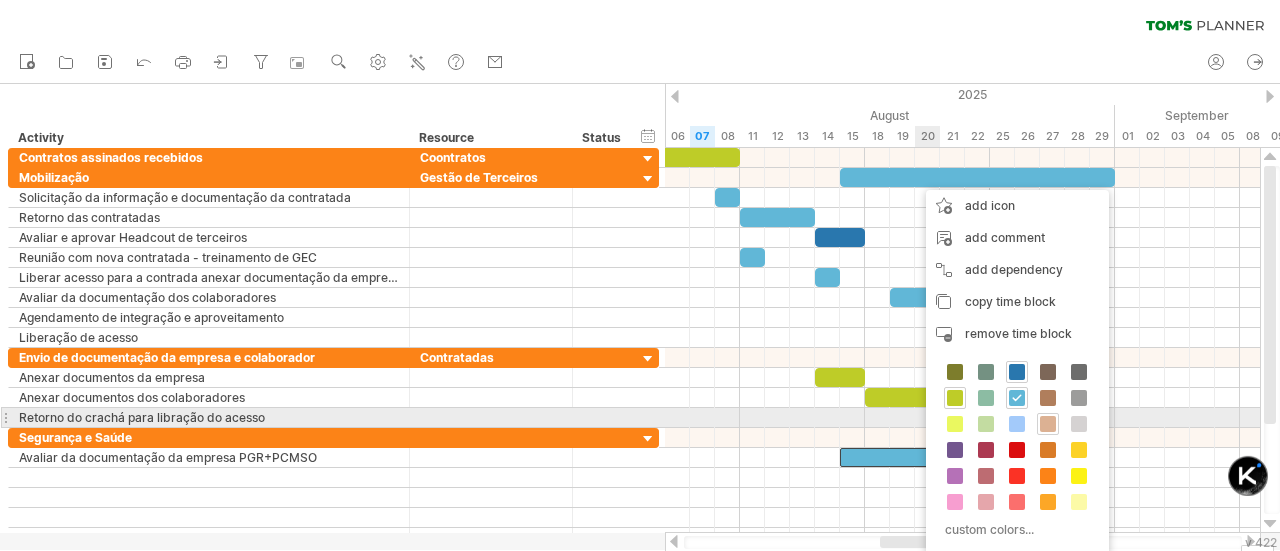 click at bounding box center (1048, 424) 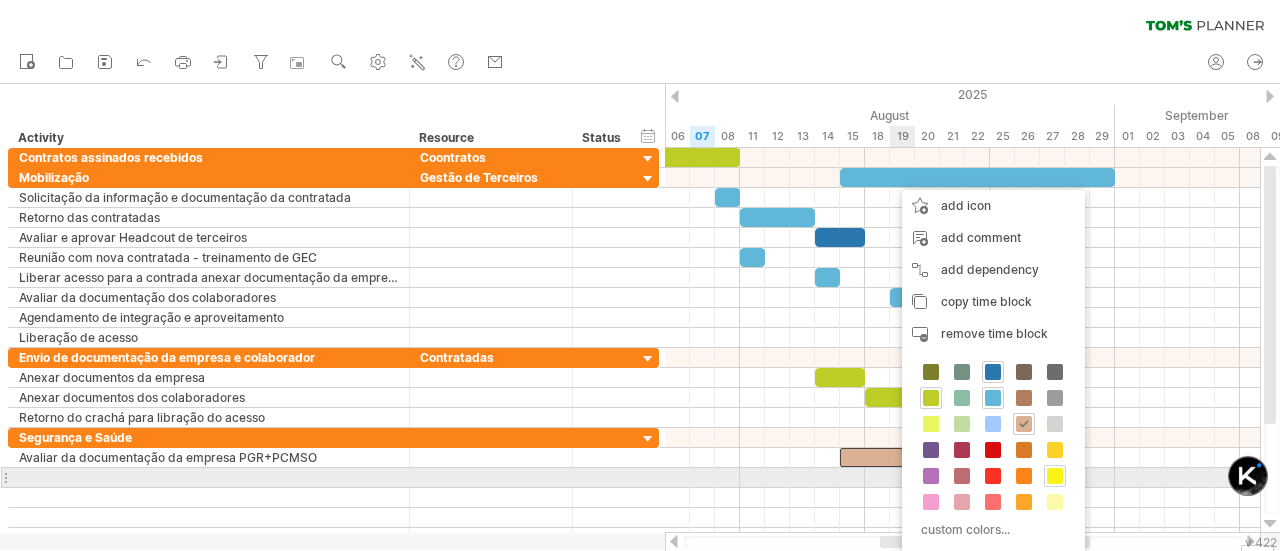 click at bounding box center (1055, 476) 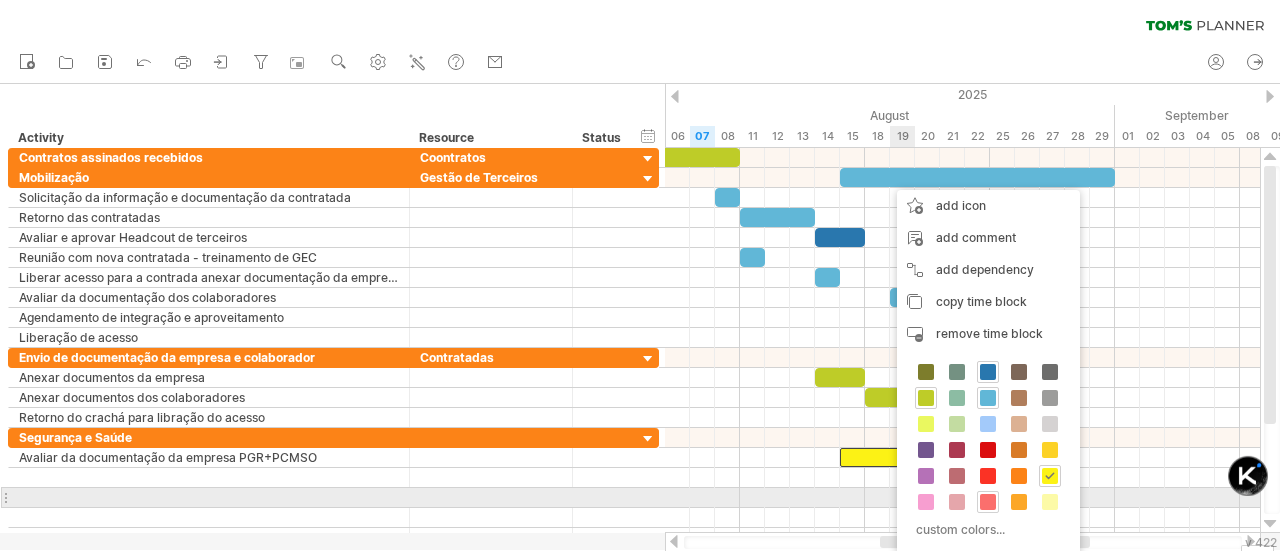 click at bounding box center [988, 502] 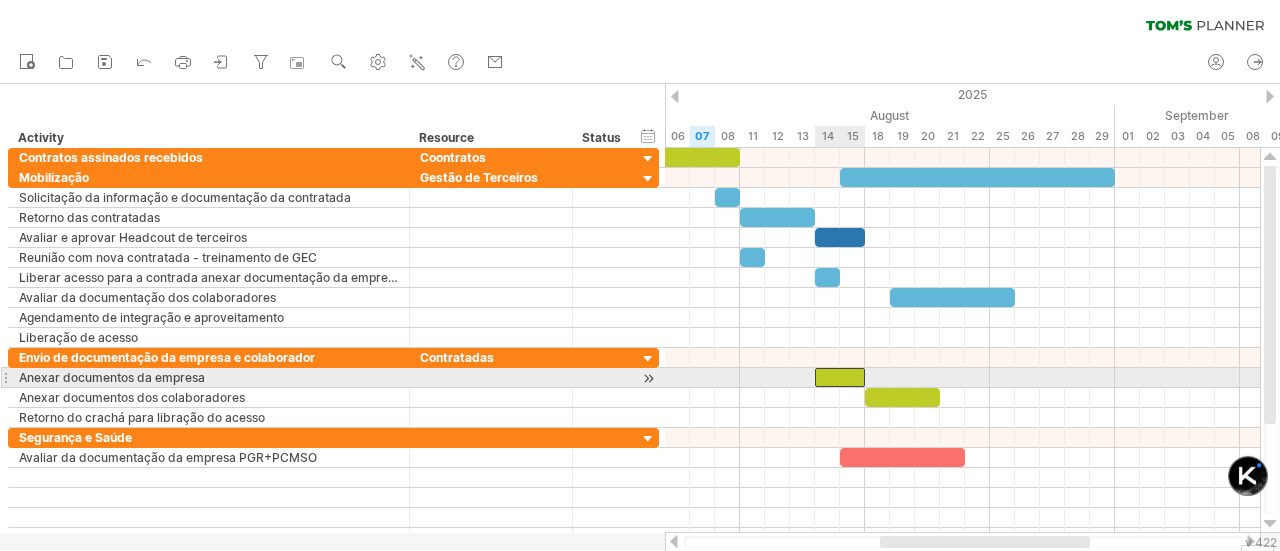 click at bounding box center [840, 377] 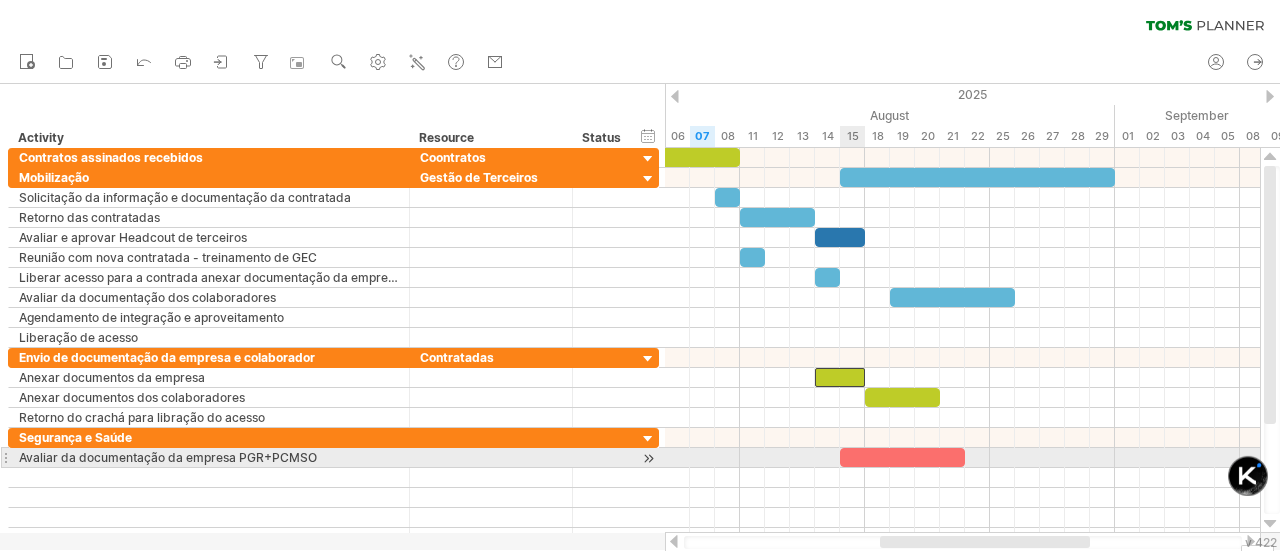 click at bounding box center (902, 457) 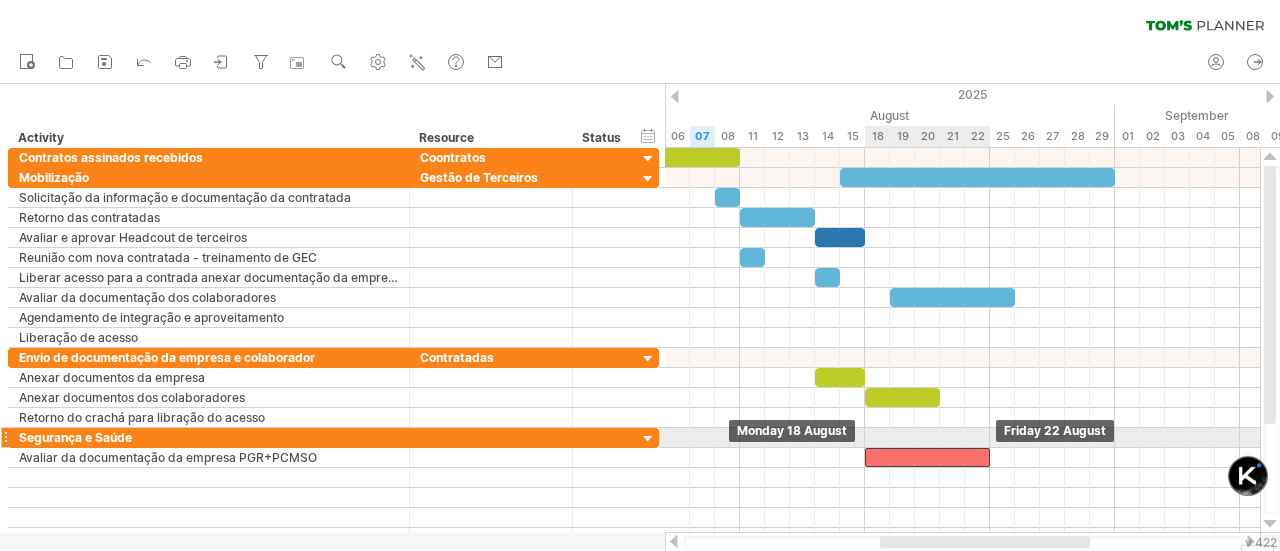 drag, startPoint x: 882, startPoint y: 449, endPoint x: 912, endPoint y: 447, distance: 30.066593 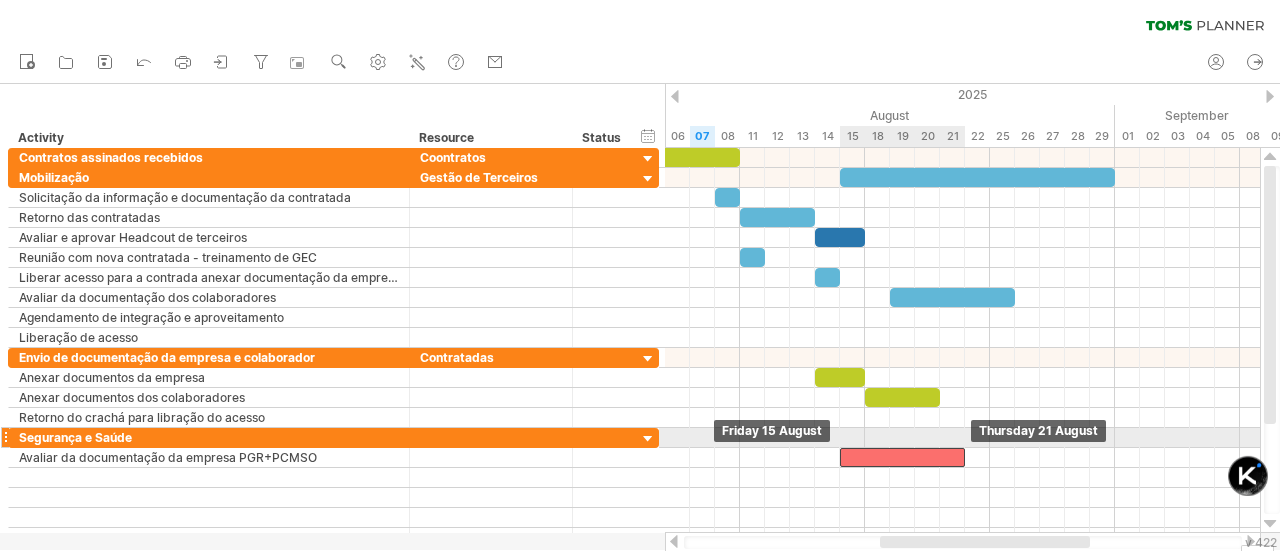 drag, startPoint x: 879, startPoint y: 449, endPoint x: 854, endPoint y: 445, distance: 25.317978 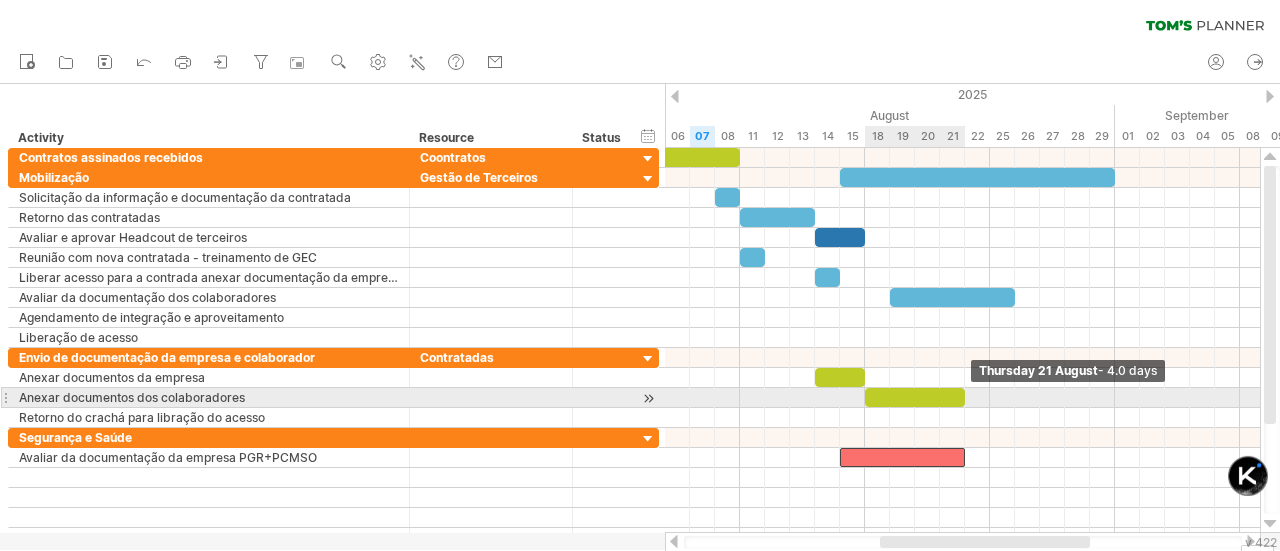 drag, startPoint x: 939, startPoint y: 395, endPoint x: 964, endPoint y: 395, distance: 25 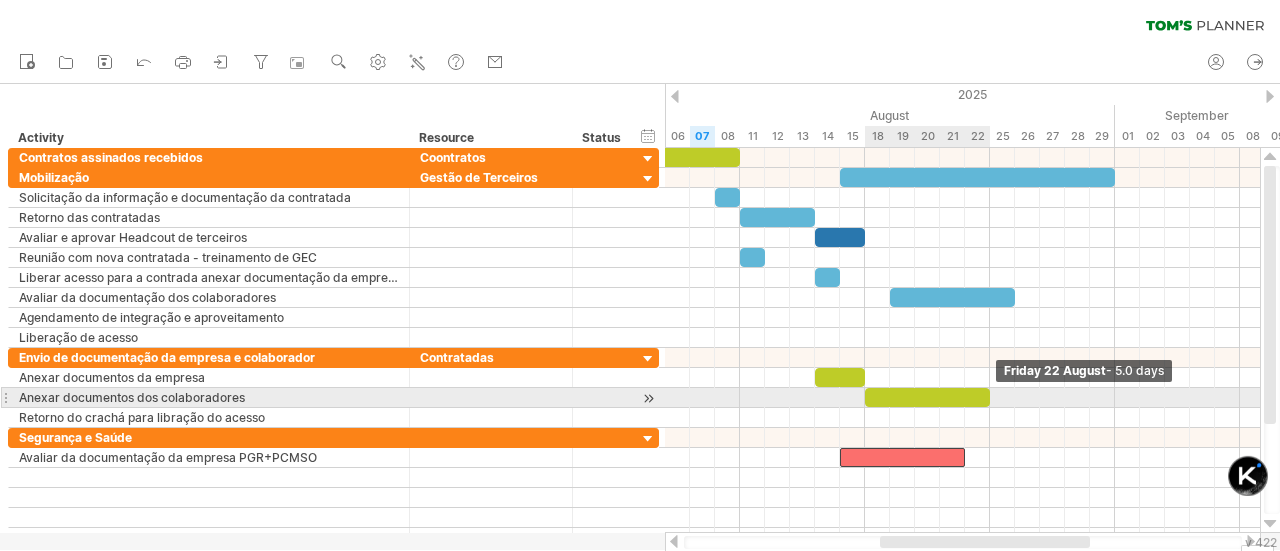 drag, startPoint x: 964, startPoint y: 395, endPoint x: 987, endPoint y: 394, distance: 23.021729 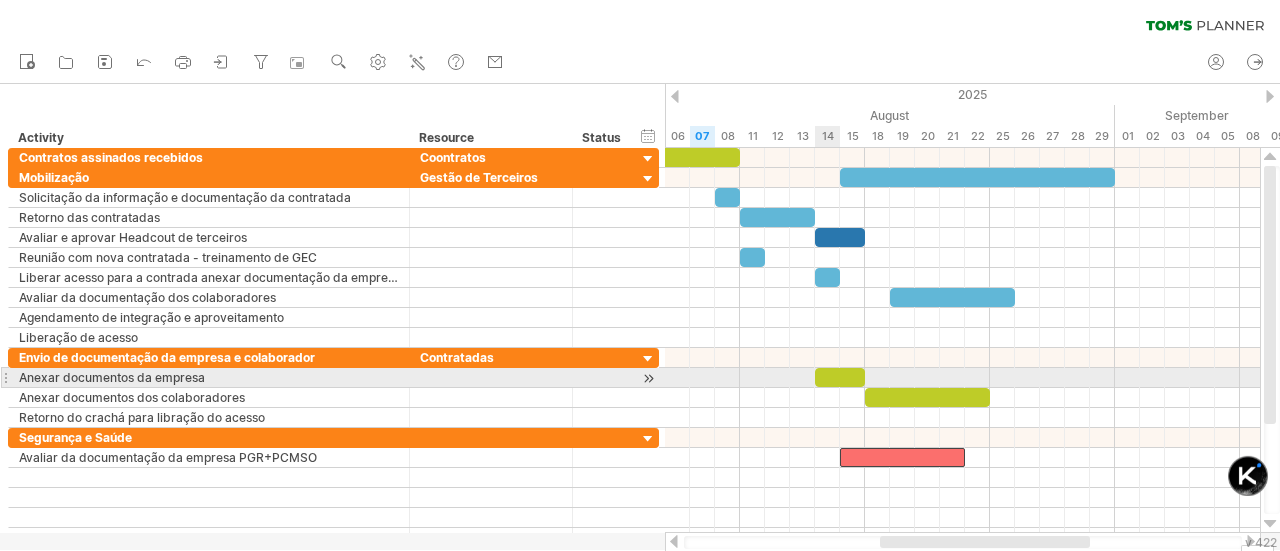 click at bounding box center (840, 377) 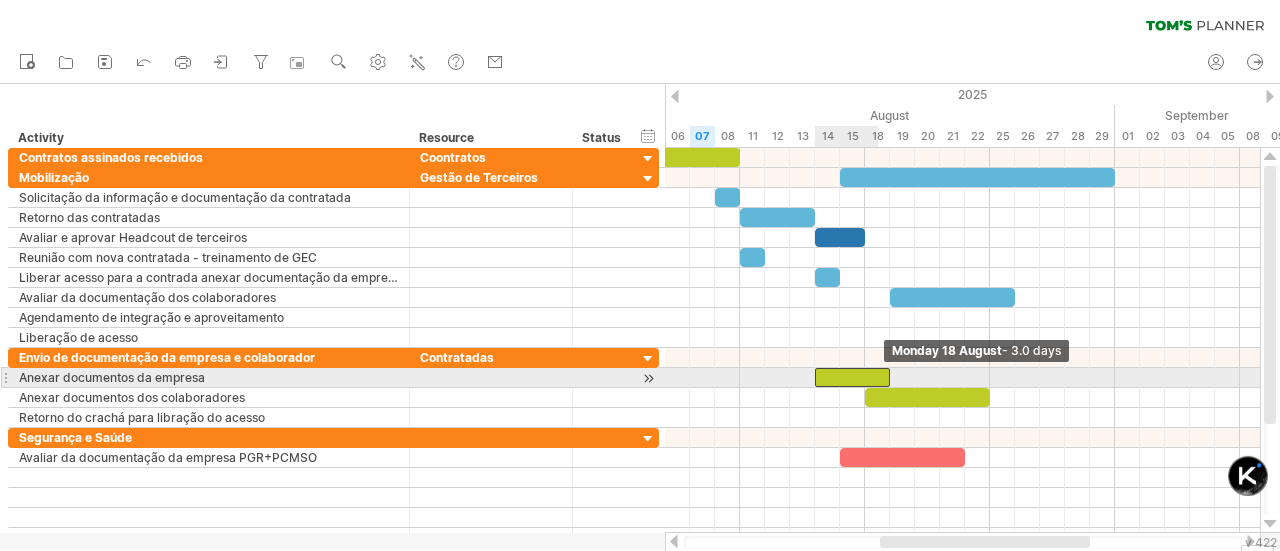 drag, startPoint x: 866, startPoint y: 371, endPoint x: 886, endPoint y: 371, distance: 20 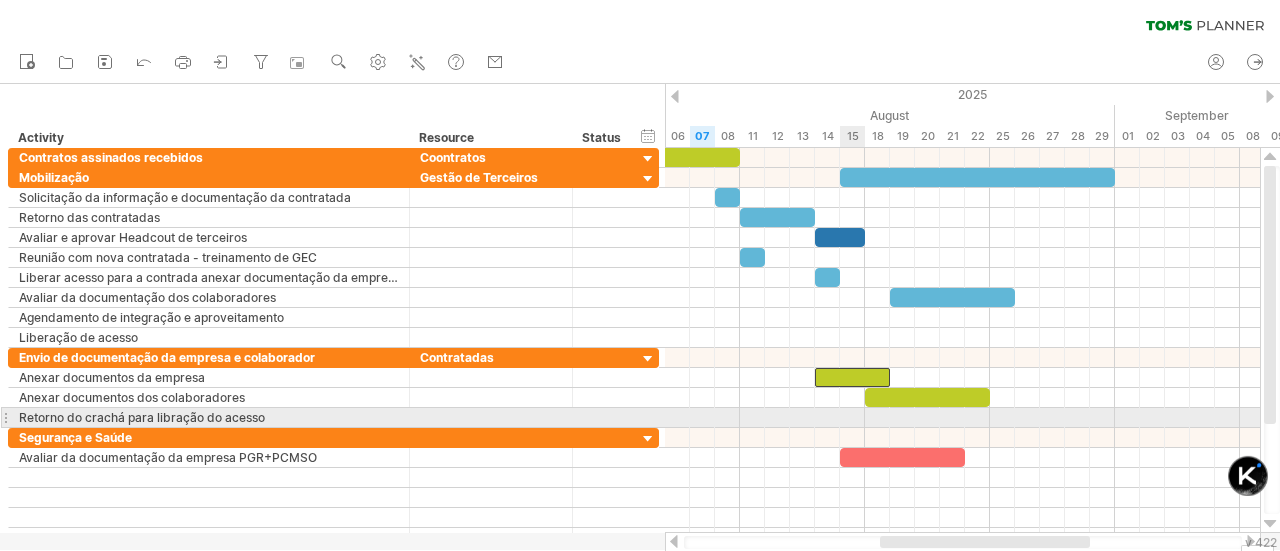 click at bounding box center (962, 418) 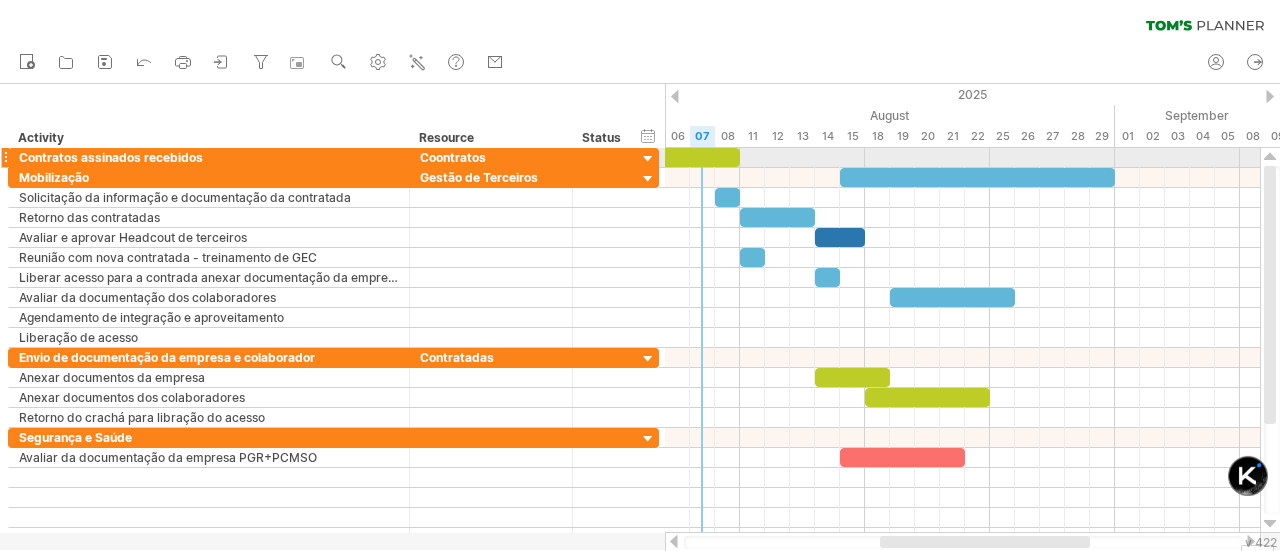 click at bounding box center (665, 157) 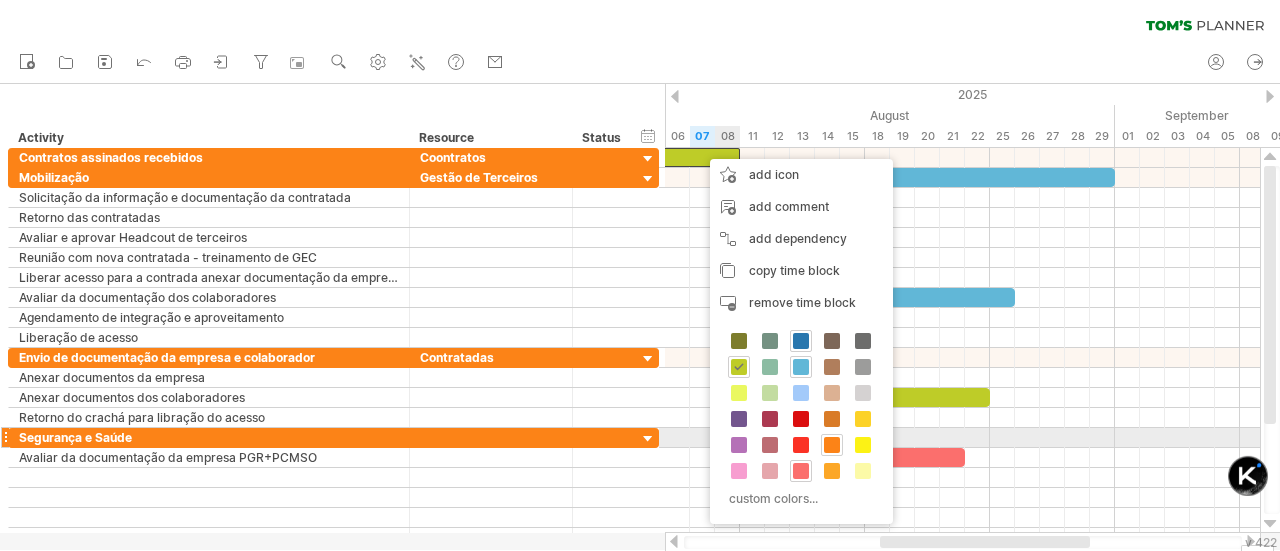 click at bounding box center [832, 445] 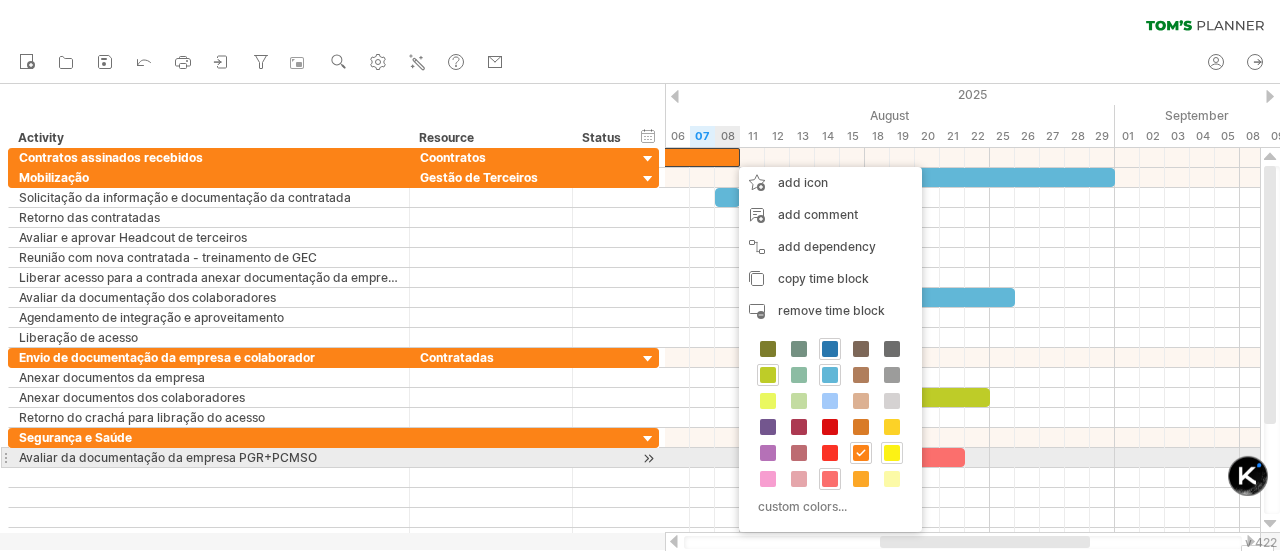 click at bounding box center (892, 453) 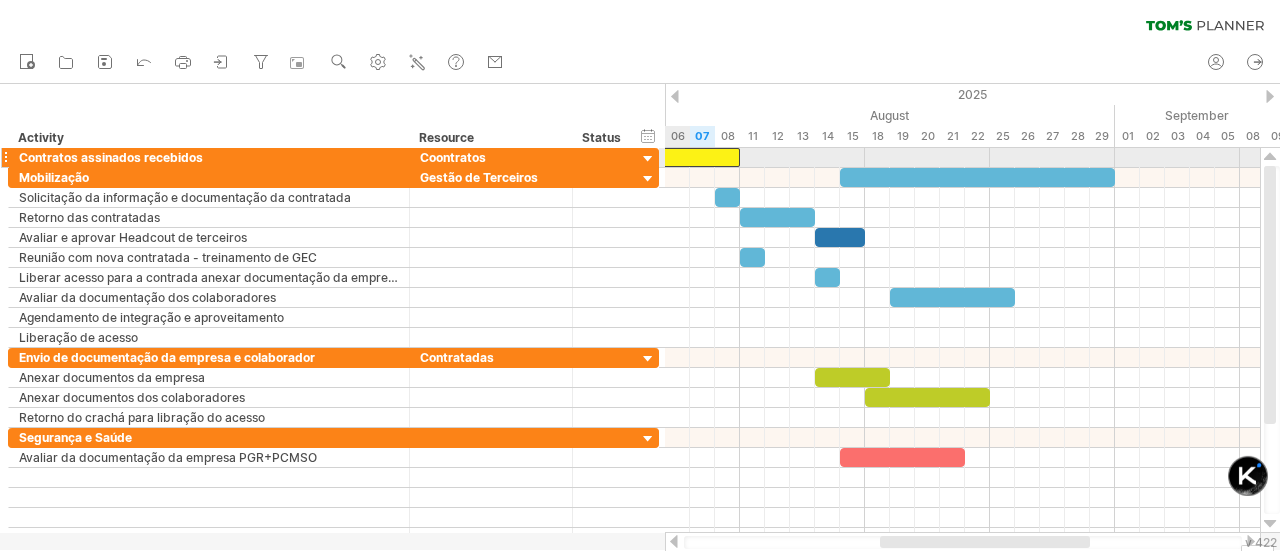 click at bounding box center [5, 157] 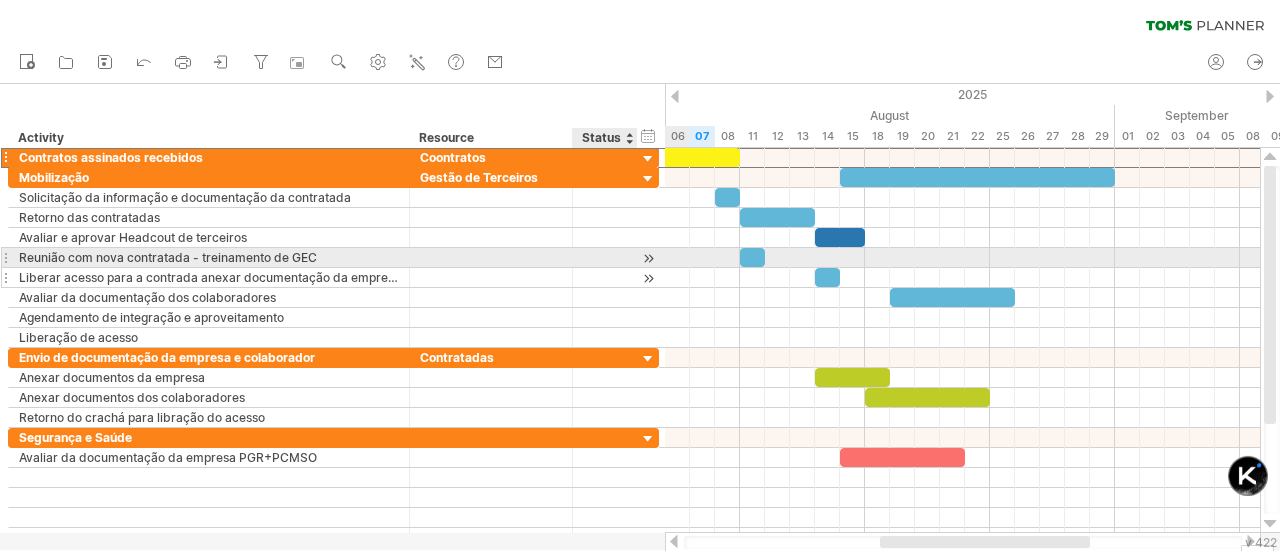 click at bounding box center (605, 277) 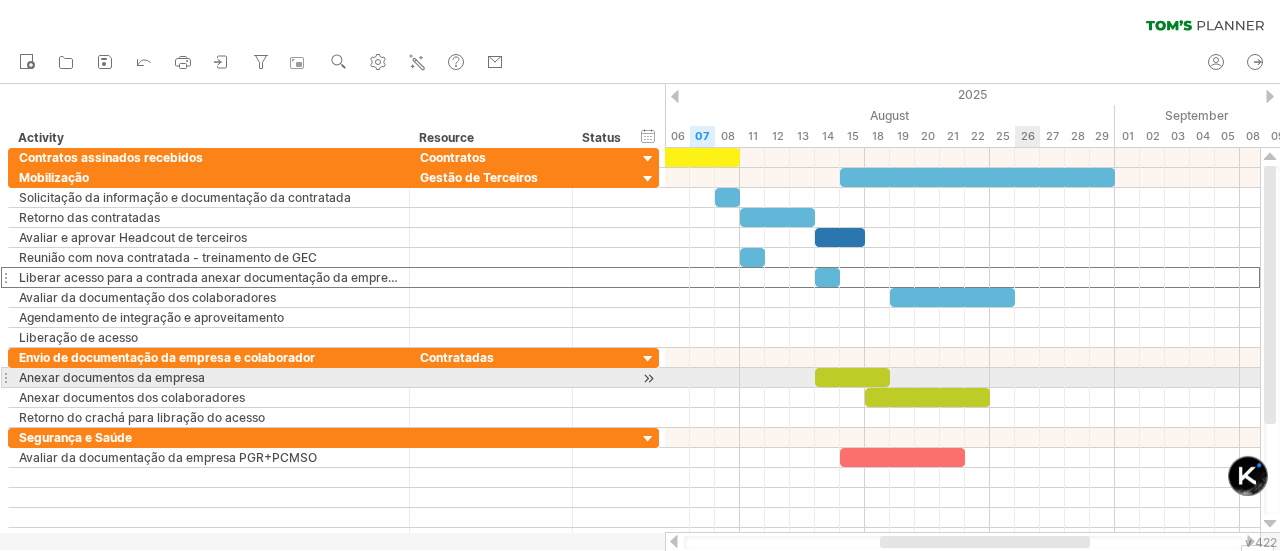 click at bounding box center (962, 378) 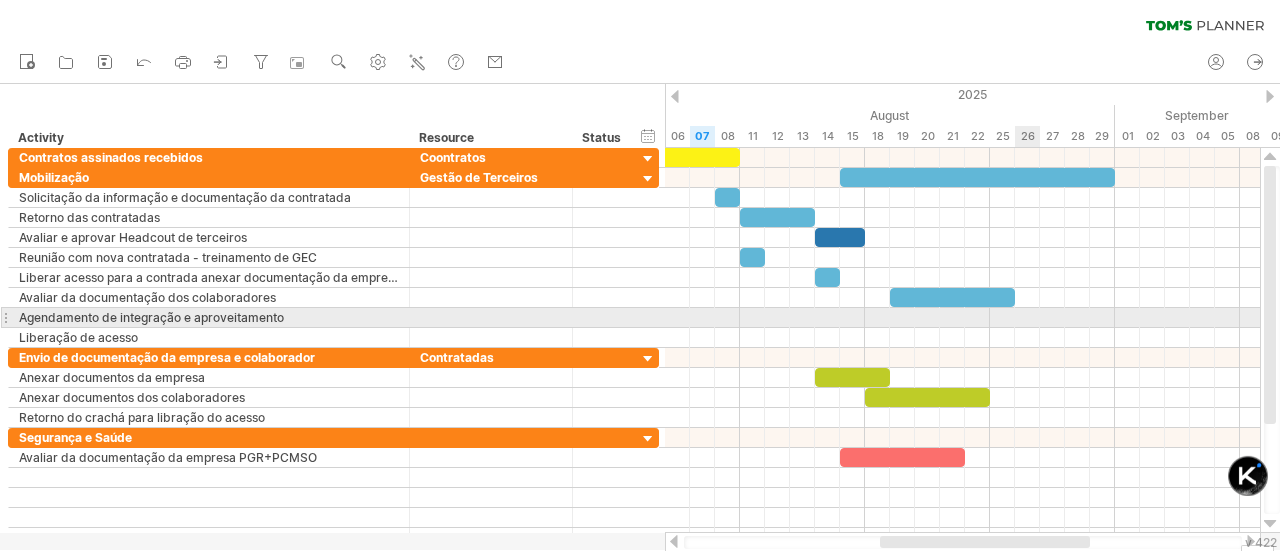 click at bounding box center [962, 318] 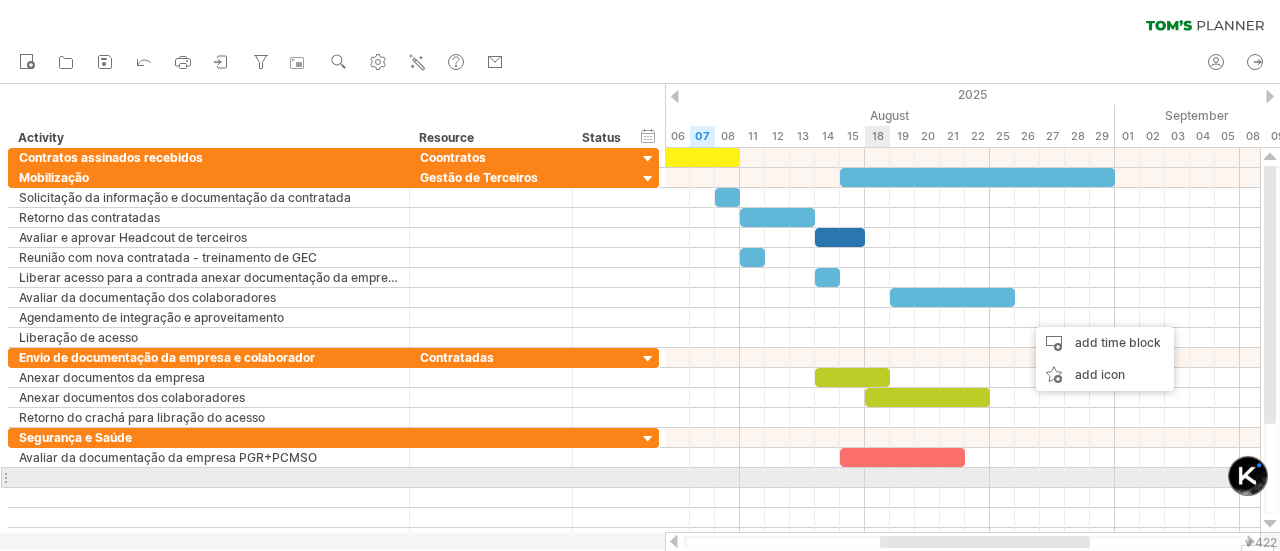 click at bounding box center (209, 477) 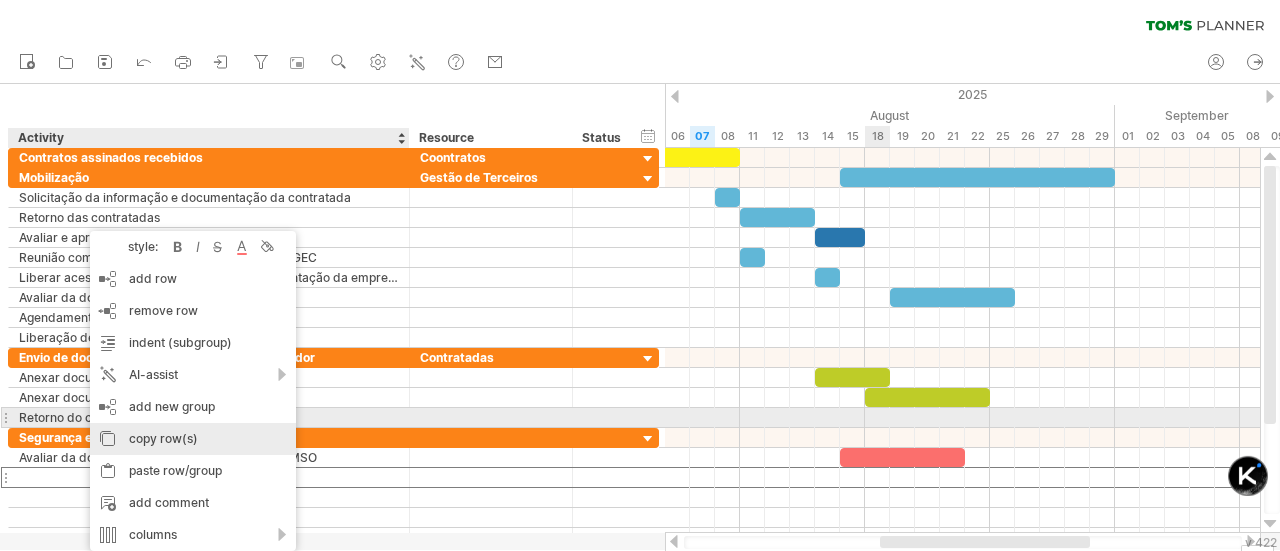 click on "copy row(s)" at bounding box center (193, 439) 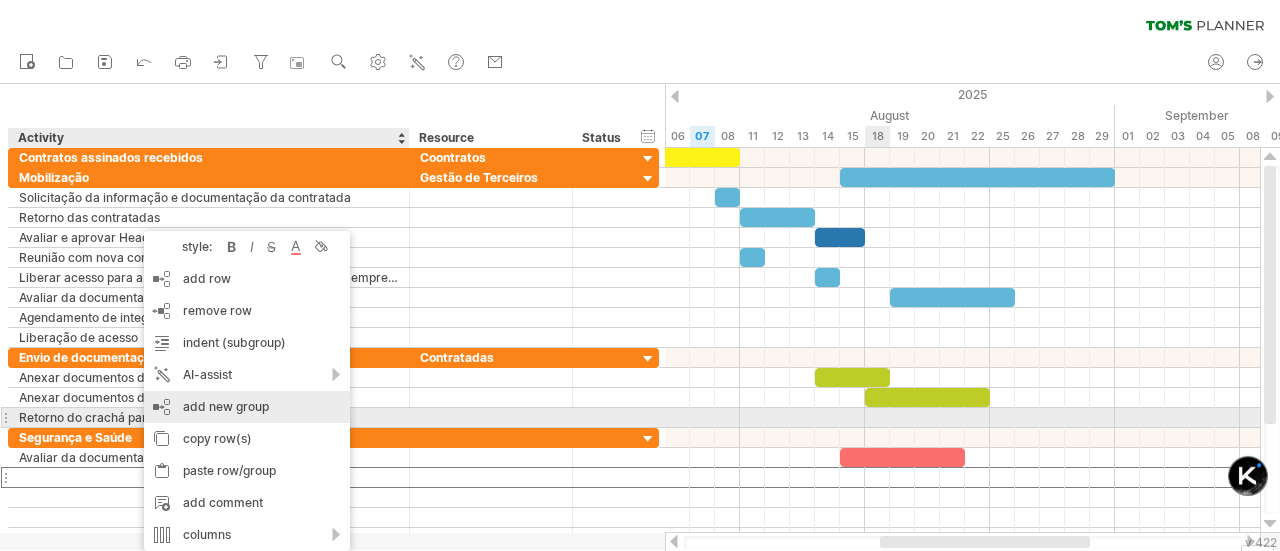 click on "add new group" at bounding box center (247, 407) 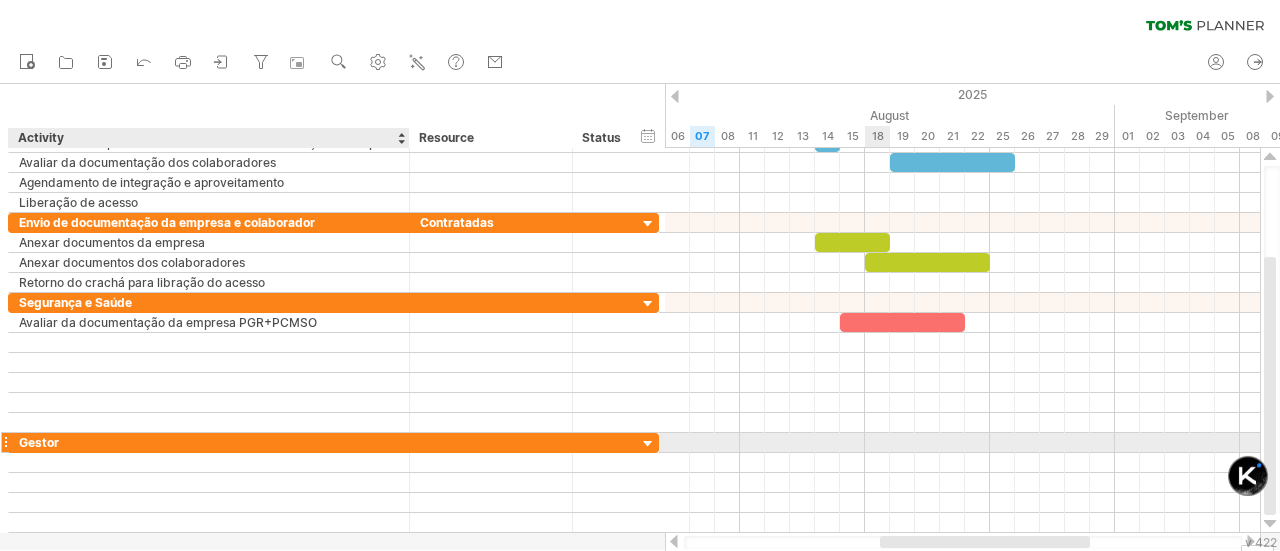 click on "Gestor" at bounding box center [209, 442] 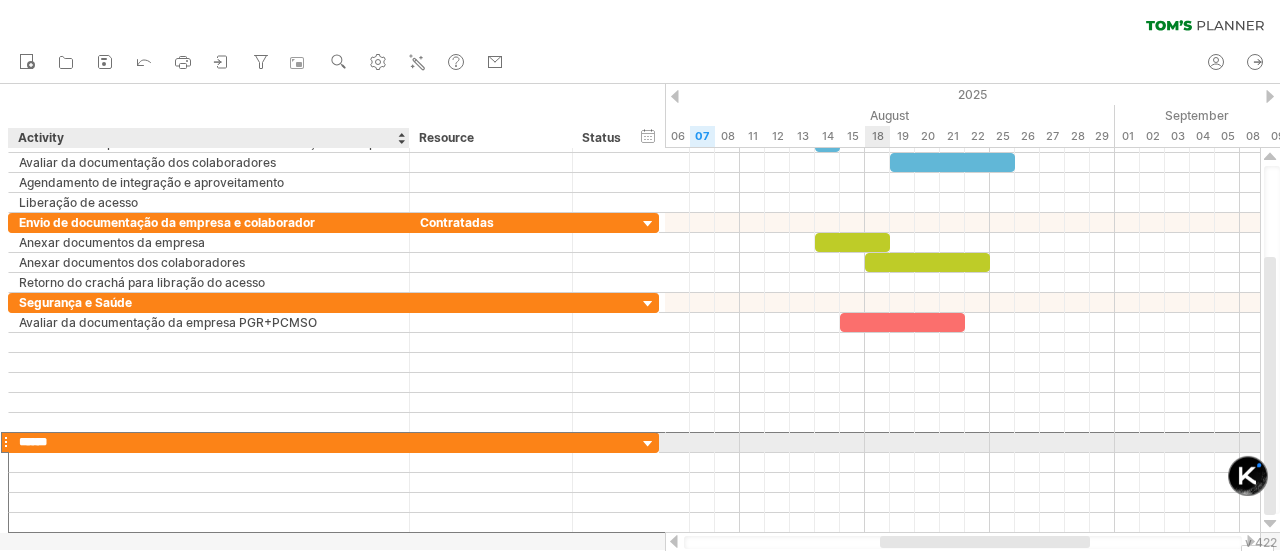 click on "******" at bounding box center [209, 442] 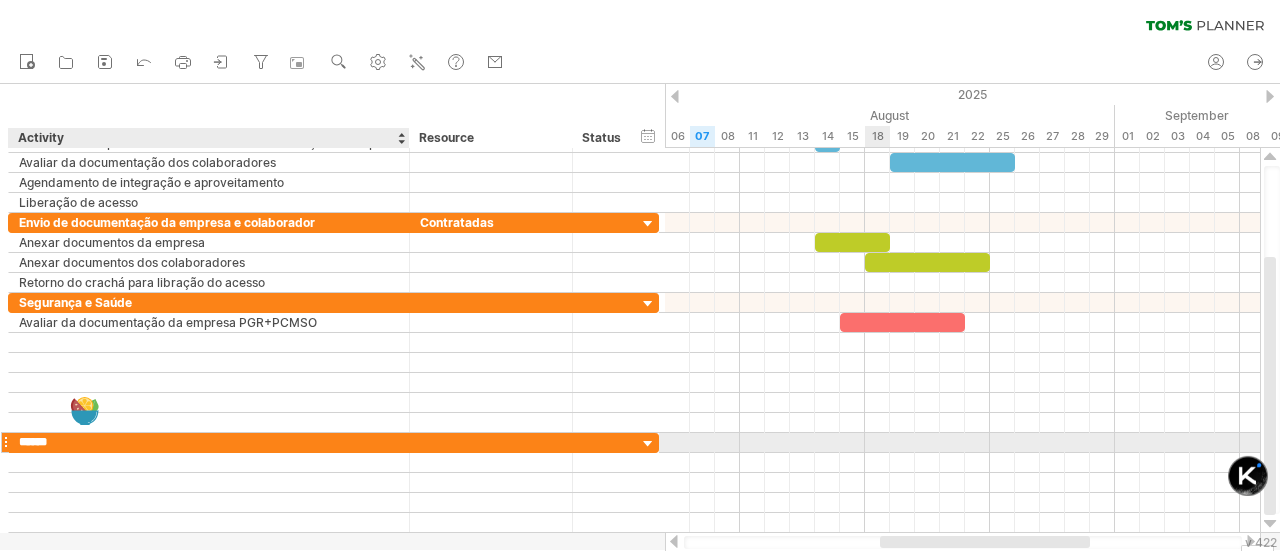 click on "******" at bounding box center [209, 442] 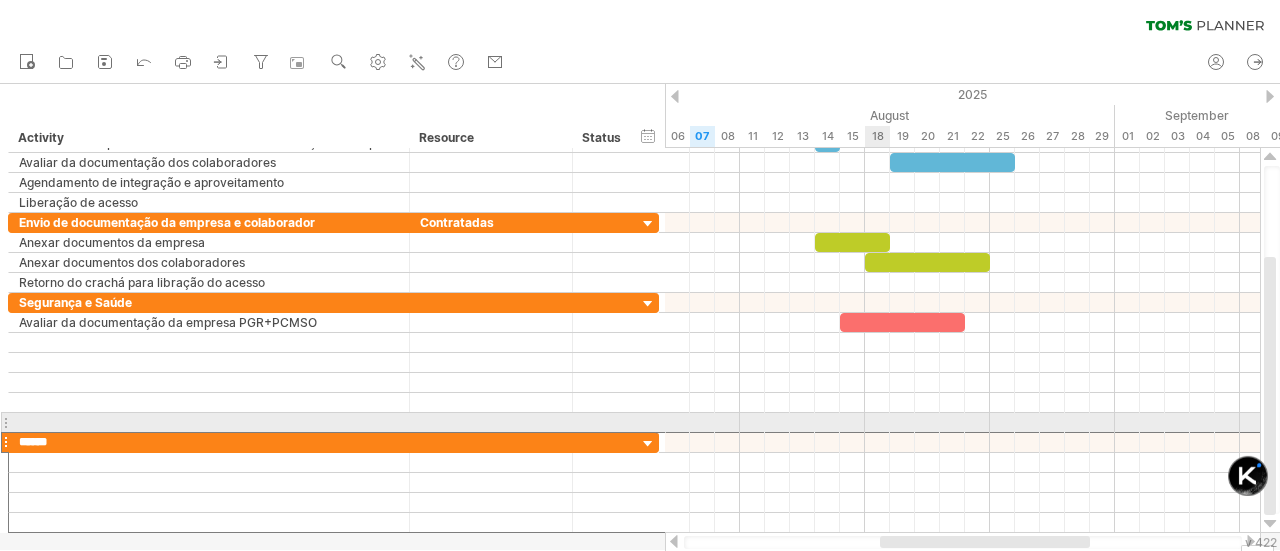drag, startPoint x: 71, startPoint y: 438, endPoint x: -8, endPoint y: 427, distance: 79.762146 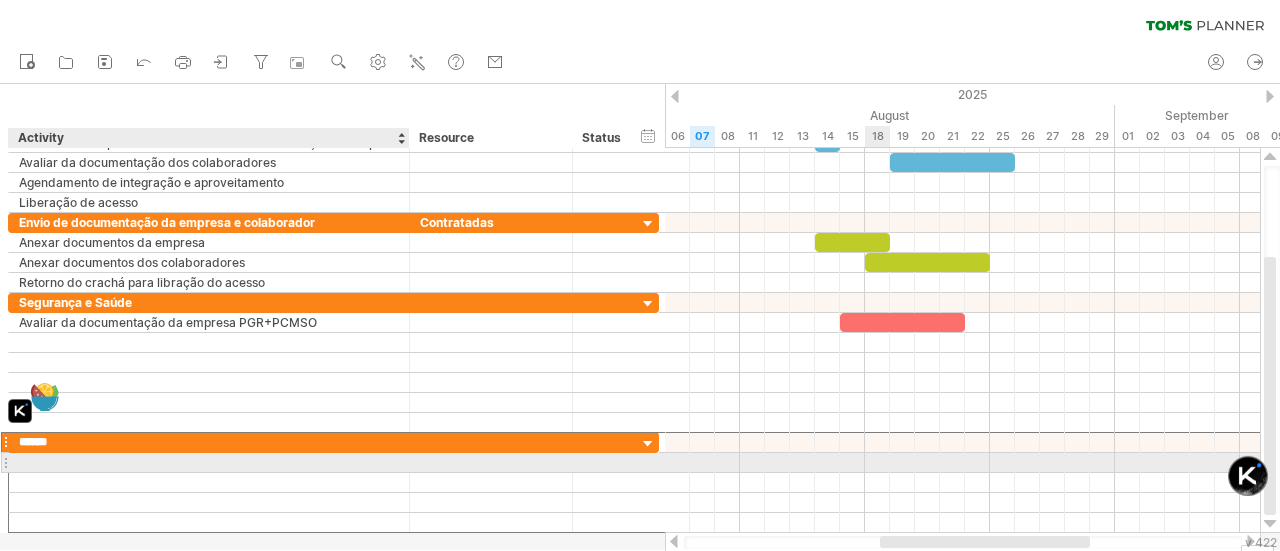 type on "*" 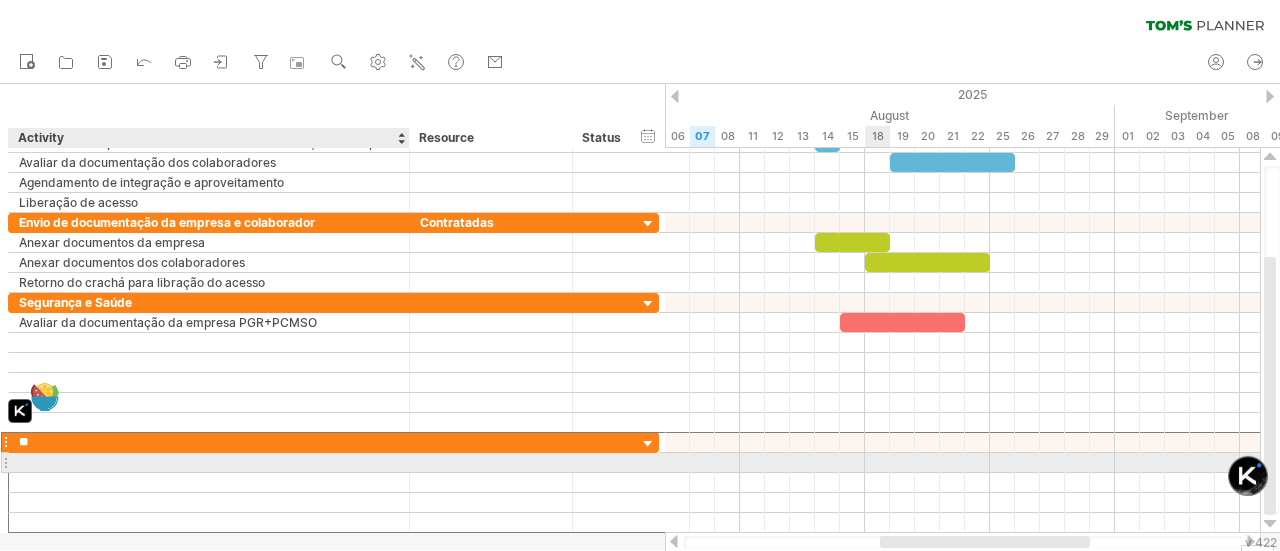 type on "*" 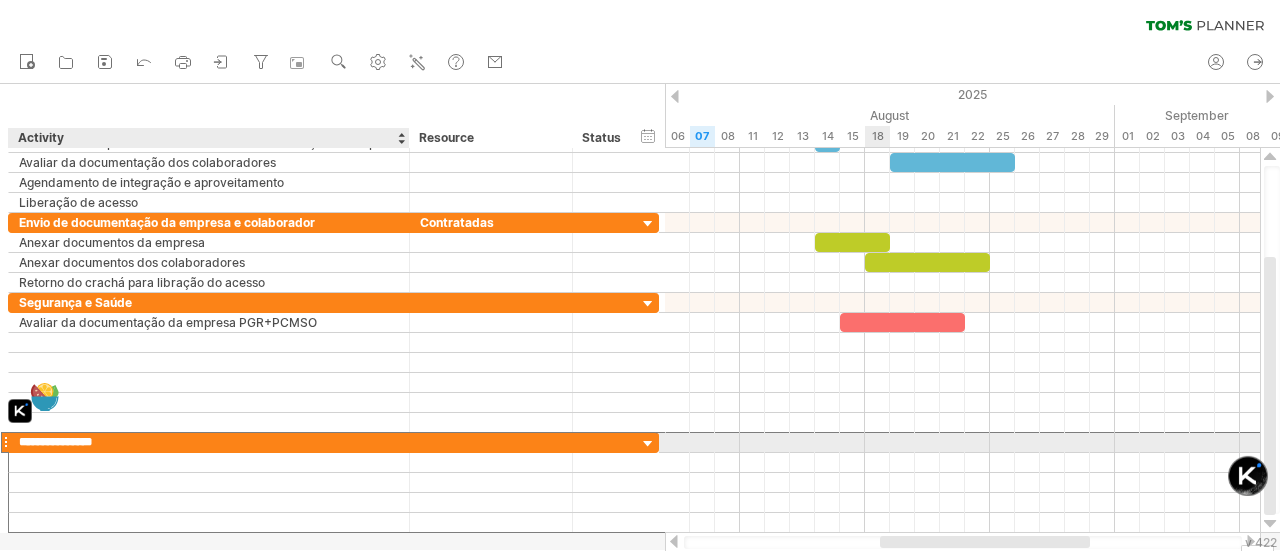 type on "**********" 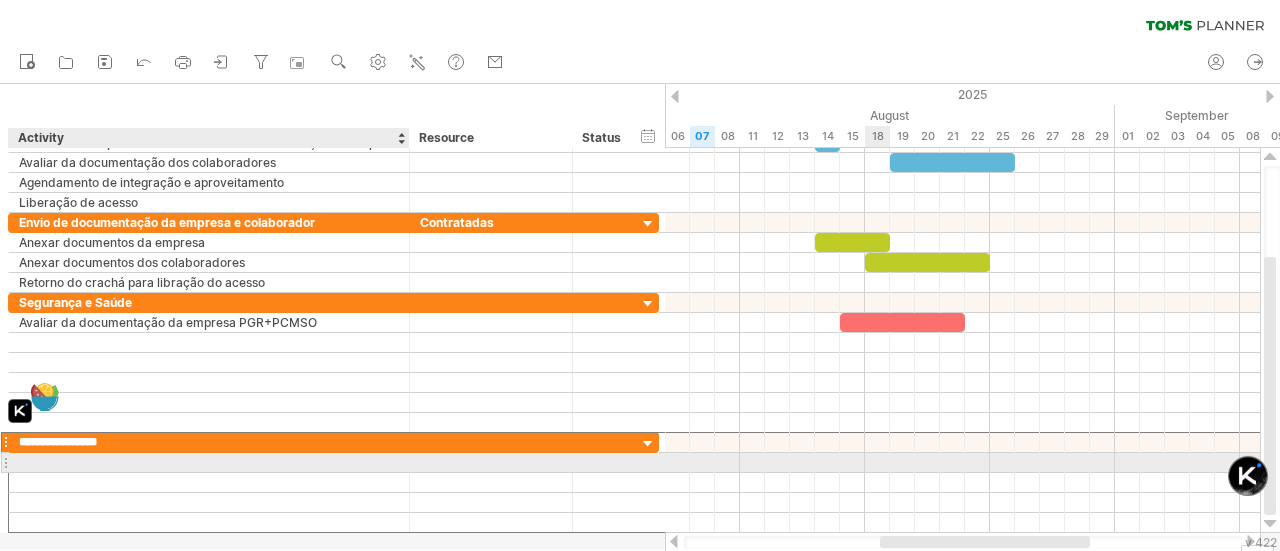 click at bounding box center (209, 462) 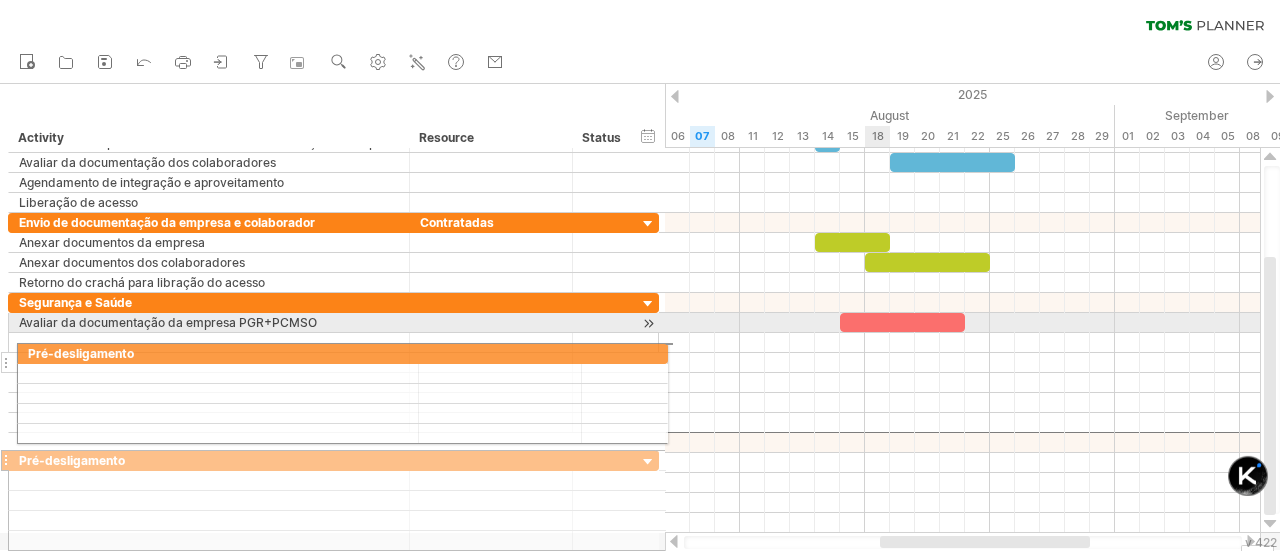drag, startPoint x: 8, startPoint y: 438, endPoint x: 11, endPoint y: 350, distance: 88.051125 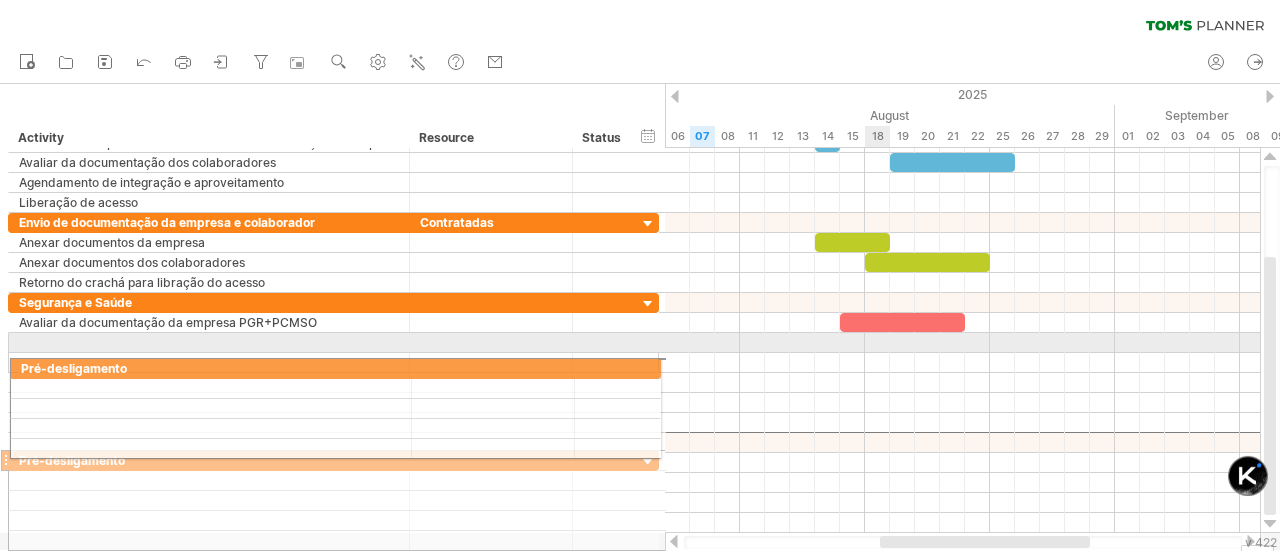 drag, startPoint x: 7, startPoint y: 439, endPoint x: 3, endPoint y: 364, distance: 75.10659 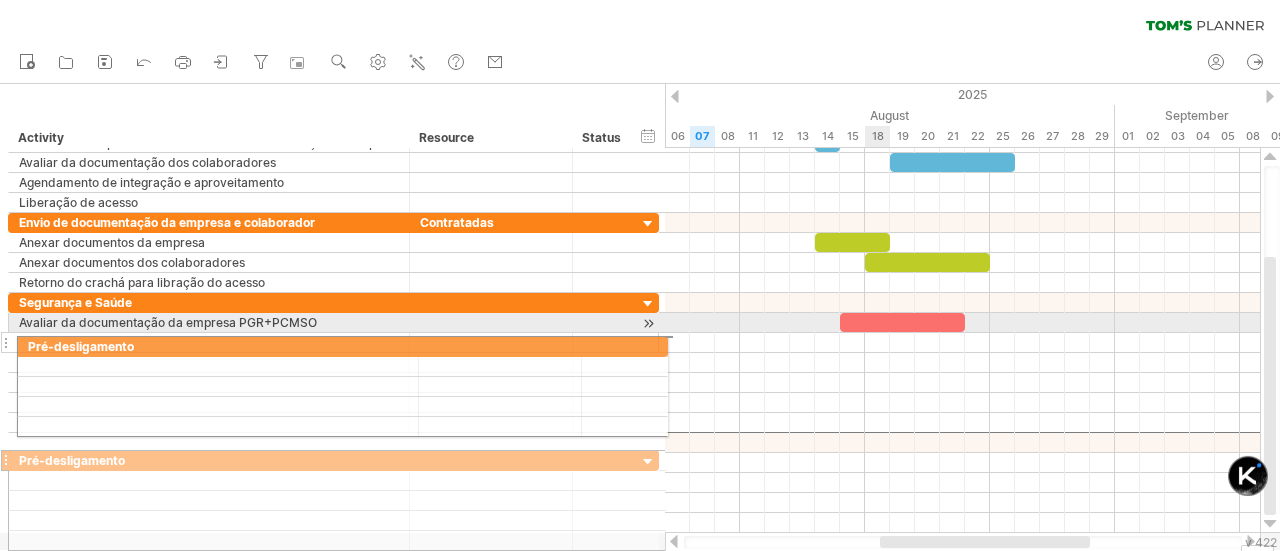 drag, startPoint x: 6, startPoint y: 439, endPoint x: 11, endPoint y: 343, distance: 96.13012 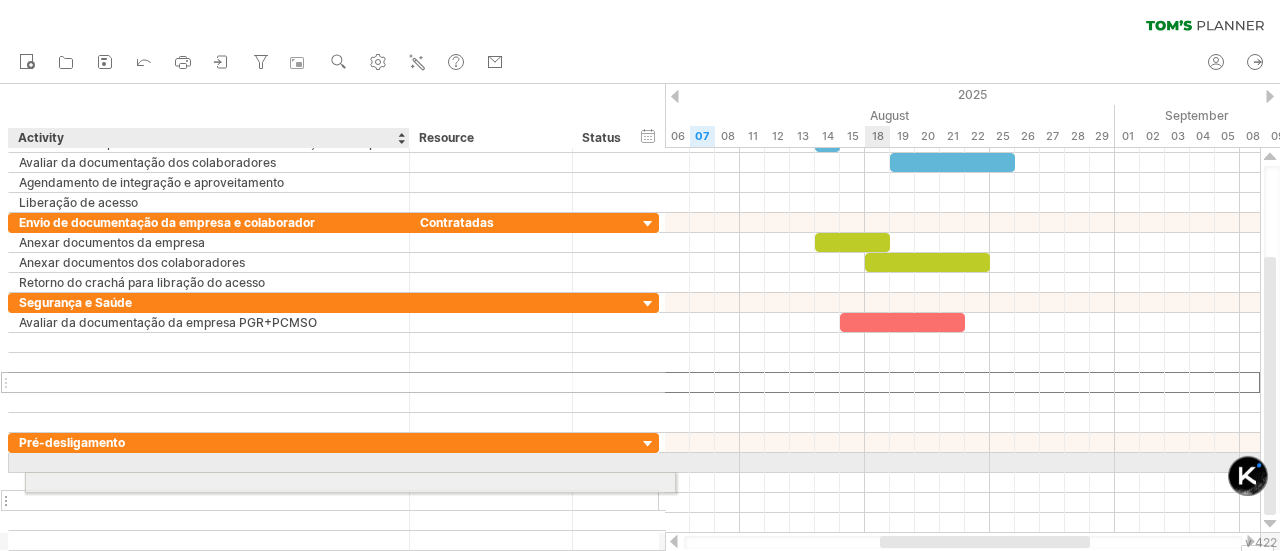 drag, startPoint x: 4, startPoint y: 377, endPoint x: 15, endPoint y: 481, distance: 104.58012 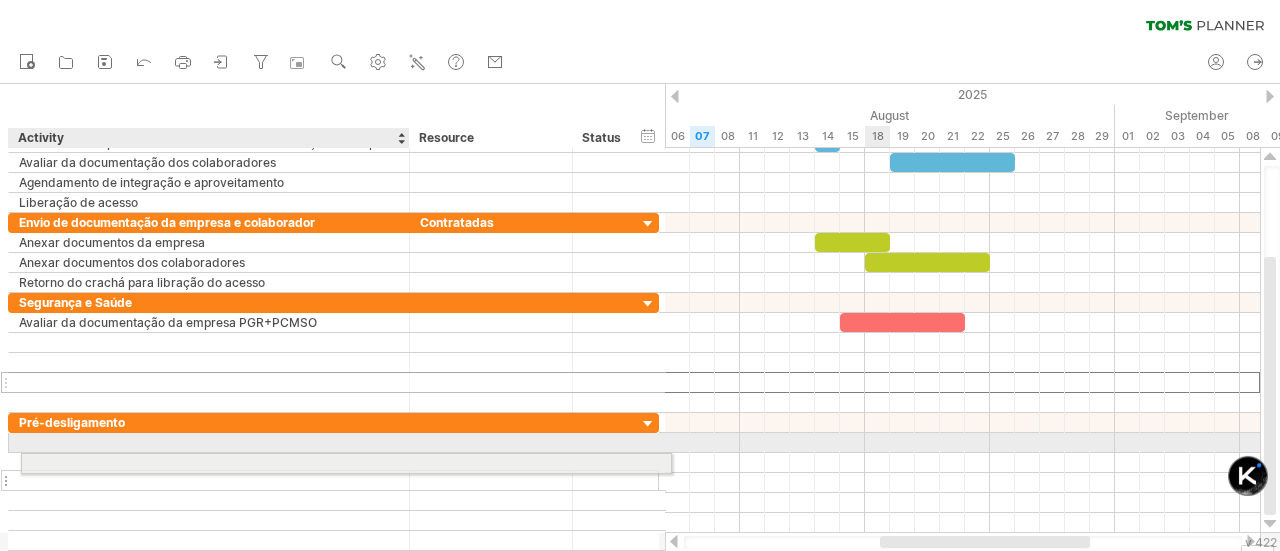 drag, startPoint x: 8, startPoint y: 376, endPoint x: 15, endPoint y: 460, distance: 84.29116 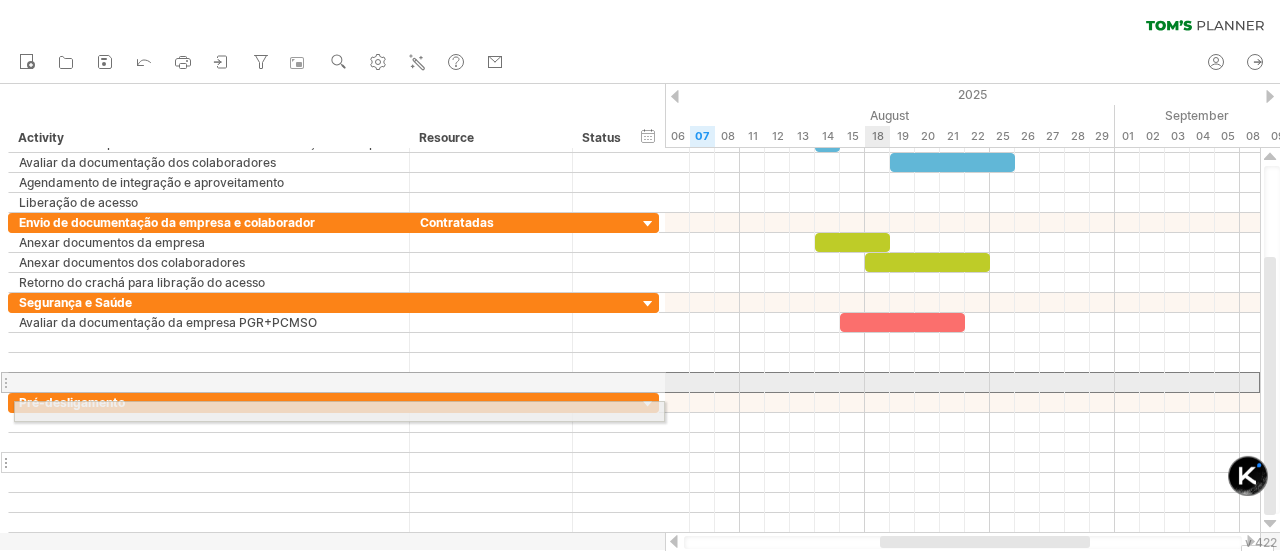 drag, startPoint x: 8, startPoint y: 373, endPoint x: 8, endPoint y: 454, distance: 81 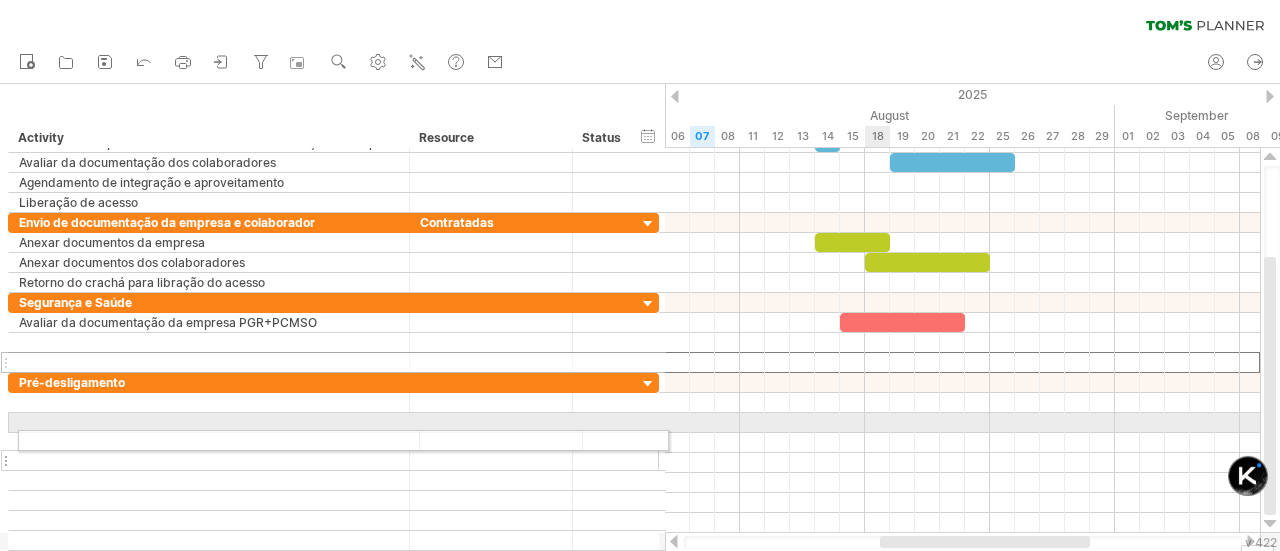 drag, startPoint x: 9, startPoint y: 361, endPoint x: 13, endPoint y: 437, distance: 76.105194 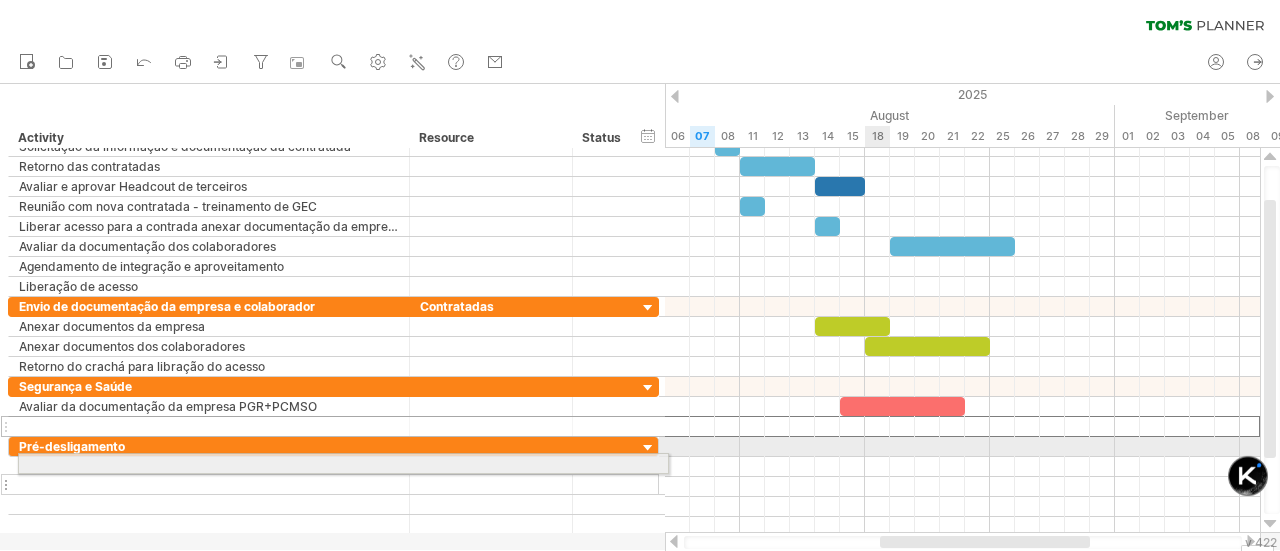 drag, startPoint x: 7, startPoint y: 425, endPoint x: 10, endPoint y: 460, distance: 35.128338 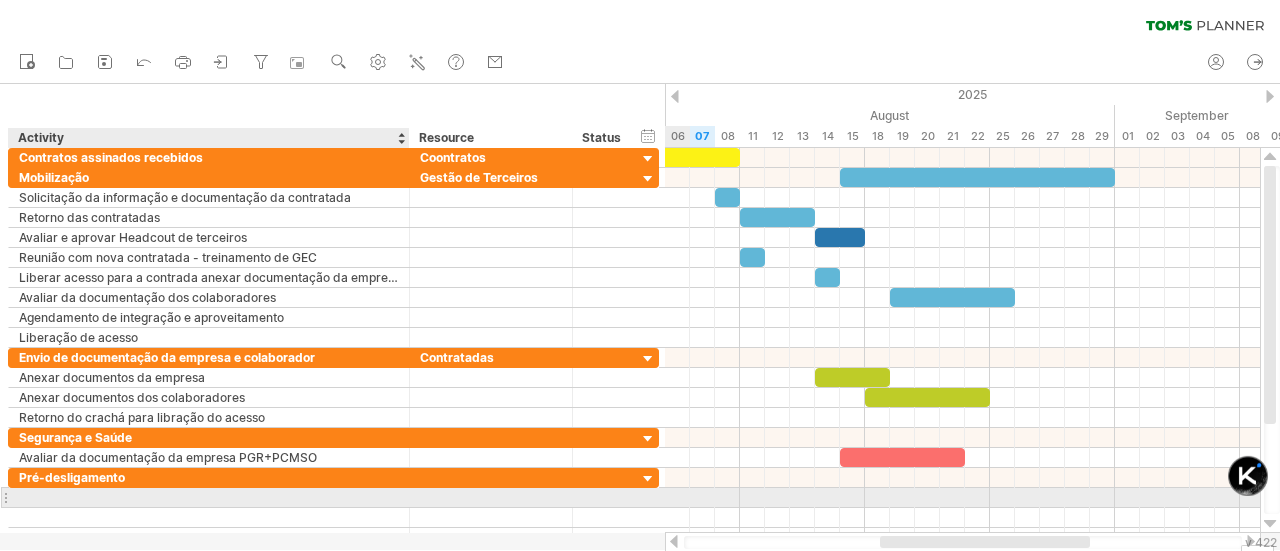 click at bounding box center [209, 497] 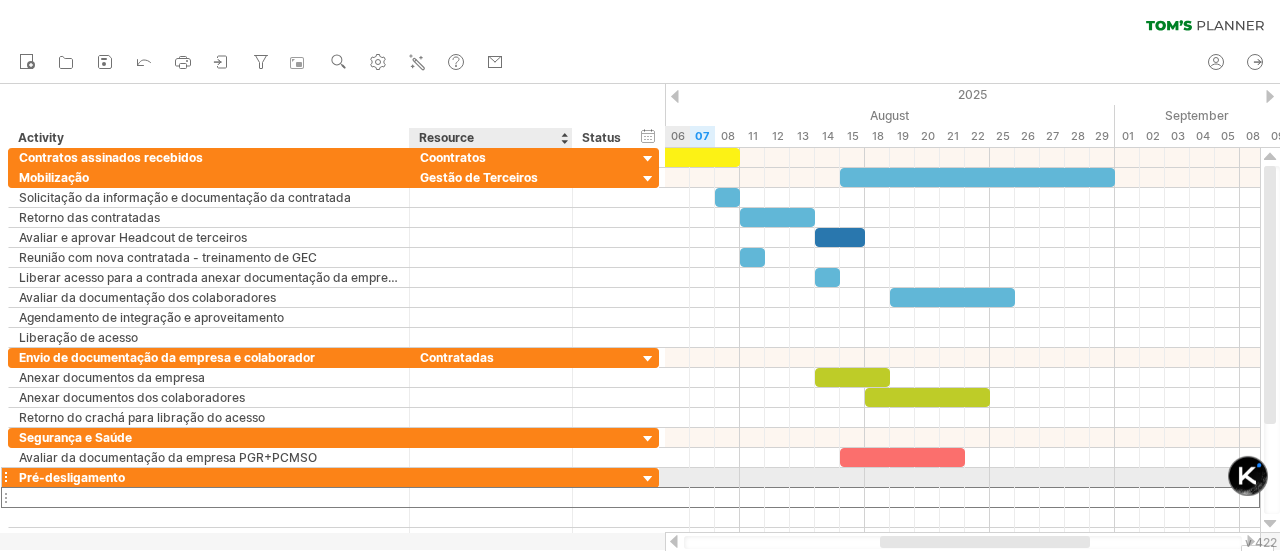 click at bounding box center [491, 477] 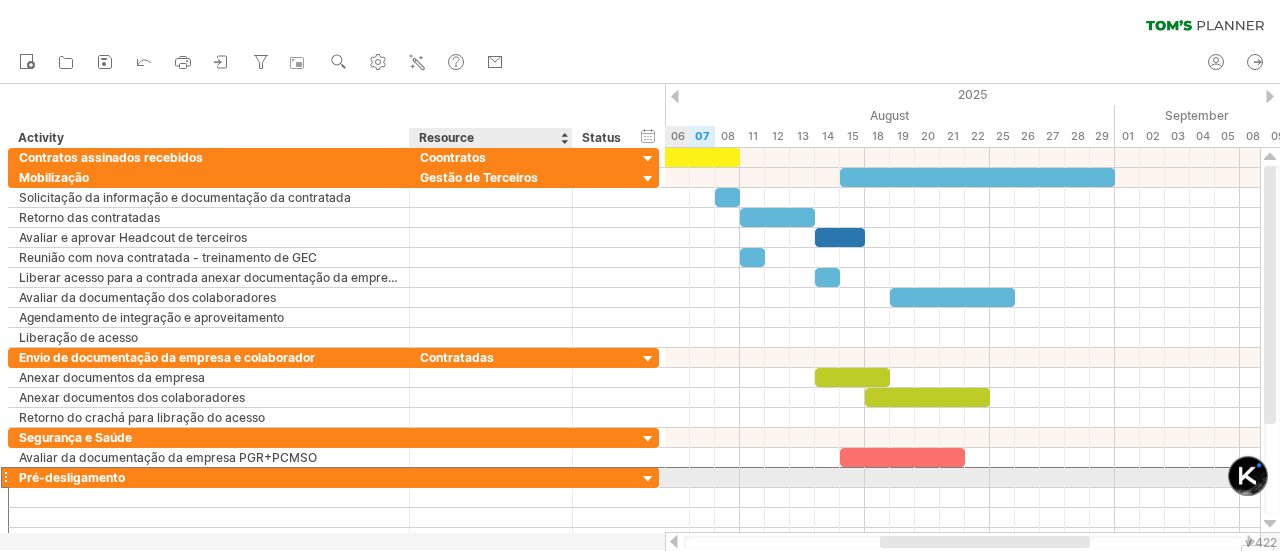 type on "*" 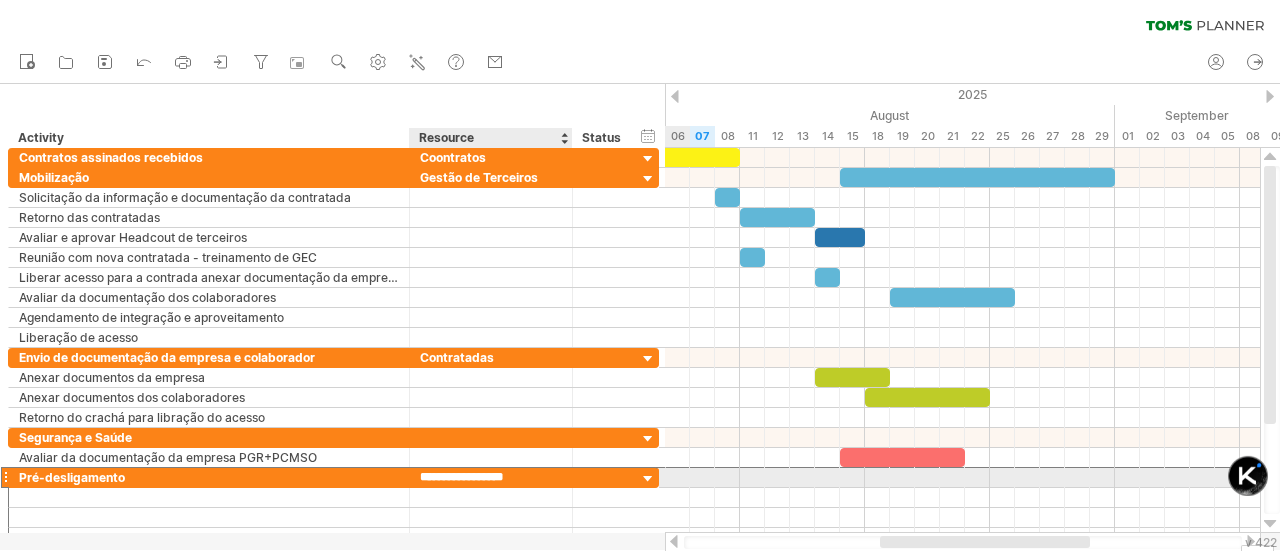 type on "**********" 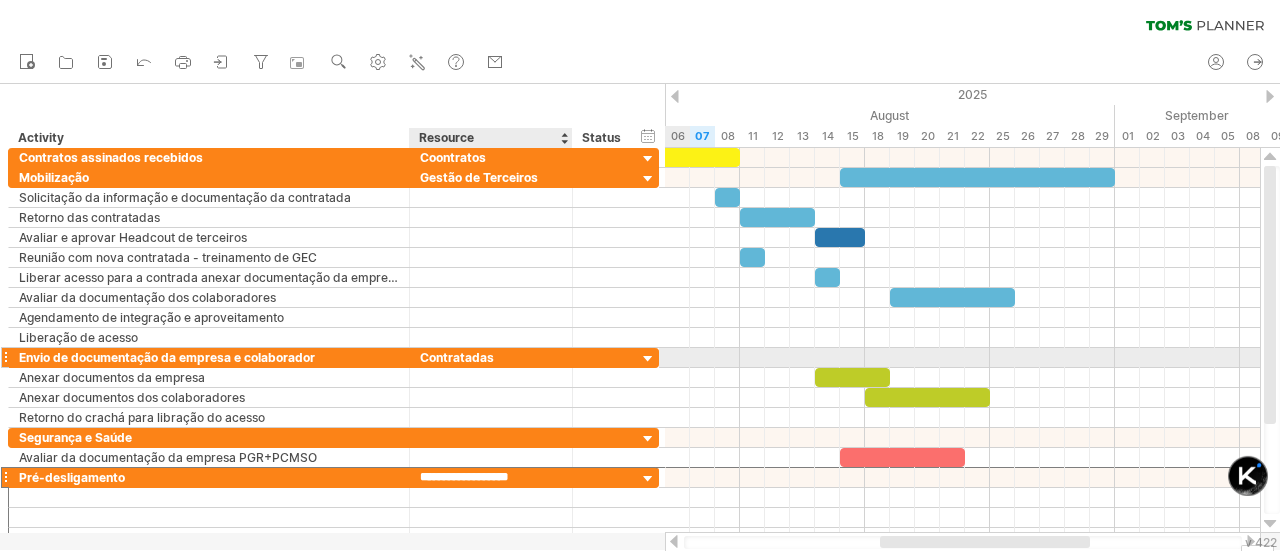 click on "Contratadas" at bounding box center [491, 357] 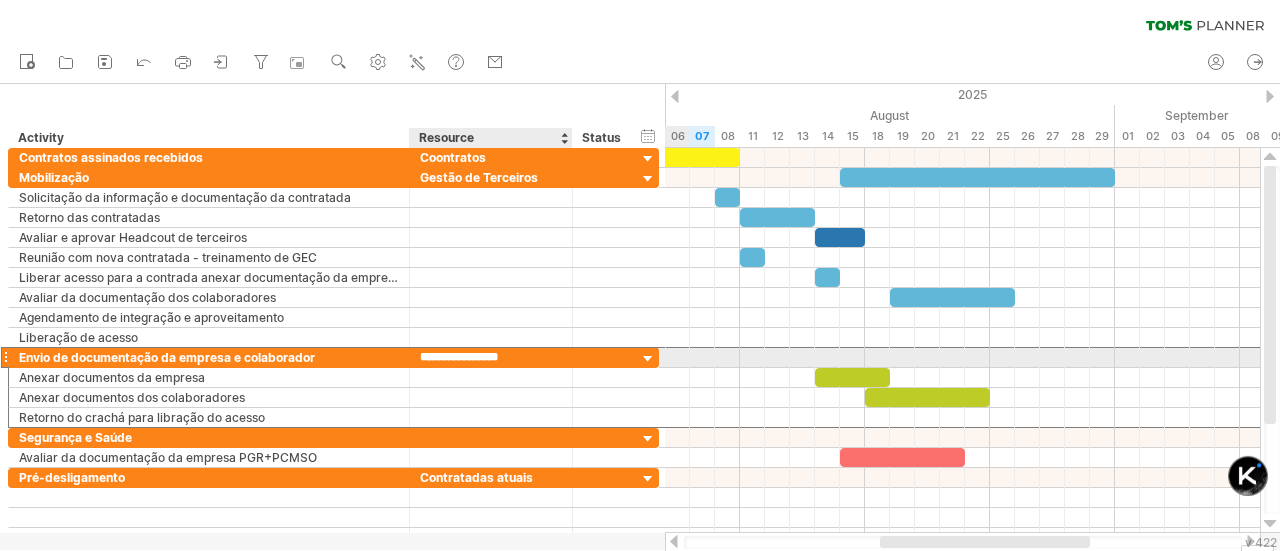 type on "**********" 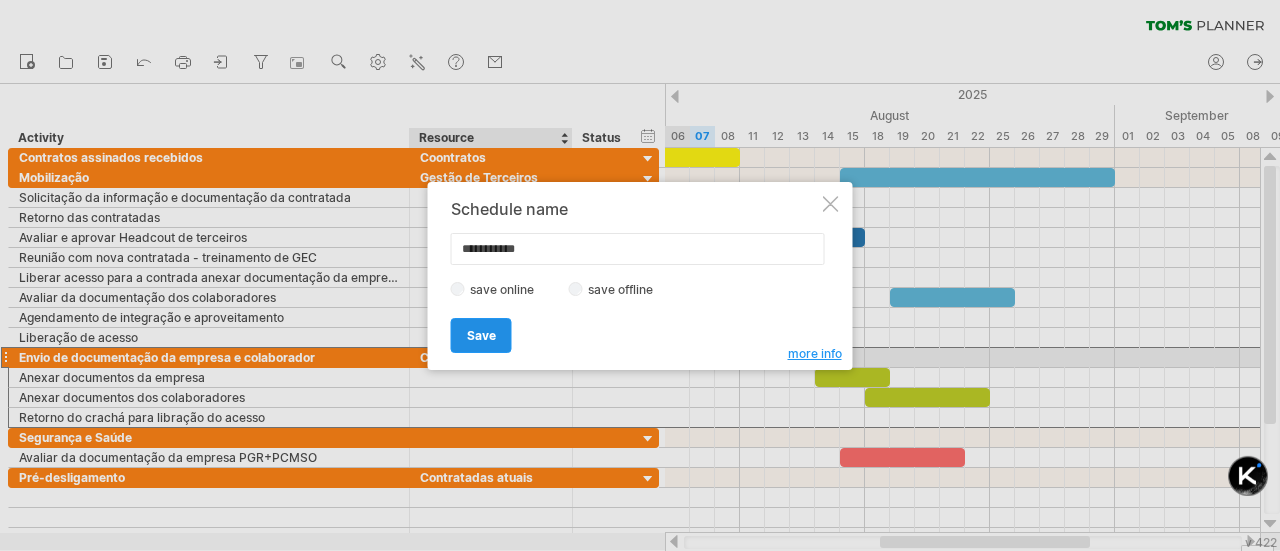 type on "**********" 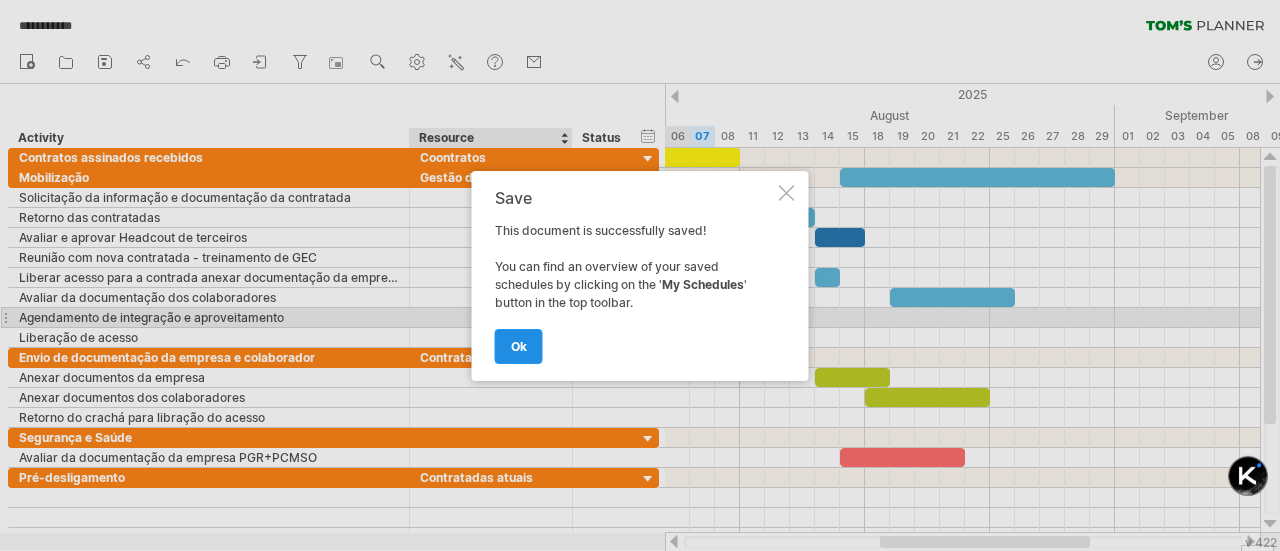 scroll, scrollTop: 0, scrollLeft: 0, axis: both 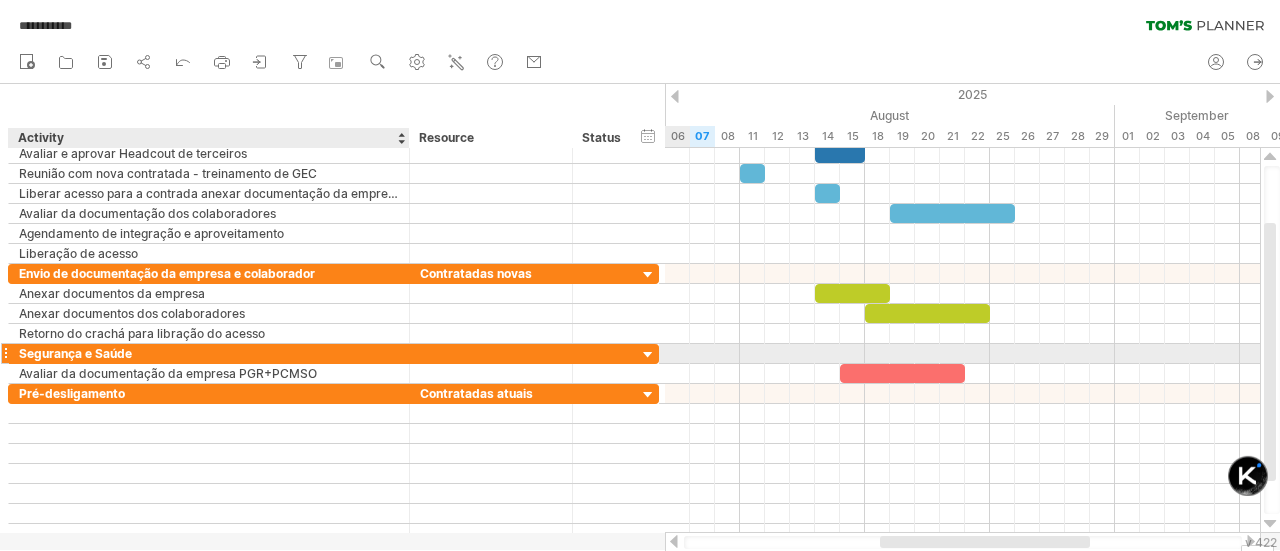 click on "Segurança e Saúde" at bounding box center [209, 353] 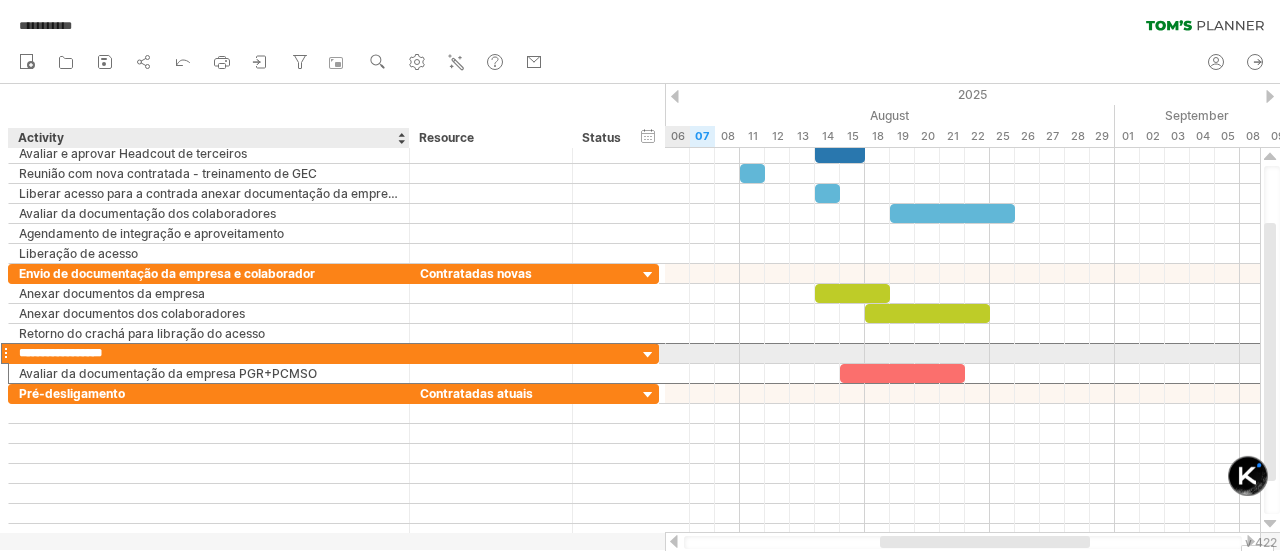 click on "**********" at bounding box center (209, 353) 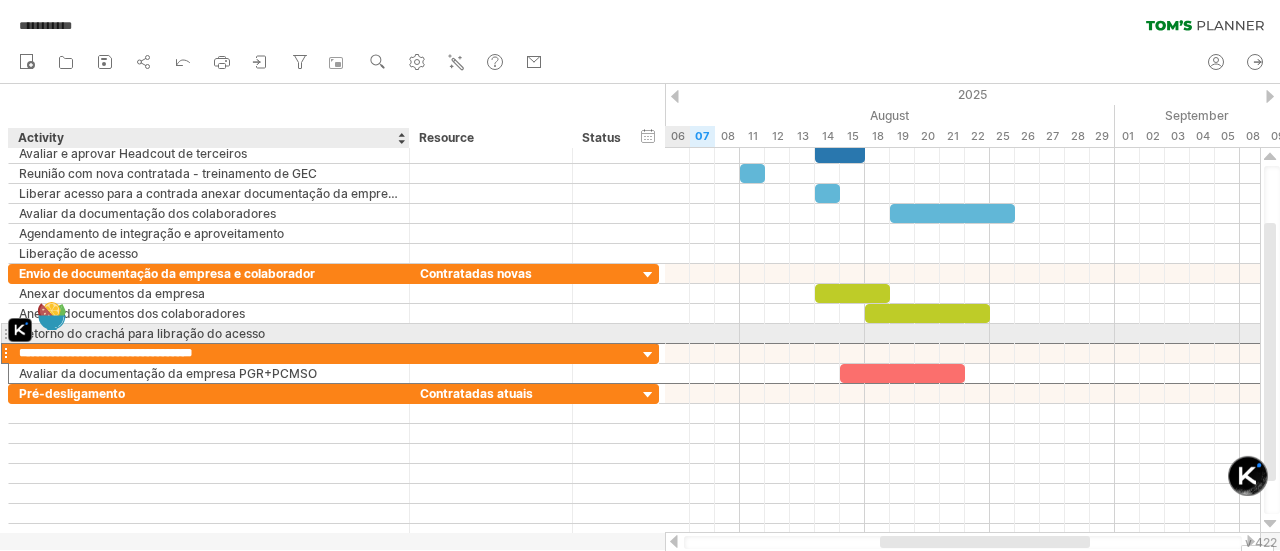 type on "**********" 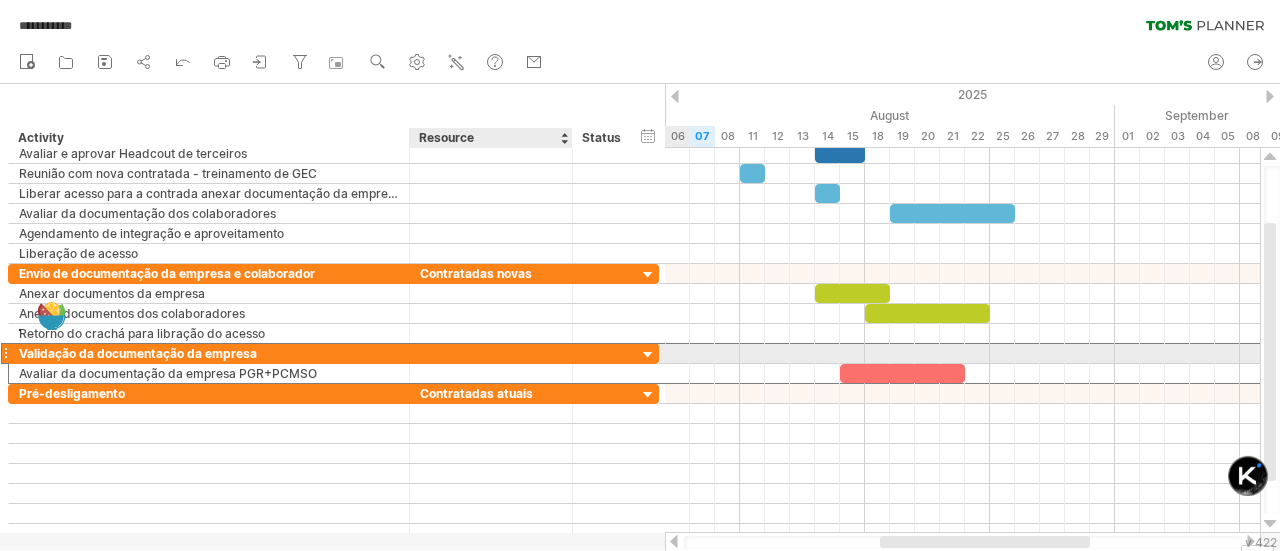 click at bounding box center (491, 353) 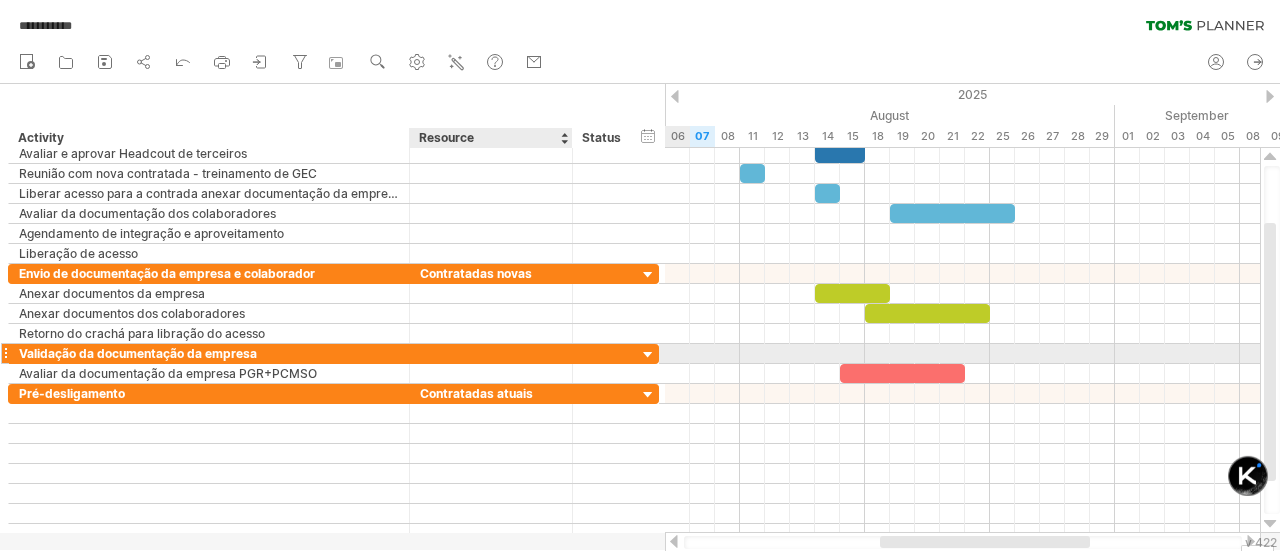 paste on "**********" 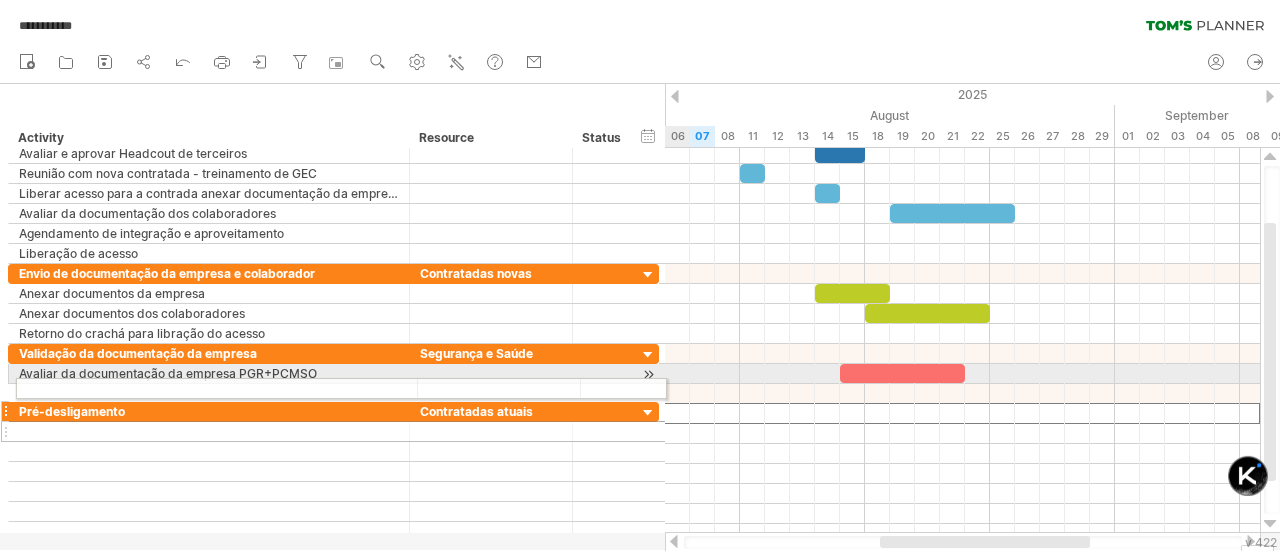 drag, startPoint x: 4, startPoint y: 409, endPoint x: 5, endPoint y: 385, distance: 24.020824 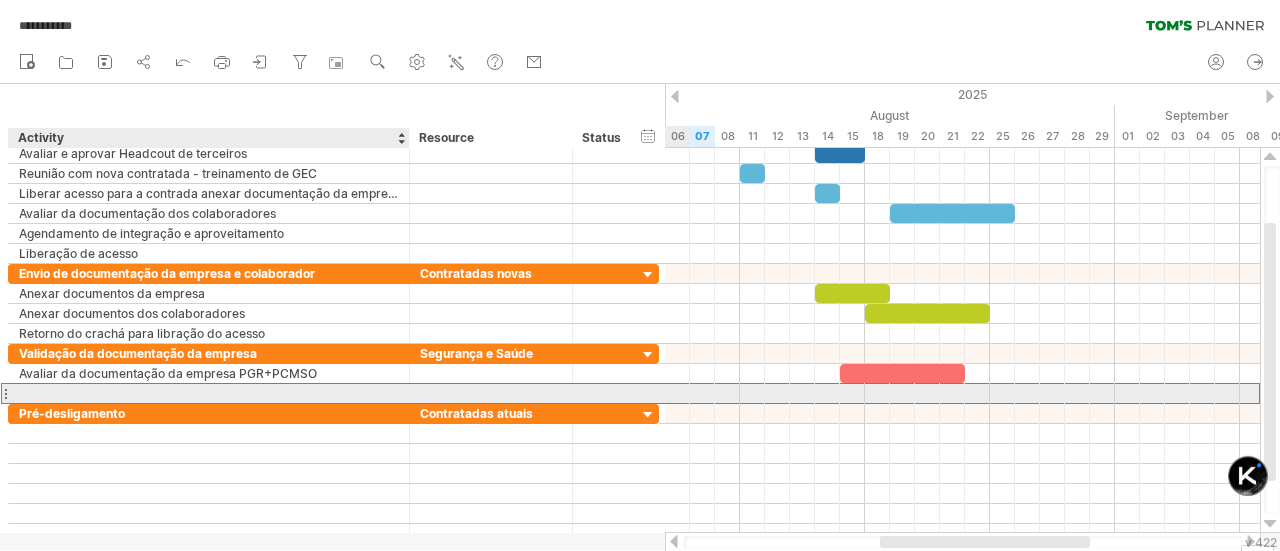 click at bounding box center (209, 393) 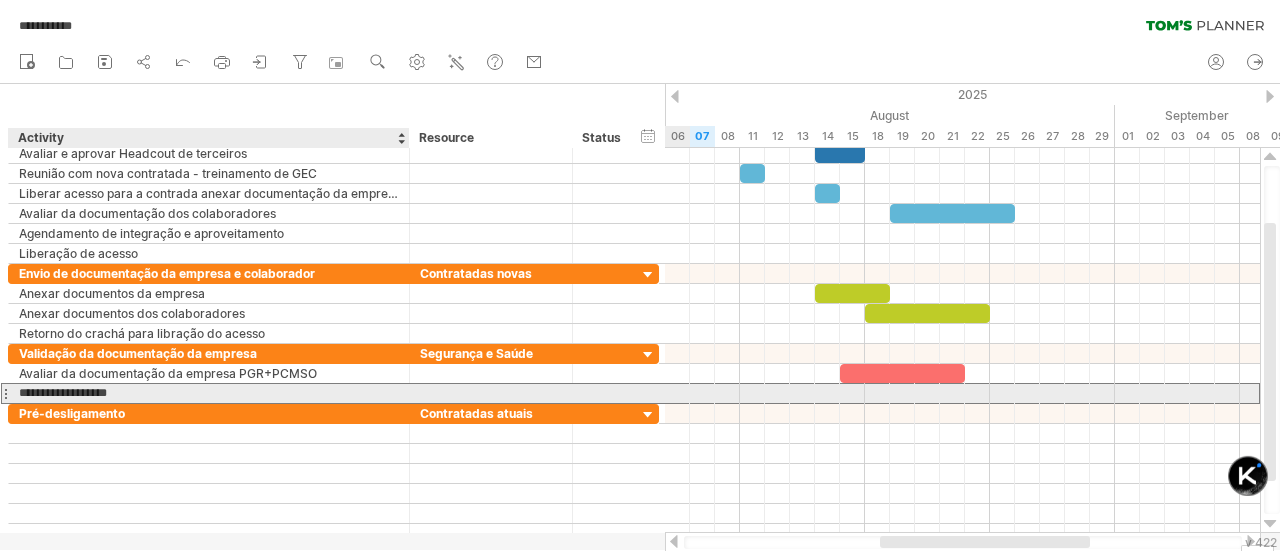 type on "**********" 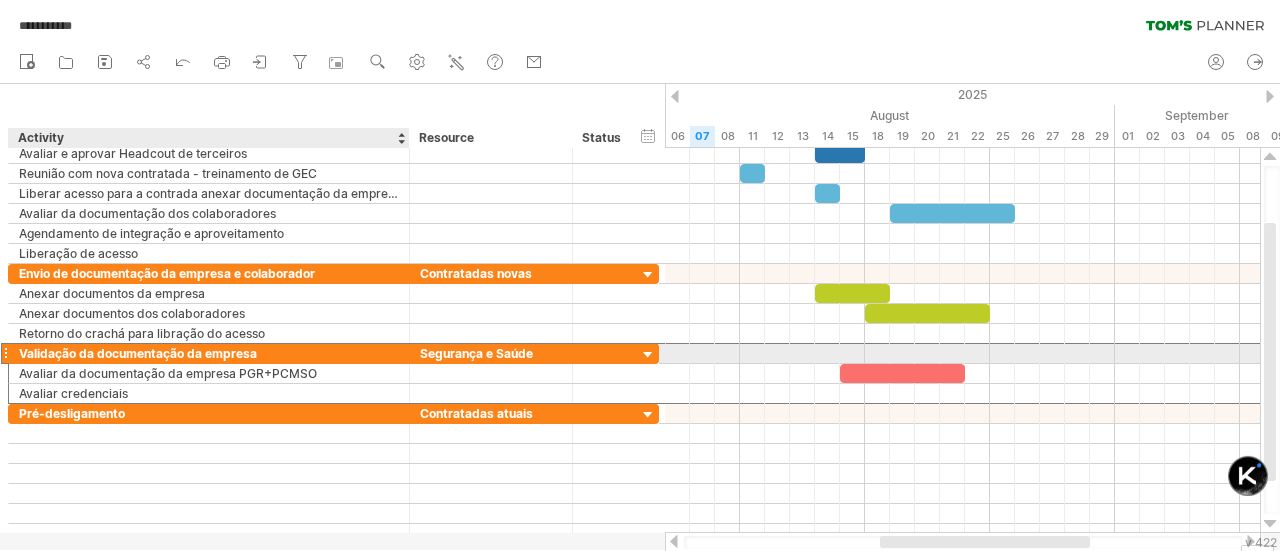 click on "Validação da documentação da empresa" at bounding box center [209, 353] 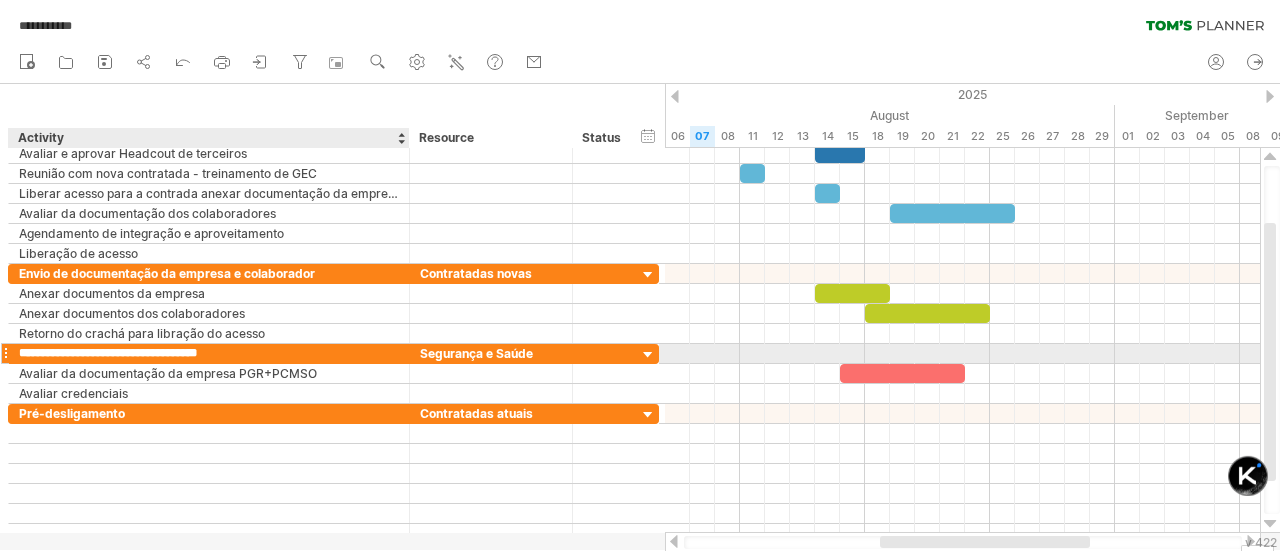 click on "**********" at bounding box center (209, 353) 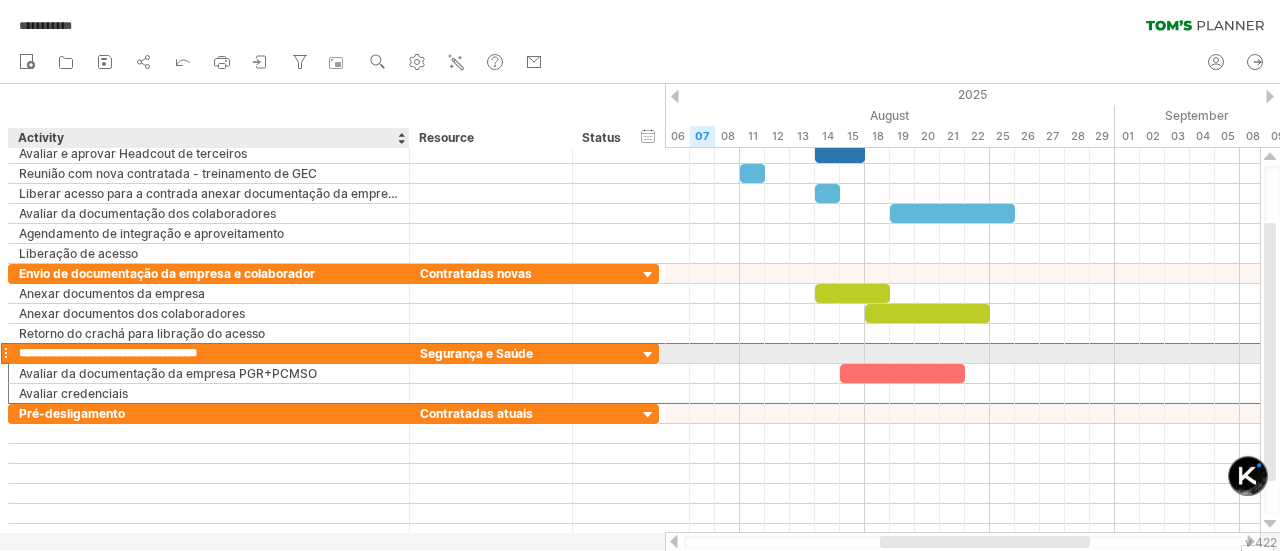 drag, startPoint x: 245, startPoint y: 350, endPoint x: 283, endPoint y: 350, distance: 38 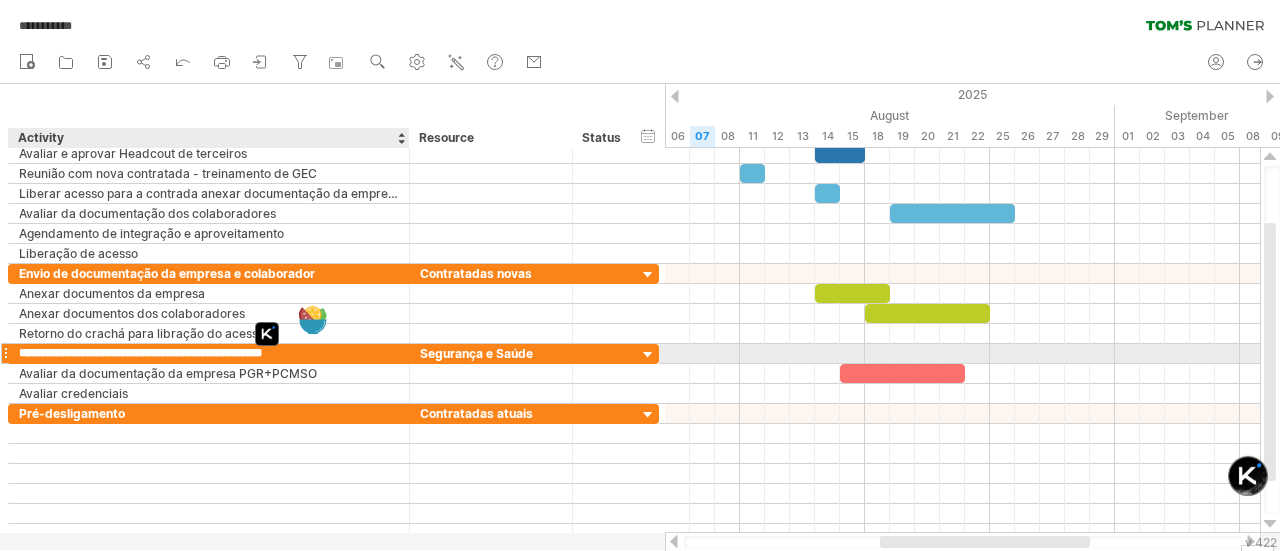 type on "**********" 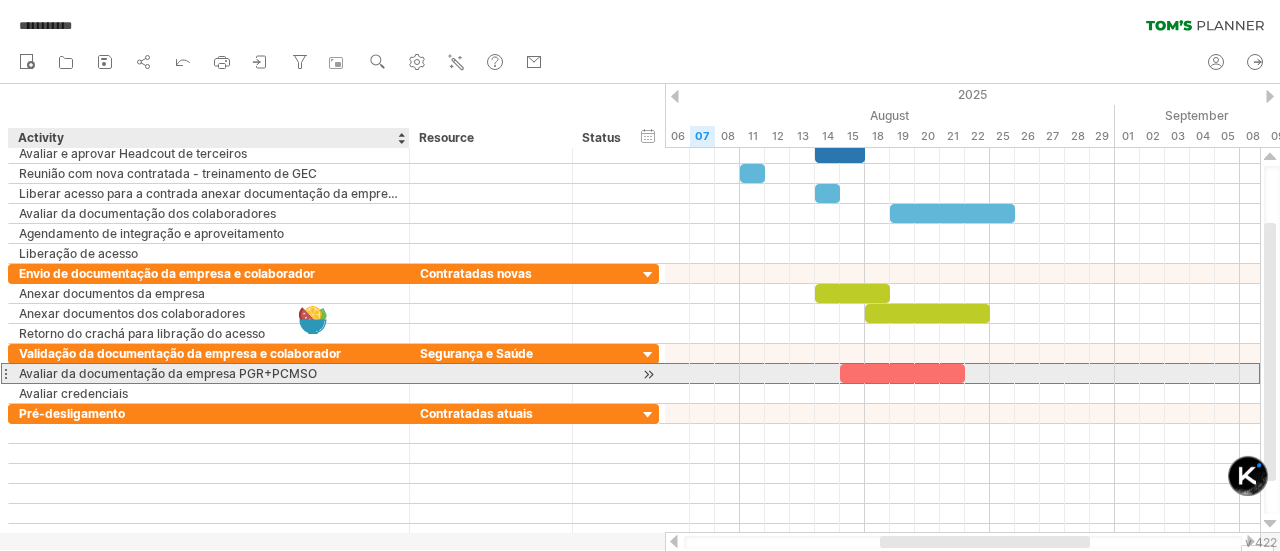 click on "Avaliar da documentação da empresa PGR+PCMSO" at bounding box center (209, 373) 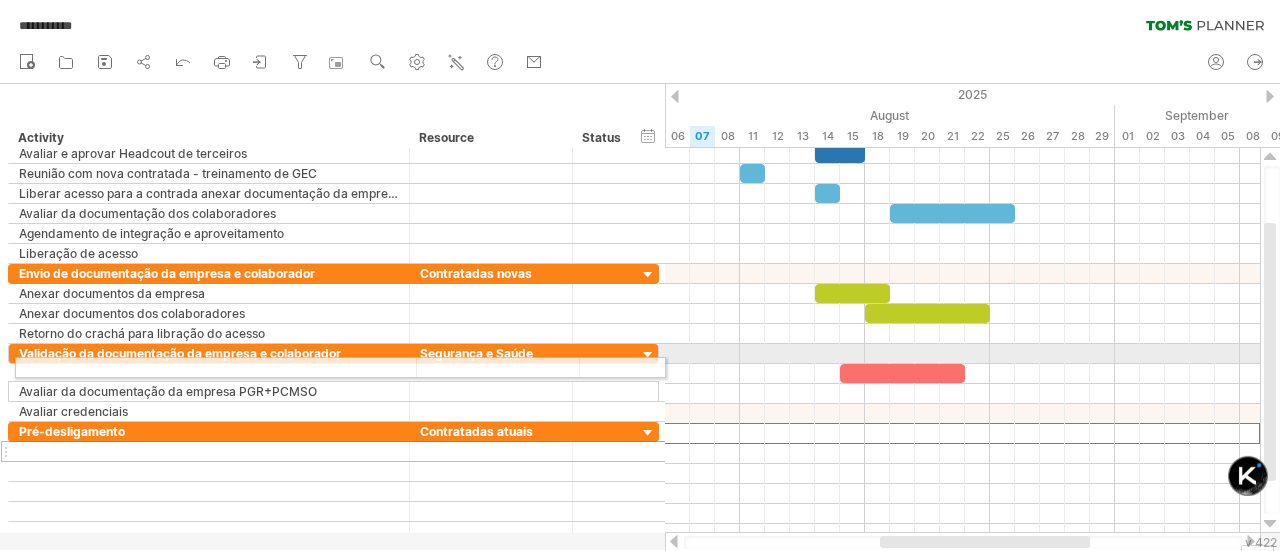 drag, startPoint x: 2, startPoint y: 425, endPoint x: 3, endPoint y: 364, distance: 61.008198 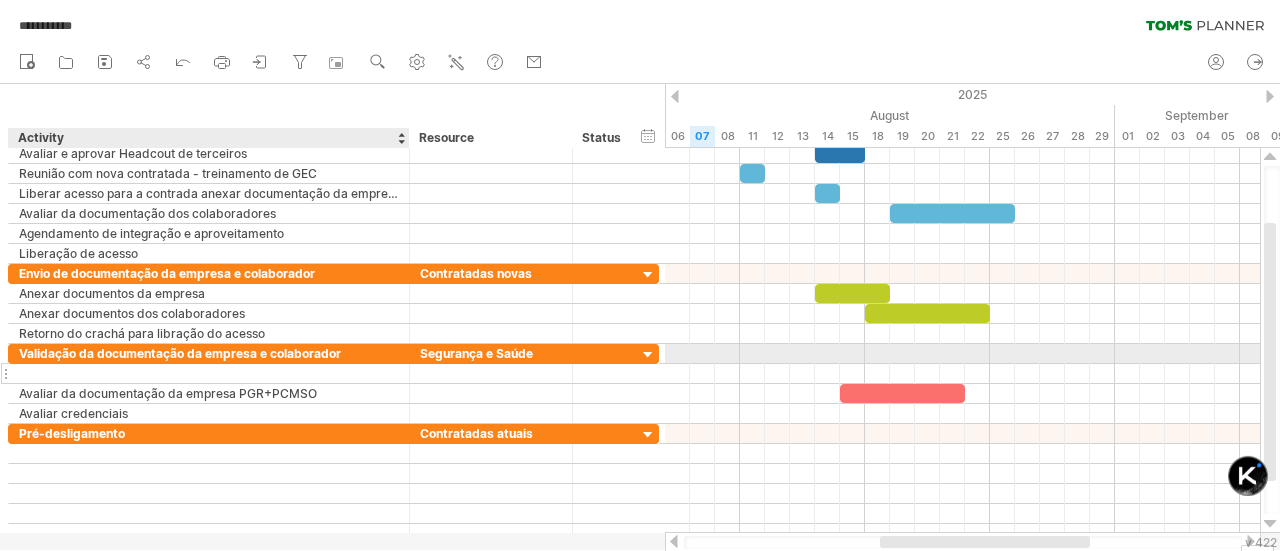 click at bounding box center [209, 373] 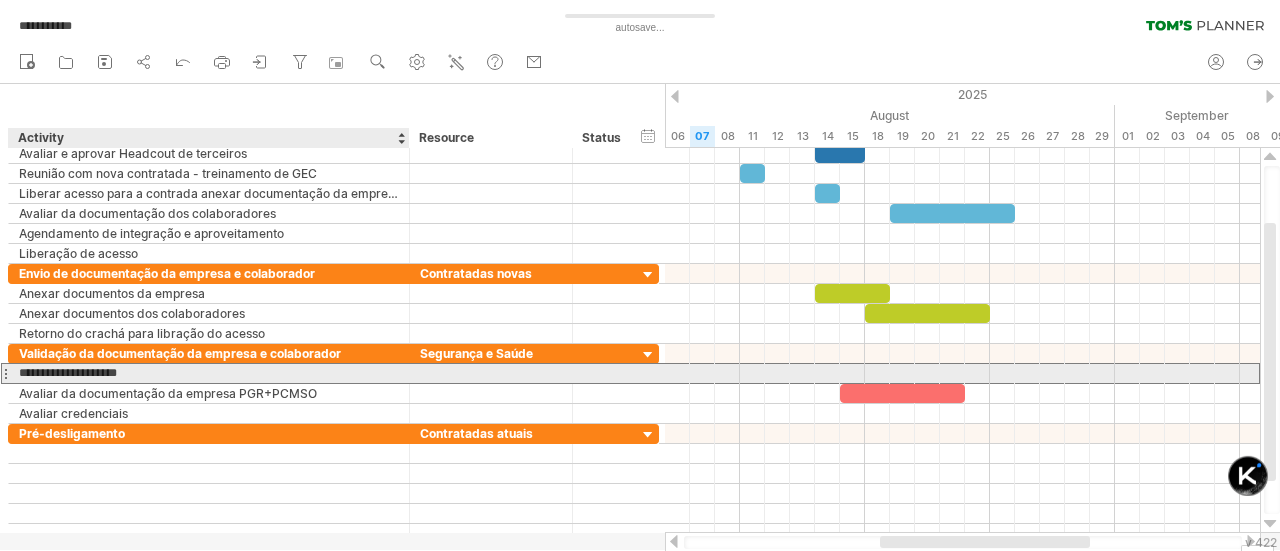 type on "**********" 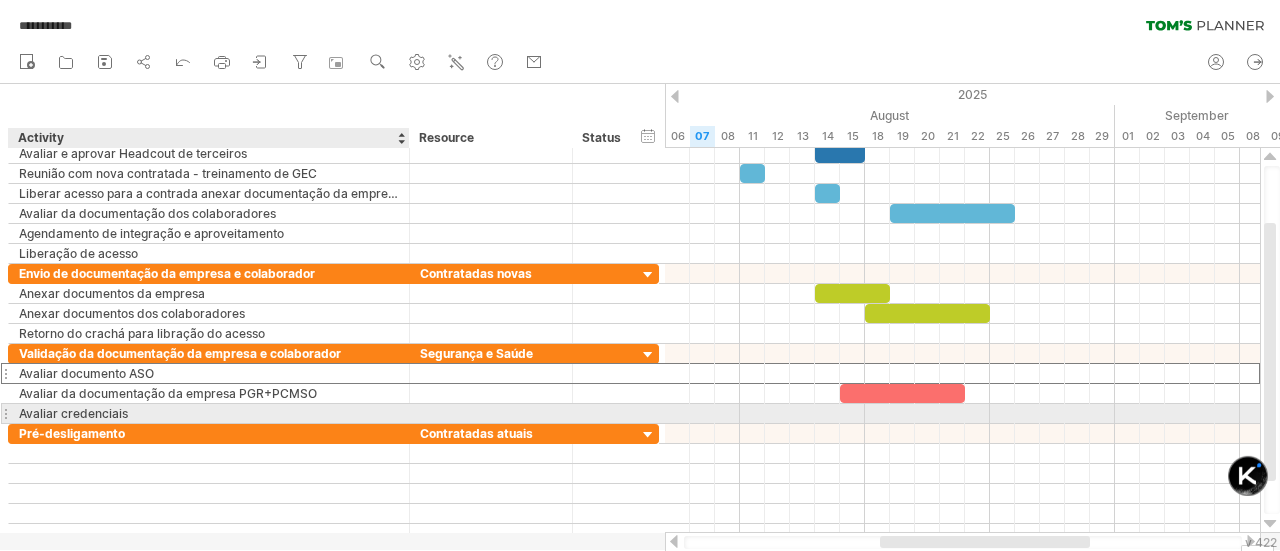 click on "Avaliar credenciais" at bounding box center [209, 413] 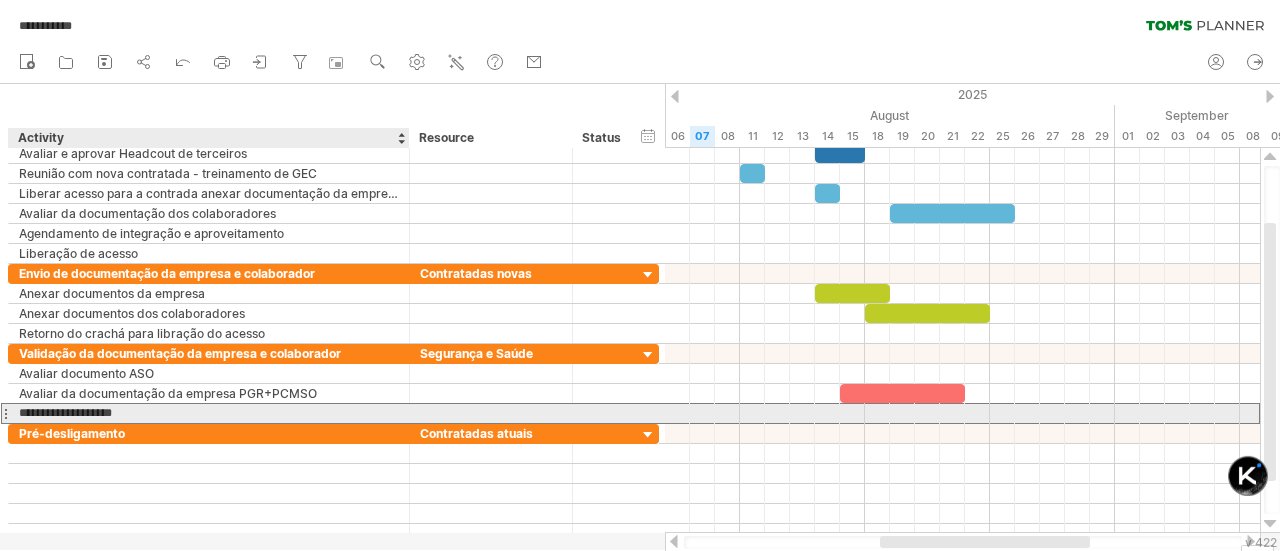 click on "**********" at bounding box center (209, 413) 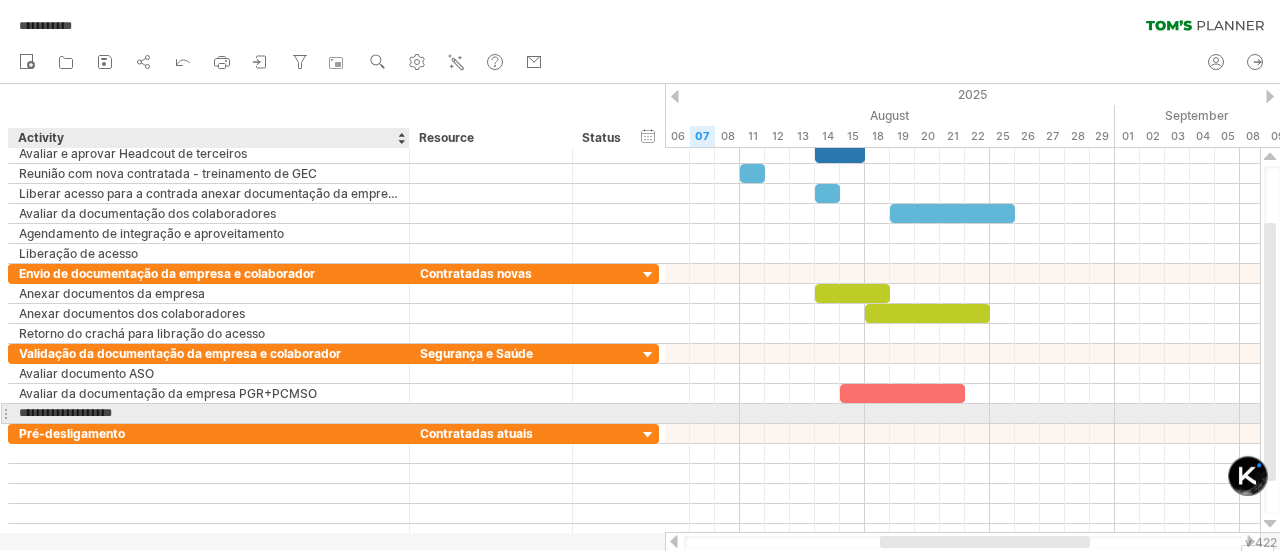 click on "**********" at bounding box center [209, 413] 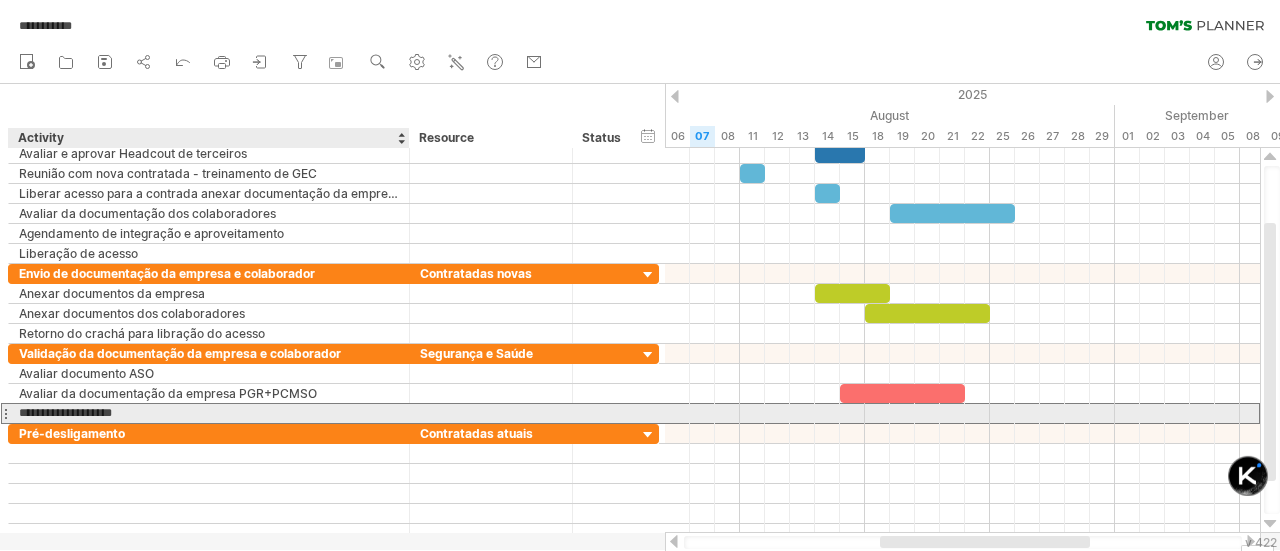 click on "**********" at bounding box center (209, 413) 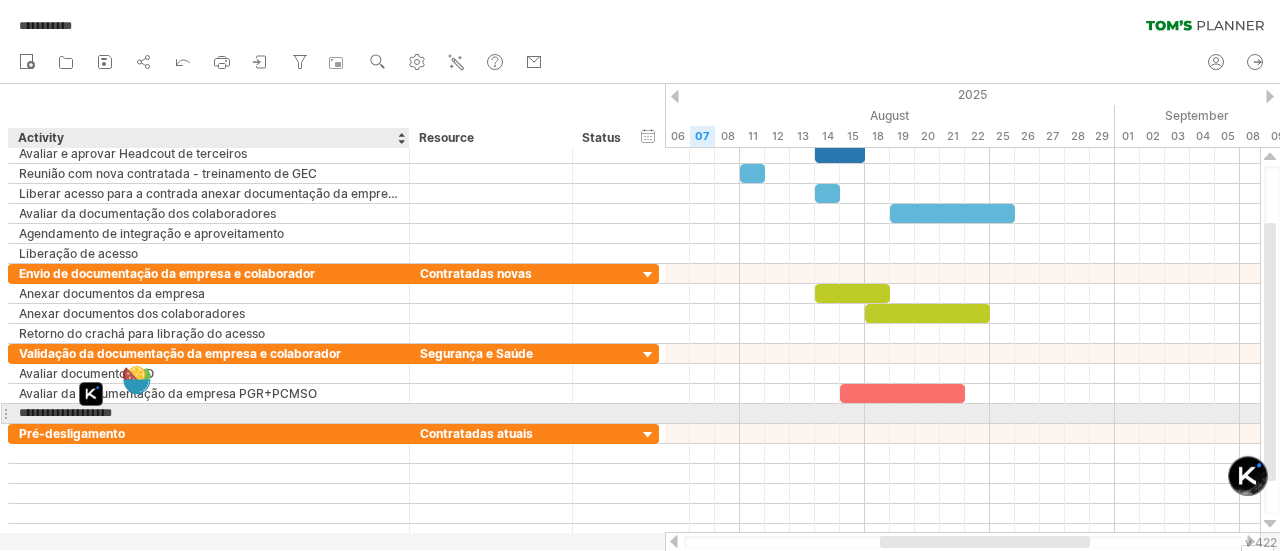 click on "**********" at bounding box center (209, 413) 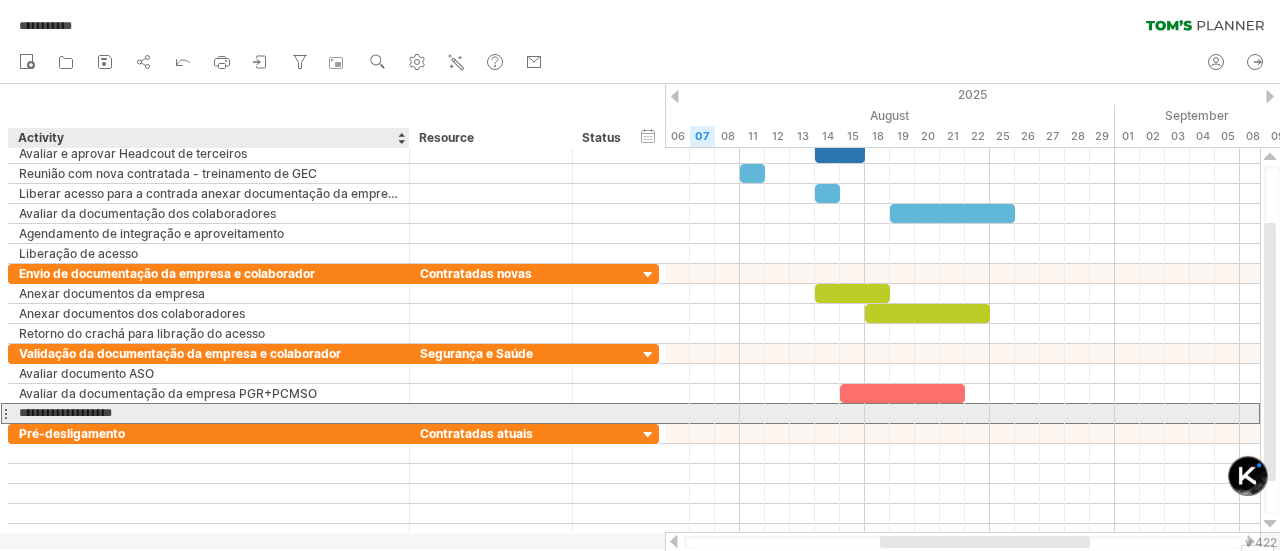 click on "**********" at bounding box center [209, 413] 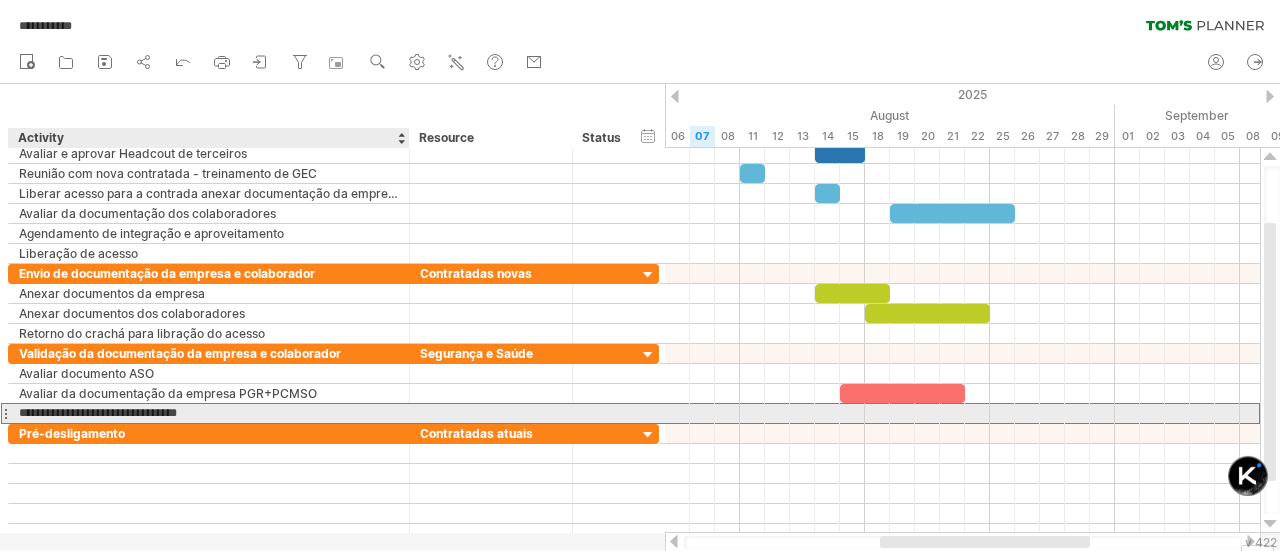 click on "**********" at bounding box center (209, 413) 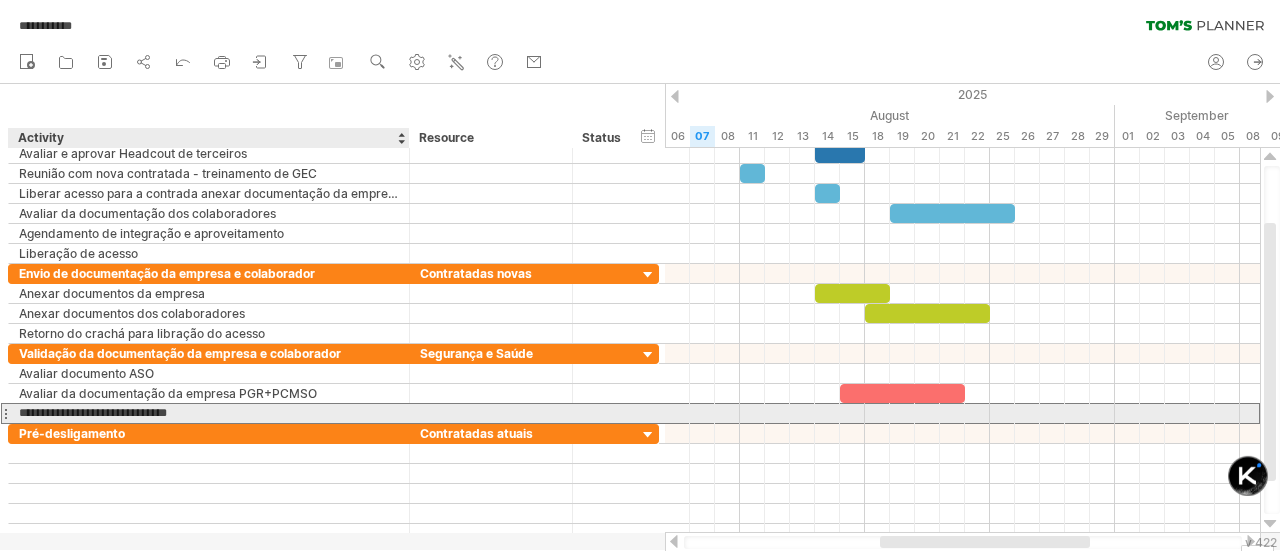 type on "**********" 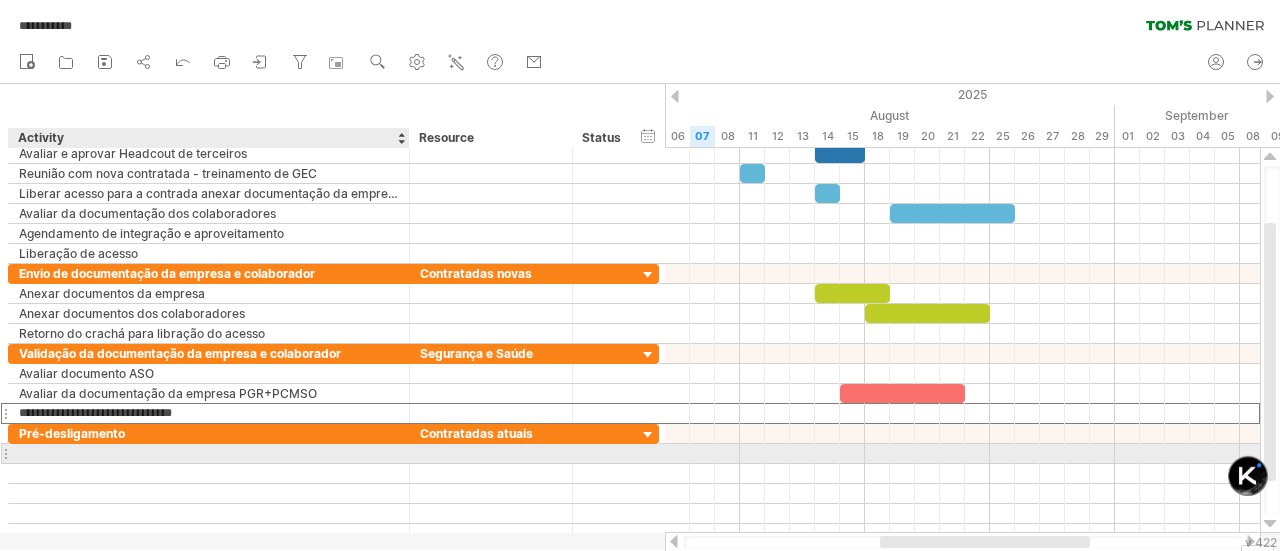 click at bounding box center [209, 453] 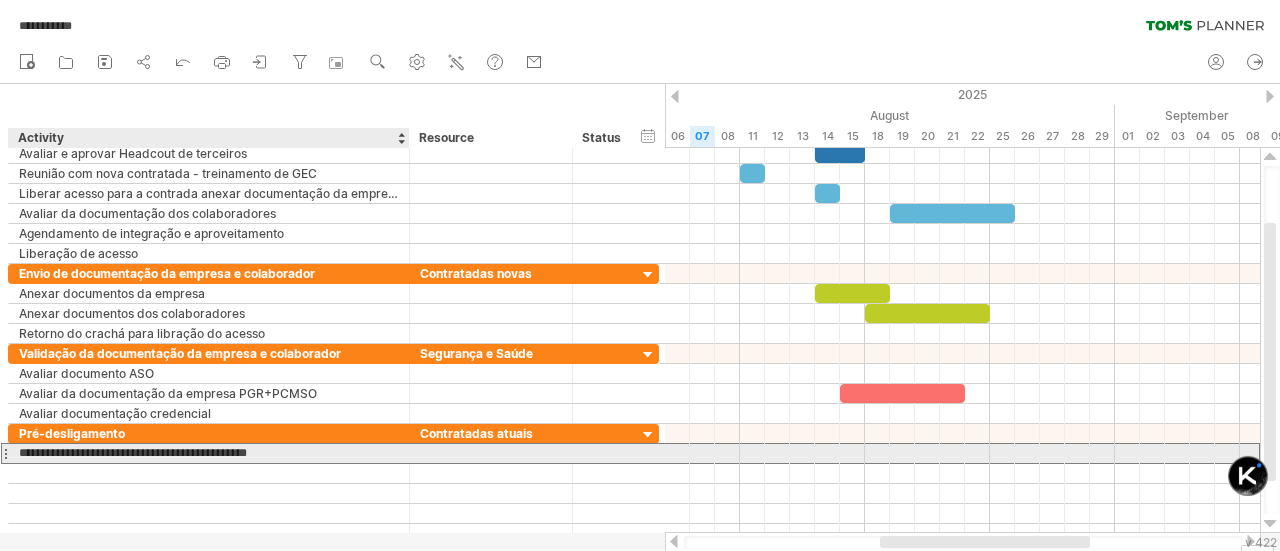 type on "*" 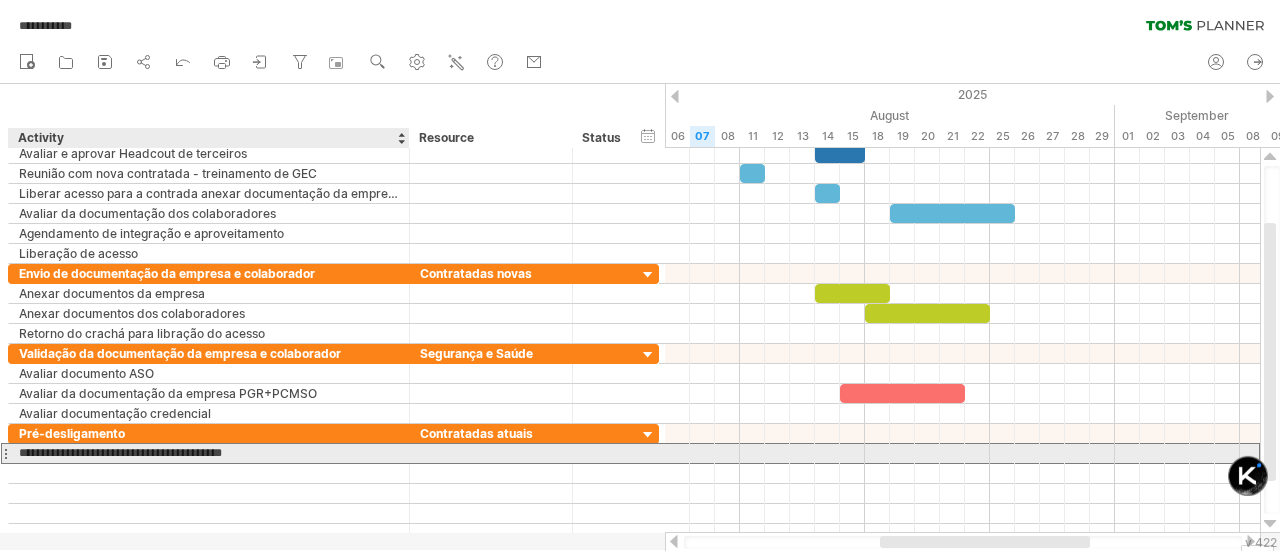 type on "**********" 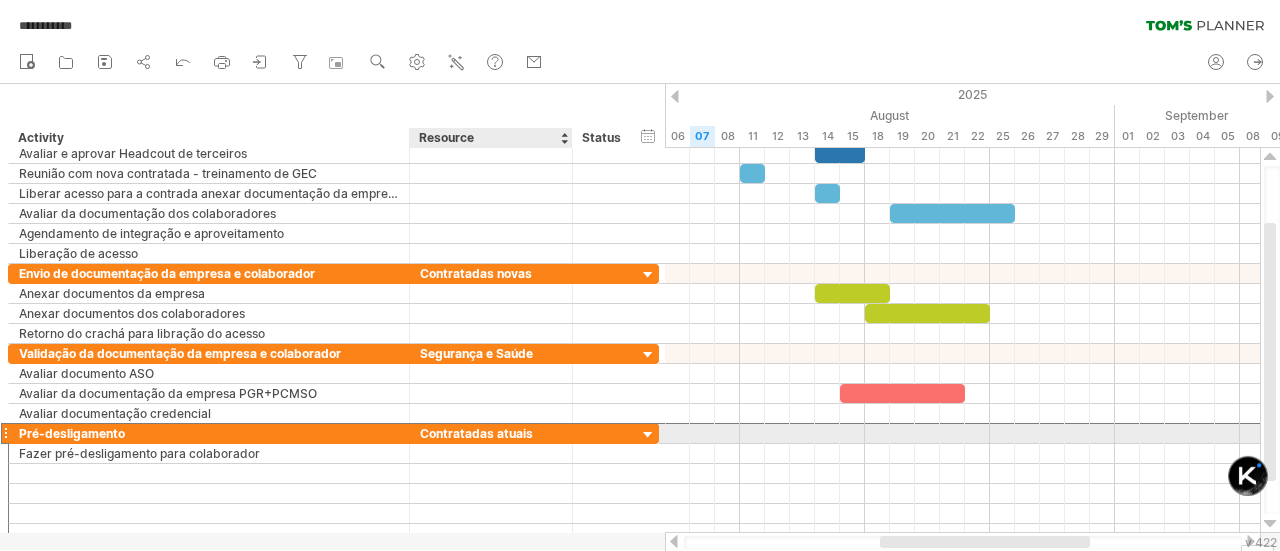 click on "Contratadas atuais" at bounding box center (491, 433) 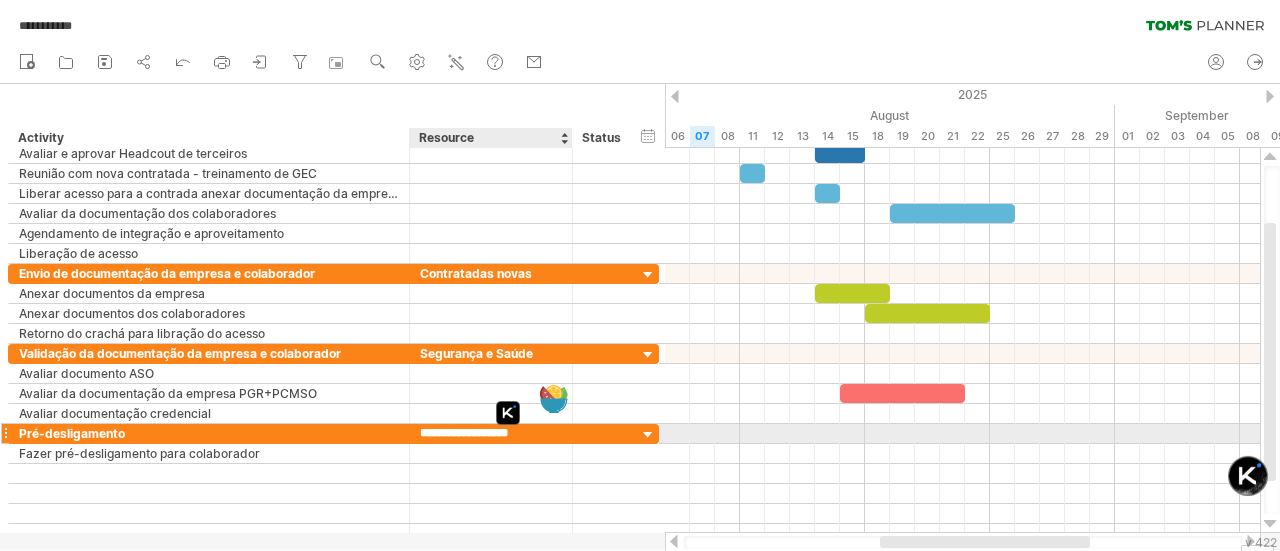 click on "**********" at bounding box center [491, 433] 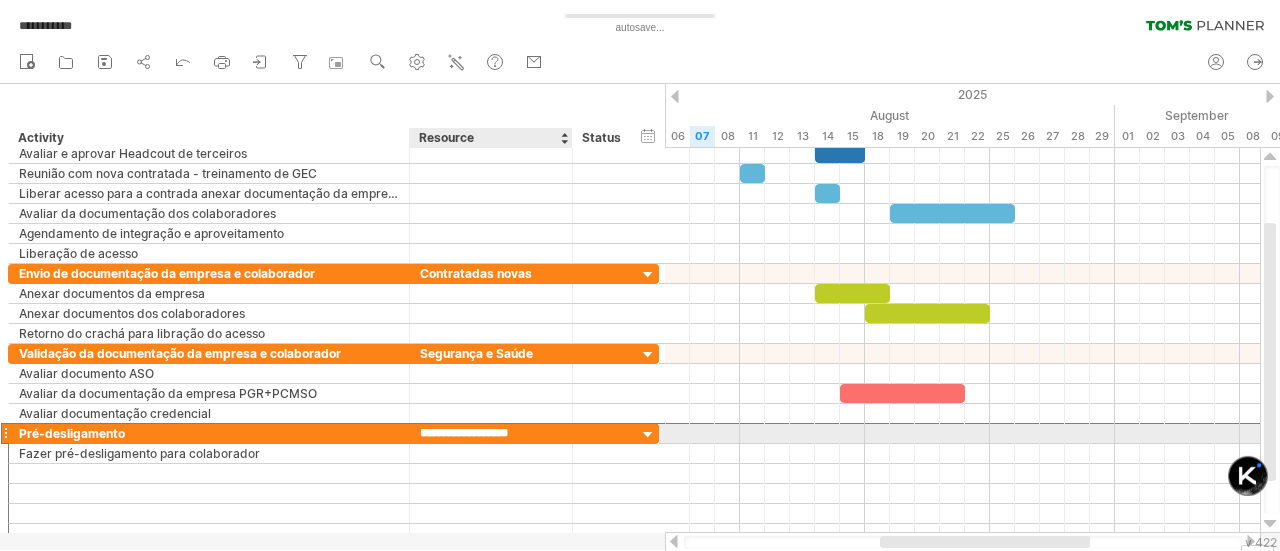 drag, startPoint x: 536, startPoint y: 429, endPoint x: 416, endPoint y: 433, distance: 120.06665 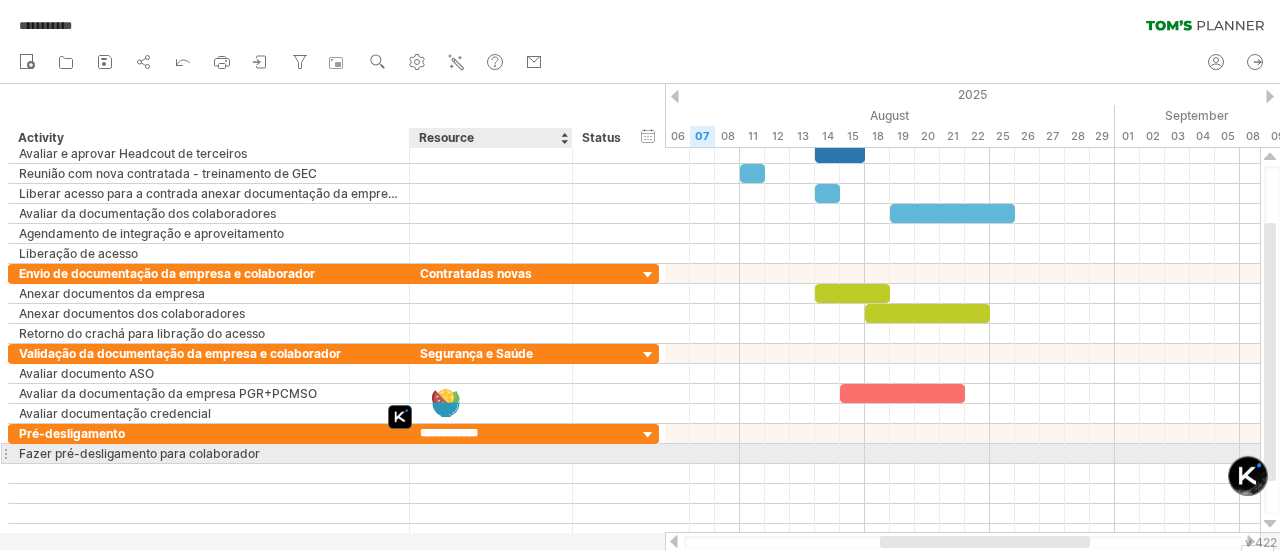type on "**********" 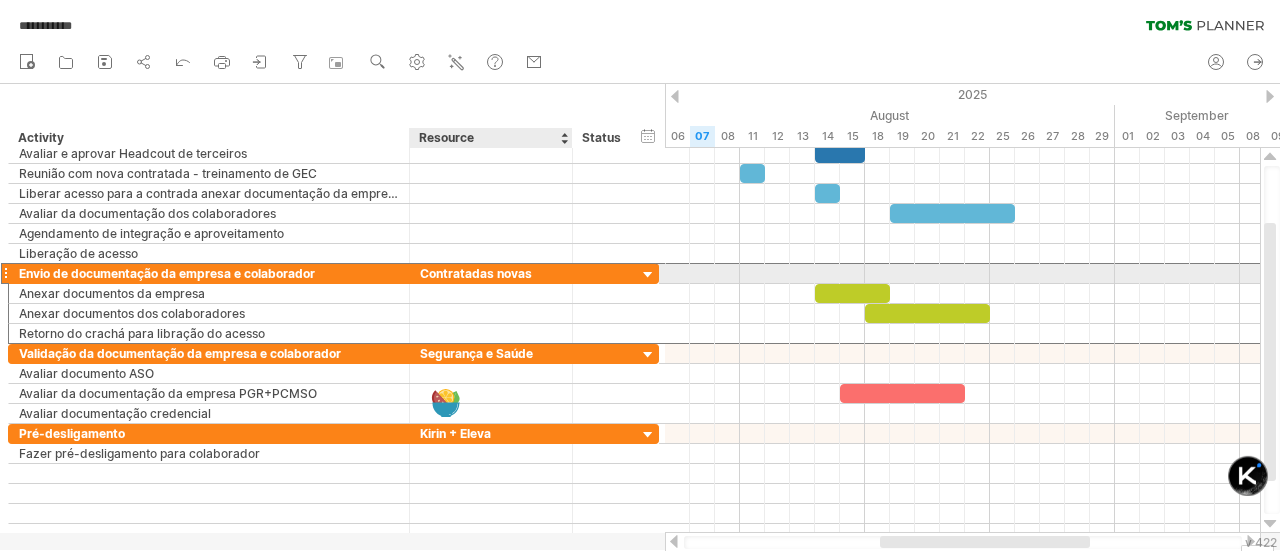 click on "Contratadas novas" at bounding box center [491, 273] 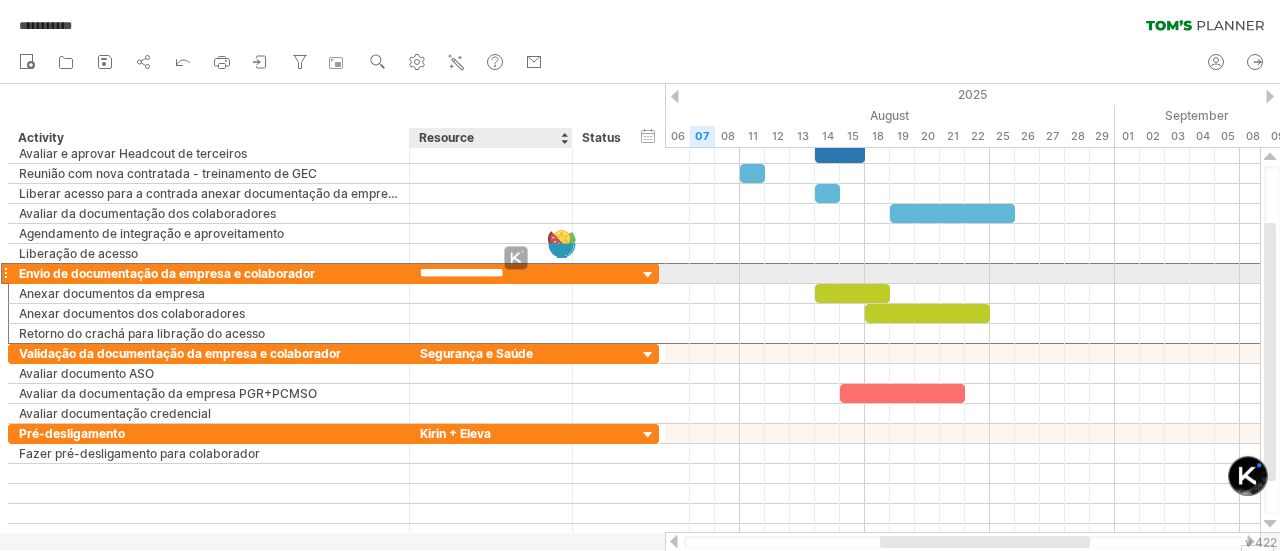 click on "**********" at bounding box center (640, 277) 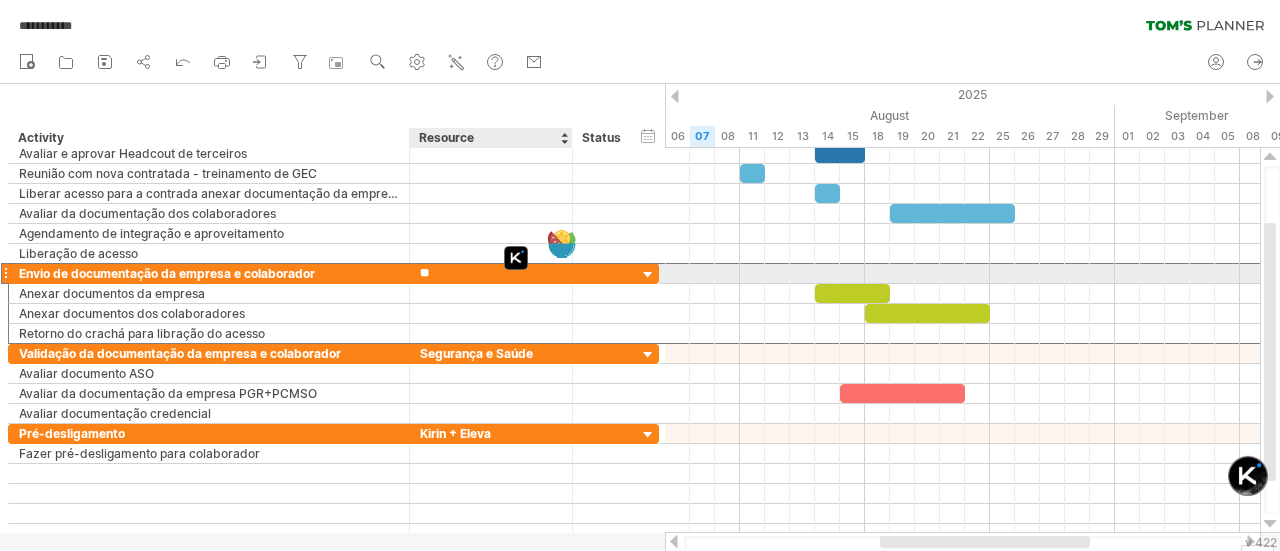 type on "*" 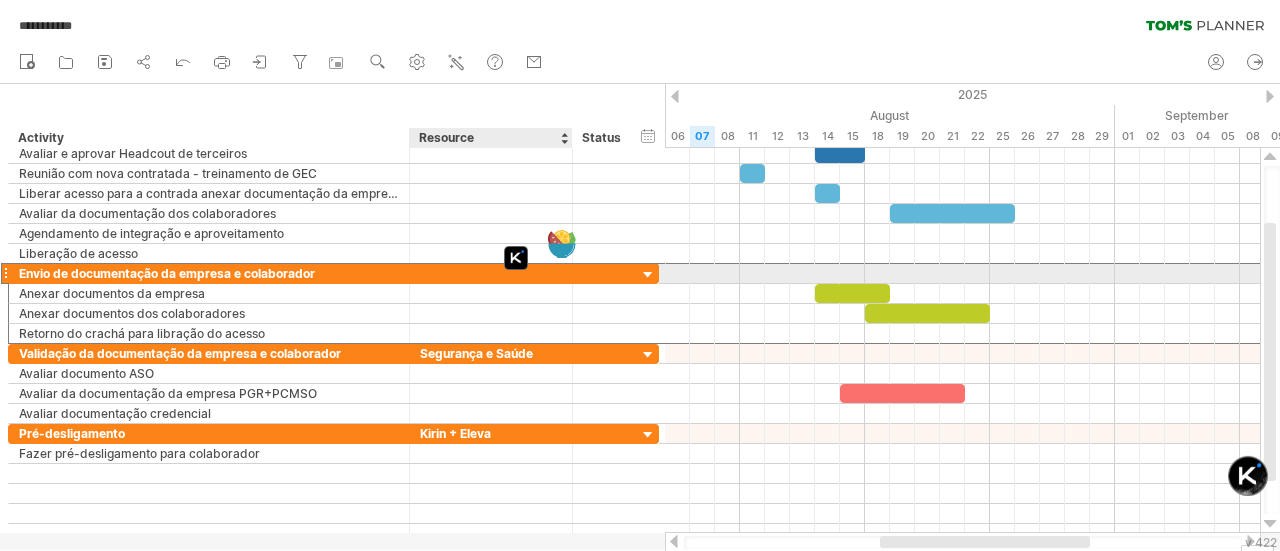type on "*" 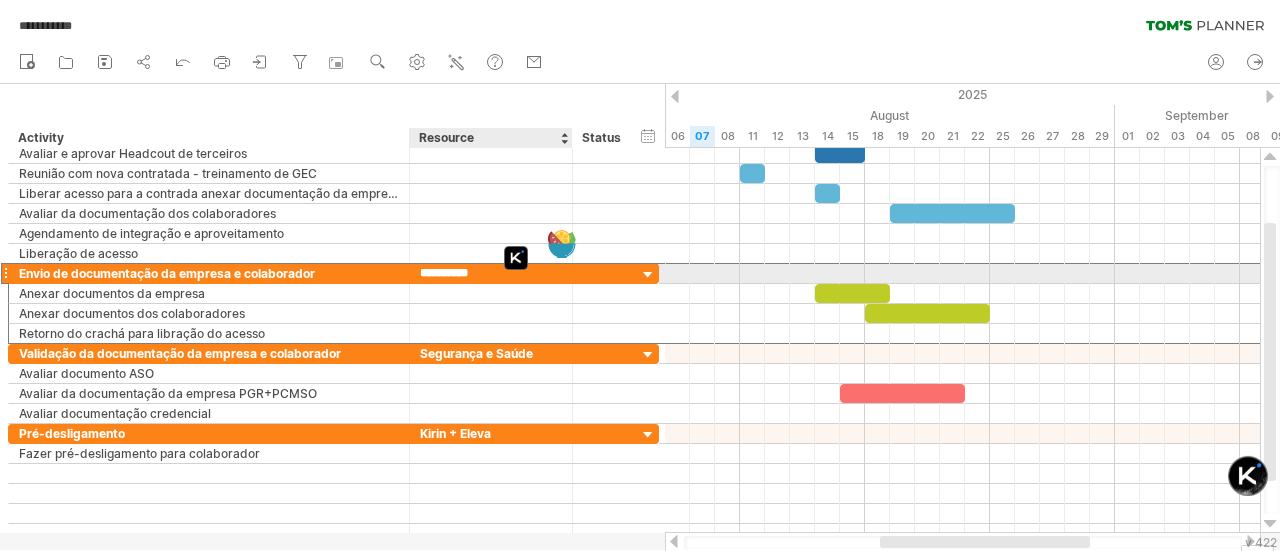 type on "**********" 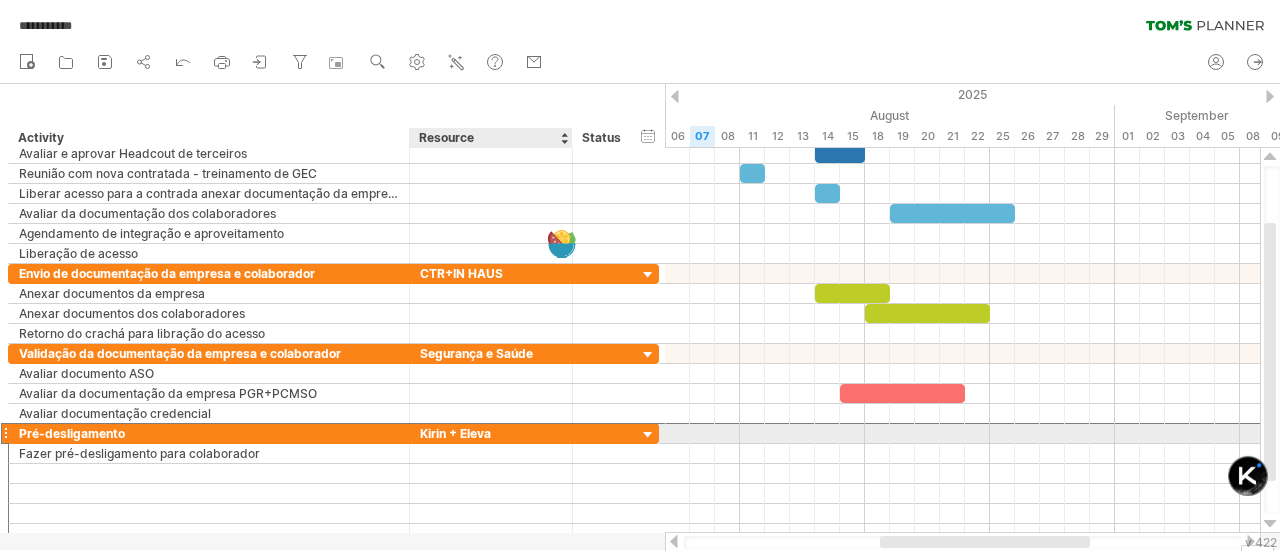 click on "Kirin + Eleva" at bounding box center [491, 433] 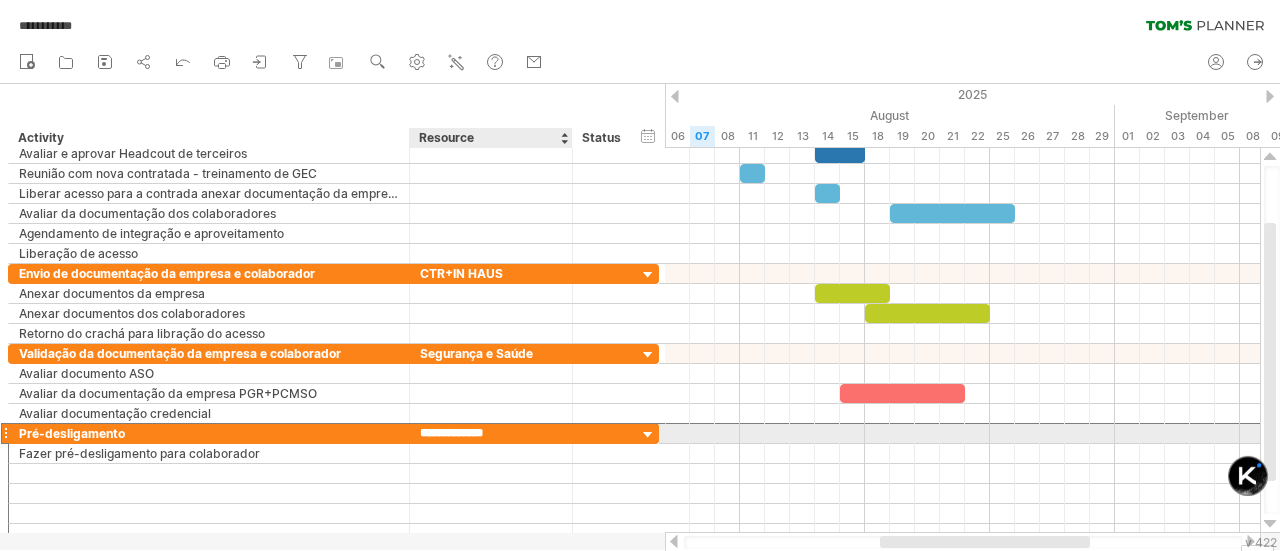 drag, startPoint x: 461, startPoint y: 432, endPoint x: 444, endPoint y: 431, distance: 17.029387 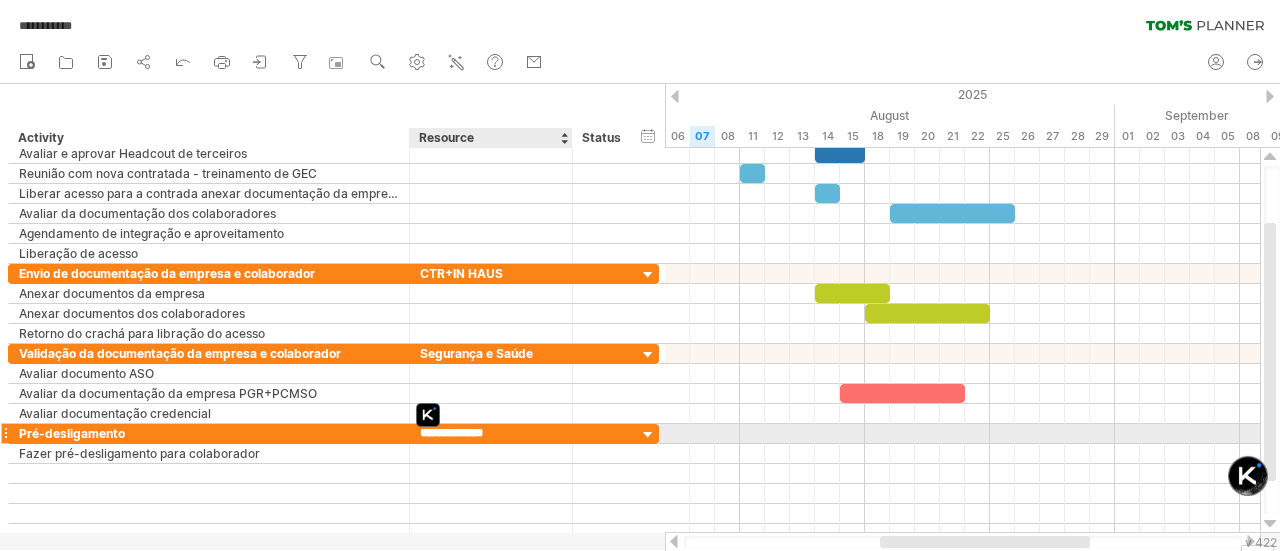 type on "**********" 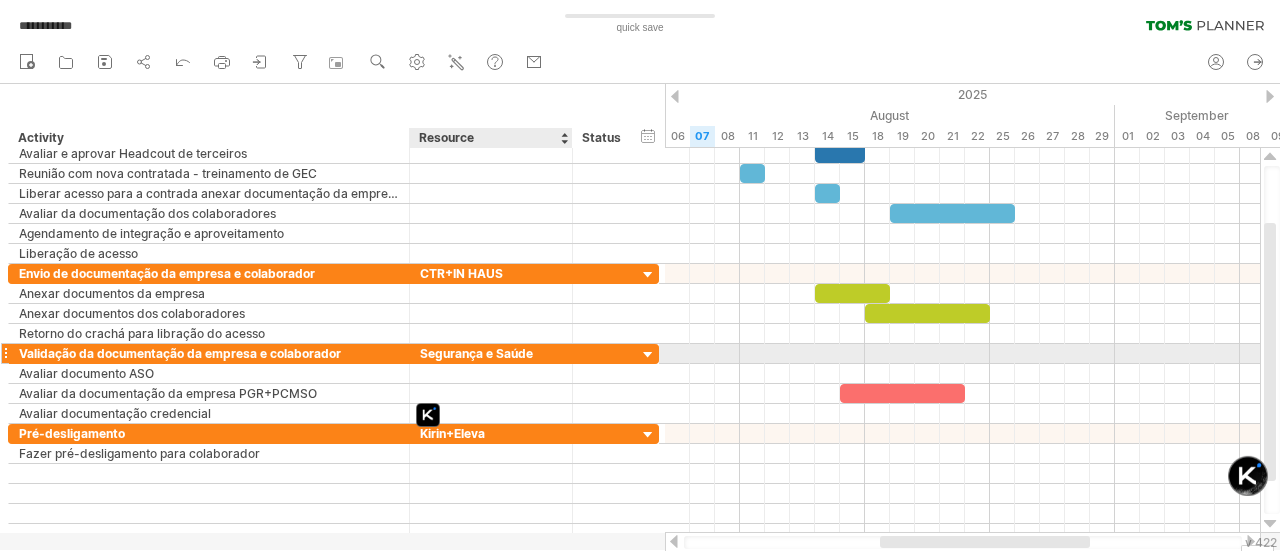 click on "Segurança e Saúde" at bounding box center [491, 353] 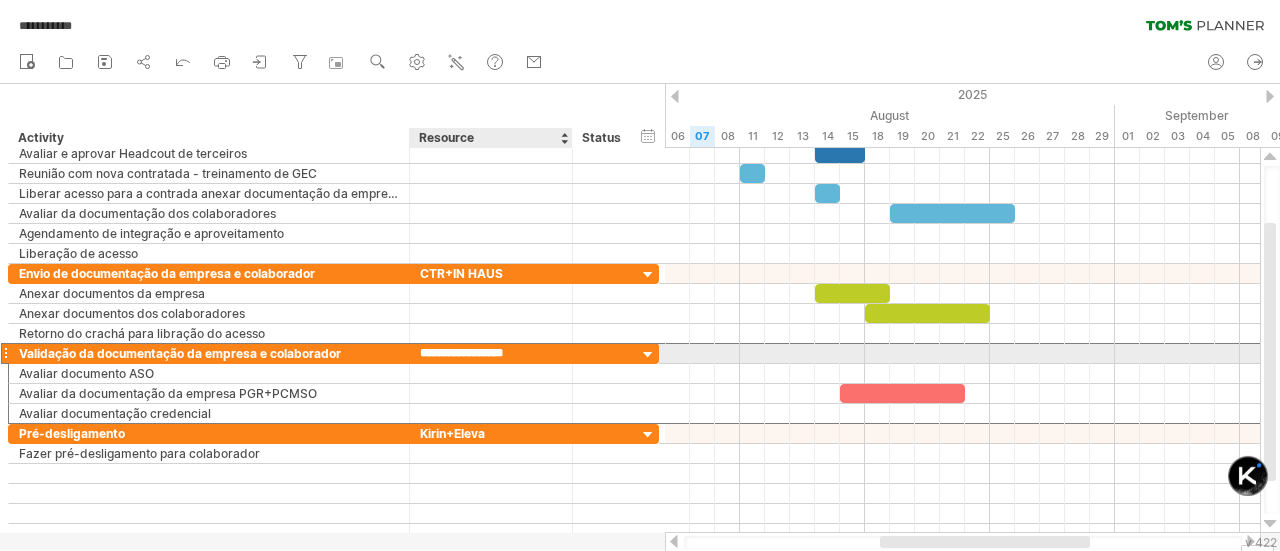 drag, startPoint x: 494, startPoint y: 352, endPoint x: 480, endPoint y: 352, distance: 14 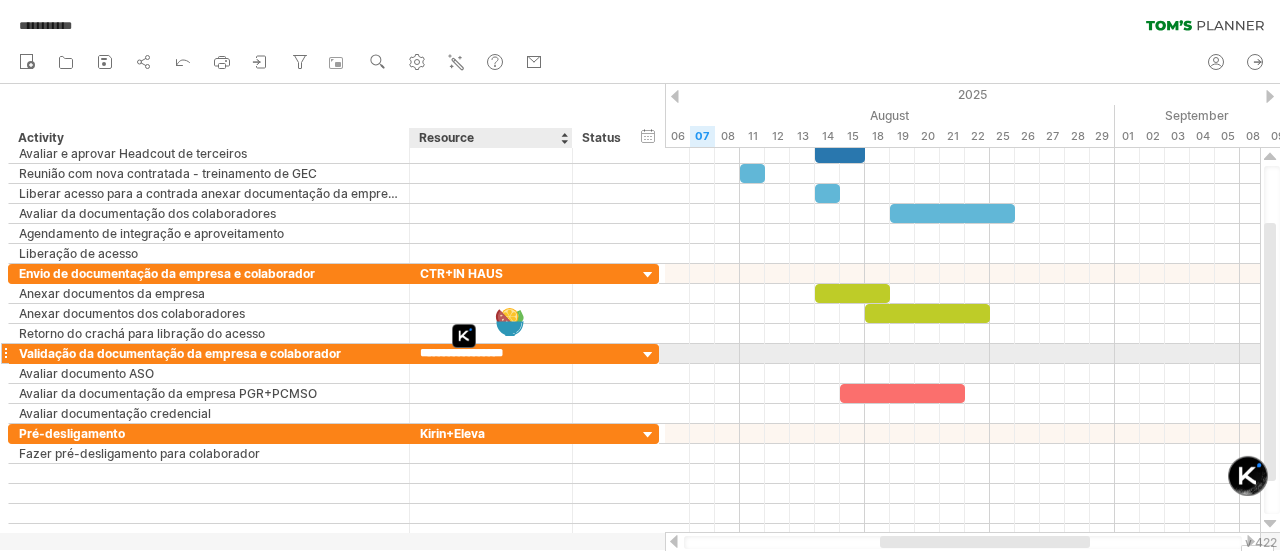 type on "**********" 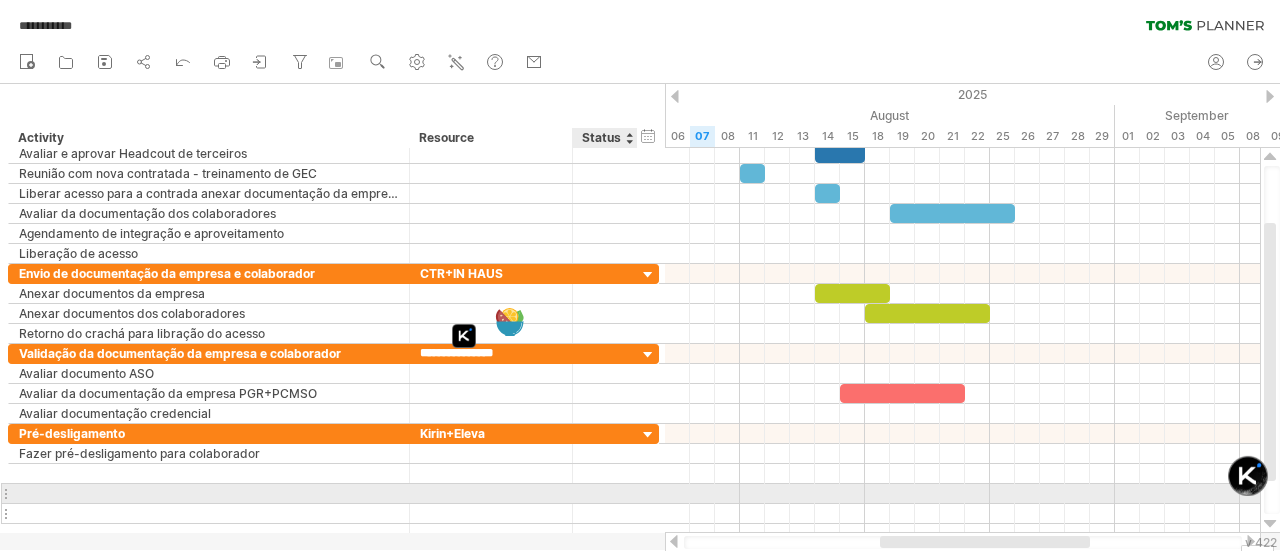 click at bounding box center (605, 513) 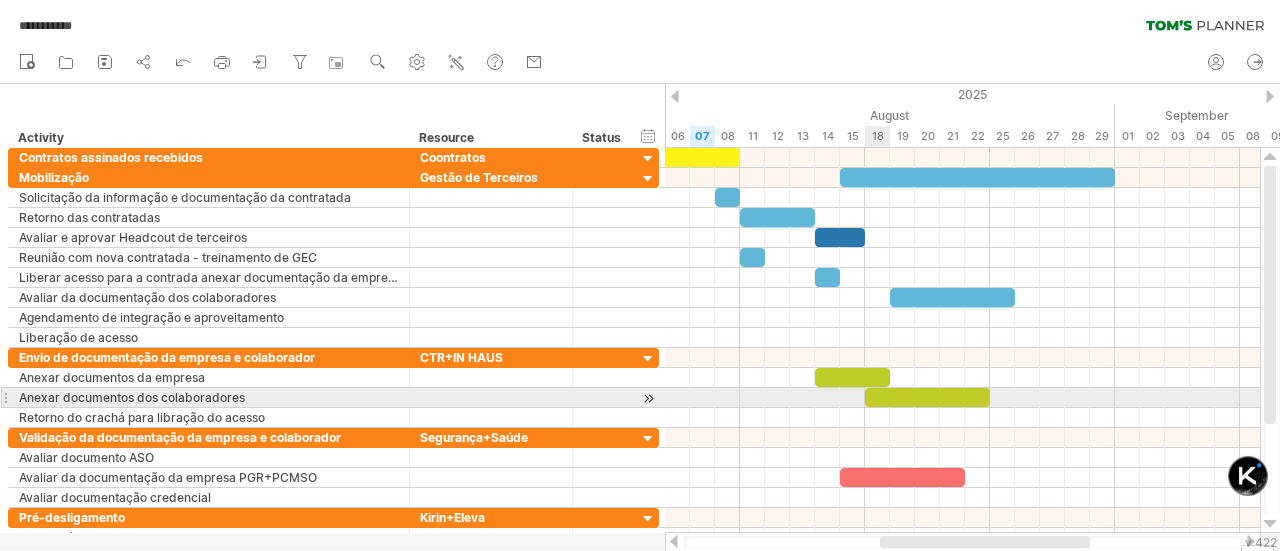 click at bounding box center (927, 397) 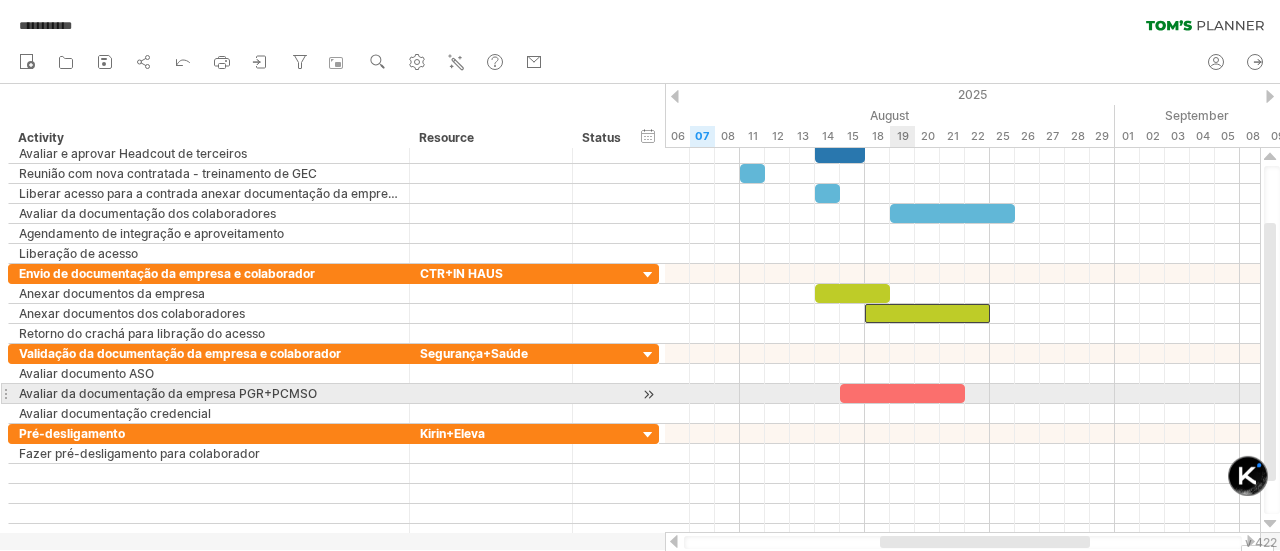 click at bounding box center [902, 393] 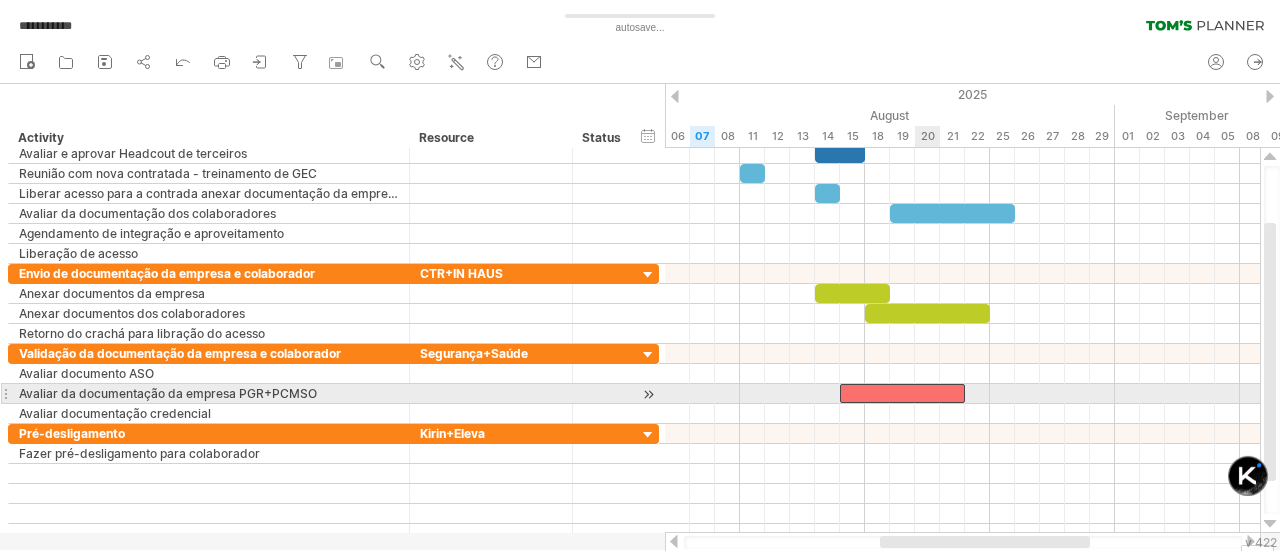 type 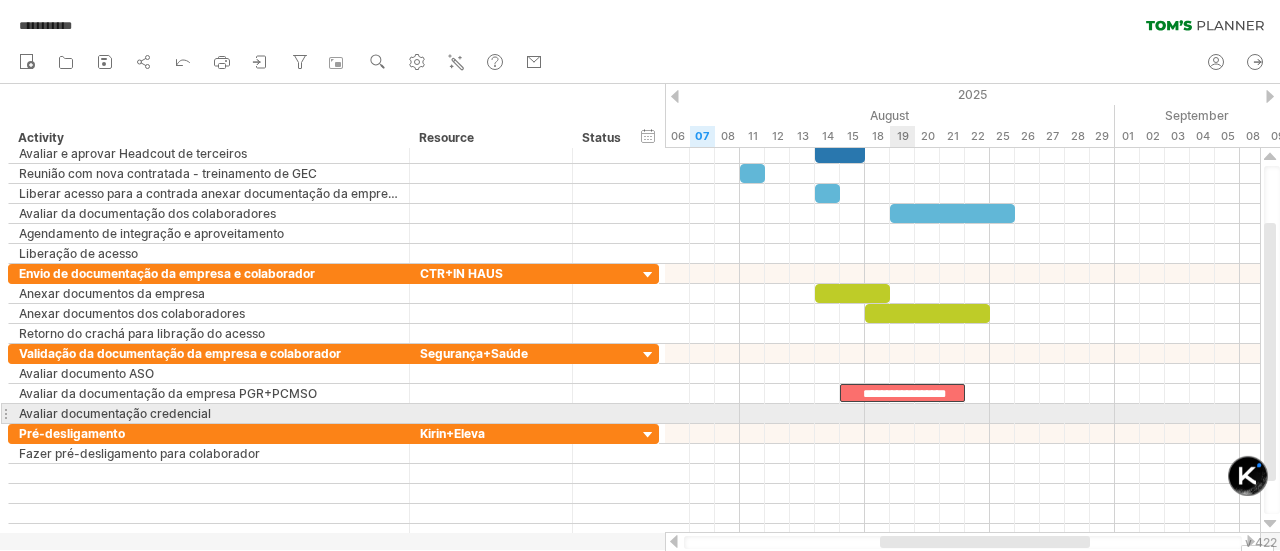 click at bounding box center [962, 414] 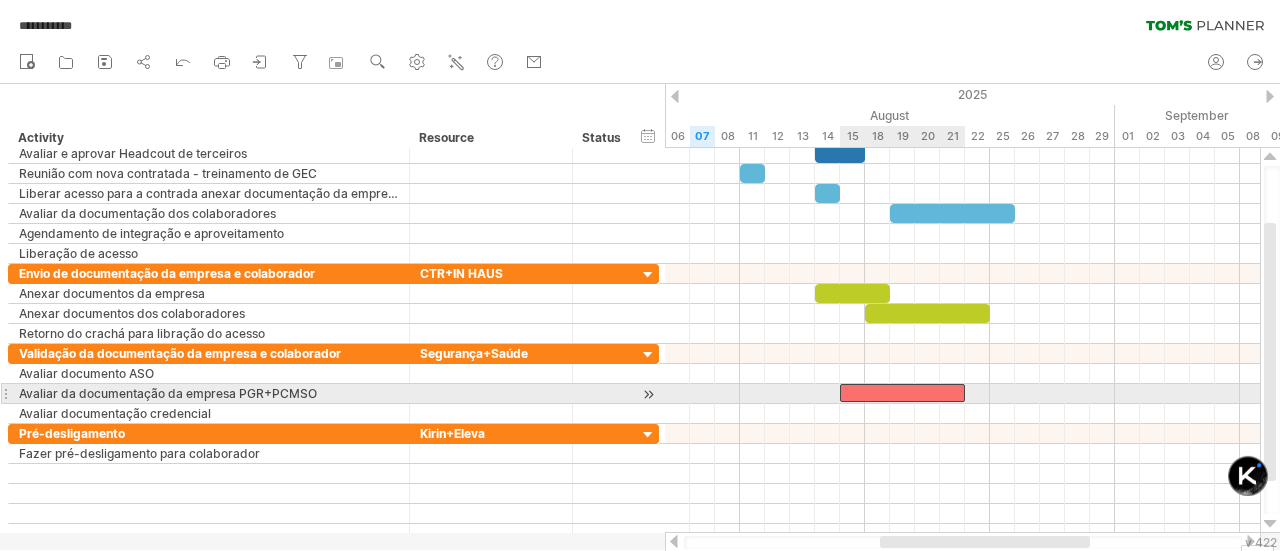 click at bounding box center (902, 393) 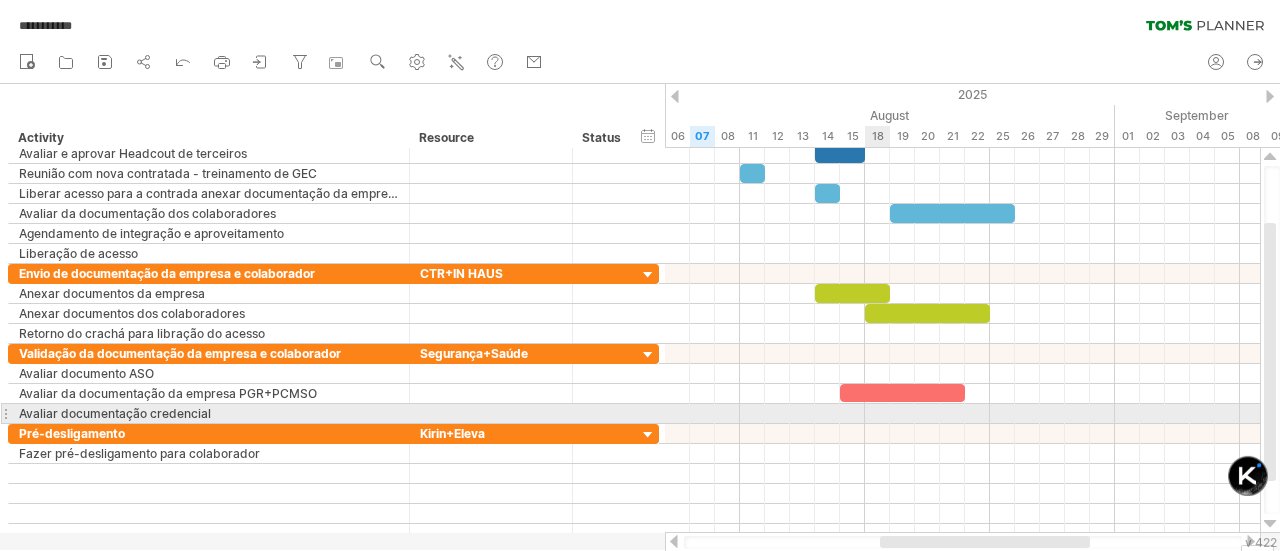 click at bounding box center [962, 414] 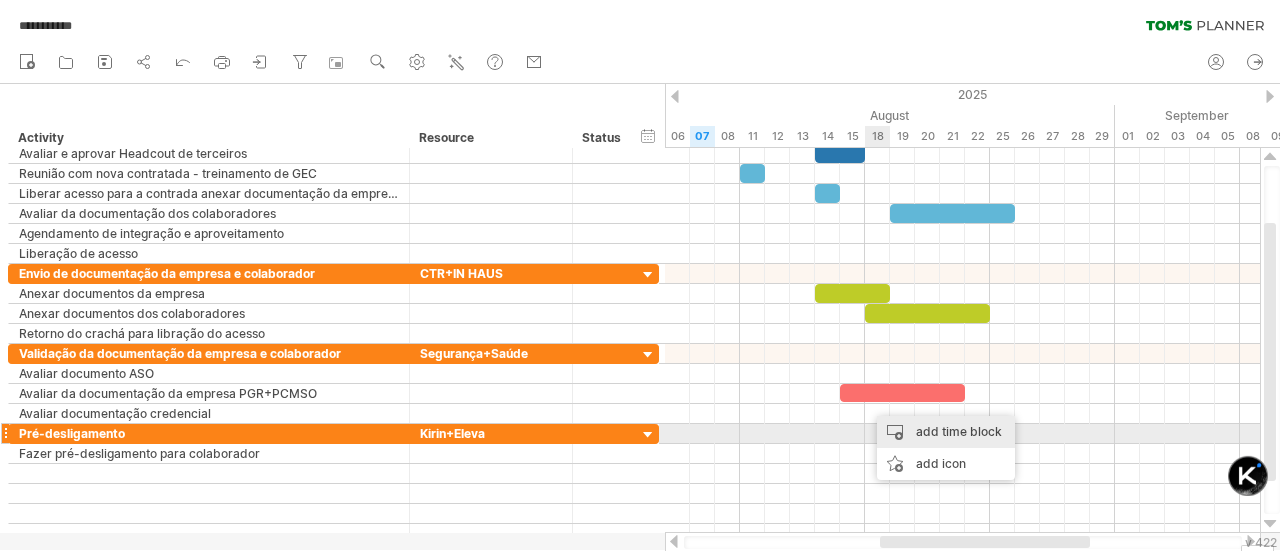 click on "add time block" at bounding box center [946, 432] 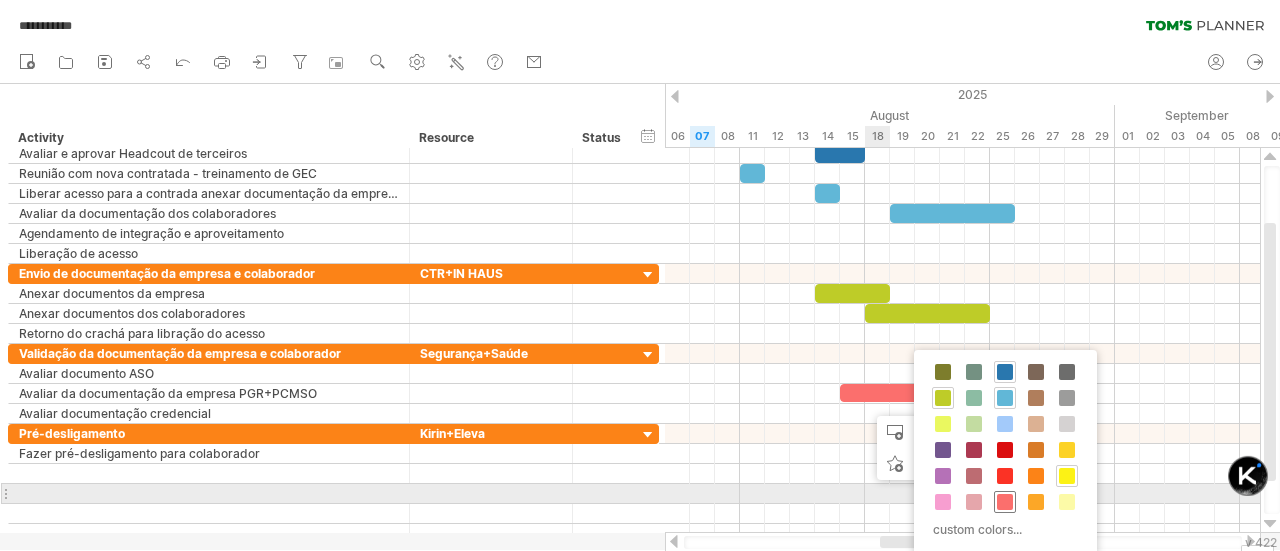 click at bounding box center [1005, 502] 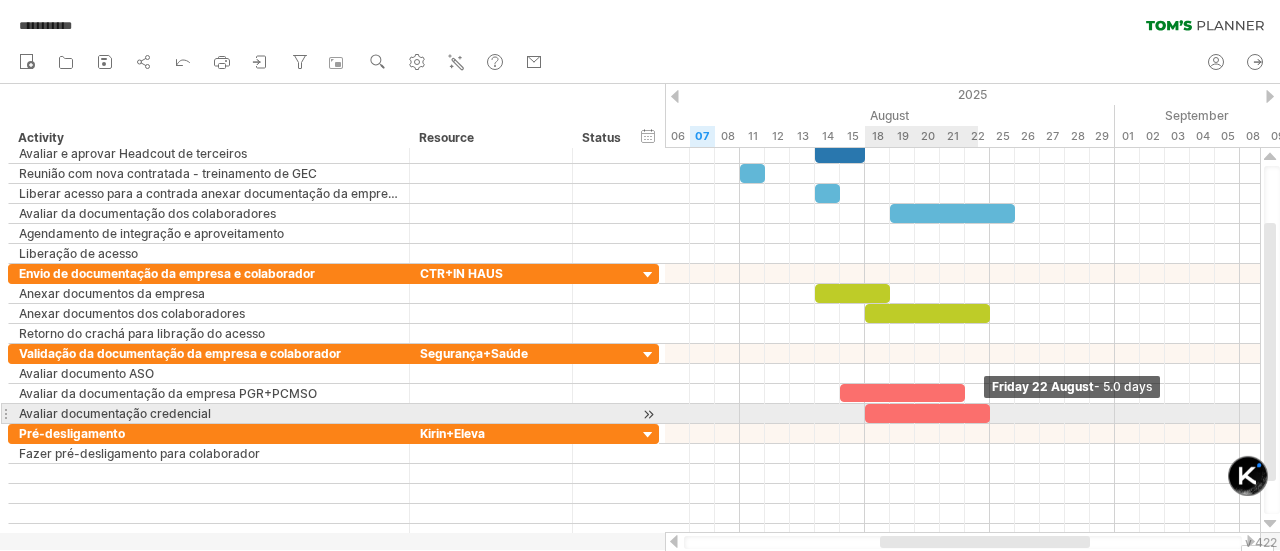 drag, startPoint x: 888, startPoint y: 413, endPoint x: 983, endPoint y: 409, distance: 95.084175 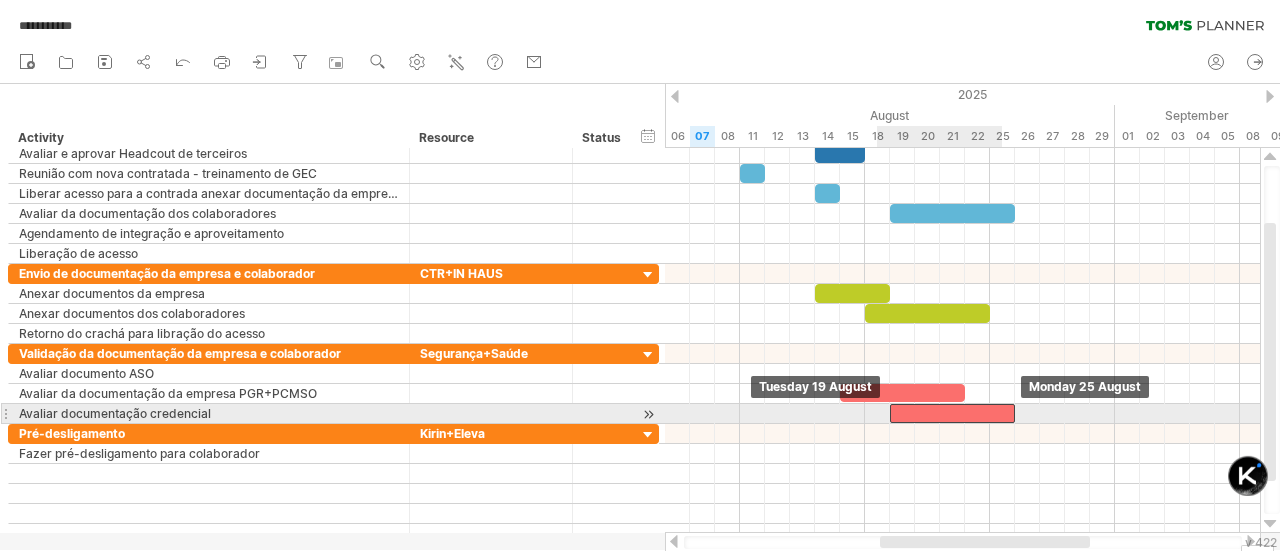 drag, startPoint x: 964, startPoint y: 409, endPoint x: 984, endPoint y: 409, distance: 20 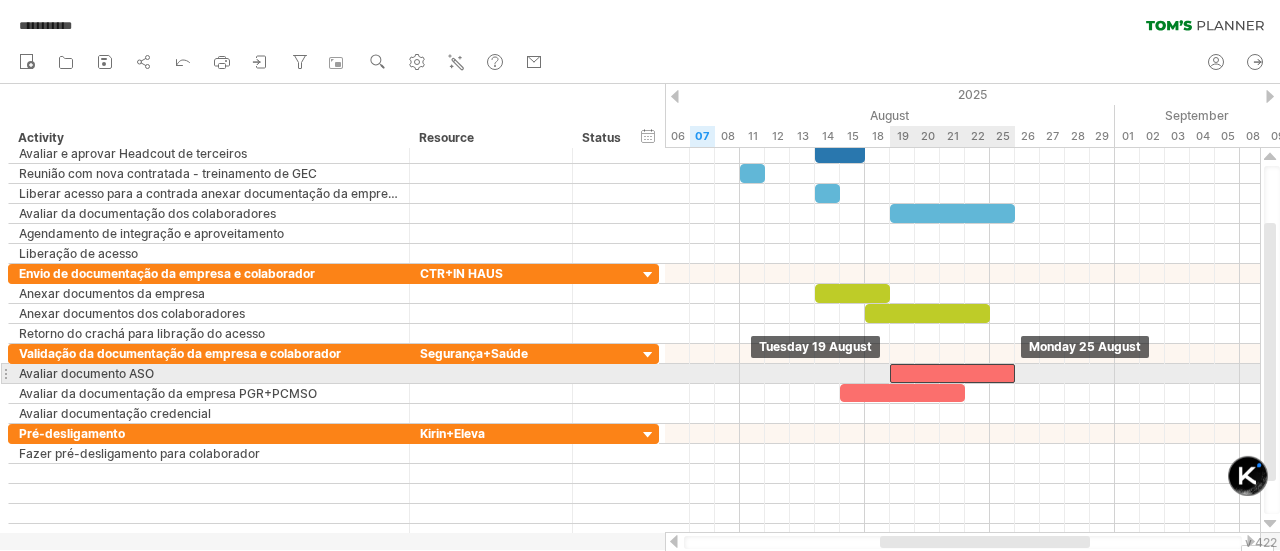 drag, startPoint x: 914, startPoint y: 409, endPoint x: 912, endPoint y: 371, distance: 38.052597 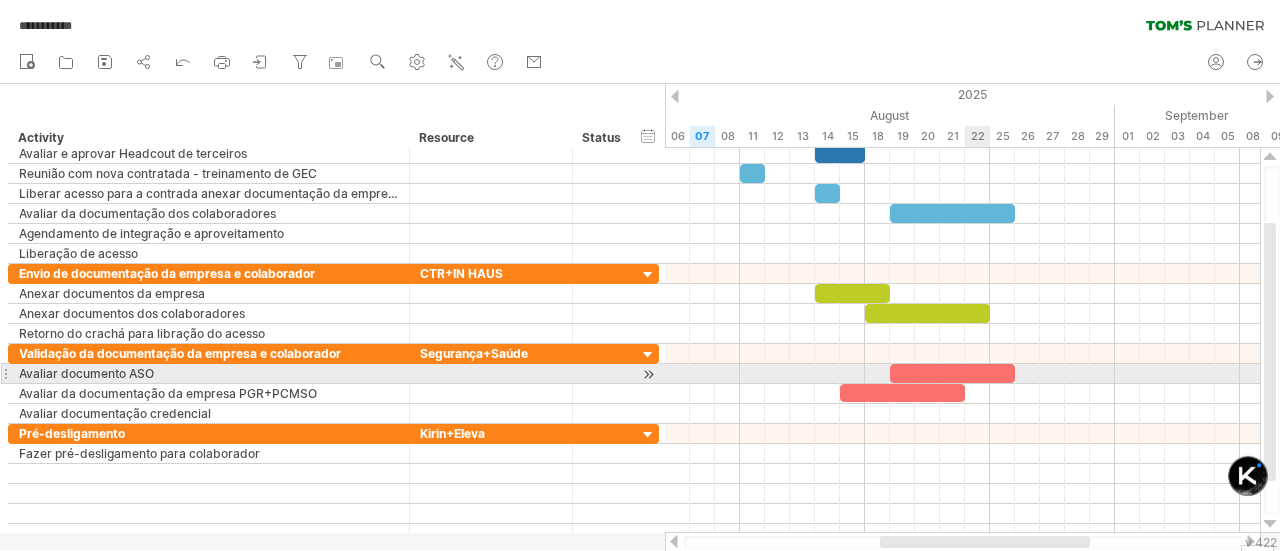 click at bounding box center [952, 373] 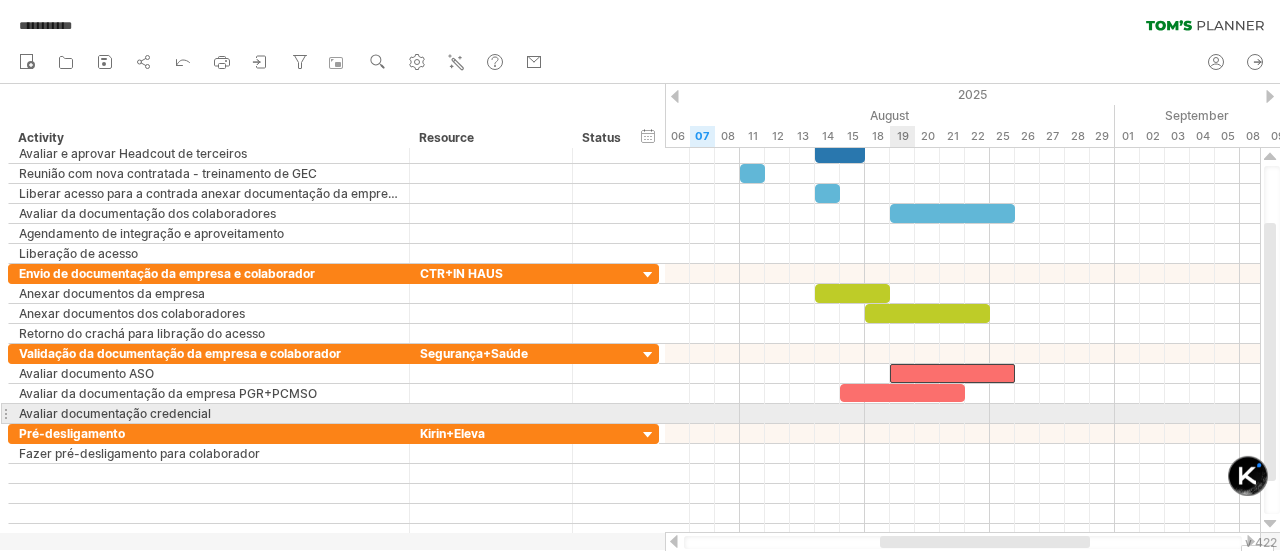 click at bounding box center [962, 414] 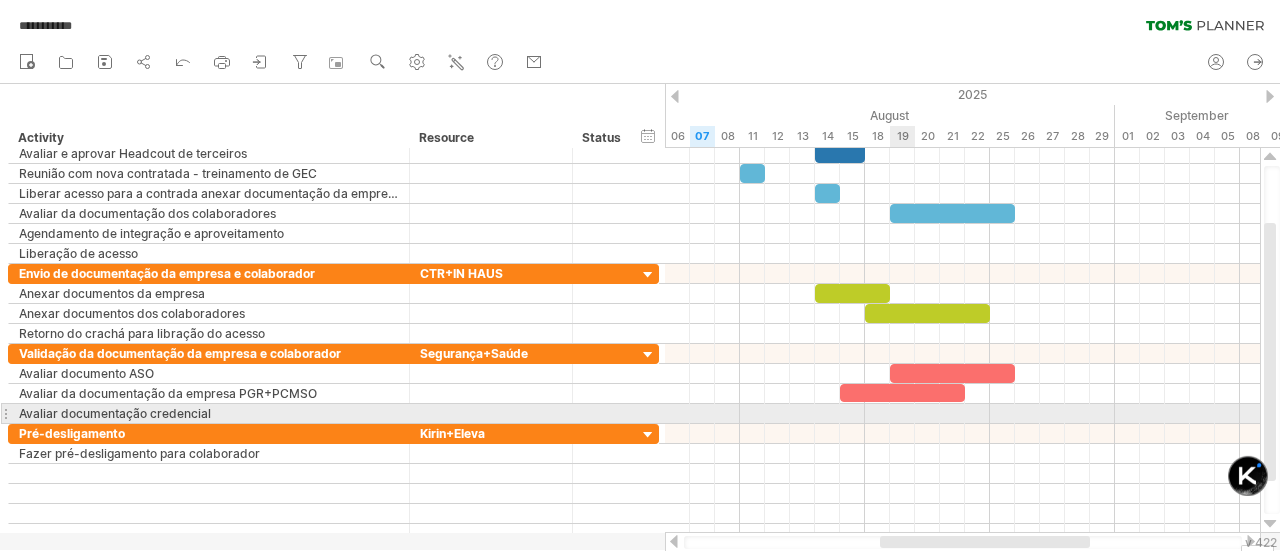 click at bounding box center [962, 414] 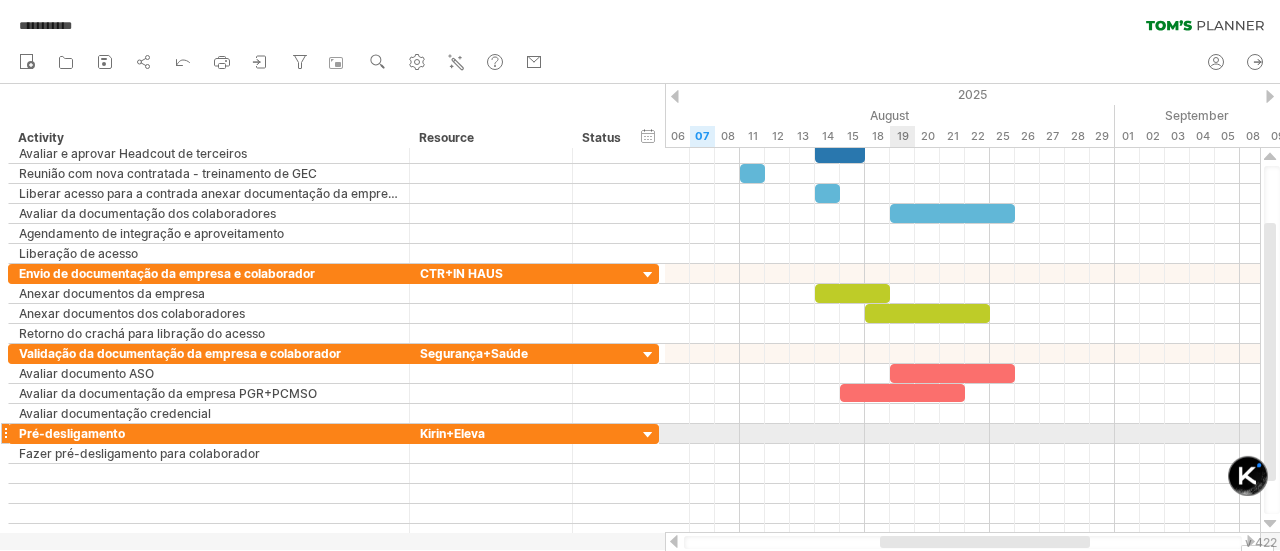 click at bounding box center (962, 434) 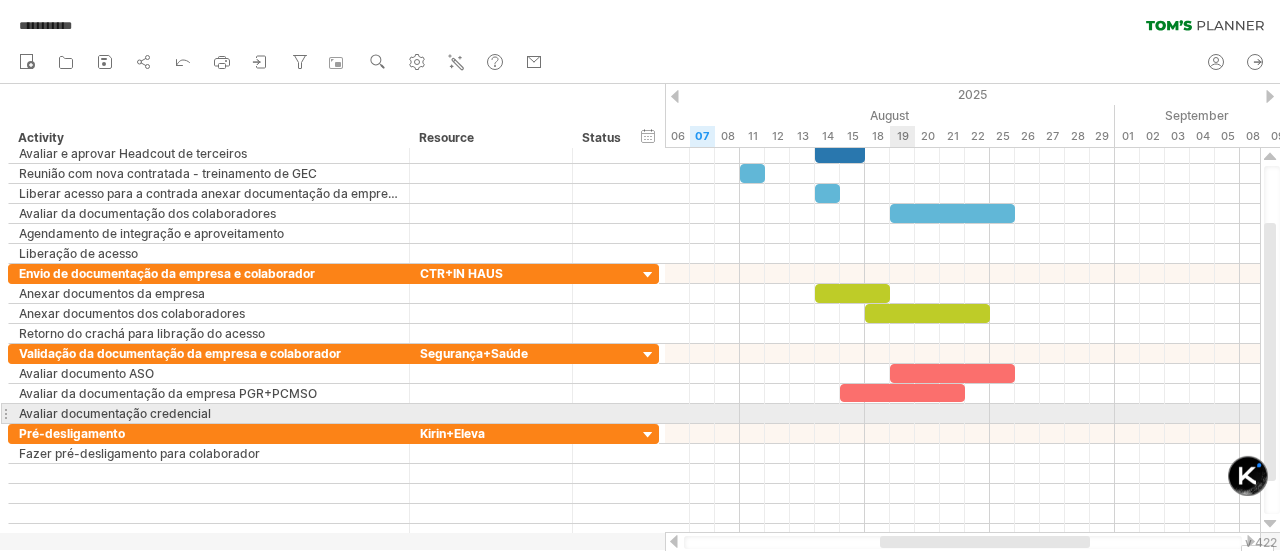 click at bounding box center (962, 414) 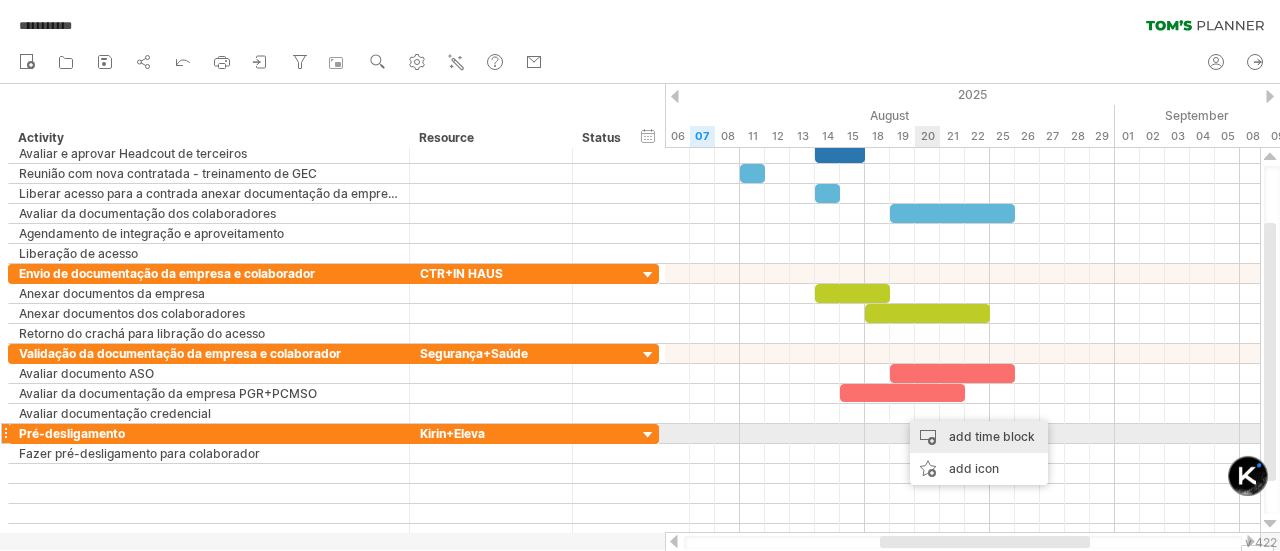 click on "add time block" at bounding box center [979, 437] 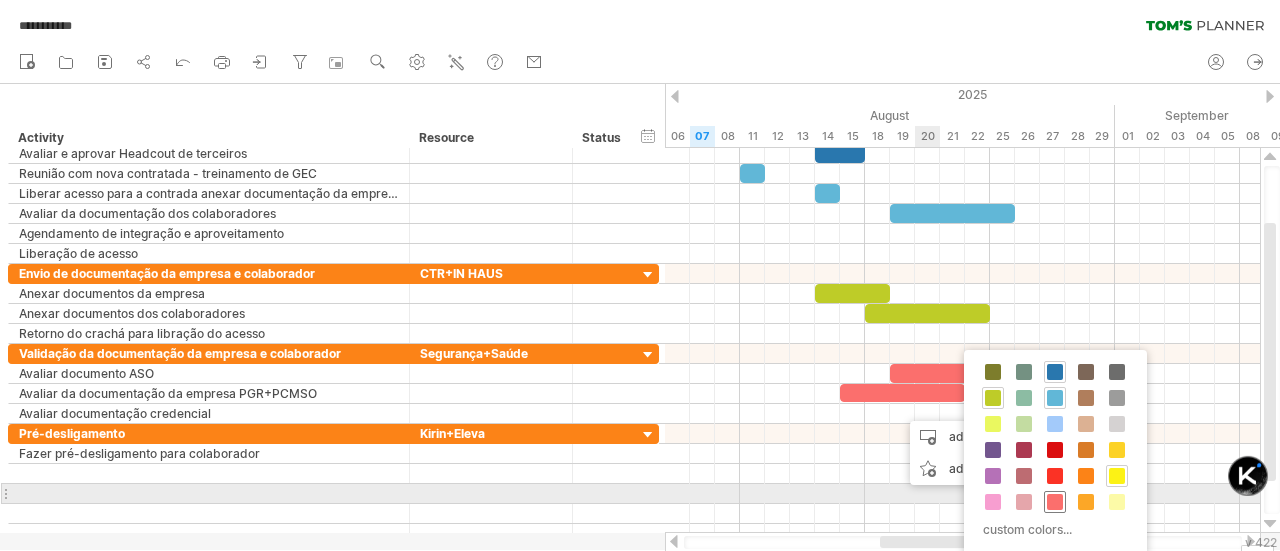 click at bounding box center (1055, 502) 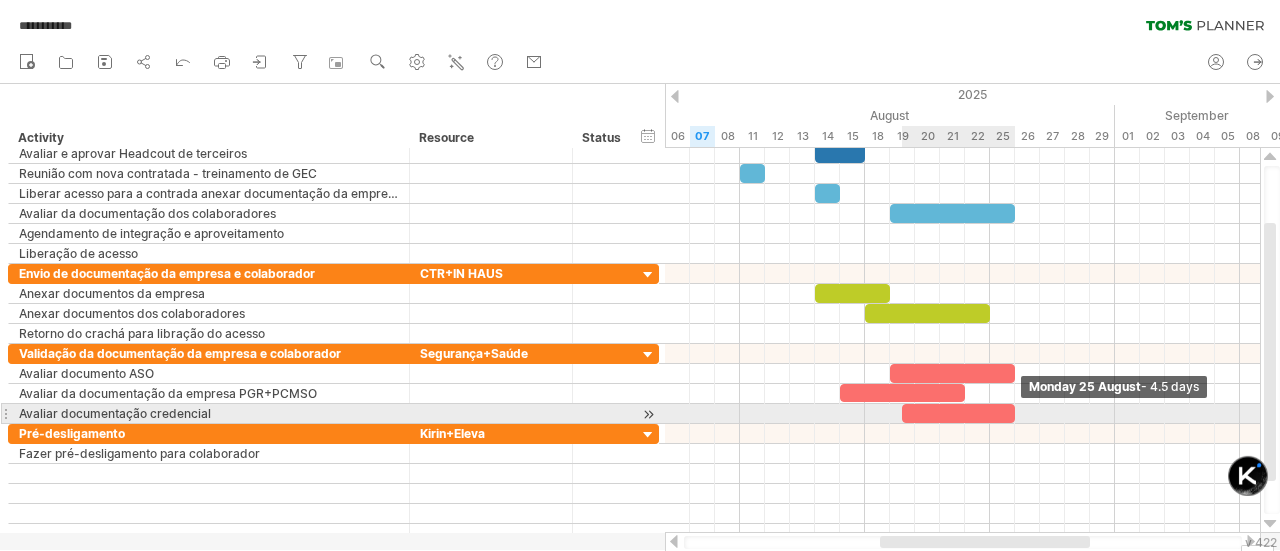 drag, startPoint x: 924, startPoint y: 409, endPoint x: 1012, endPoint y: 418, distance: 88.45903 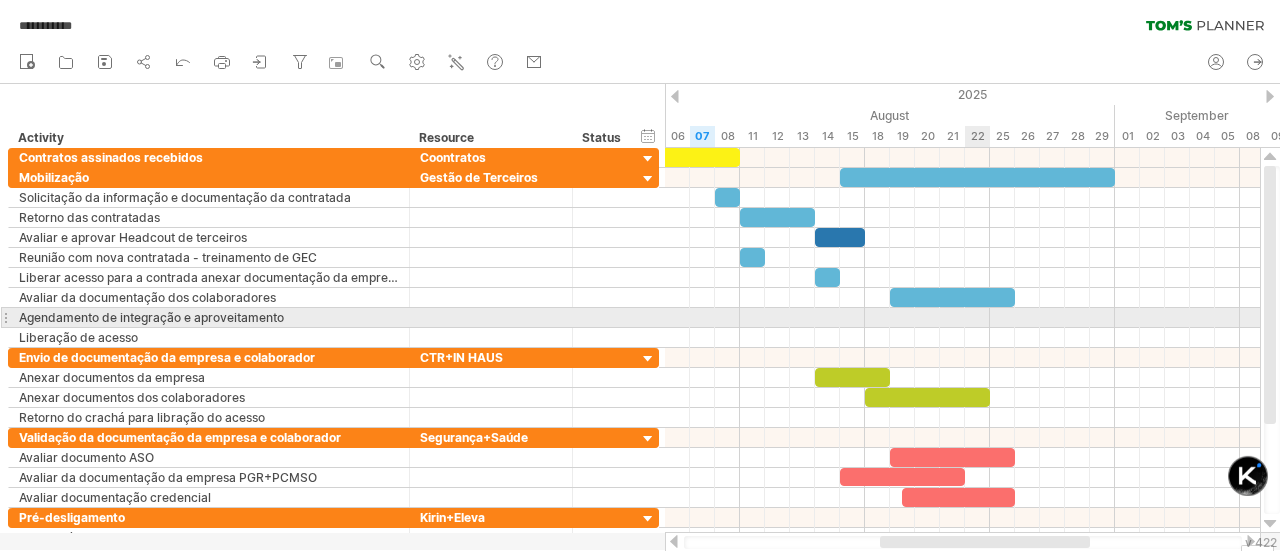 click at bounding box center [962, 318] 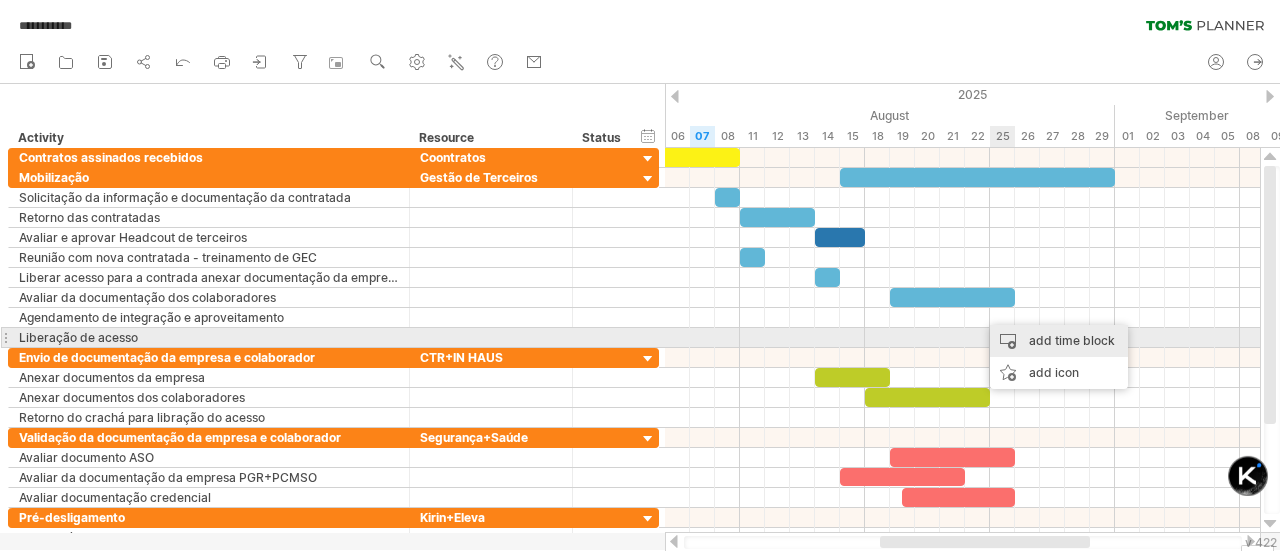 click on "add time block" at bounding box center (1059, 341) 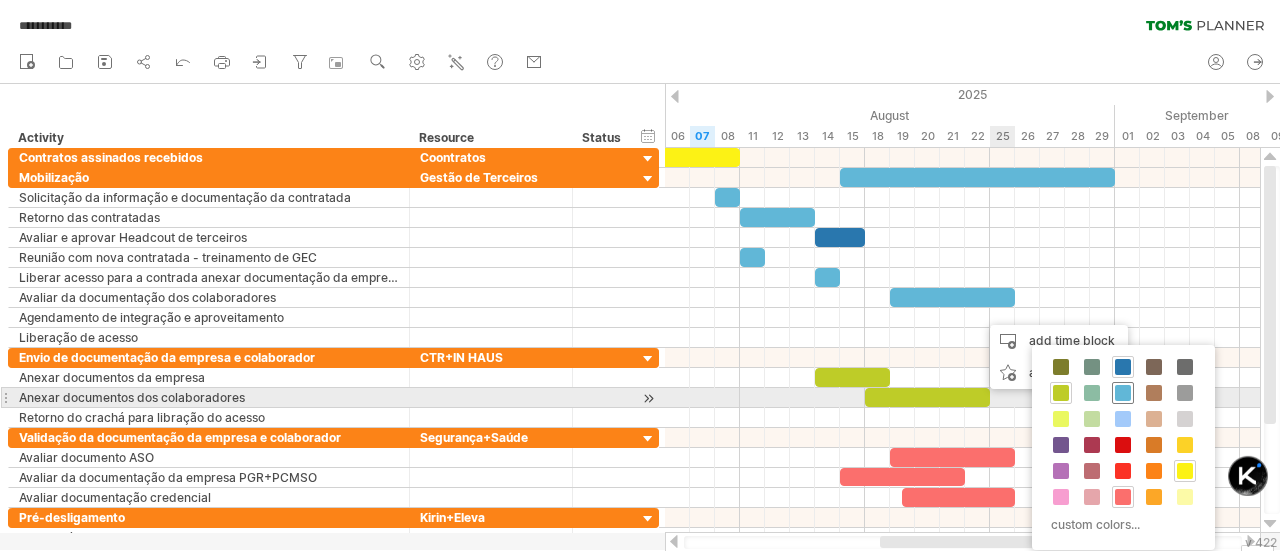 click at bounding box center [1123, 393] 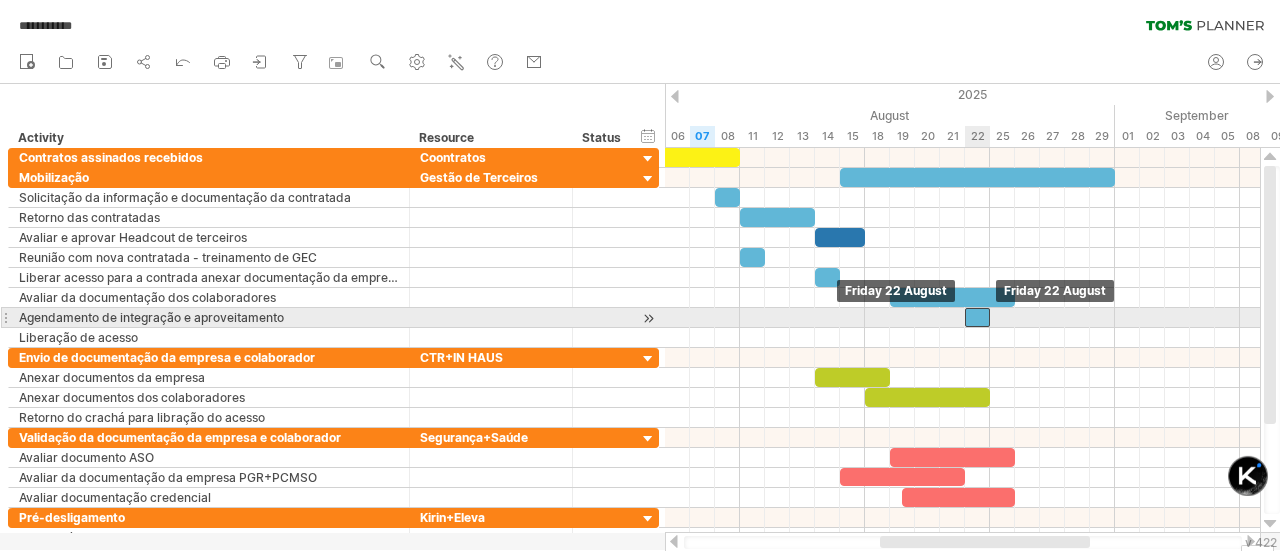 drag, startPoint x: 988, startPoint y: 317, endPoint x: 978, endPoint y: 316, distance: 10.049875 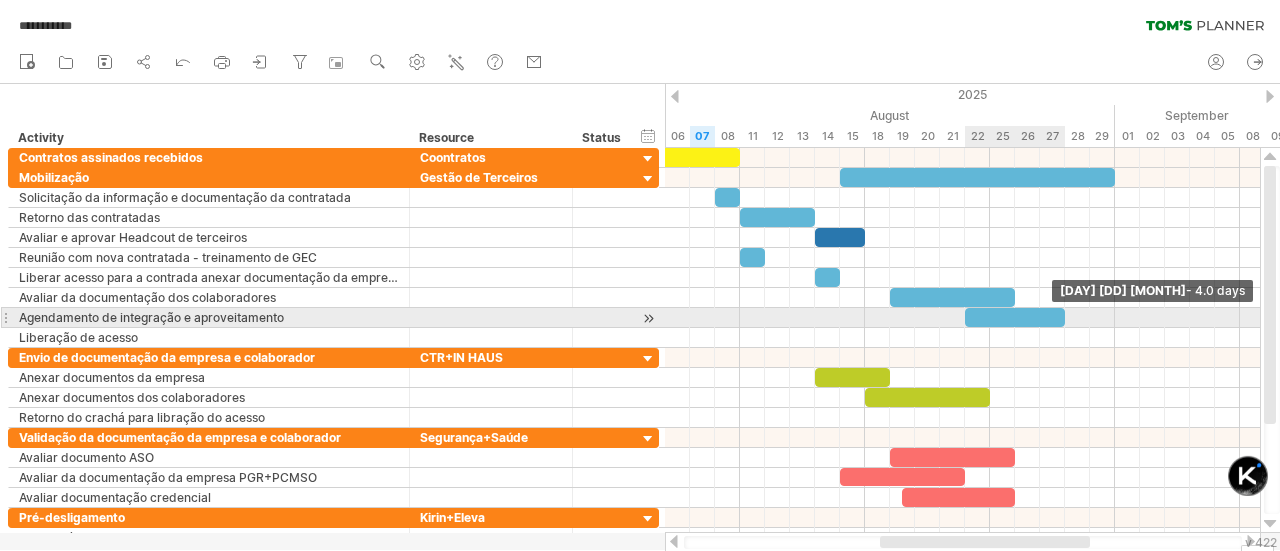 drag, startPoint x: 992, startPoint y: 316, endPoint x: 1065, endPoint y: 314, distance: 73.02739 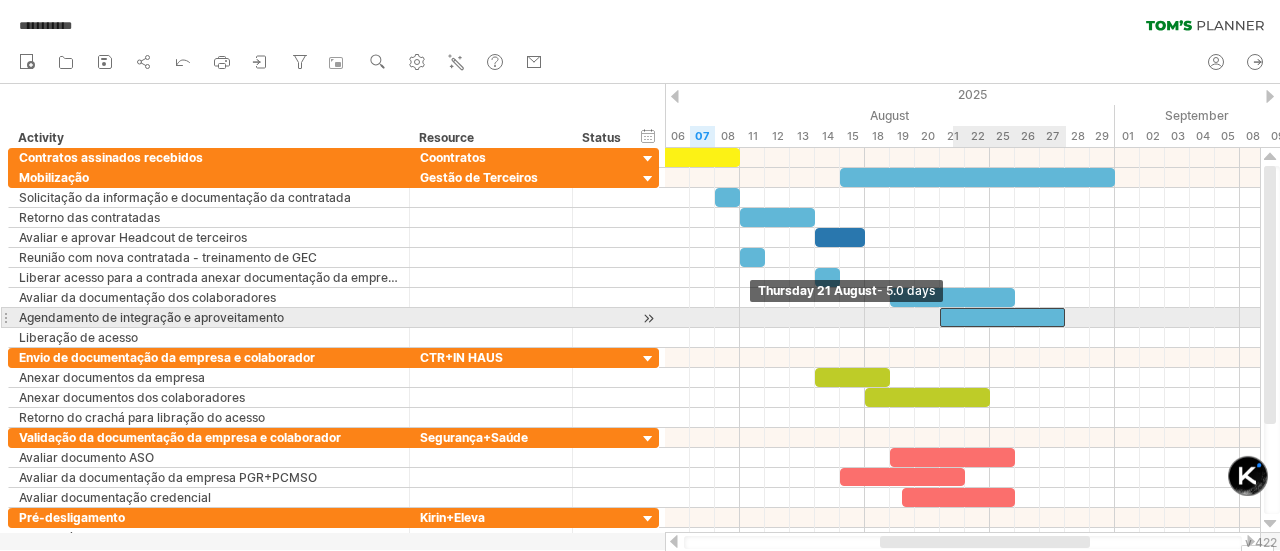 drag, startPoint x: 967, startPoint y: 315, endPoint x: 947, endPoint y: 317, distance: 20.09975 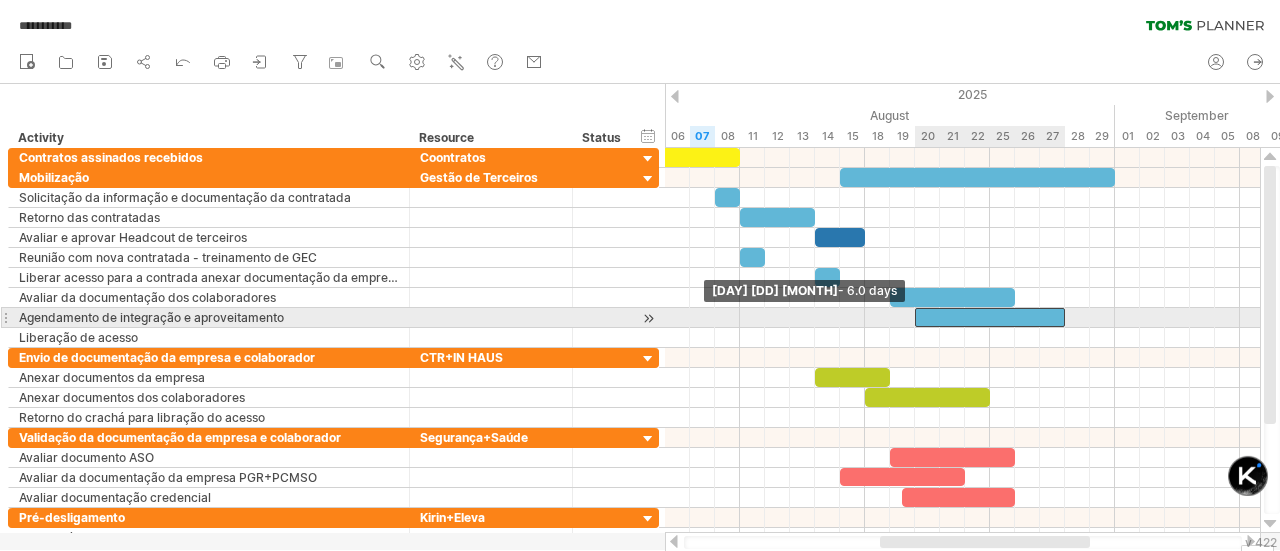 drag, startPoint x: 938, startPoint y: 320, endPoint x: 911, endPoint y: 321, distance: 27.018513 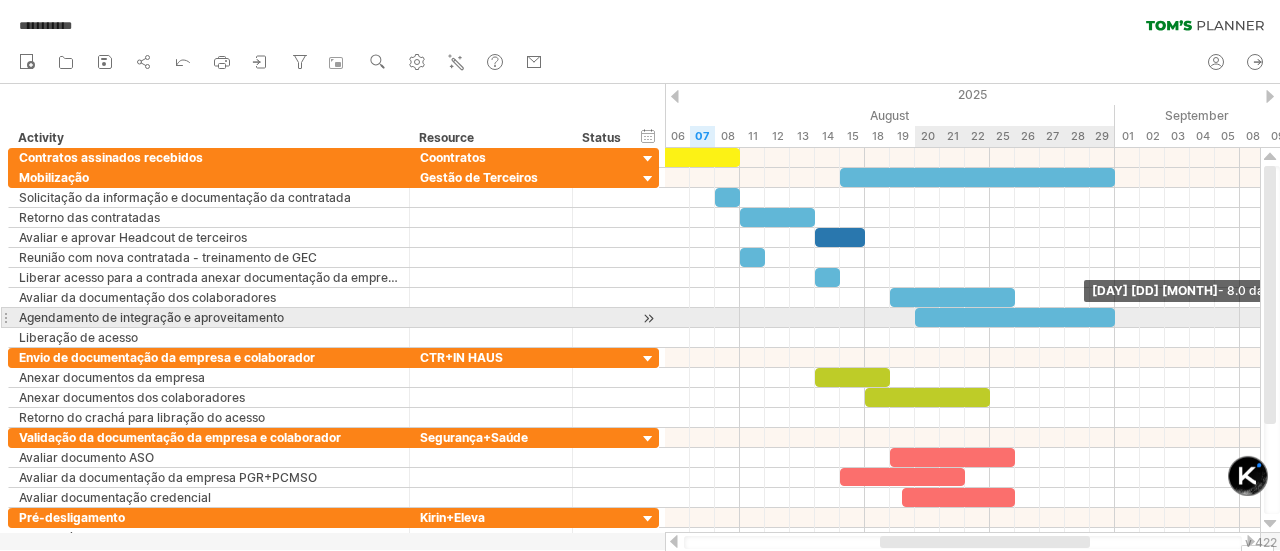 drag, startPoint x: 1064, startPoint y: 316, endPoint x: 1111, endPoint y: 318, distance: 47.042534 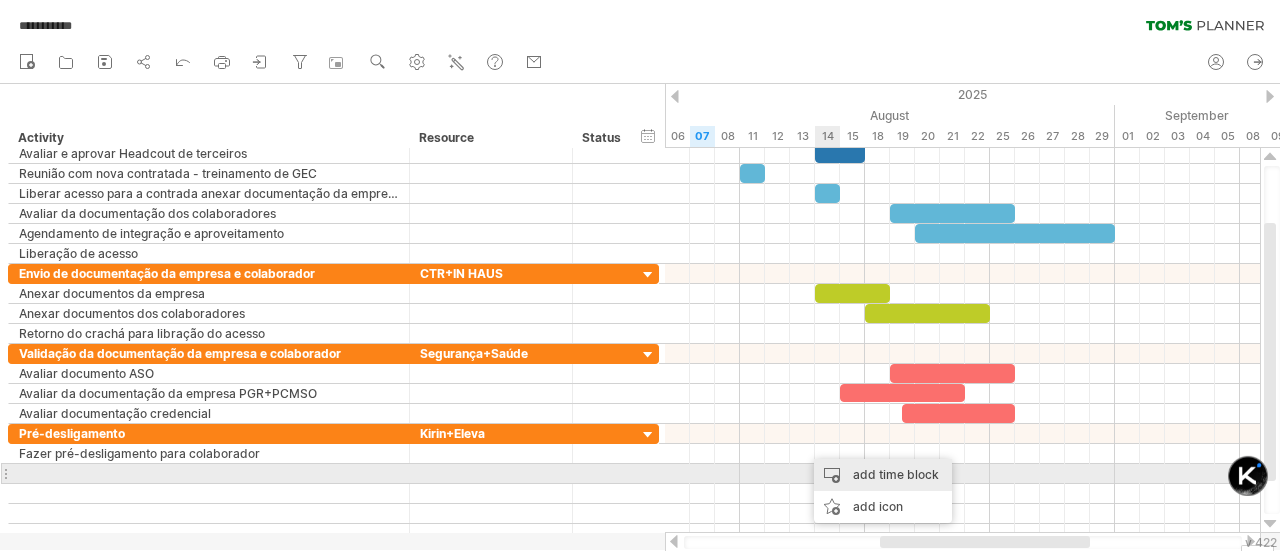 click on "add time block" at bounding box center (883, 475) 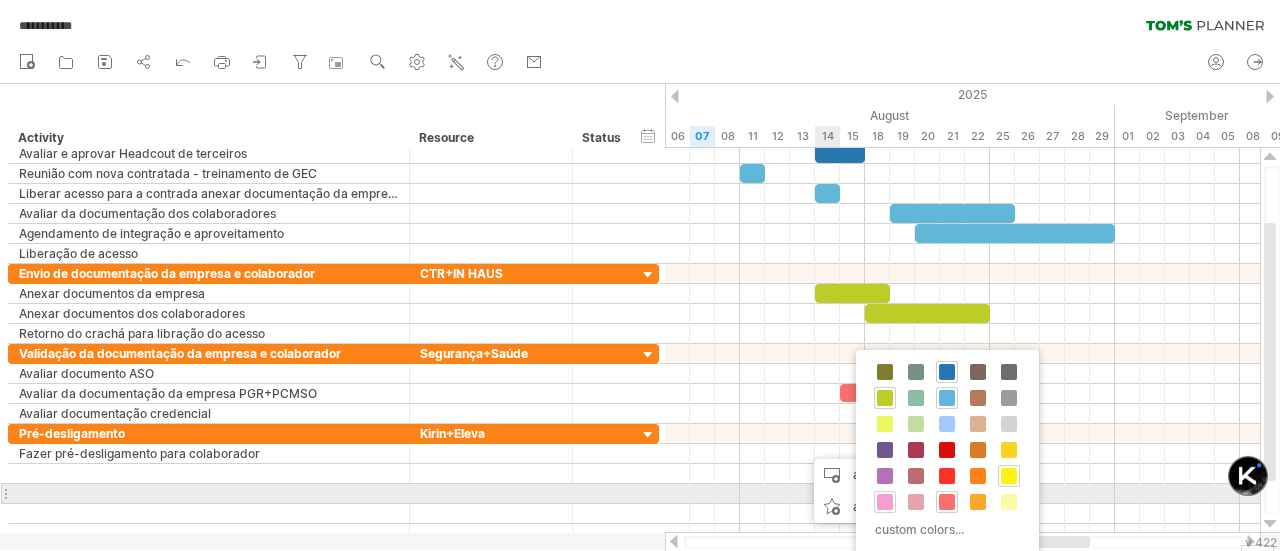 click at bounding box center (885, 502) 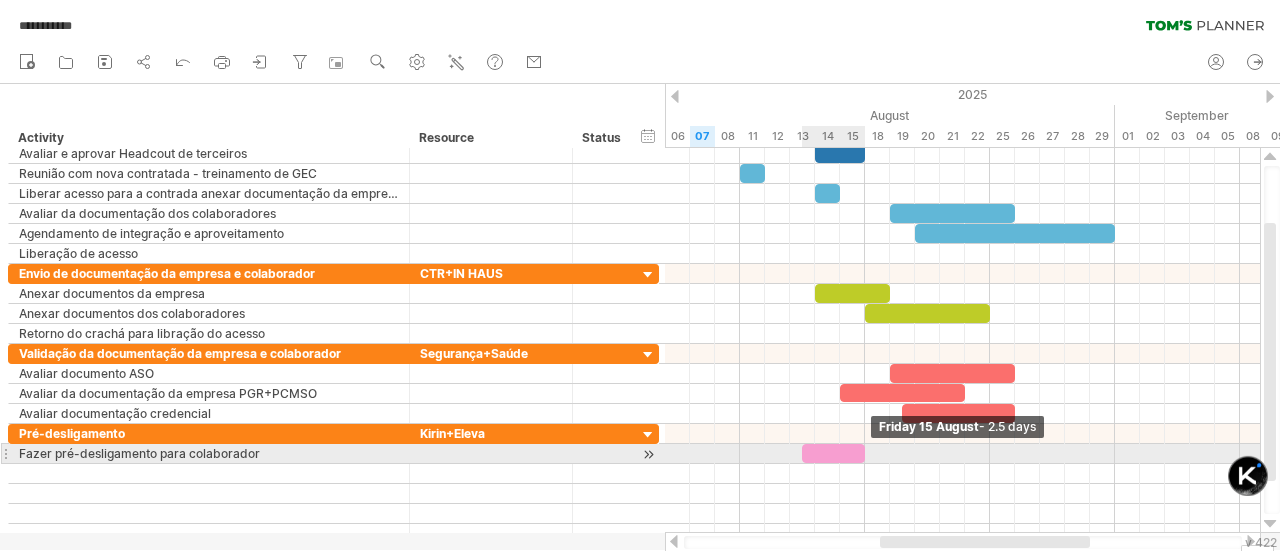 drag, startPoint x: 826, startPoint y: 446, endPoint x: 864, endPoint y: 448, distance: 38.052597 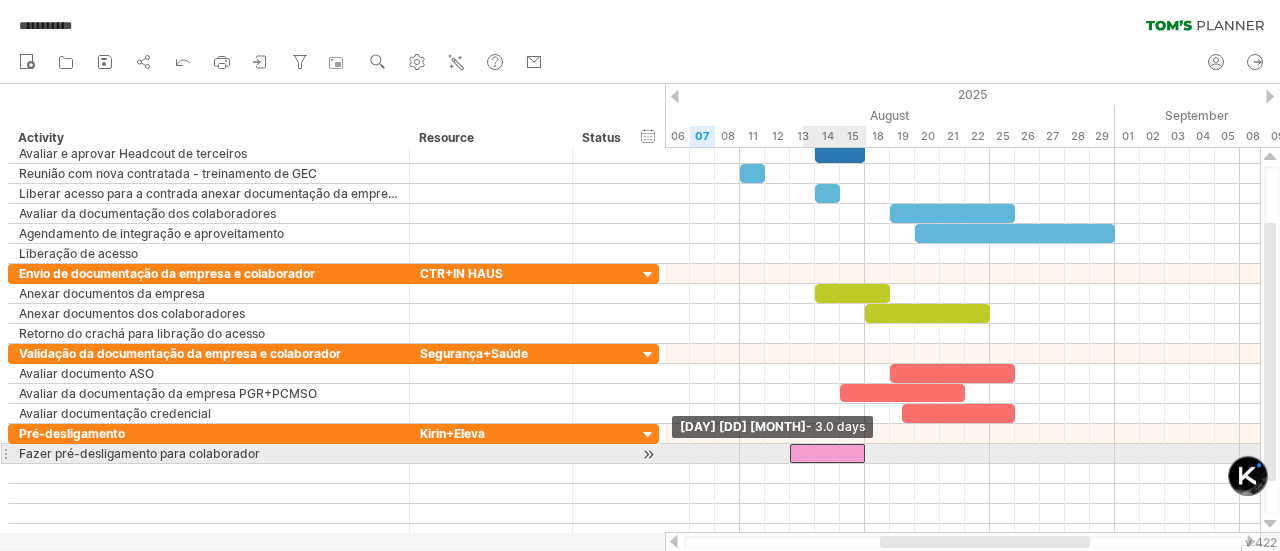 click at bounding box center (827, 453) 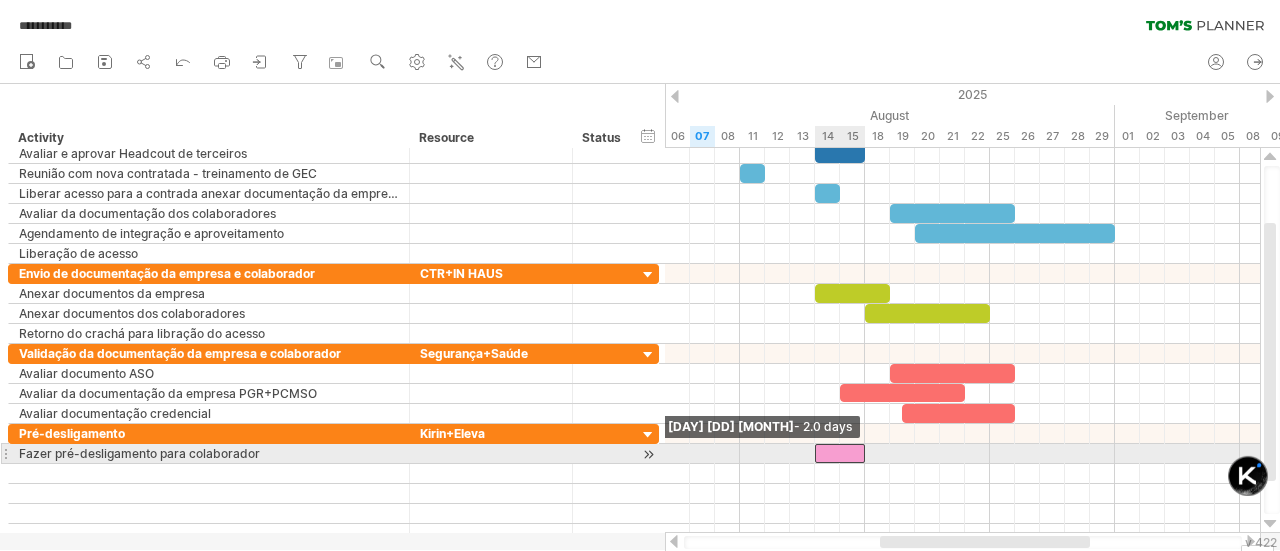 drag, startPoint x: 790, startPoint y: 447, endPoint x: 819, endPoint y: 447, distance: 29 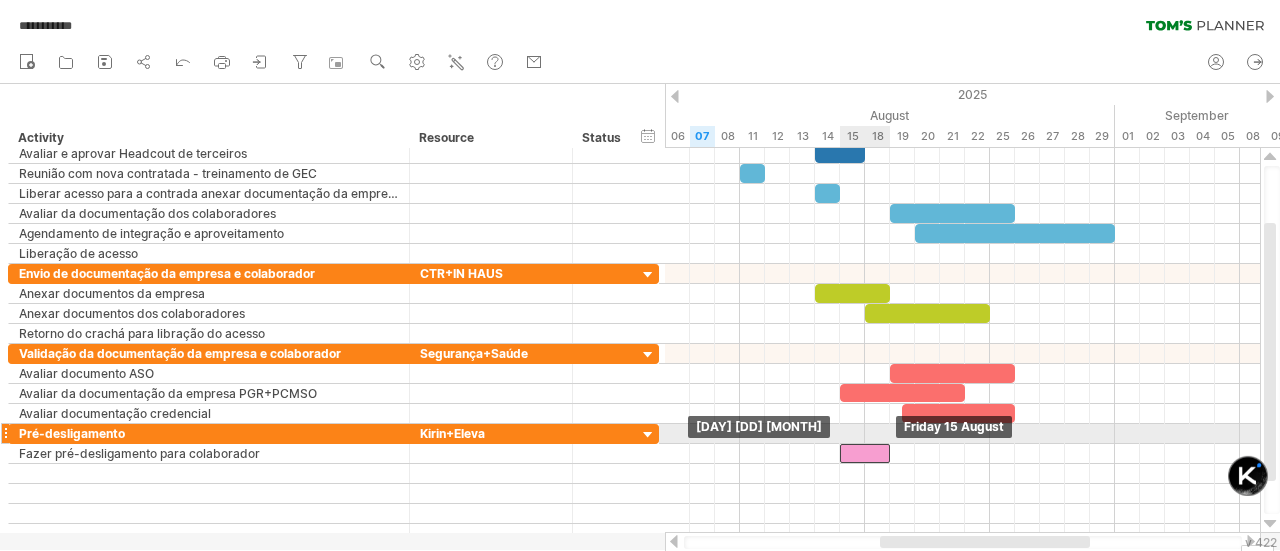 drag, startPoint x: 844, startPoint y: 447, endPoint x: 872, endPoint y: 442, distance: 28.442924 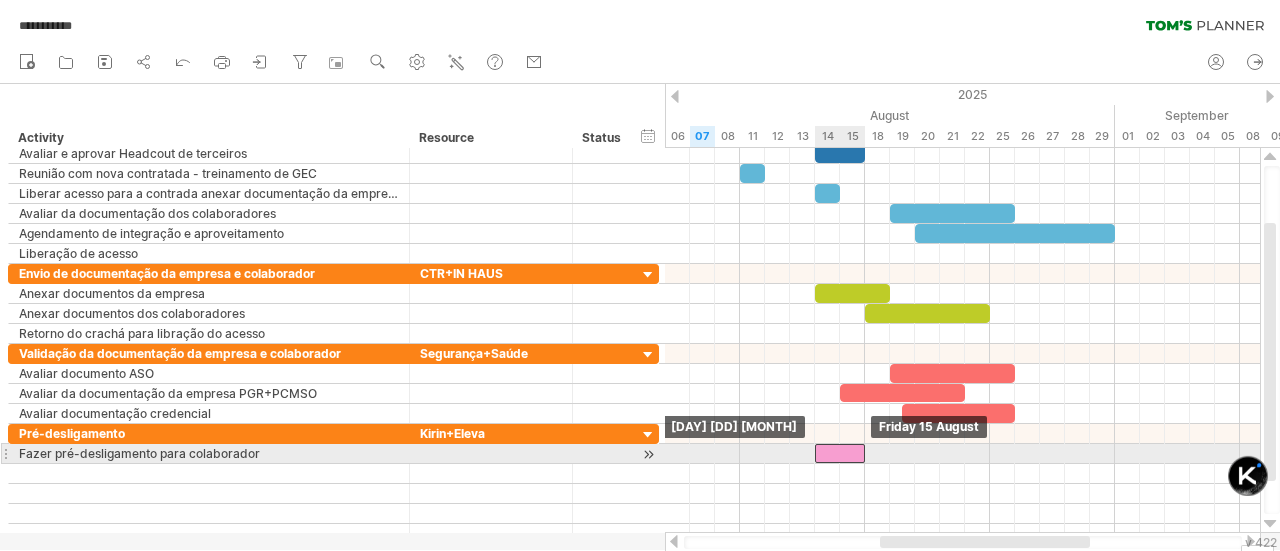 drag, startPoint x: 862, startPoint y: 451, endPoint x: 838, endPoint y: 453, distance: 24.083189 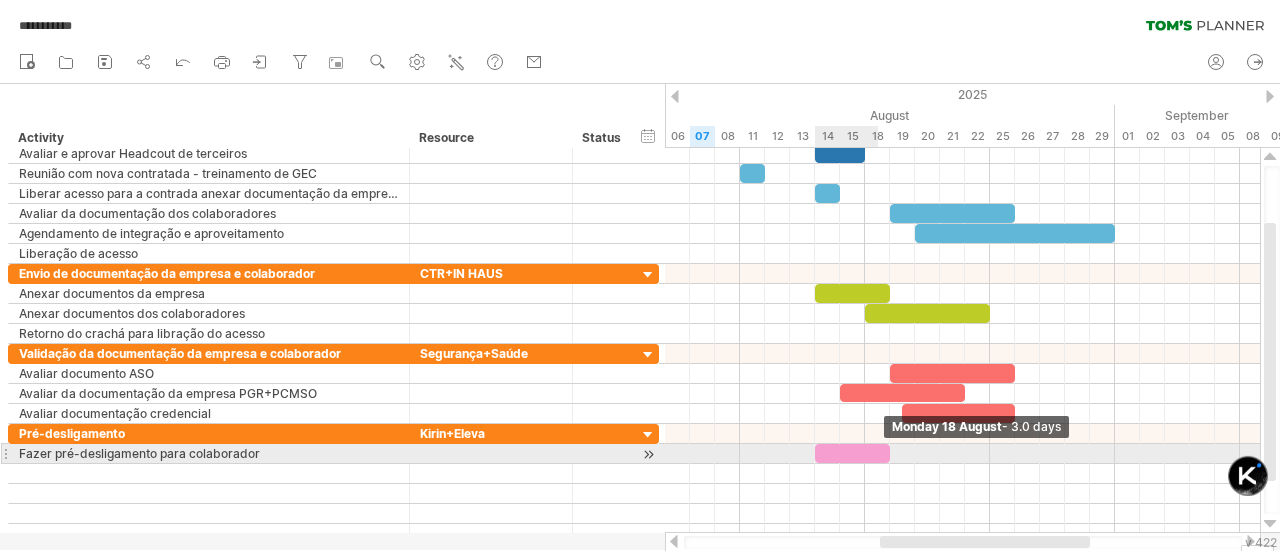 drag, startPoint x: 864, startPoint y: 452, endPoint x: 885, endPoint y: 452, distance: 21 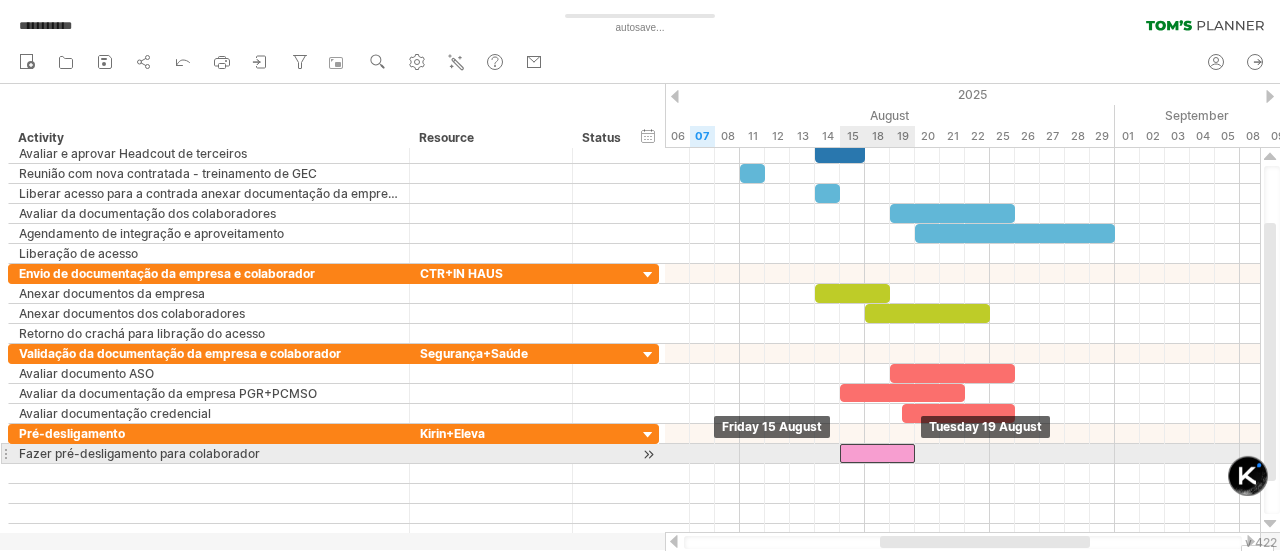 drag, startPoint x: 843, startPoint y: 449, endPoint x: 867, endPoint y: 448, distance: 24.020824 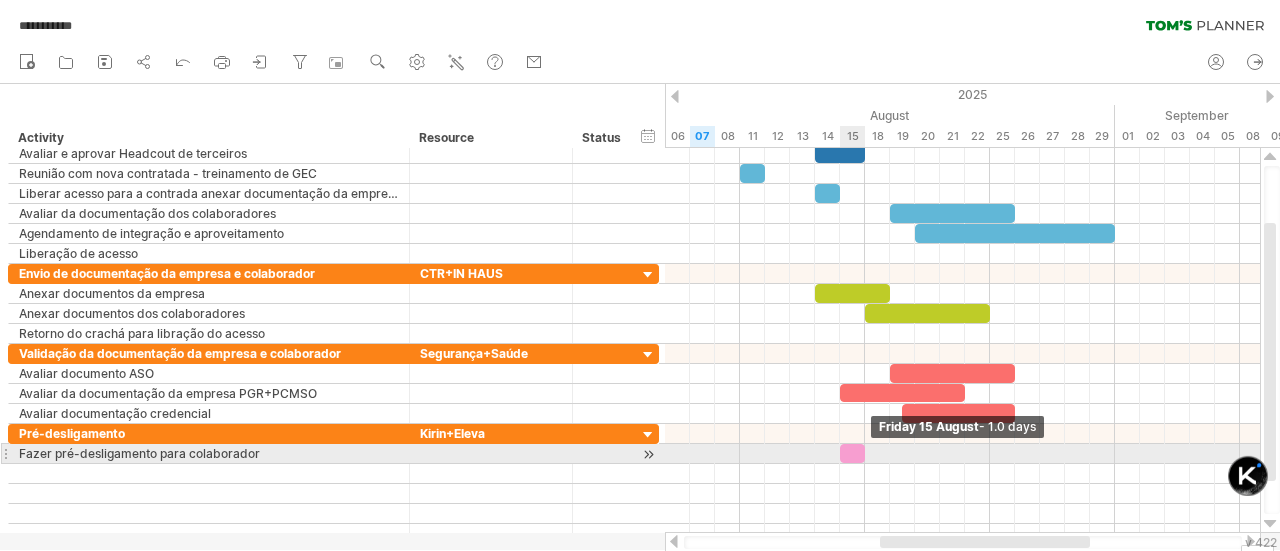 drag, startPoint x: 912, startPoint y: 446, endPoint x: 864, endPoint y: 449, distance: 48.09366 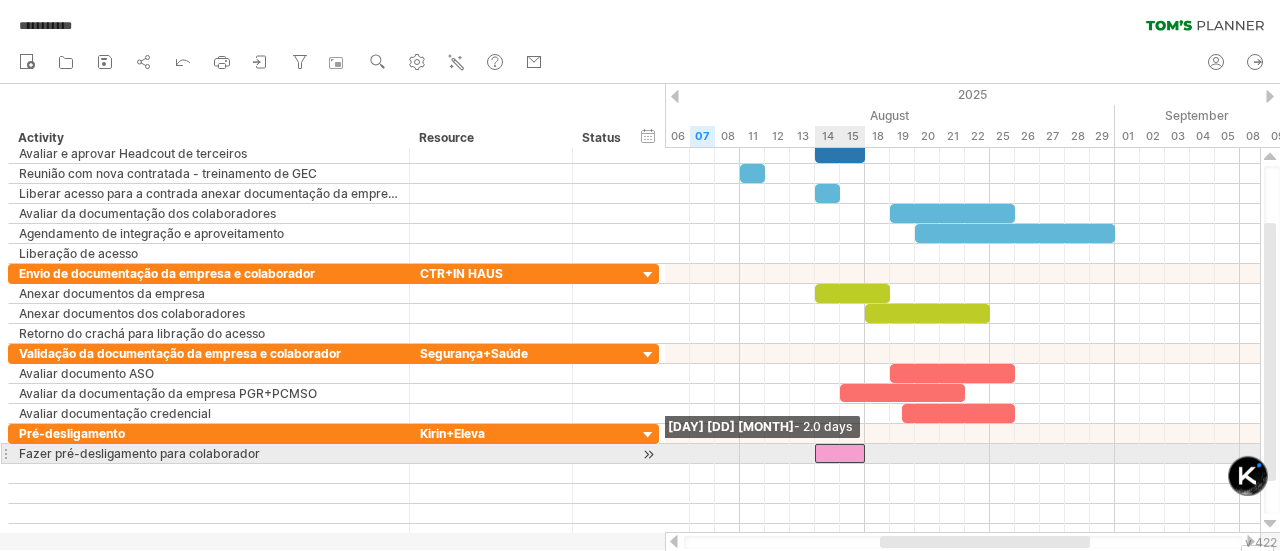 drag, startPoint x: 840, startPoint y: 450, endPoint x: 816, endPoint y: 447, distance: 24.186773 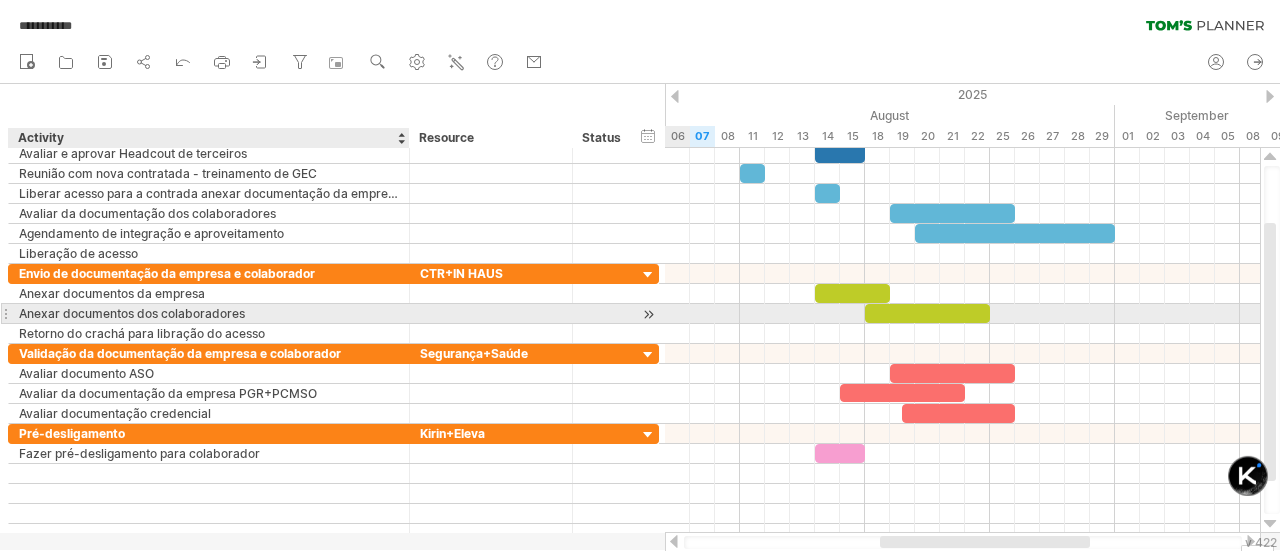 click on "Anexar documentos dos colaboradores" at bounding box center [209, 313] 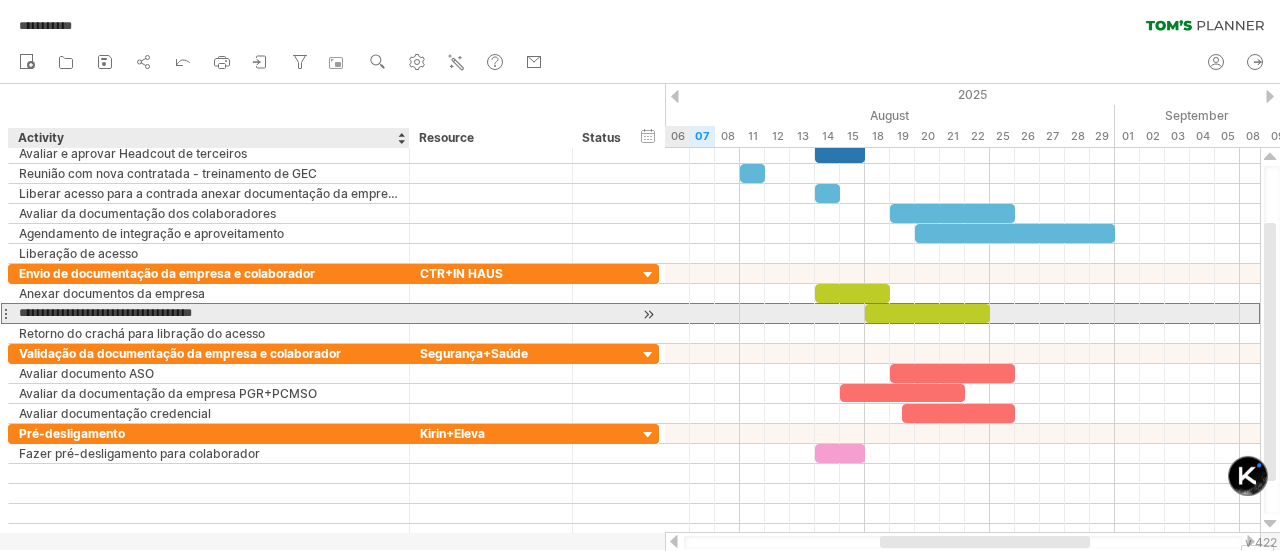 click on "**********" at bounding box center [209, 313] 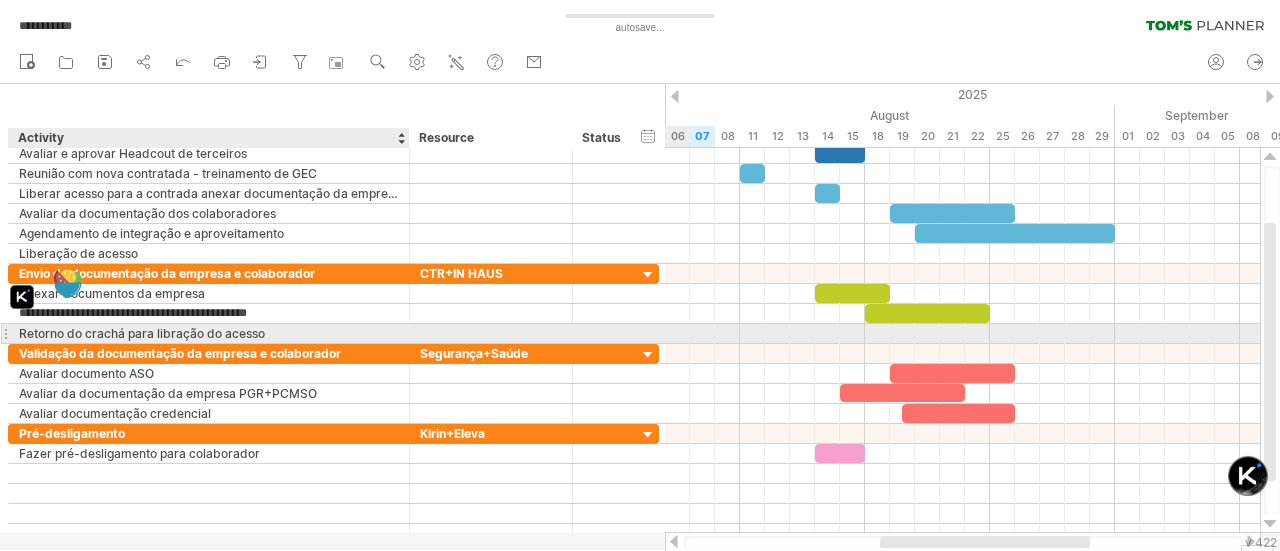 type on "**********" 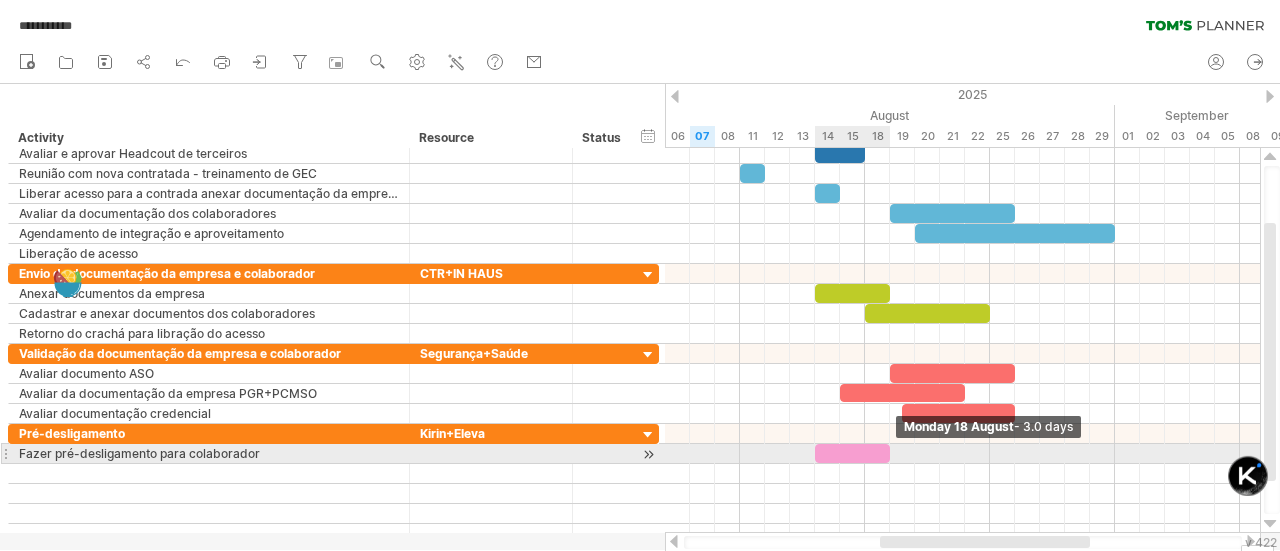 drag, startPoint x: 862, startPoint y: 448, endPoint x: 890, endPoint y: 444, distance: 28.284271 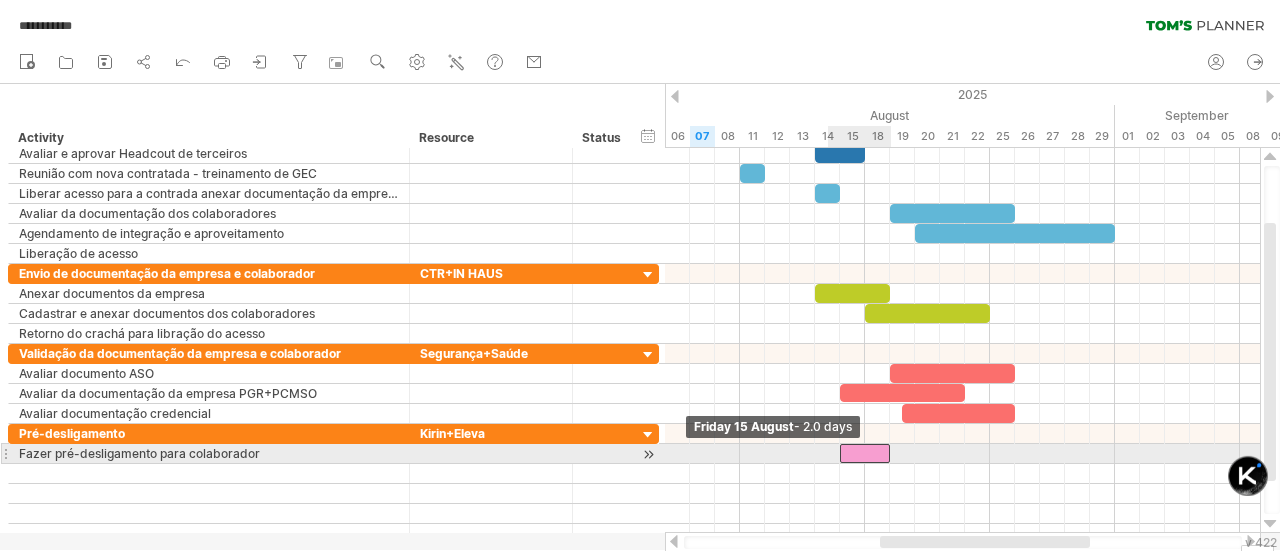 drag, startPoint x: 816, startPoint y: 455, endPoint x: 837, endPoint y: 449, distance: 21.84033 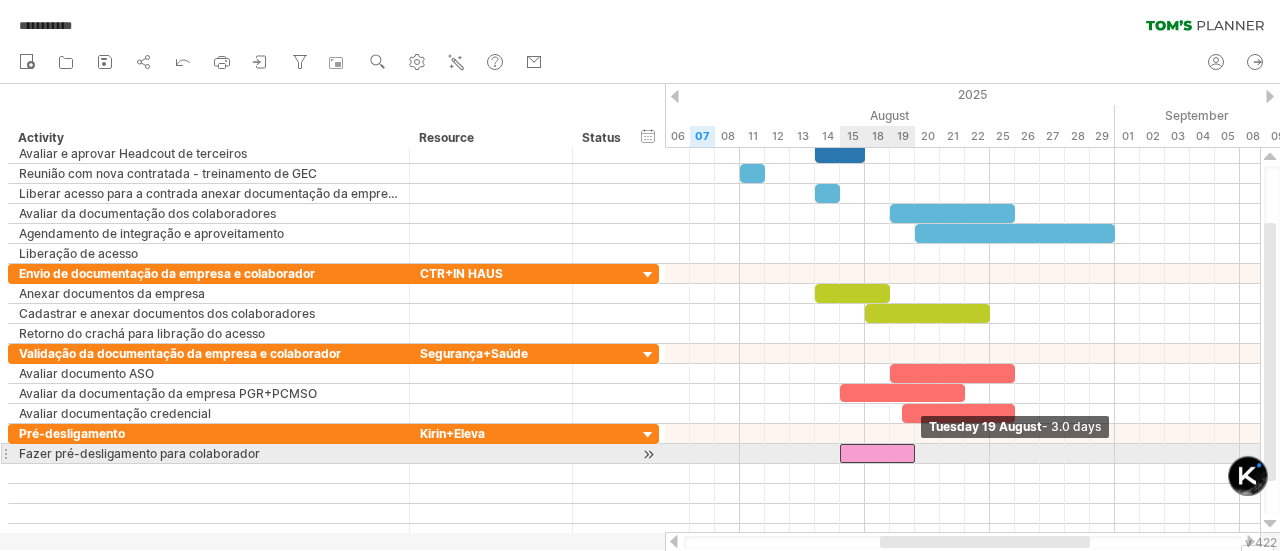 drag, startPoint x: 892, startPoint y: 449, endPoint x: 913, endPoint y: 449, distance: 21 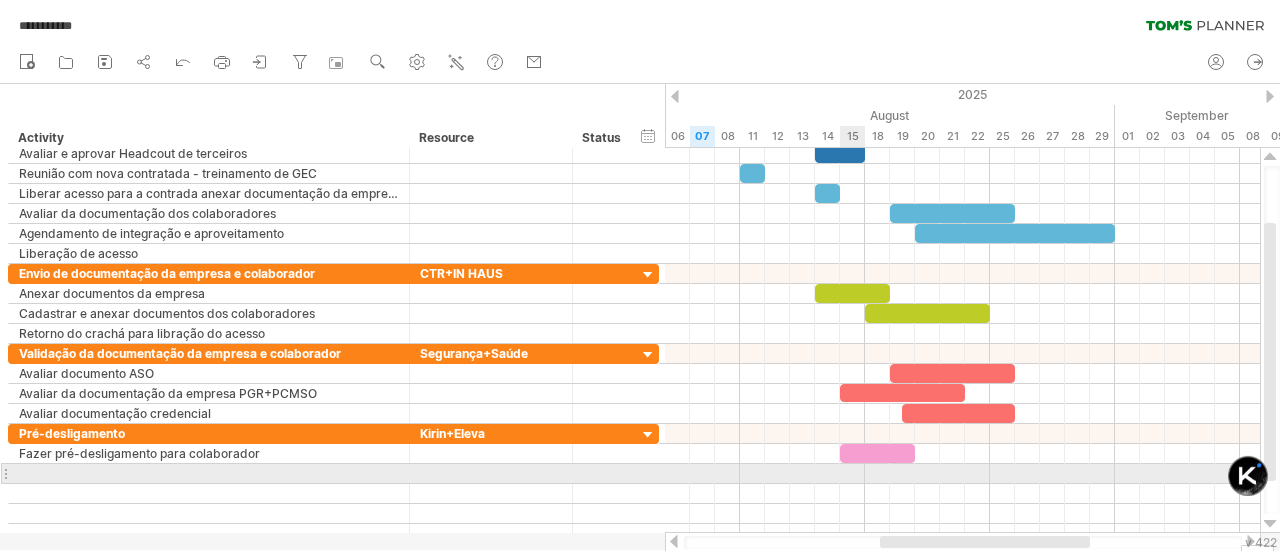 click at bounding box center [962, 474] 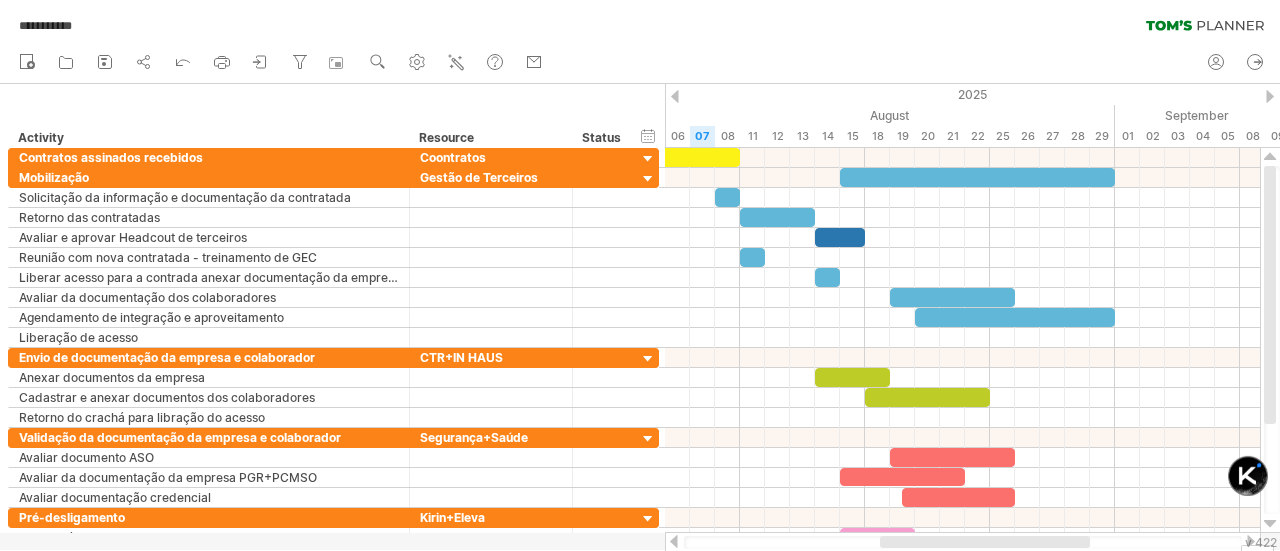 click on "**********" at bounding box center (640, 21) 